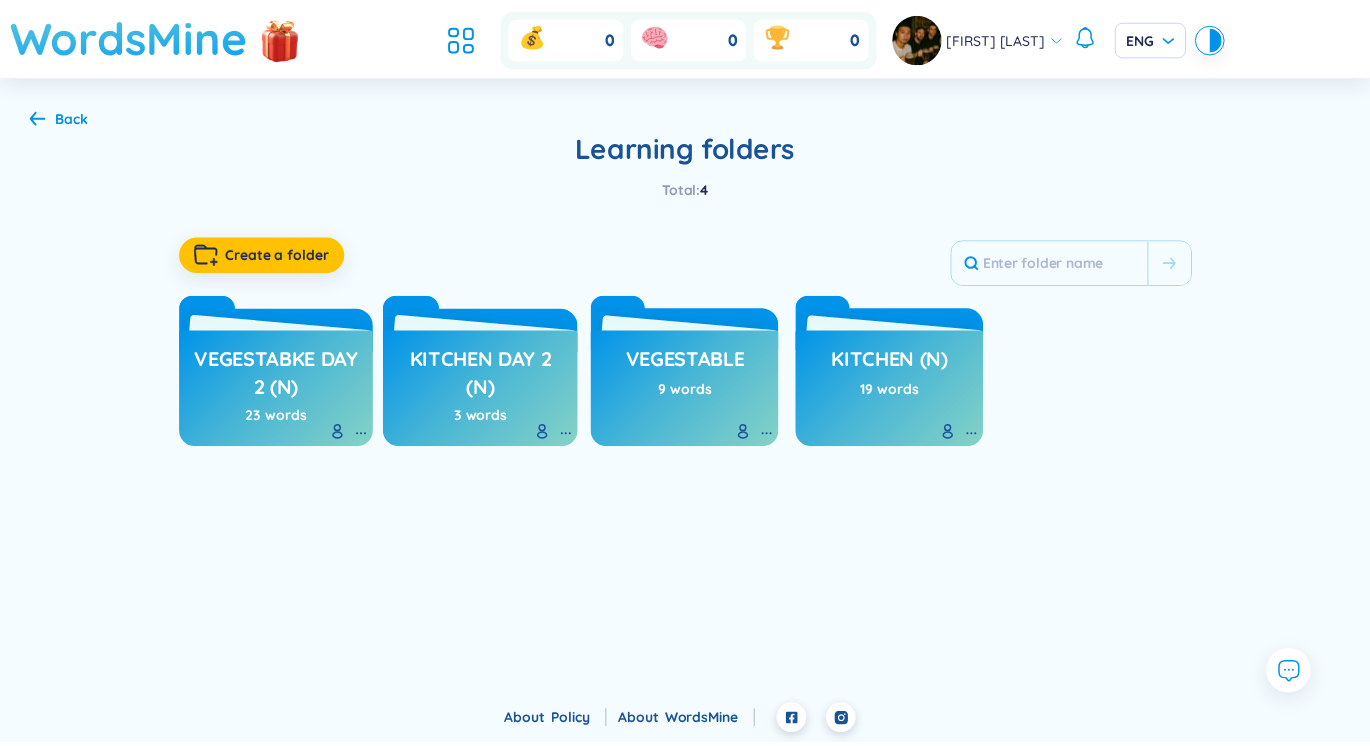 scroll, scrollTop: 0, scrollLeft: 0, axis: both 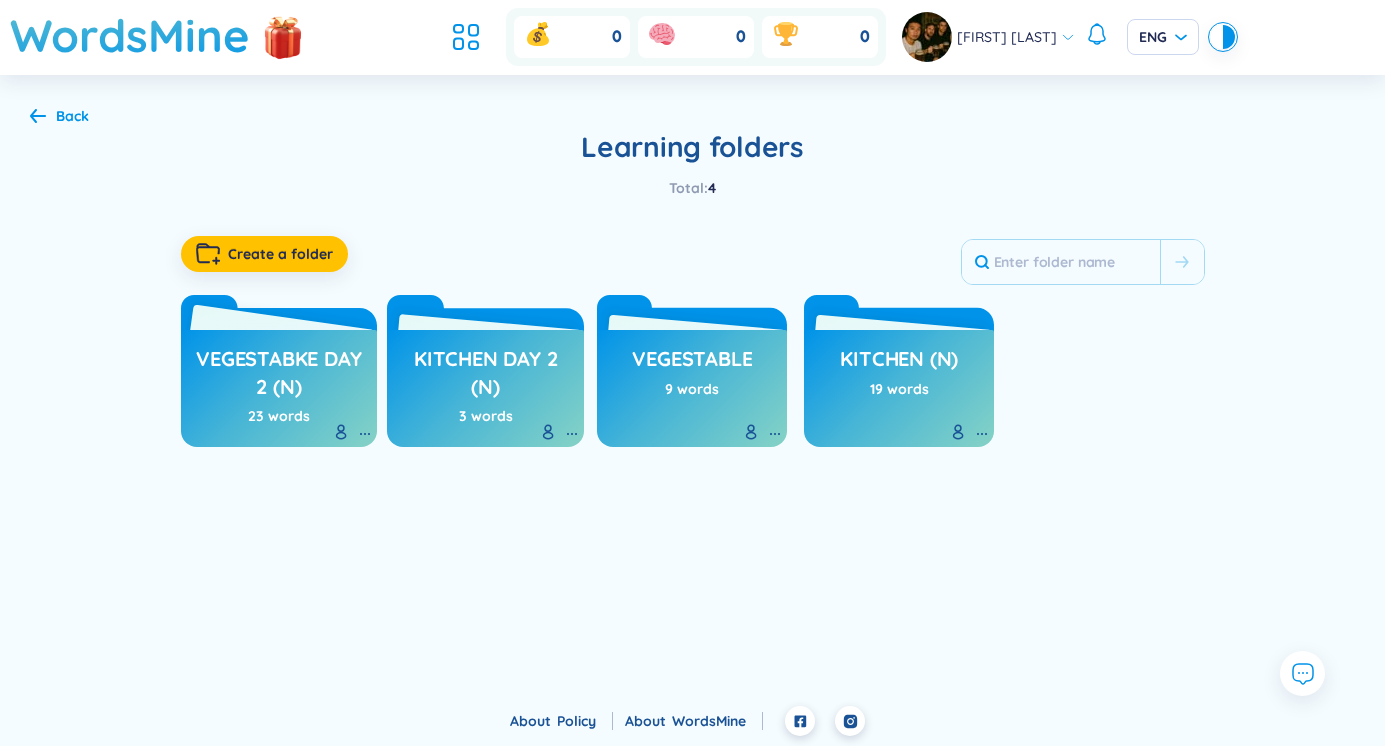 click on "Vegestabke day 2 (n)" at bounding box center (279, 372) 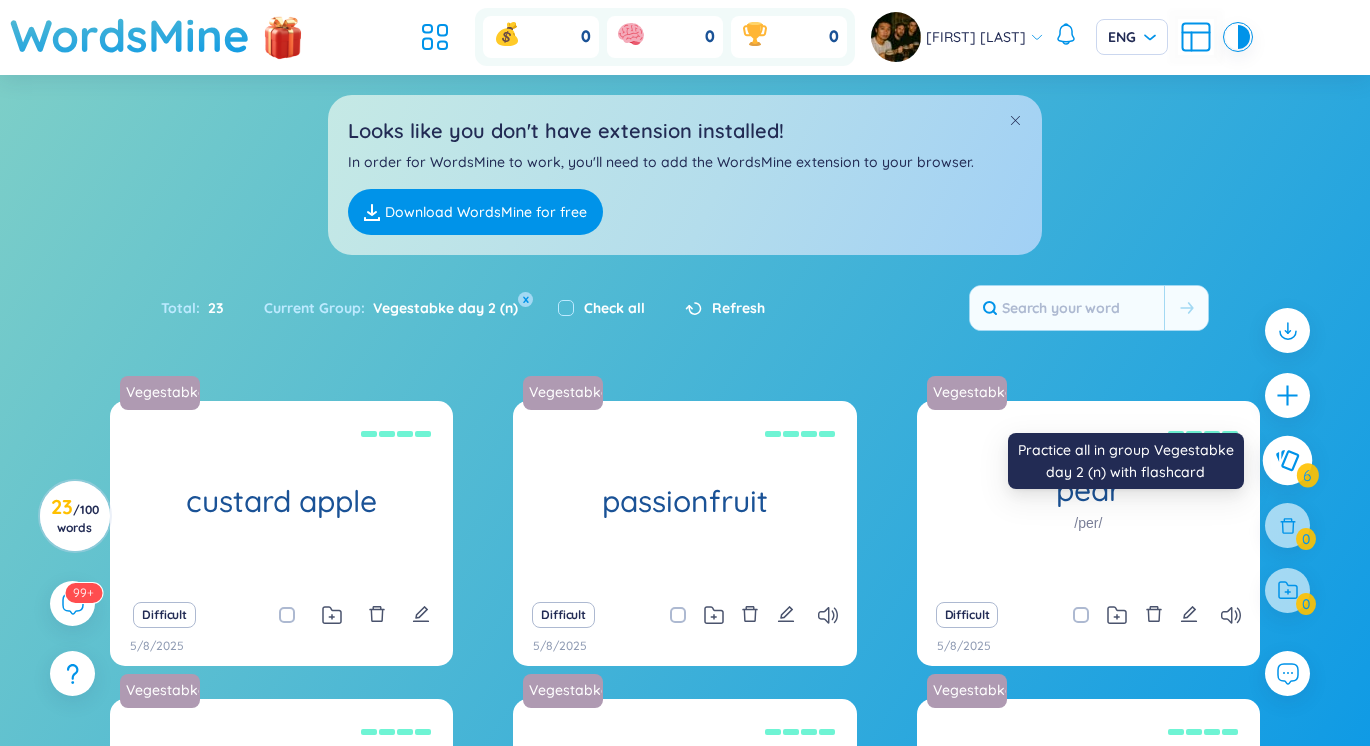 click 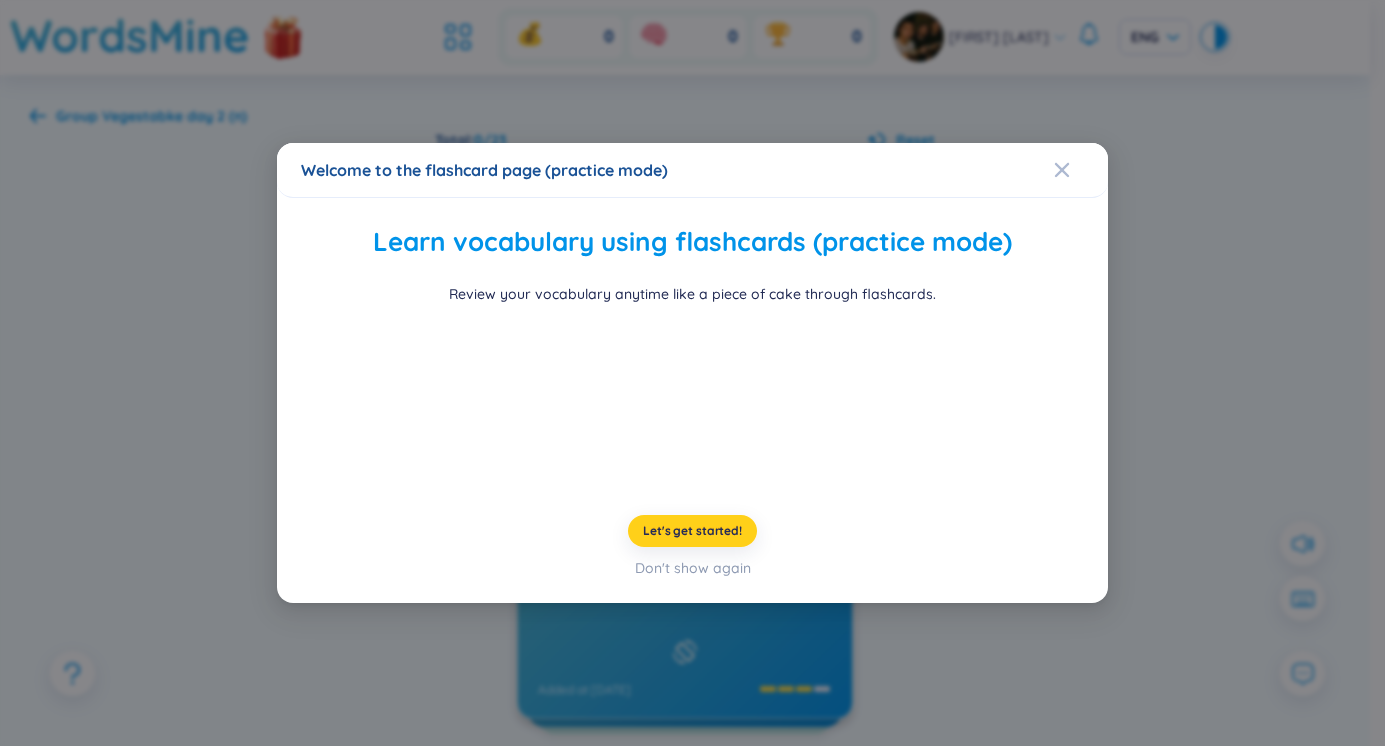 click on "Let's get started!" at bounding box center [692, 531] 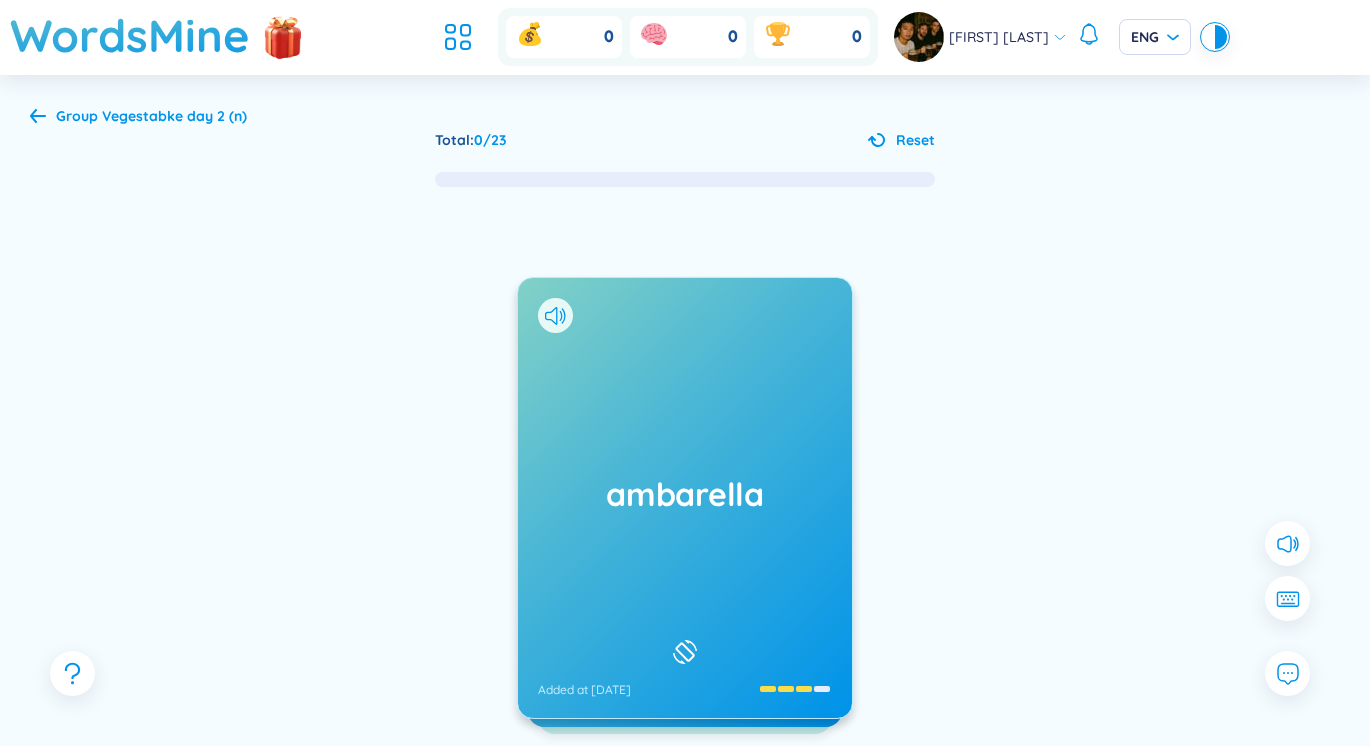 click on "ambarella Added at 5/8/2025" at bounding box center [685, 498] 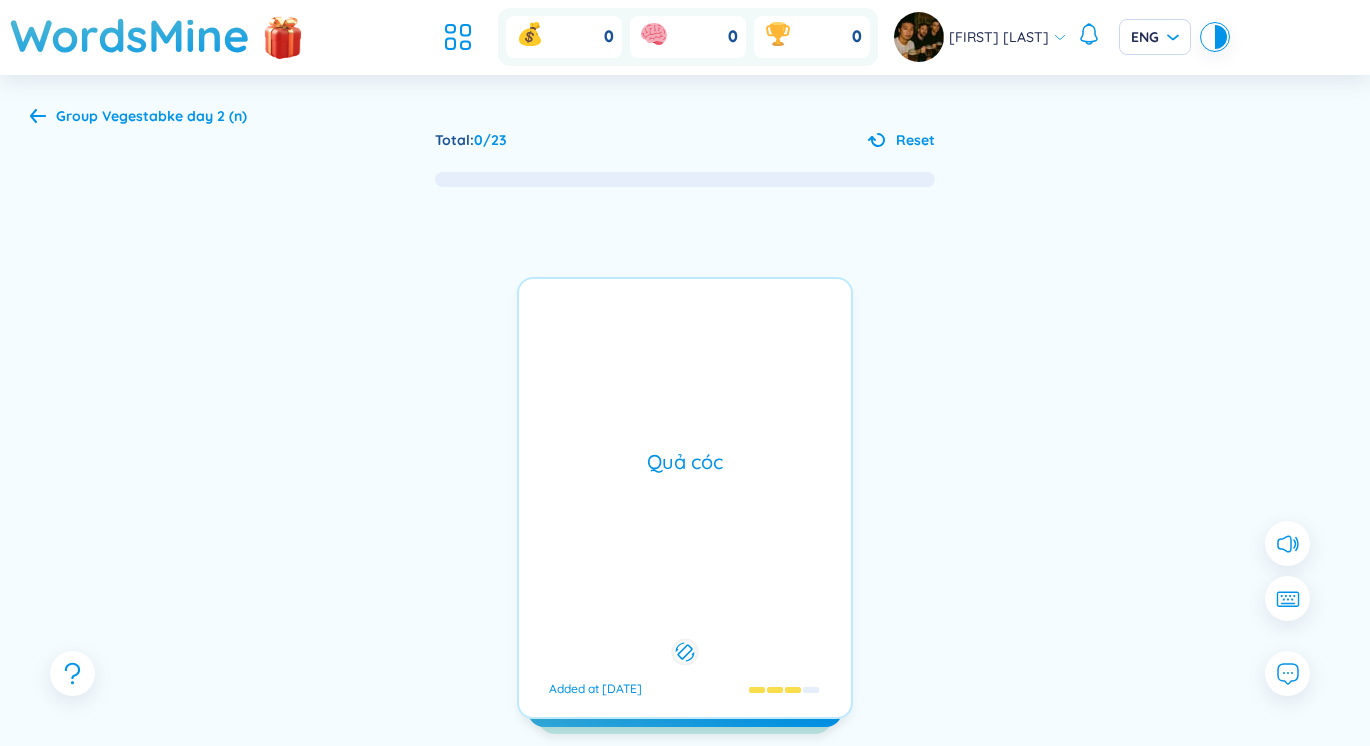click on "ambarella Added at [DATE] Quả cóc Added at [DATE]" at bounding box center (685, 498) 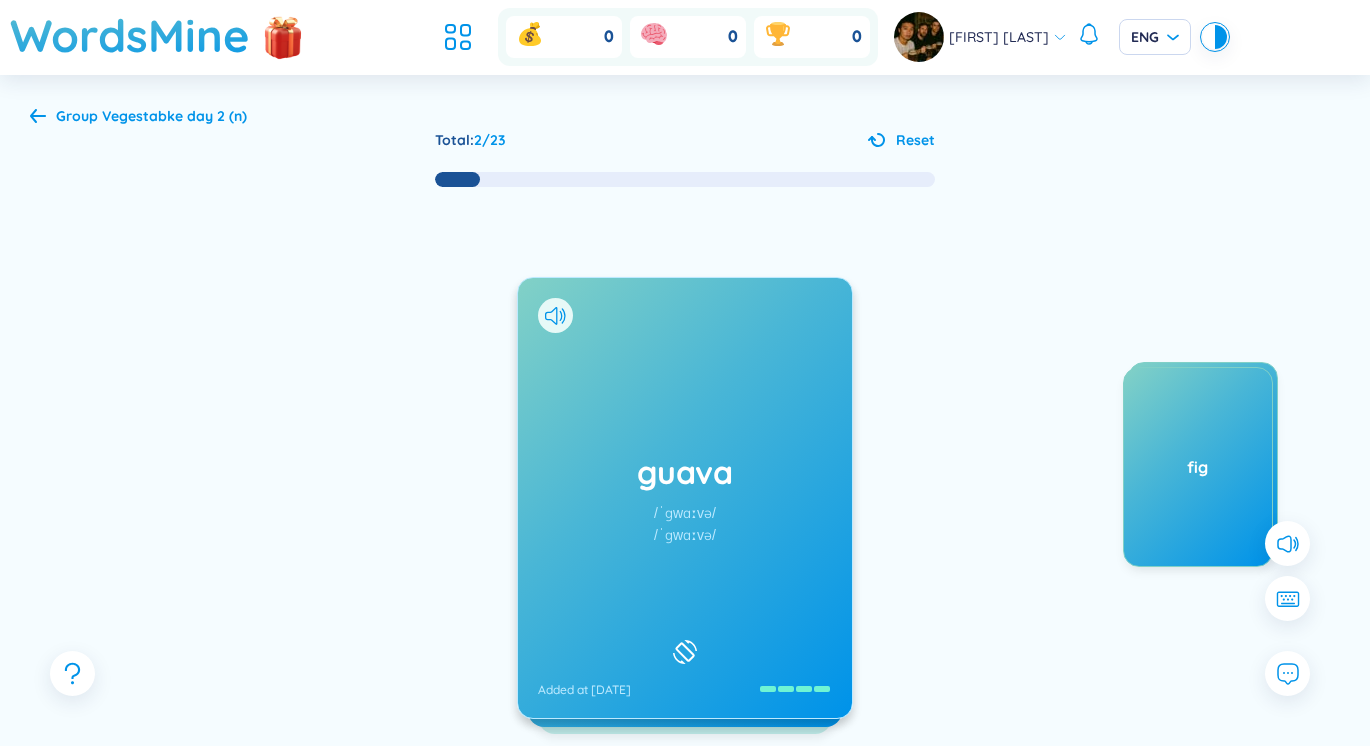 click on "/ˈɡwɑːvə/" at bounding box center (685, 513) 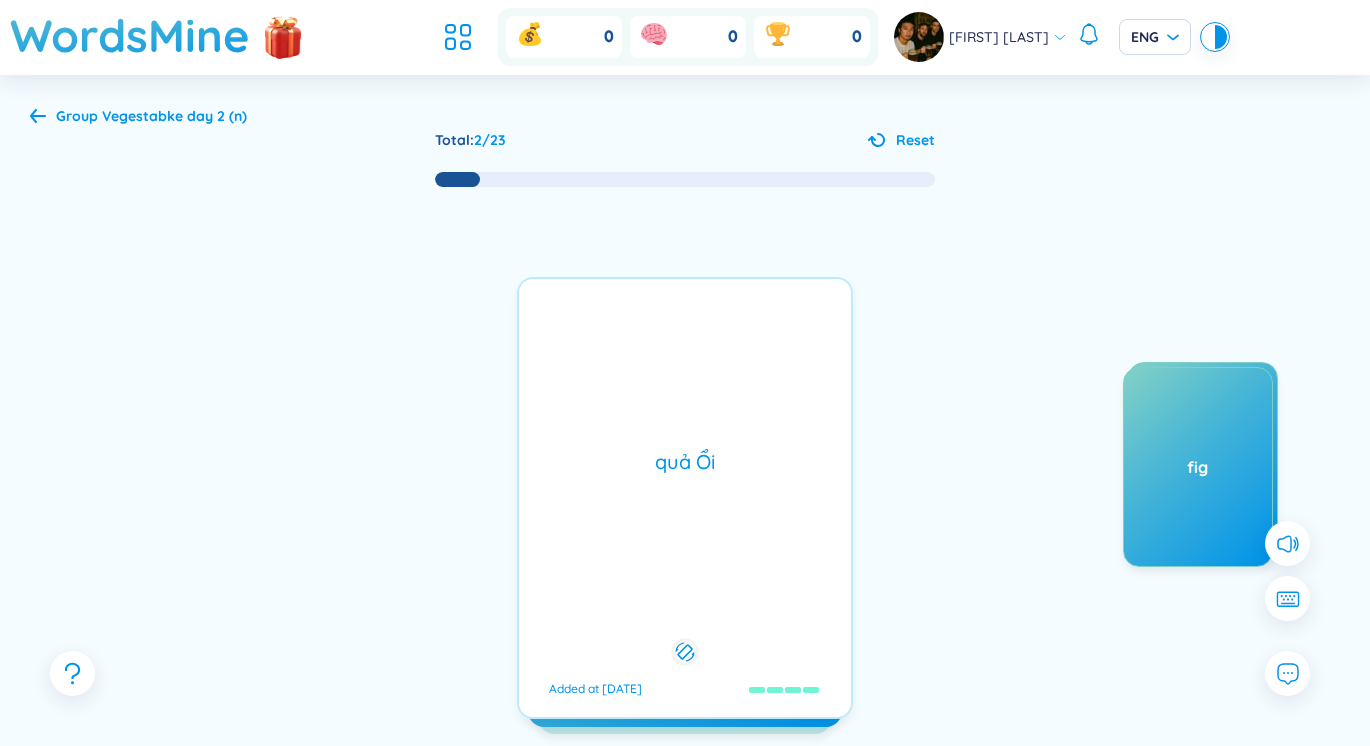 click on "/ˈɡwɑːvə/" at bounding box center (685, 513) 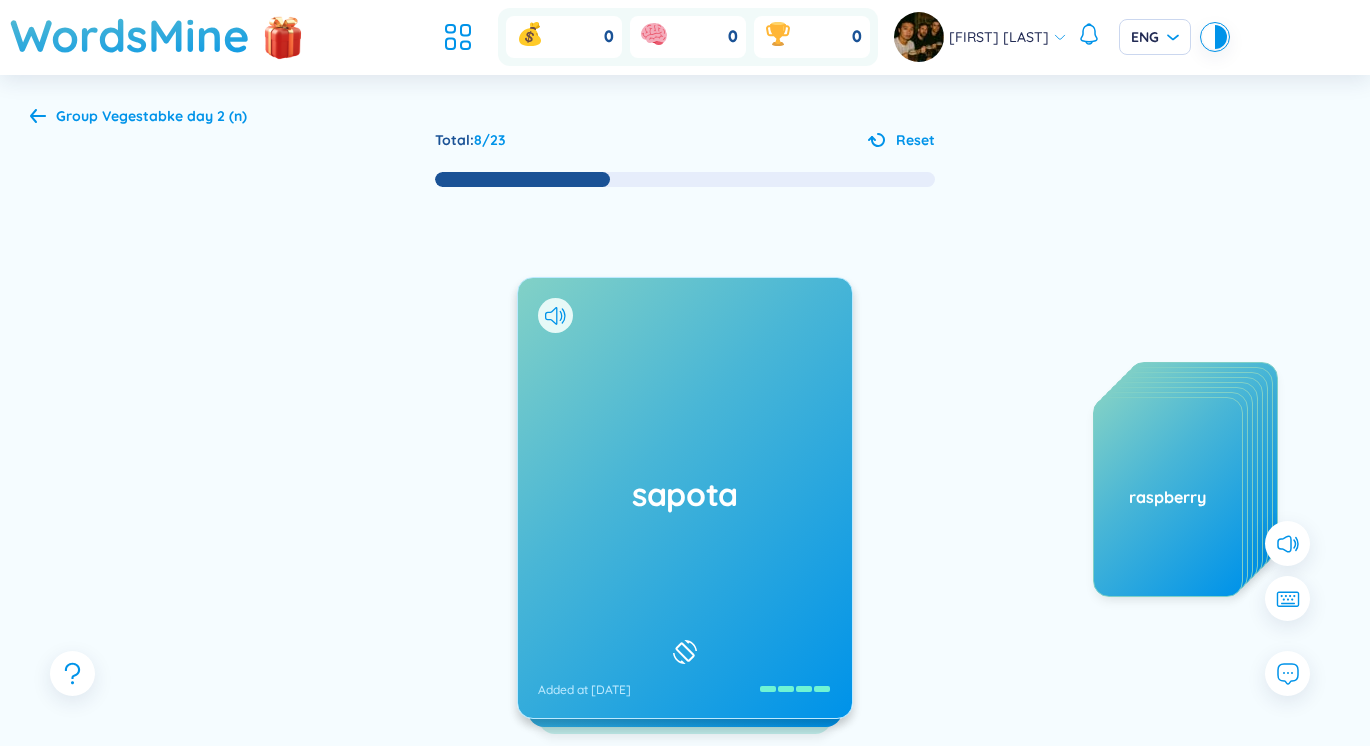 click on "sapota Added at [DATE]" at bounding box center (685, 498) 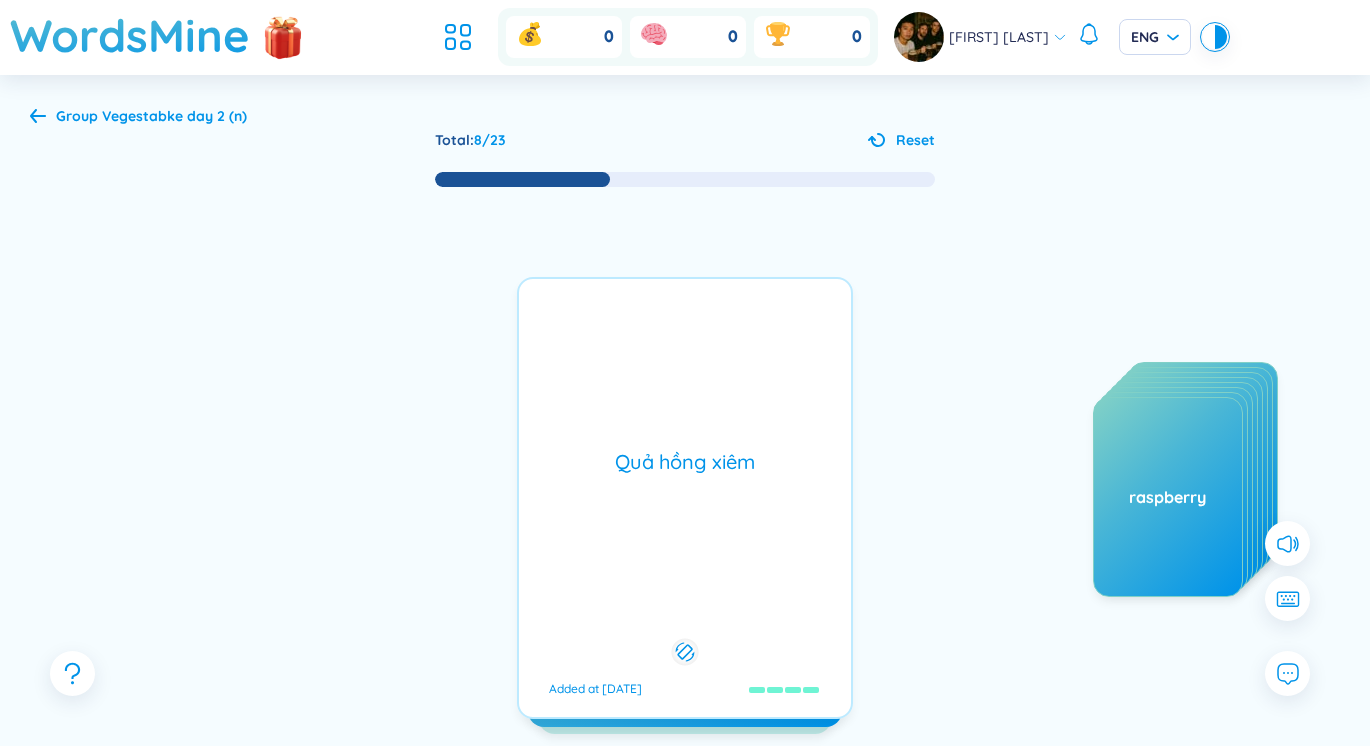 click on "Quả hồng xiêm Added at [DATE]" at bounding box center (685, 498) 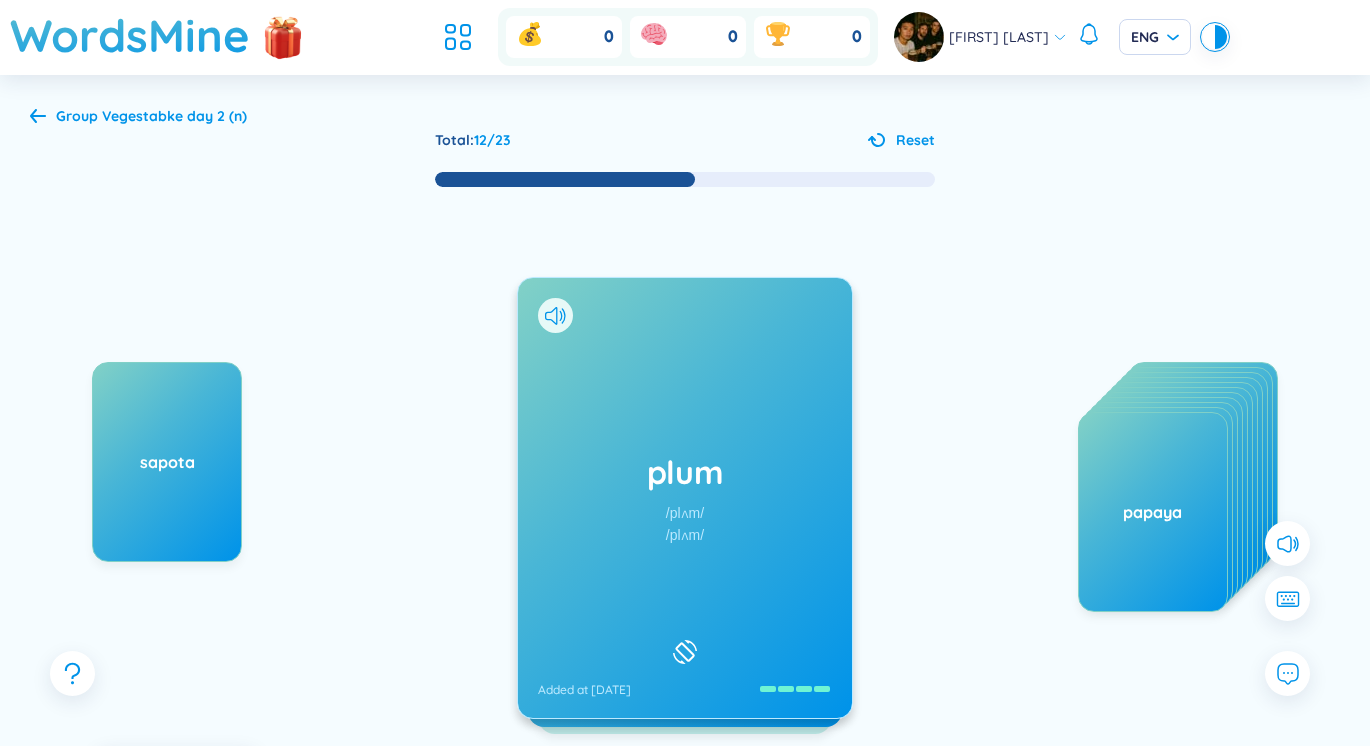 click on "plum /plʌm/ /plʌm/ Added at 5/8/2025" at bounding box center (685, 498) 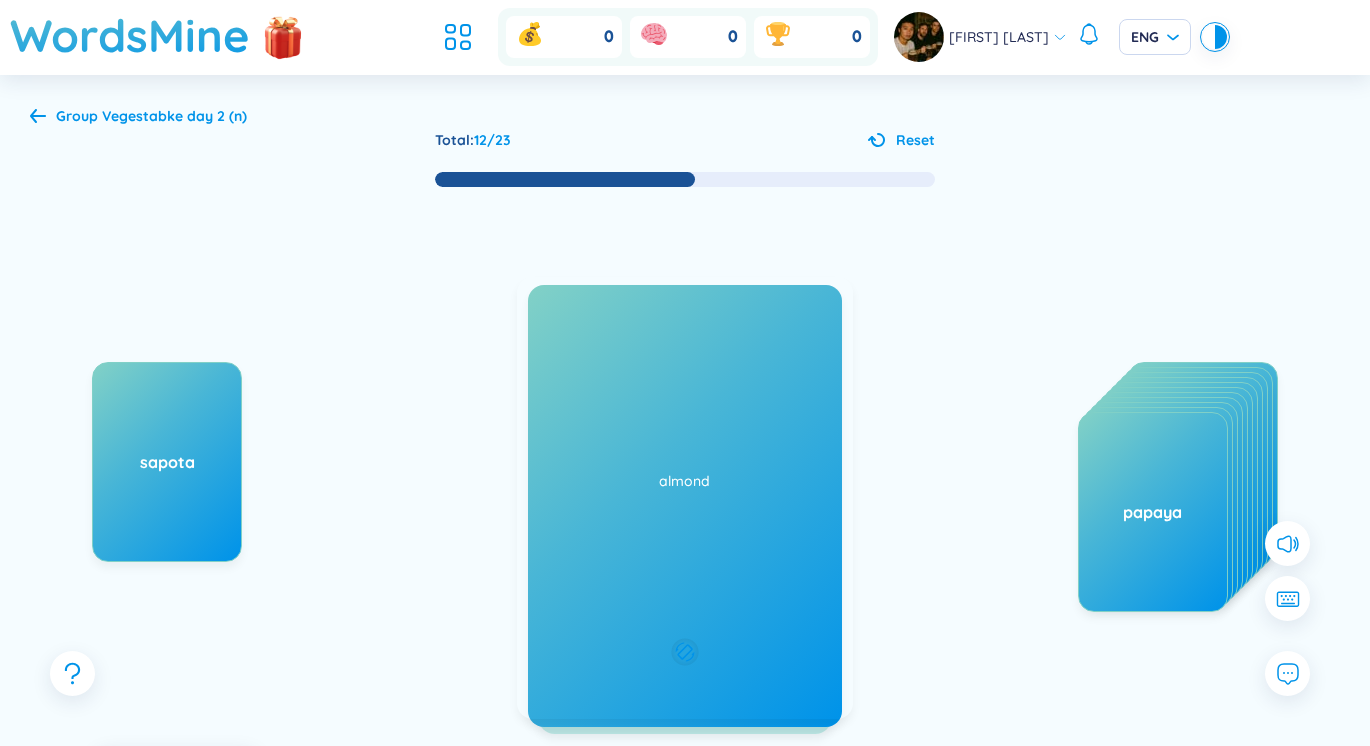 click on "Quả mận Added at [DATE]" at bounding box center [685, 498] 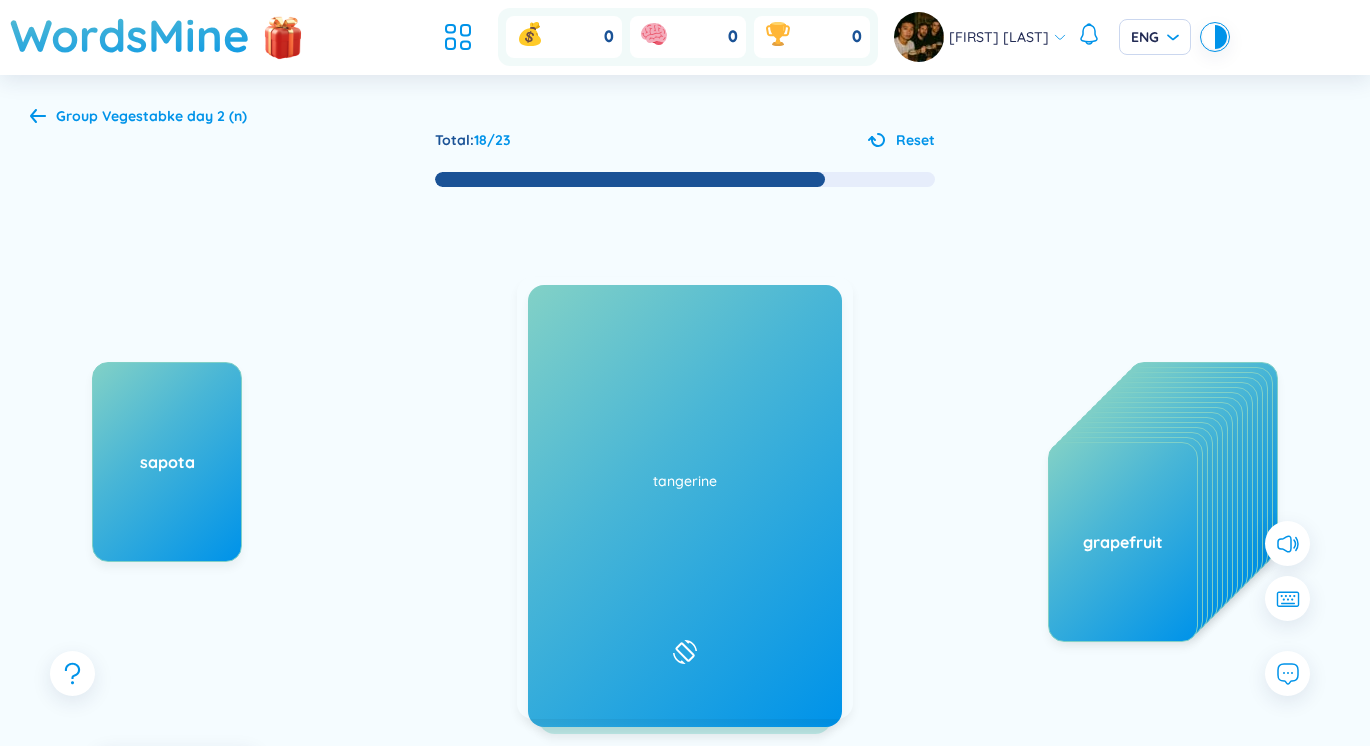 click on "/ˈtæmərɪnd/" at bounding box center (684, 535) 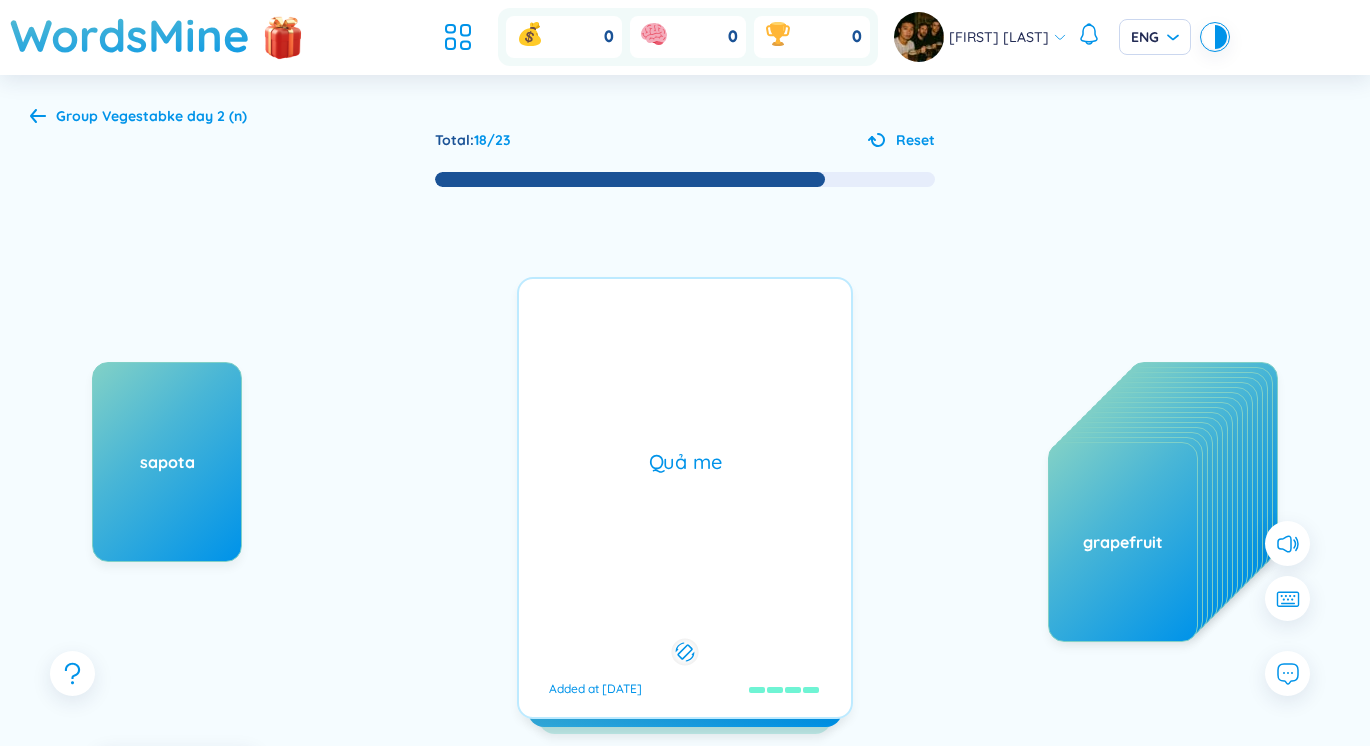 click on "Quả me Added at [DATE]" at bounding box center [685, 498] 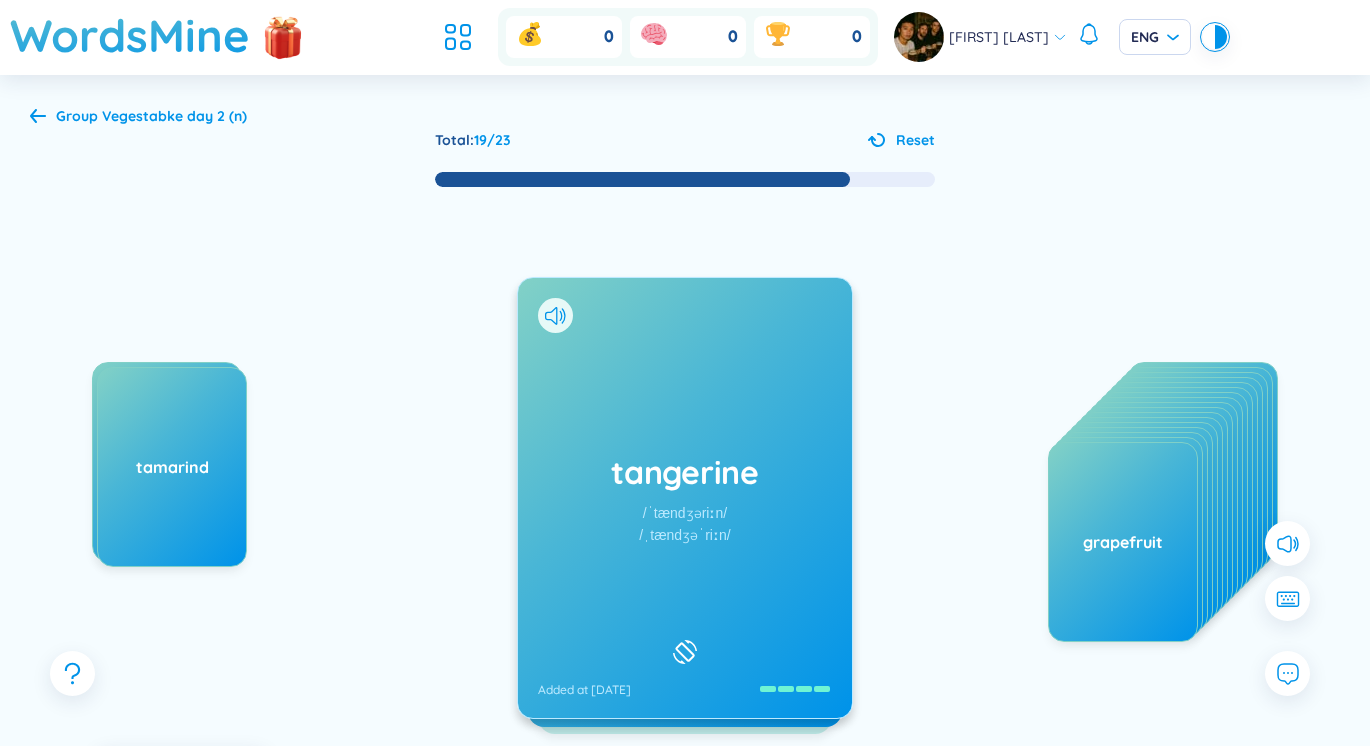 click on "/ˌtændʒəˈriːn/" at bounding box center (684, 535) 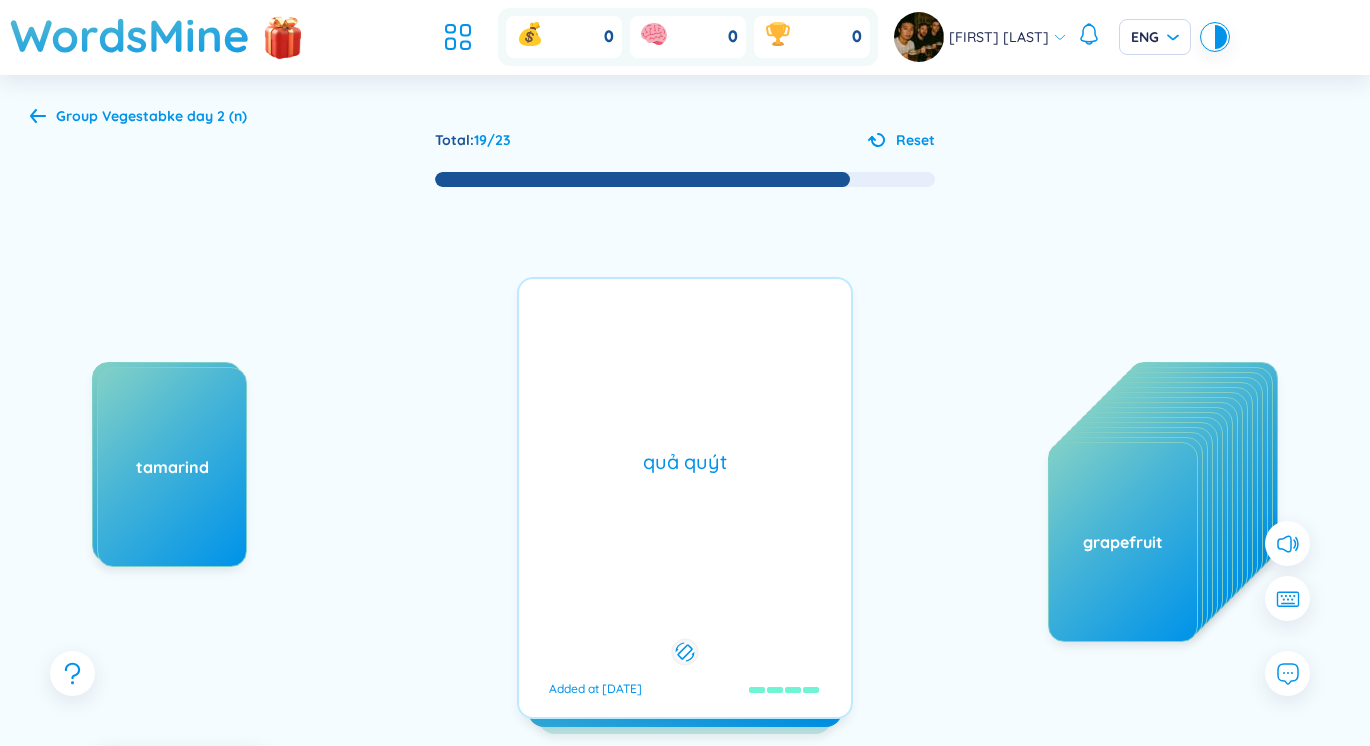 click on "/ˌtændʒəˈriːn/" at bounding box center [684, 535] 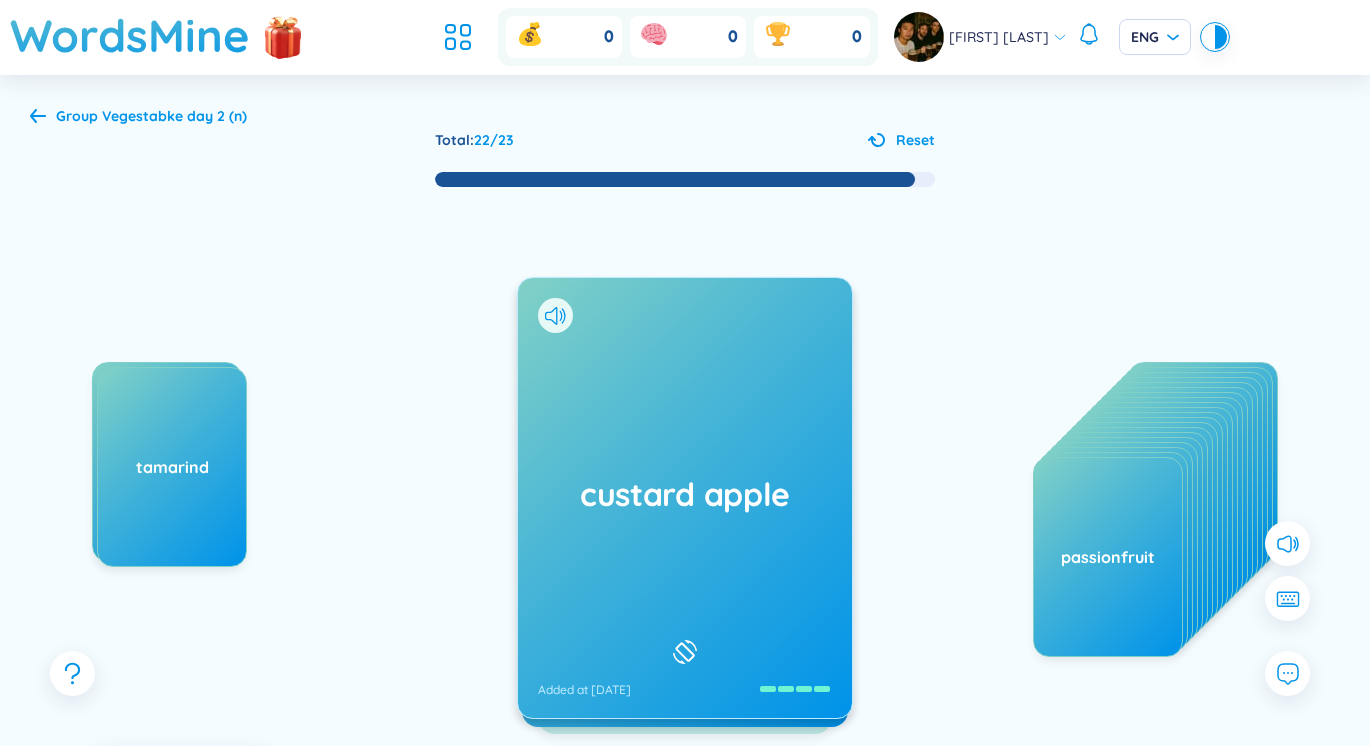 click on "custard apple" at bounding box center [685, 494] 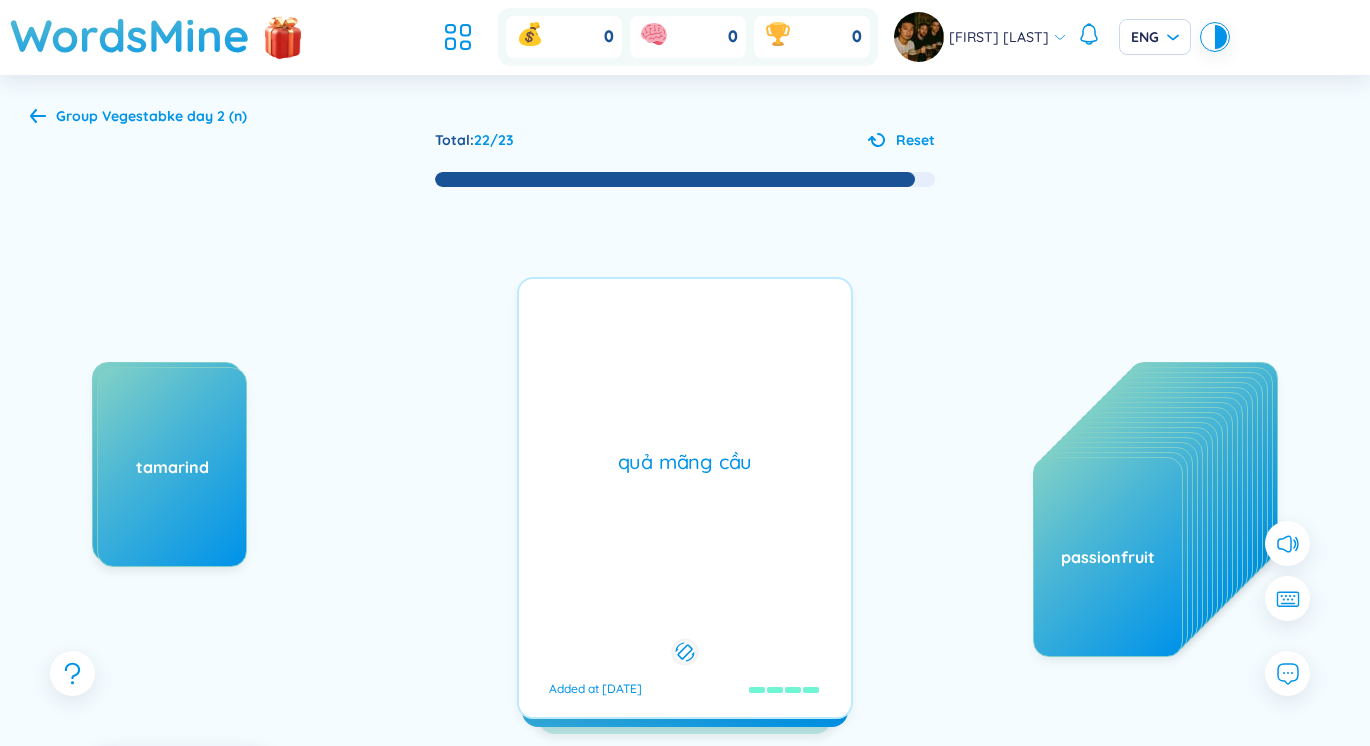 click on "custard apple" at bounding box center [685, 494] 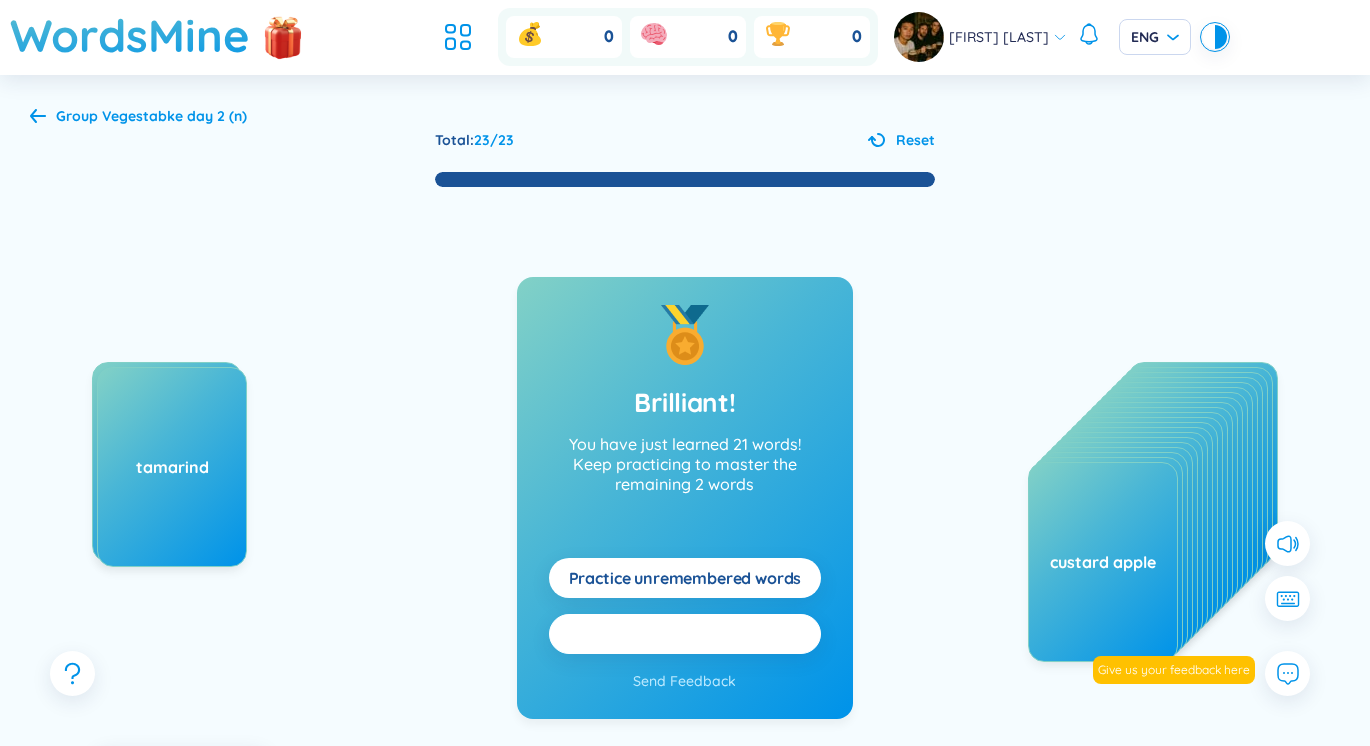 click on "Practice all here" at bounding box center (685, 634) 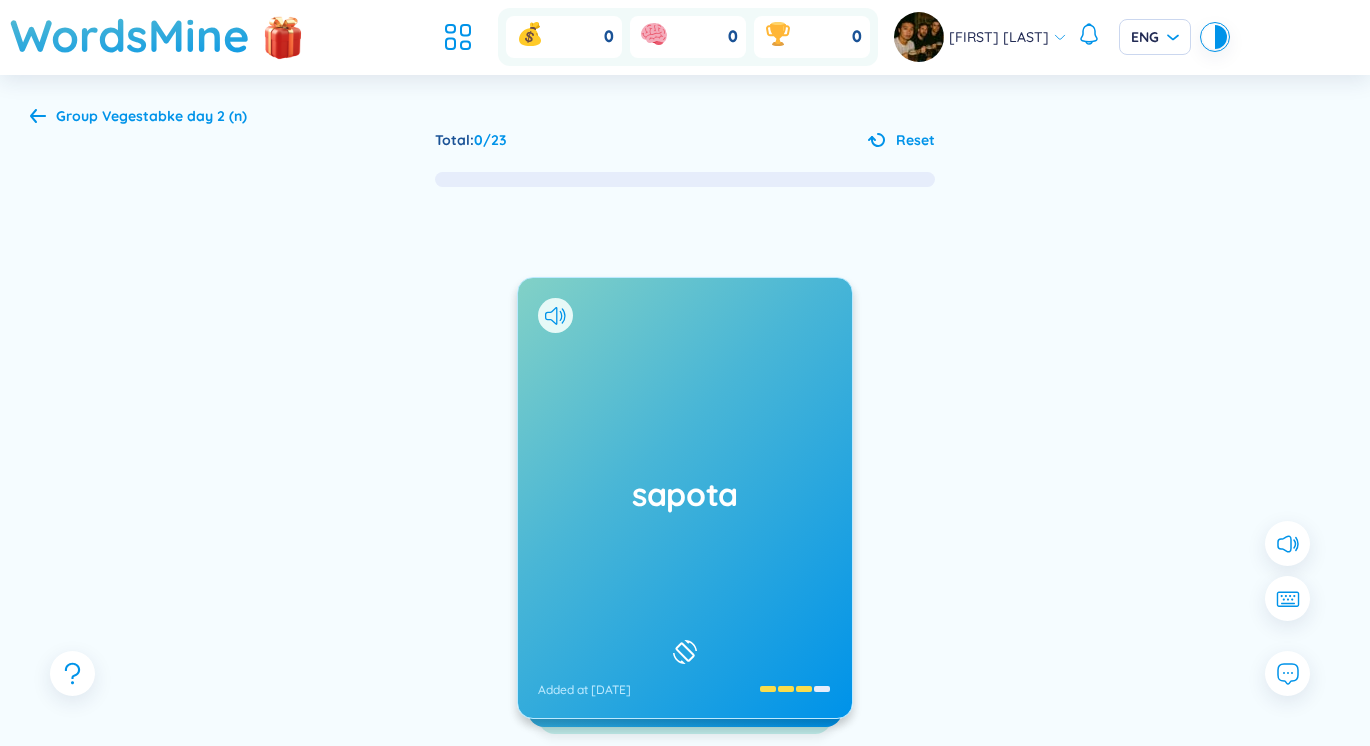 click on "sapota Added at [DATE]" at bounding box center [685, 498] 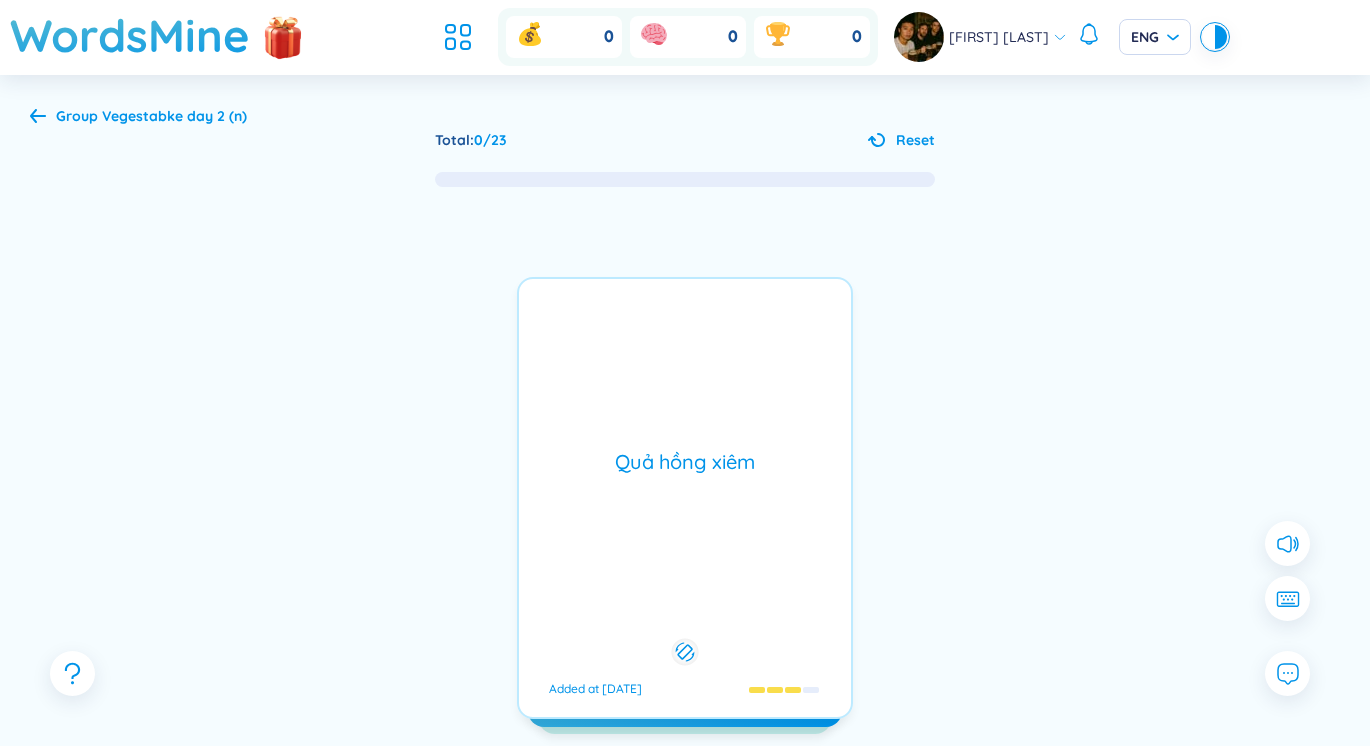click on "sapota Added at [DATE]" at bounding box center (685, 498) 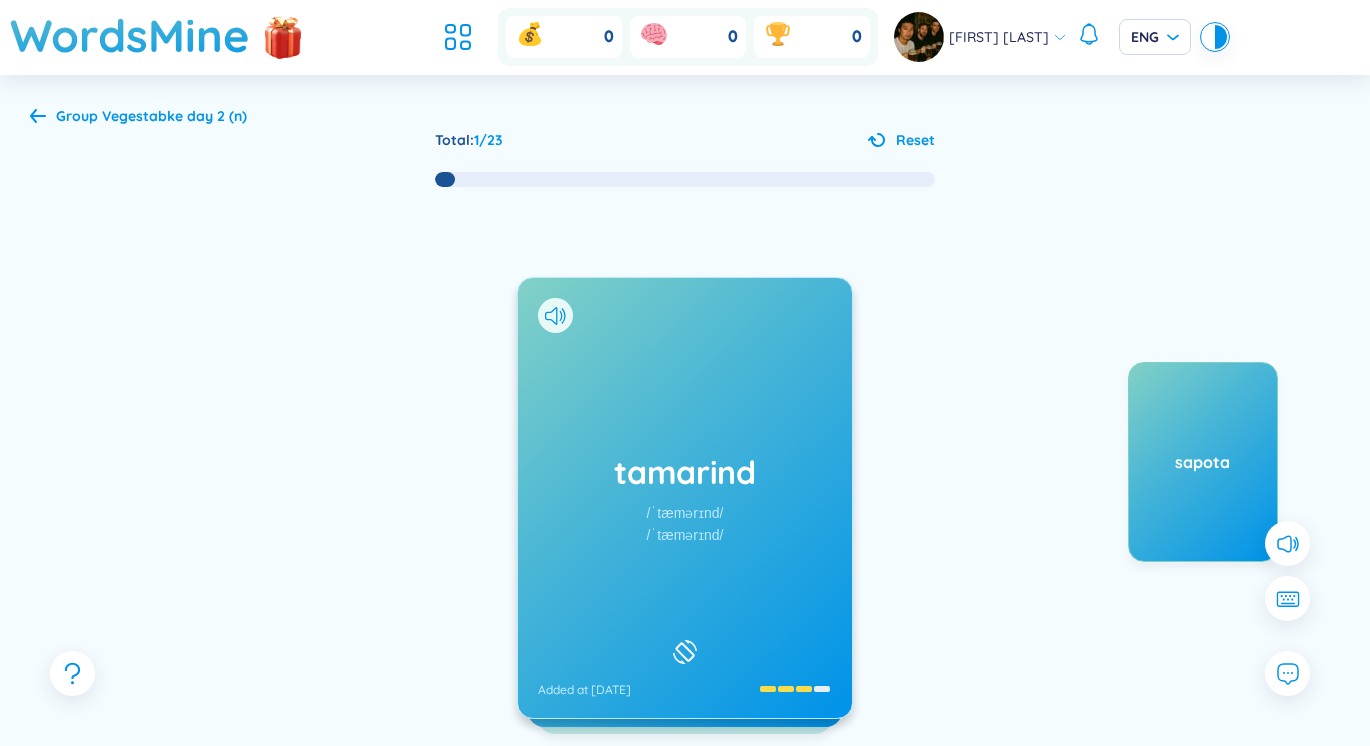 click on "tamarind /ˈtæmərɪnd/ /ˈtæmərɪnd/ Added at [DATE]" at bounding box center [685, 498] 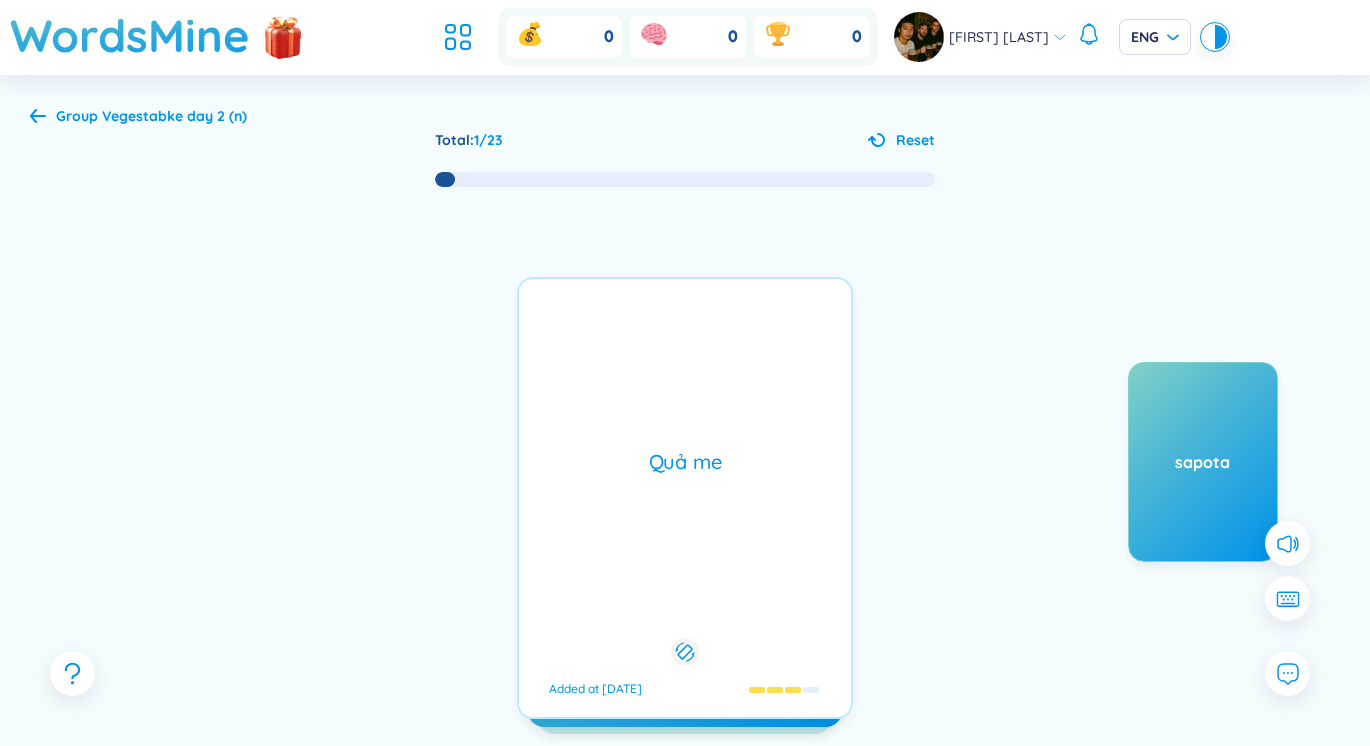 click on "tamarind /ˈtæmərɪnd/ /ˈtæmərɪnd/ Added at [DATE]" at bounding box center [685, 498] 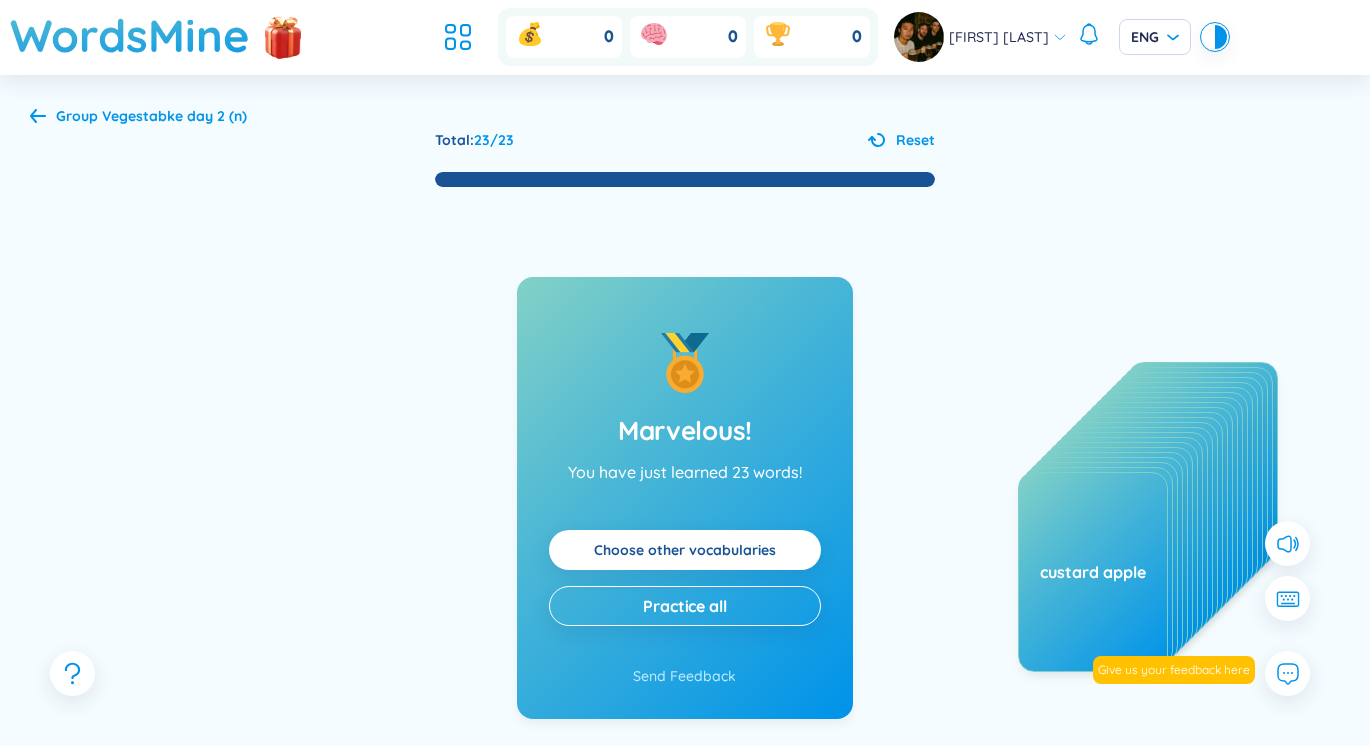 click on "Vegestabke day 2 (n)" at bounding box center [174, 116] 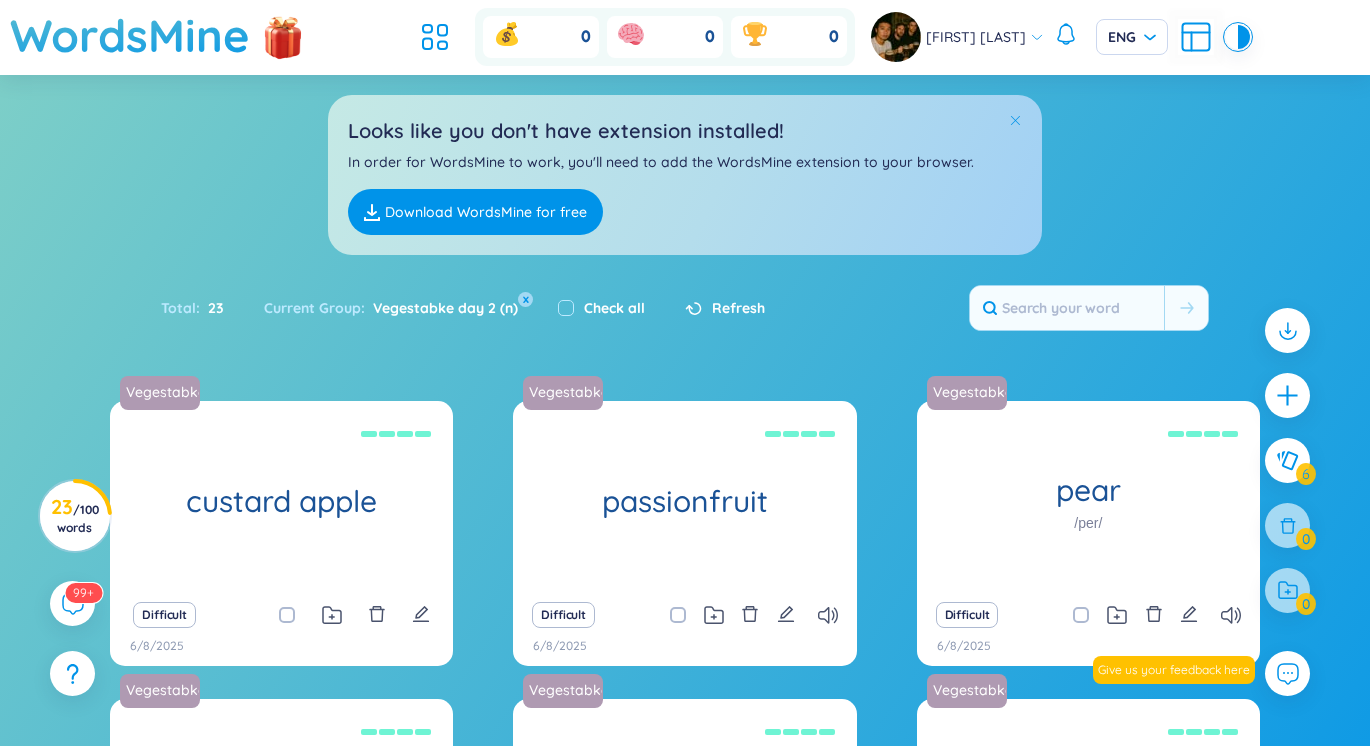 click at bounding box center [1015, 121] 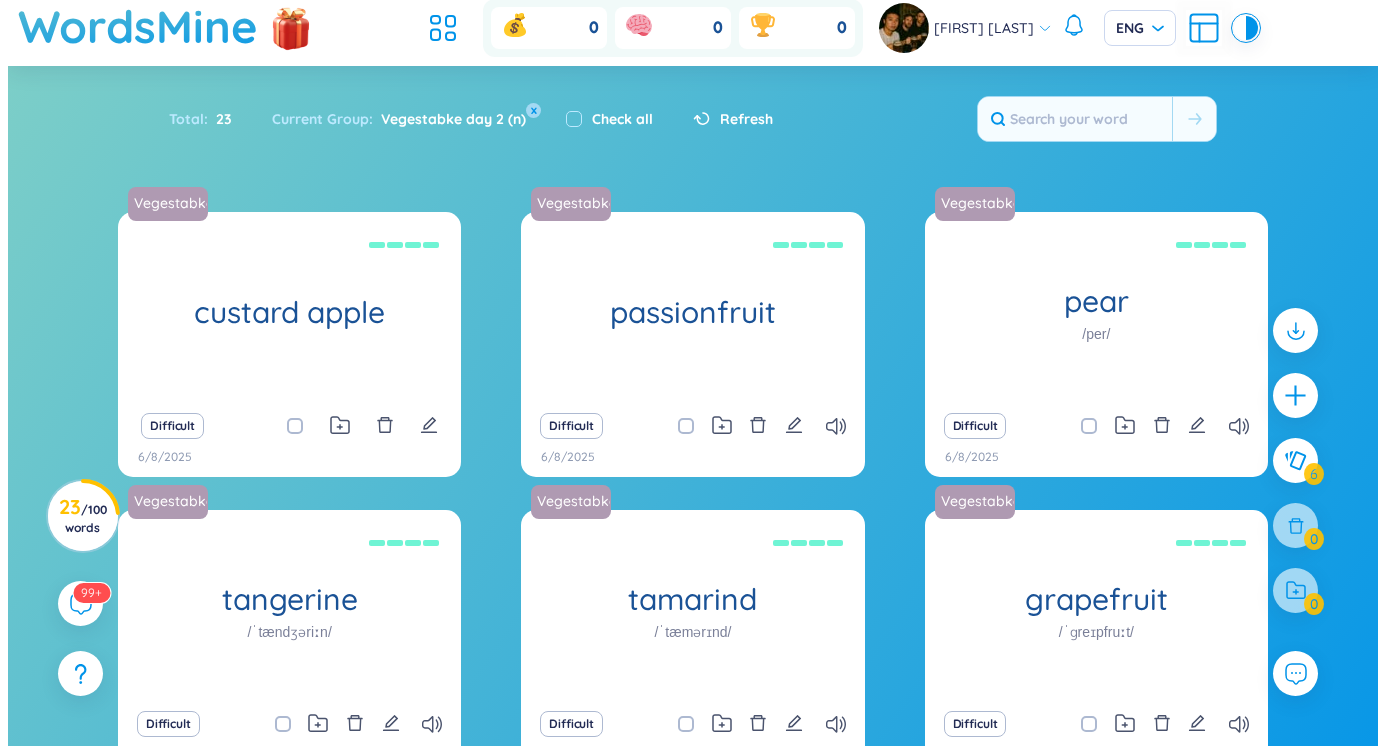 scroll, scrollTop: 0, scrollLeft: 0, axis: both 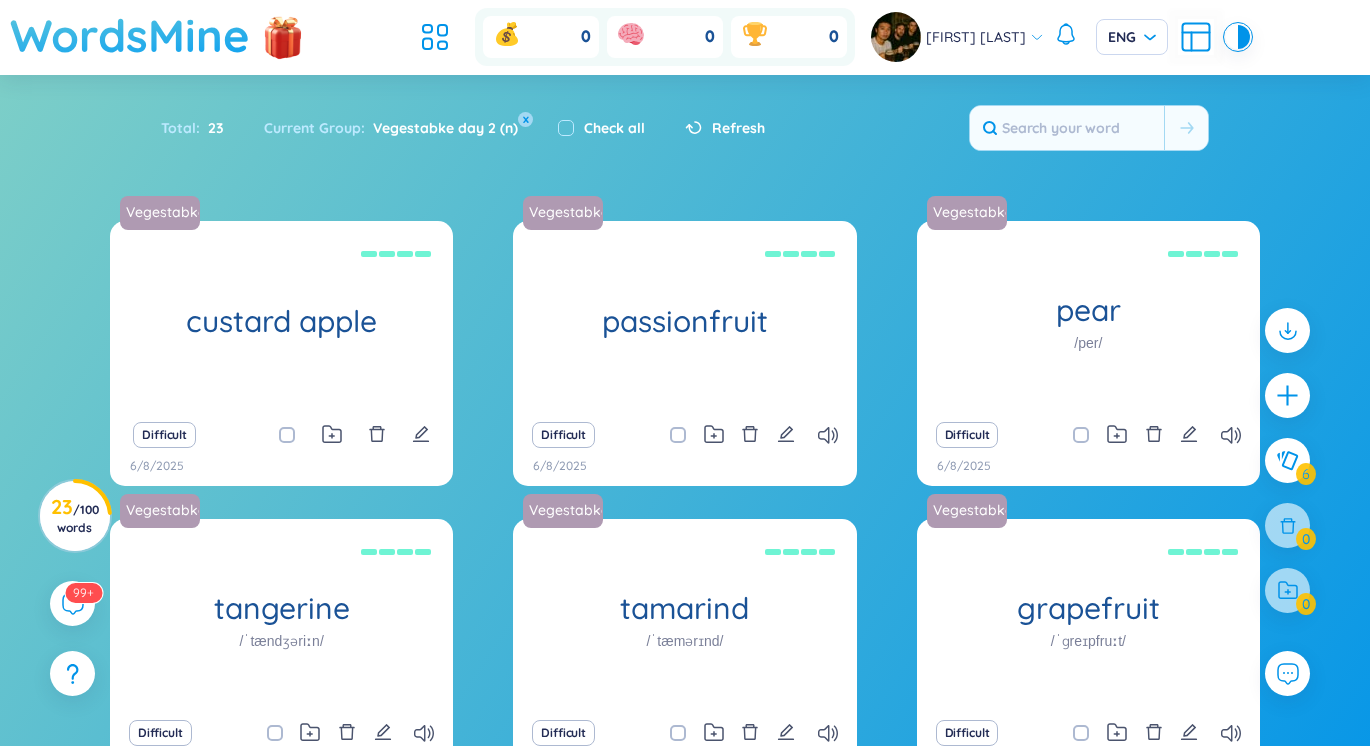 click on "WordsMine" at bounding box center [130, 35] 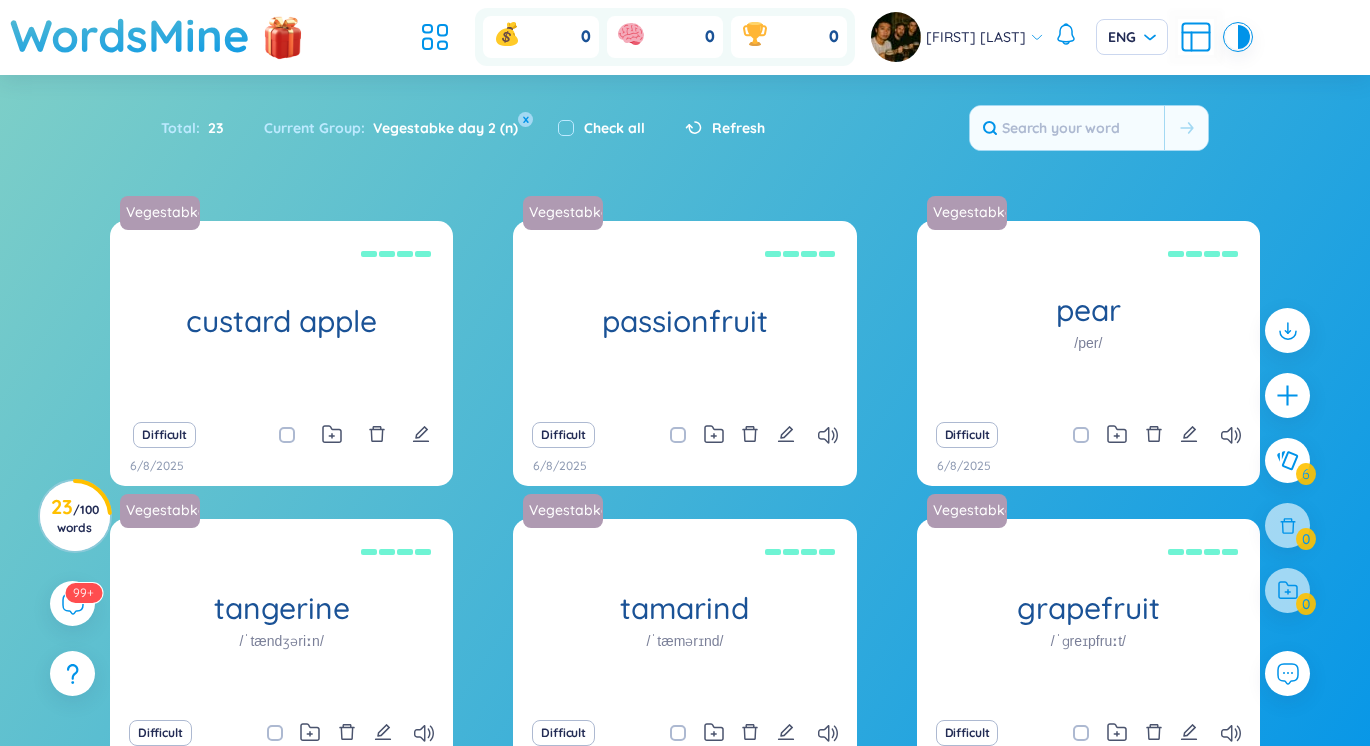 click on "x" at bounding box center (525, 119) 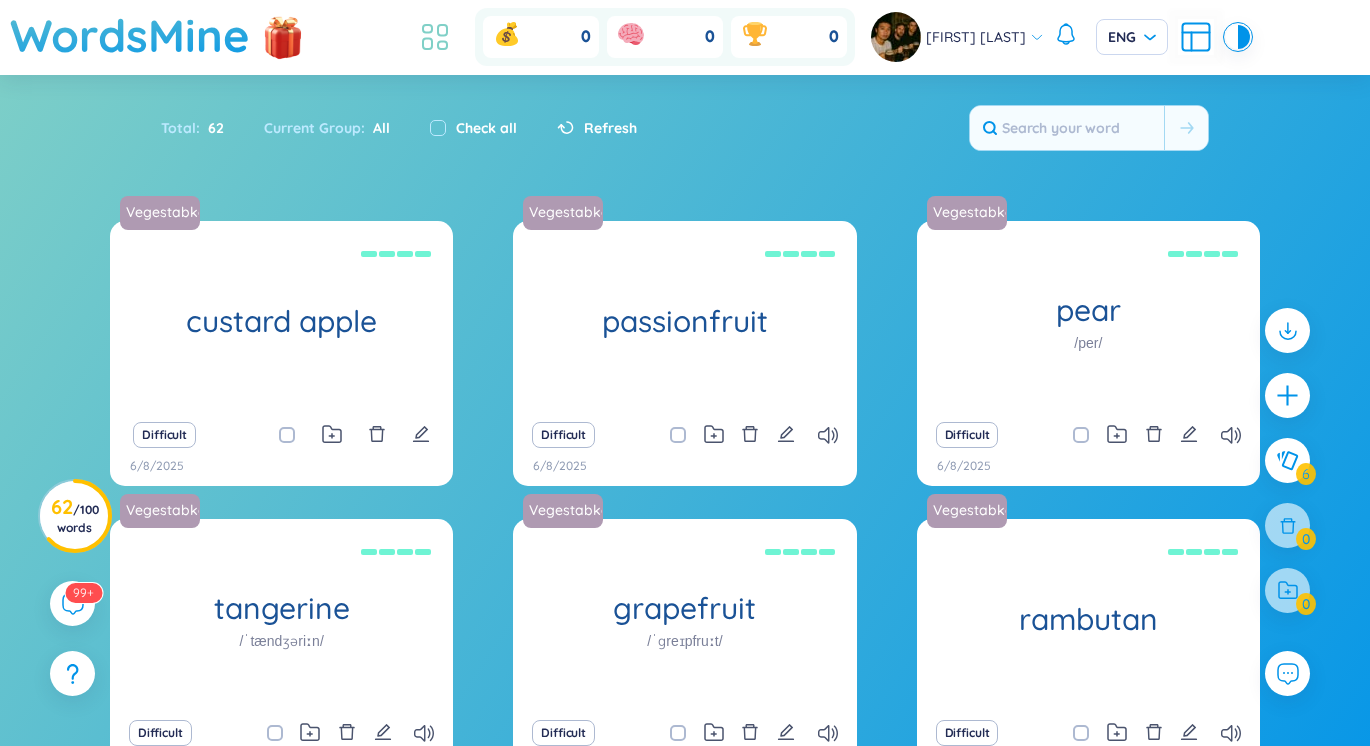 click 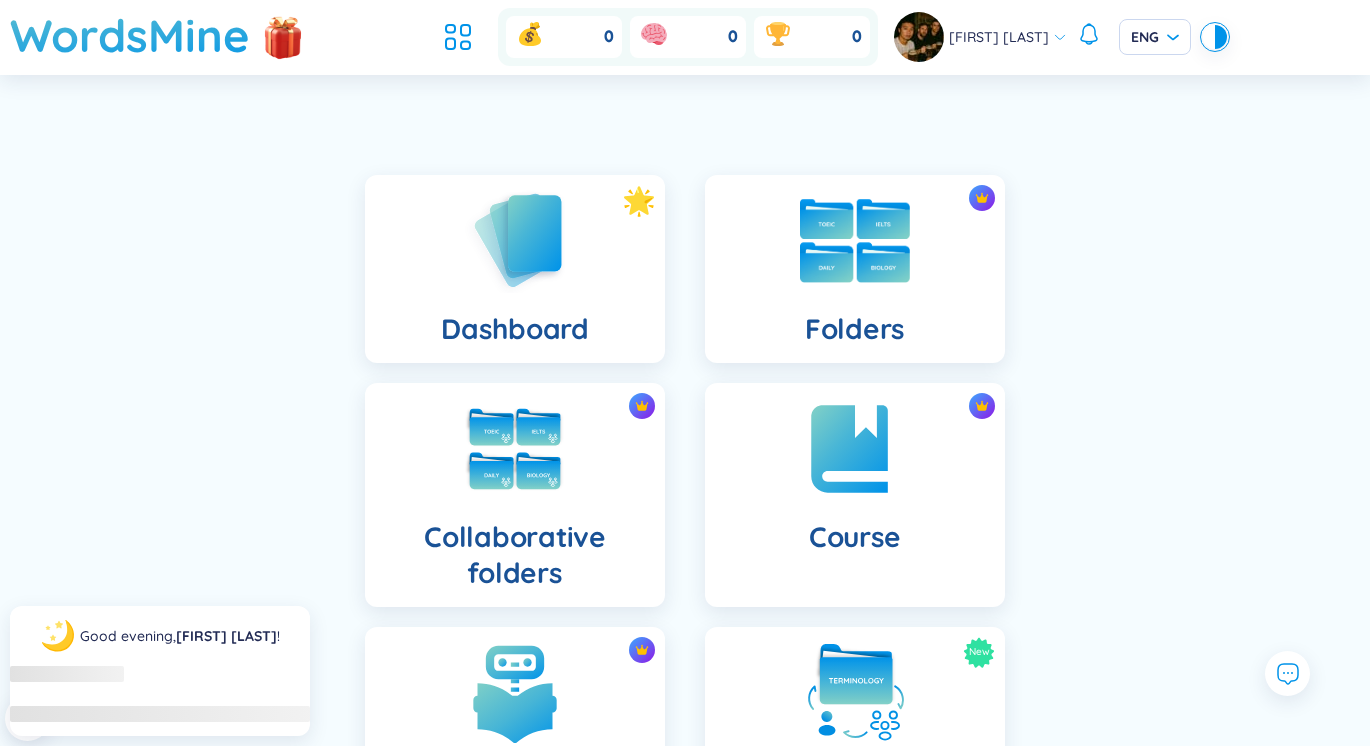 click on "Folders" at bounding box center [855, 269] 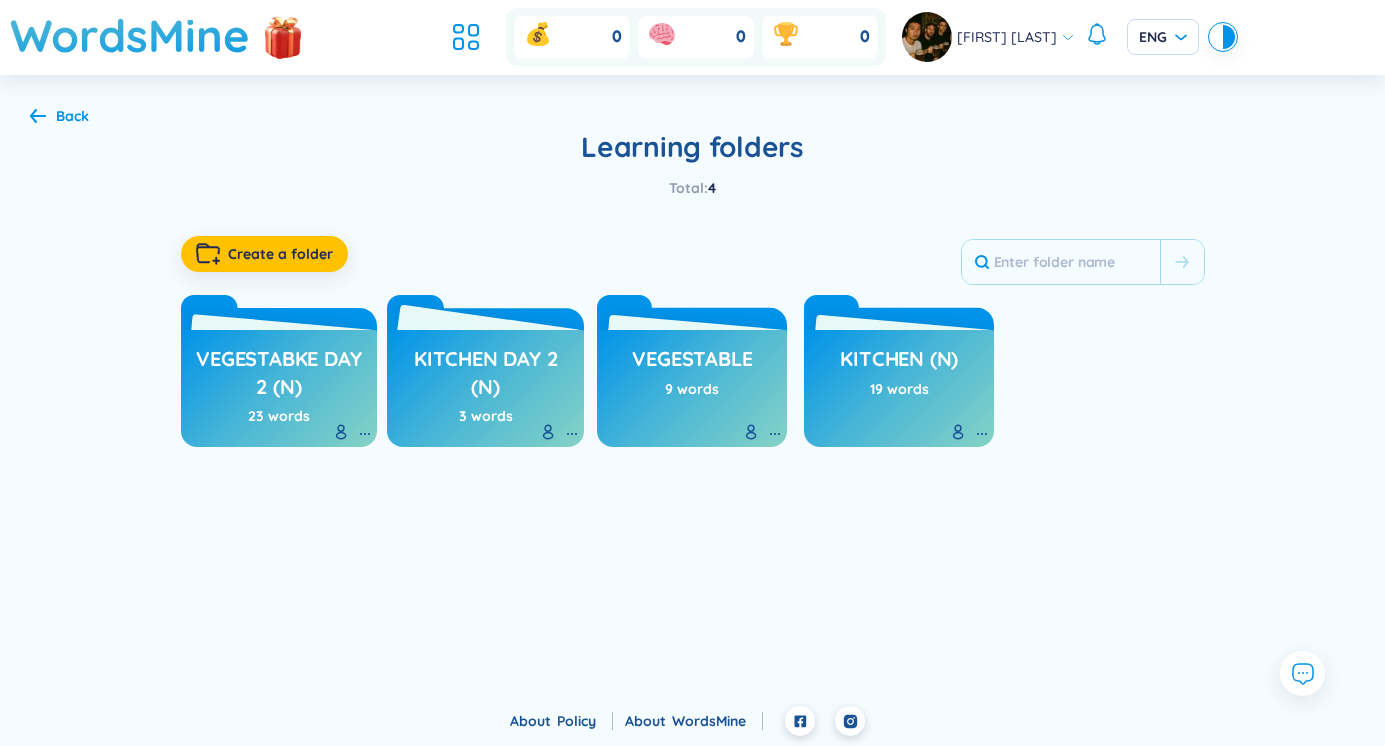 drag, startPoint x: 530, startPoint y: 402, endPoint x: 487, endPoint y: 394, distance: 43.737854 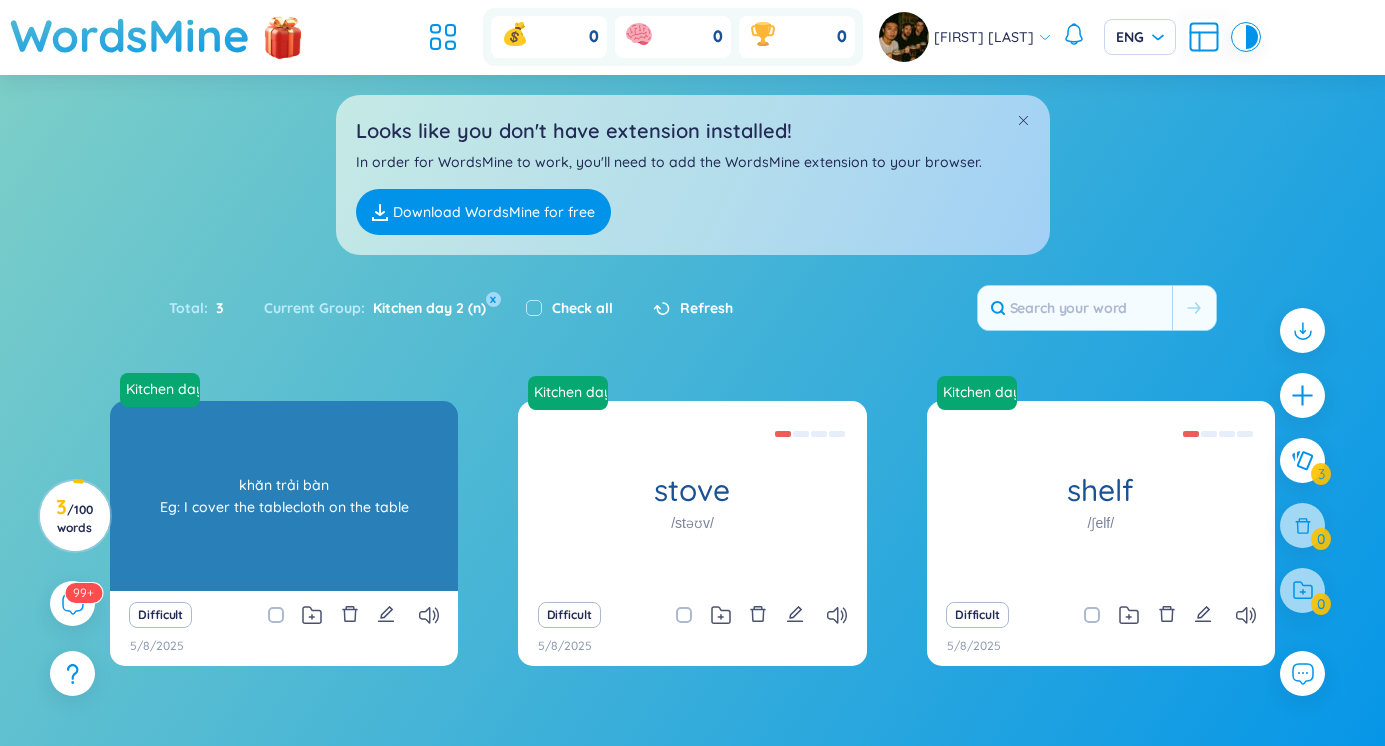 click on "khăn trải bàn
Eg: I cover the tablecloth on the table" at bounding box center [284, 496] 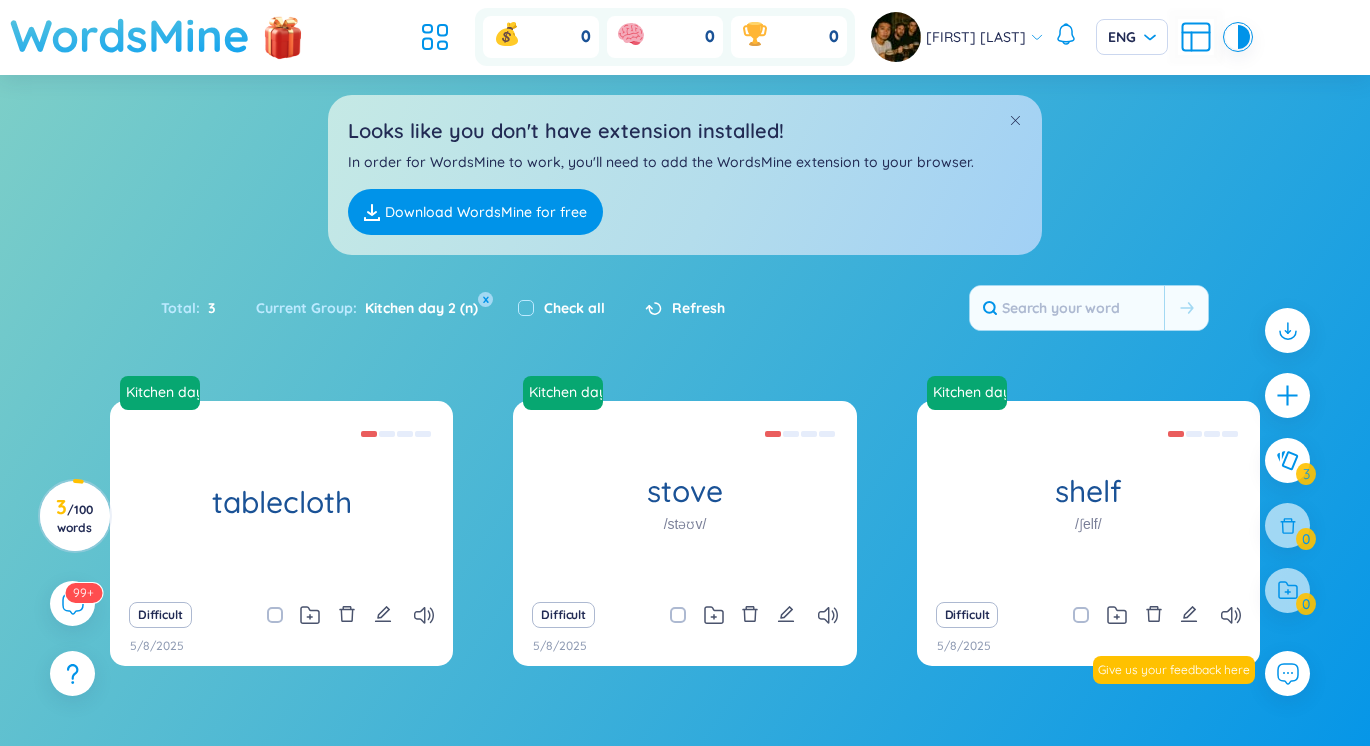 click on "WordsMine" at bounding box center [130, 35] 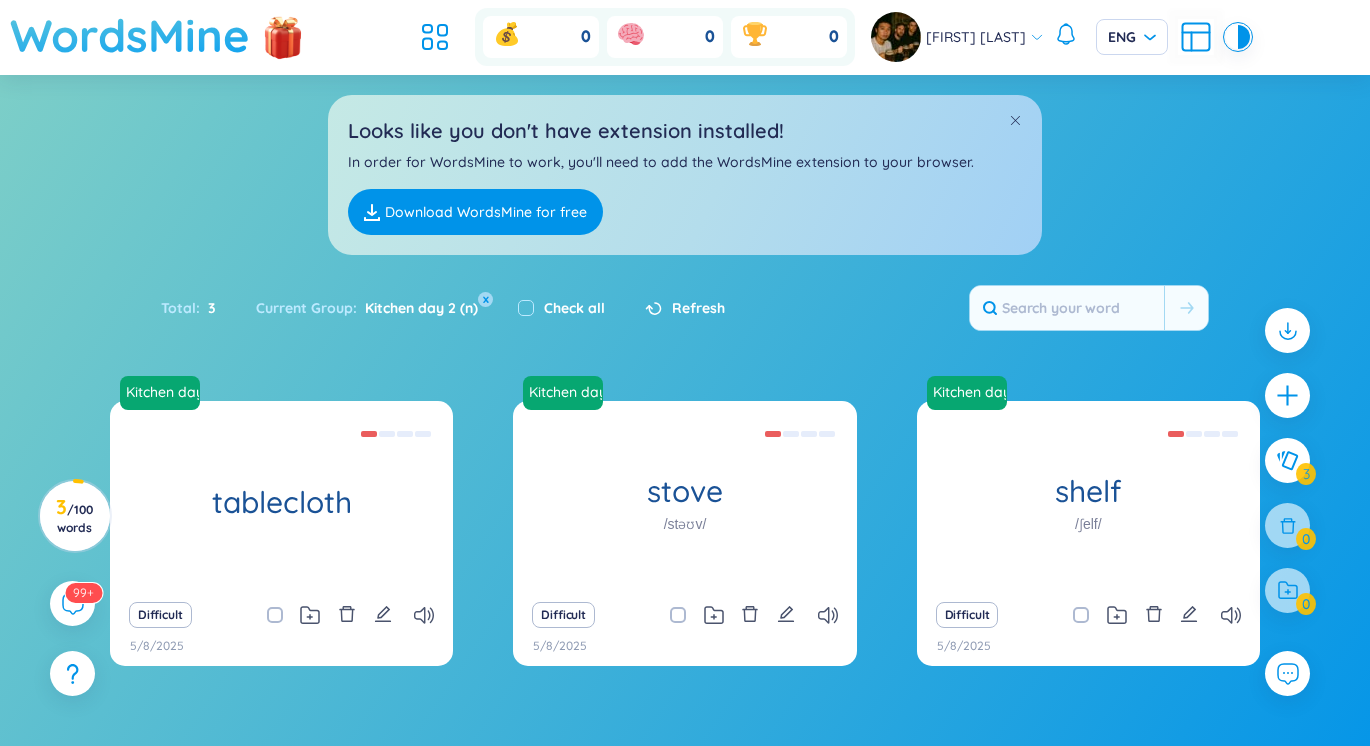 click on "WordsMine" at bounding box center [130, 35] 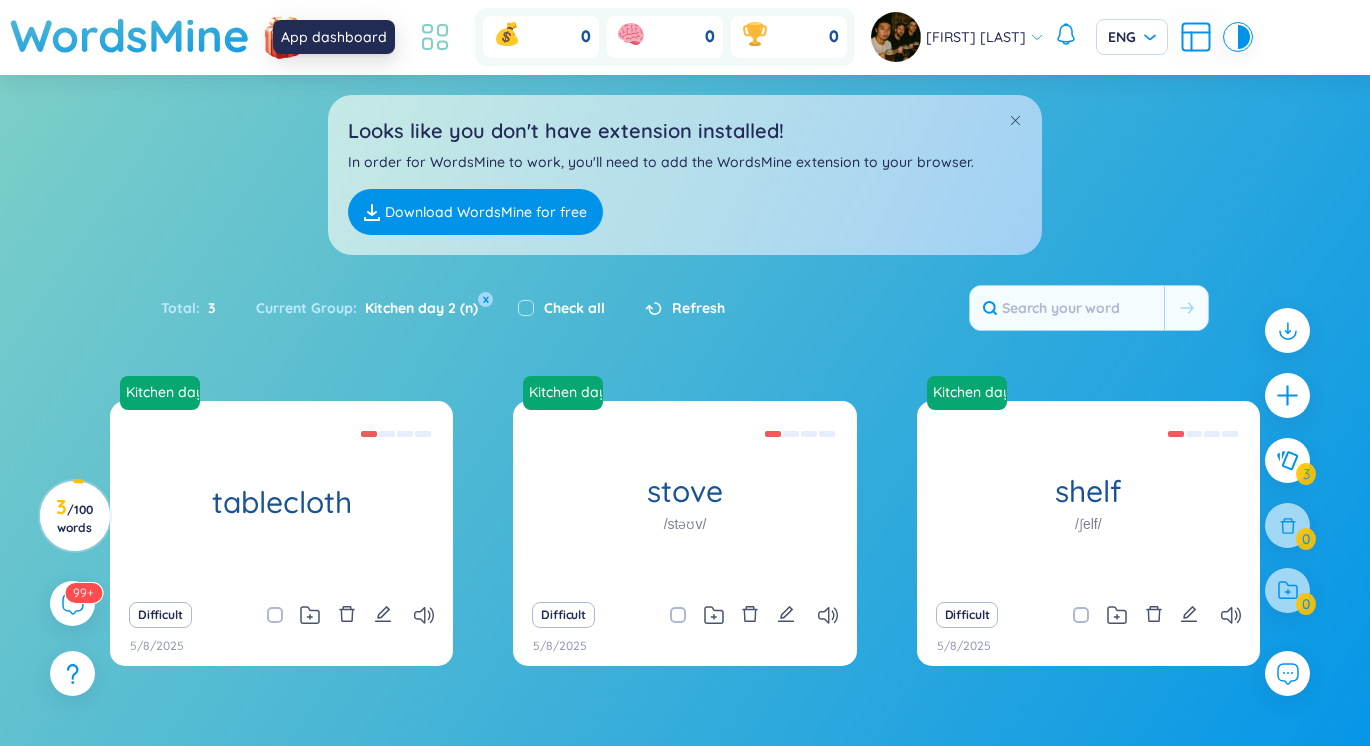 click 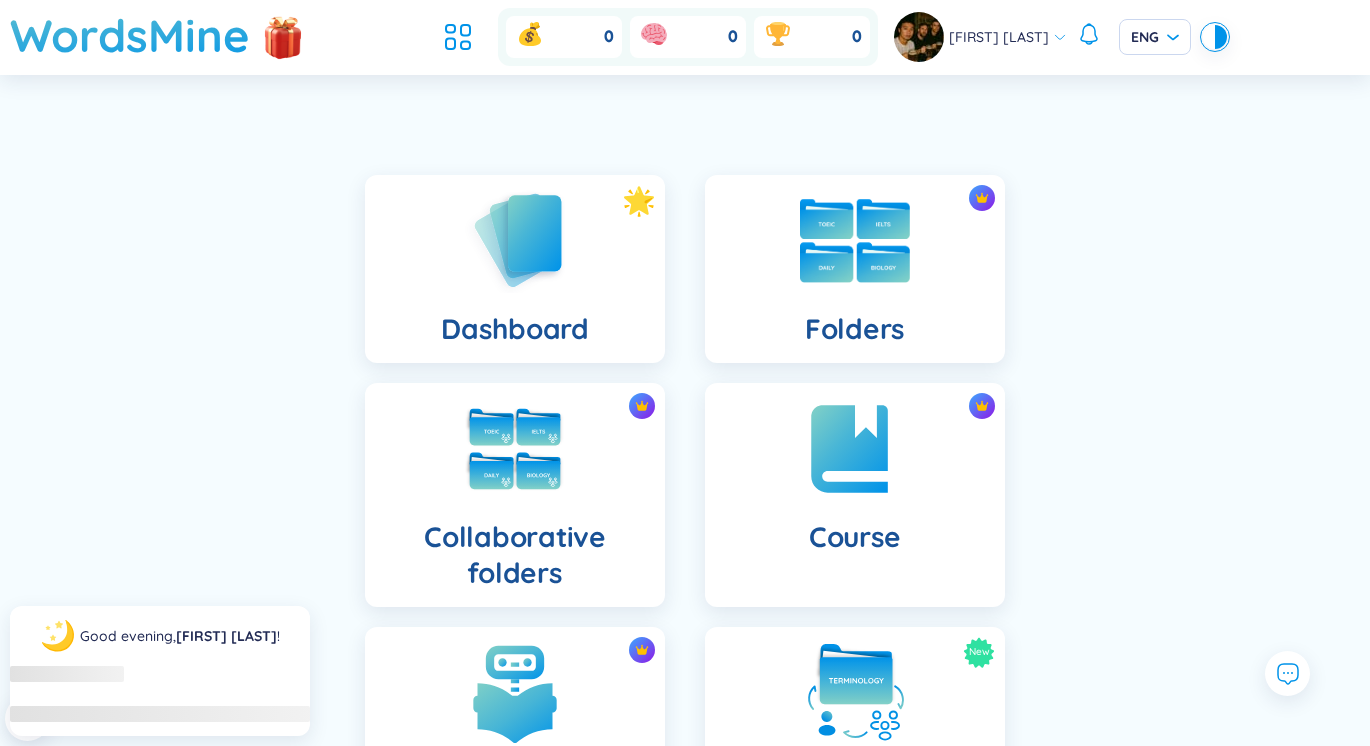 click at bounding box center (855, 241) 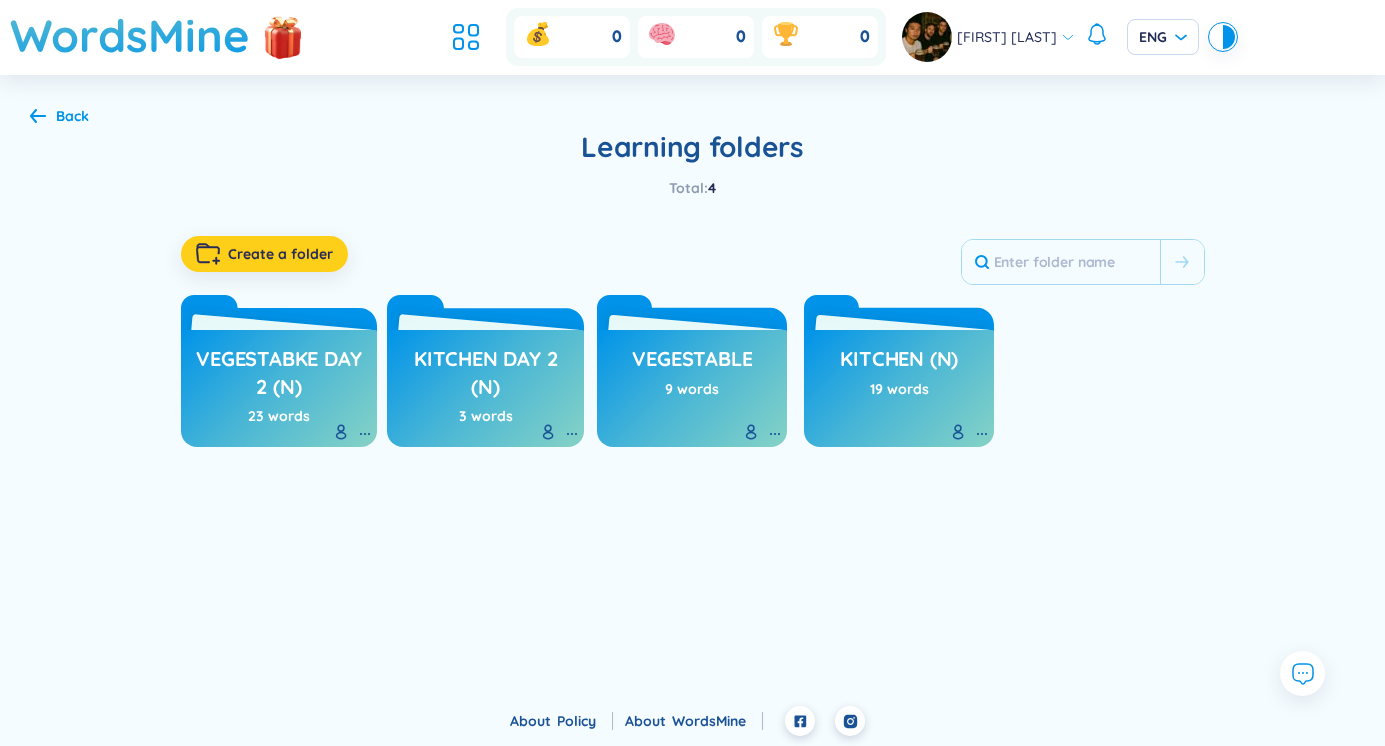 click on "Create a folder" at bounding box center [280, 254] 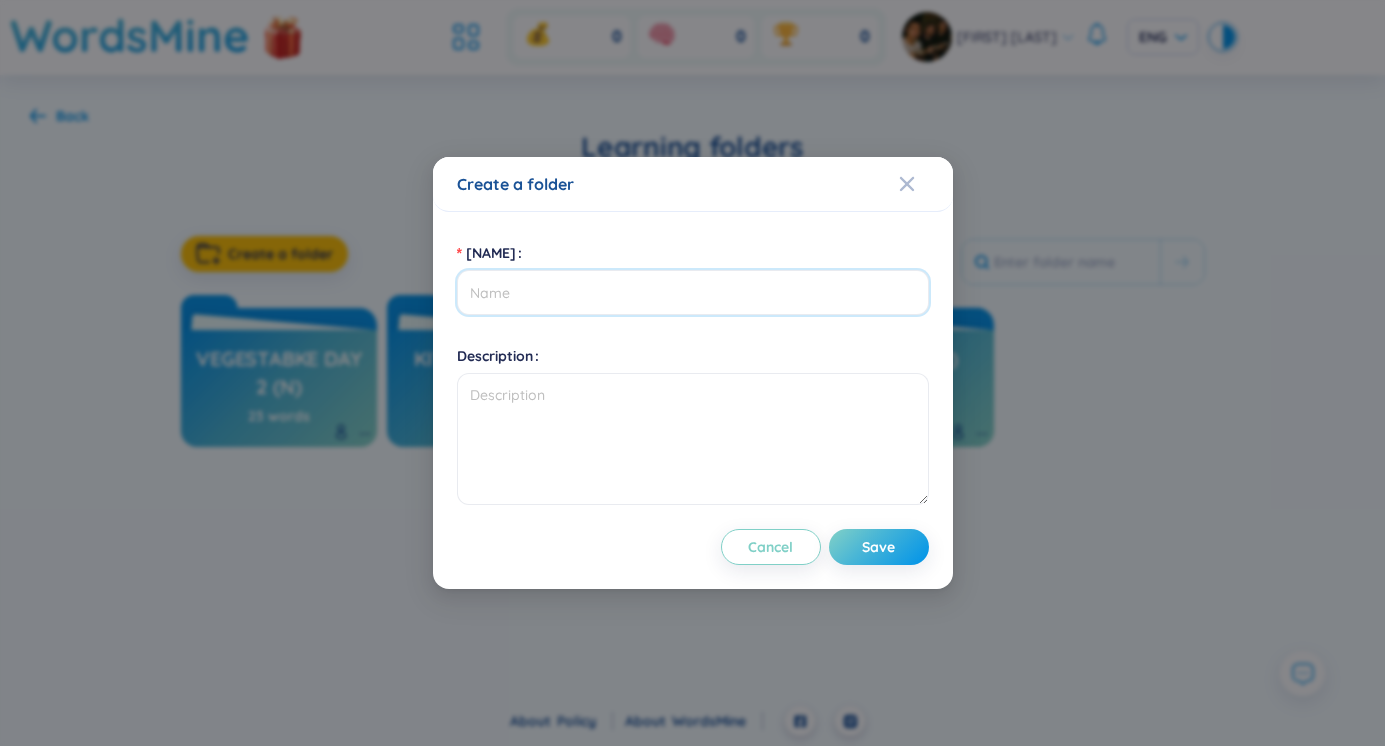click on "[NAME]" at bounding box center [693, 292] 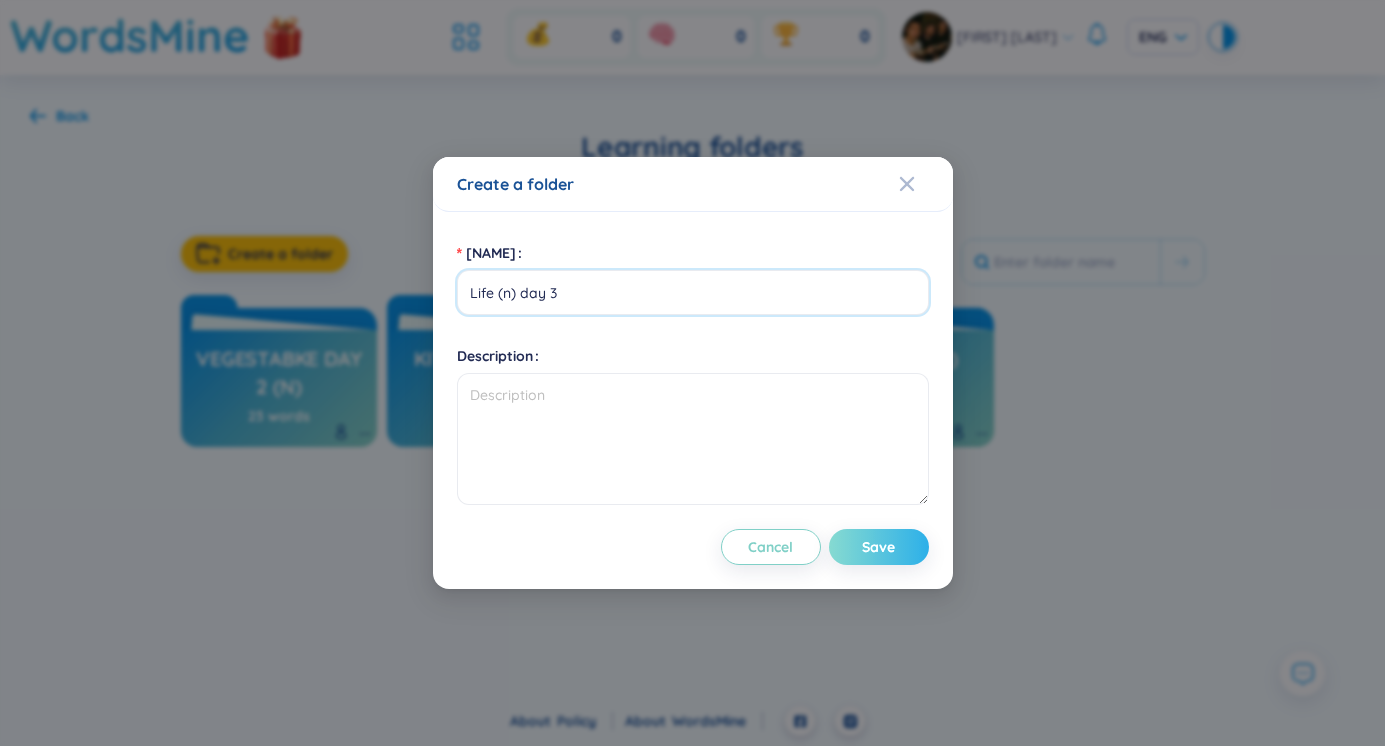 type on "Life (n) day 3" 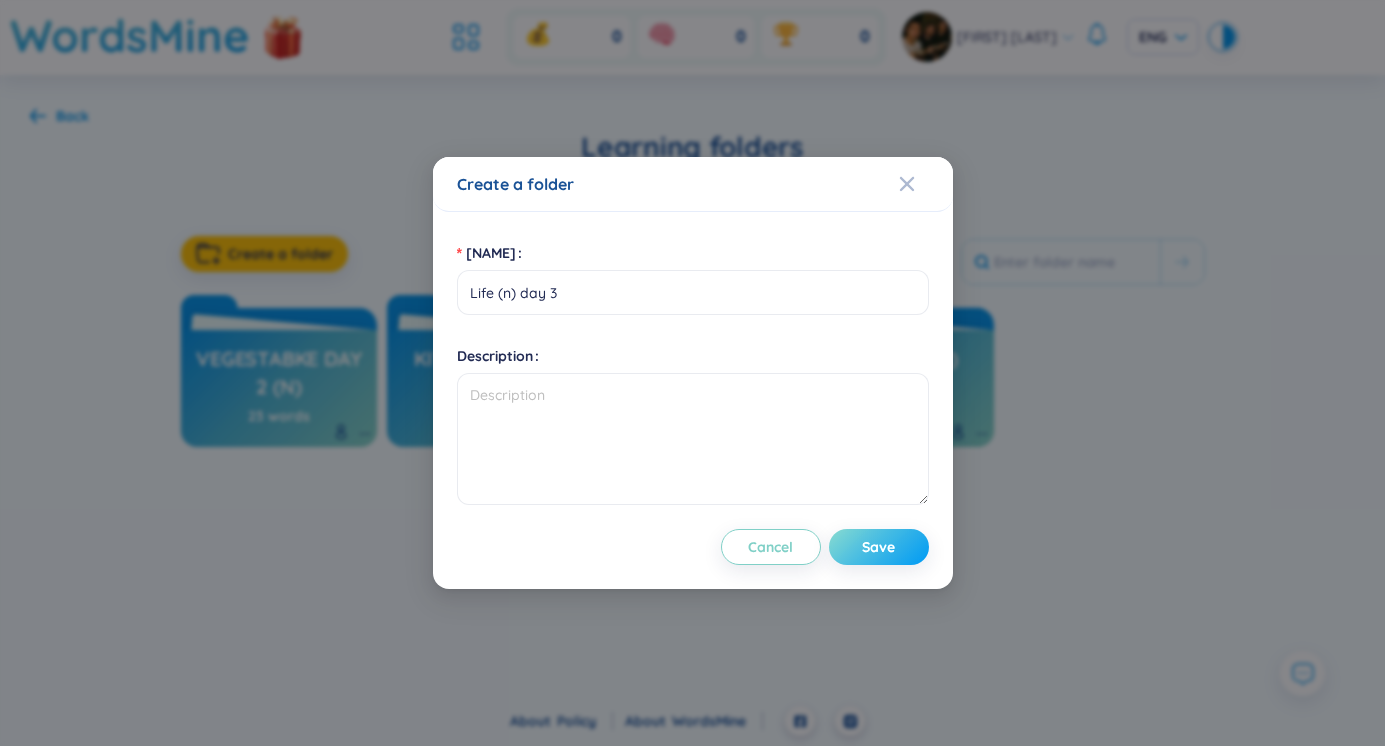 click on "Save" at bounding box center [878, 547] 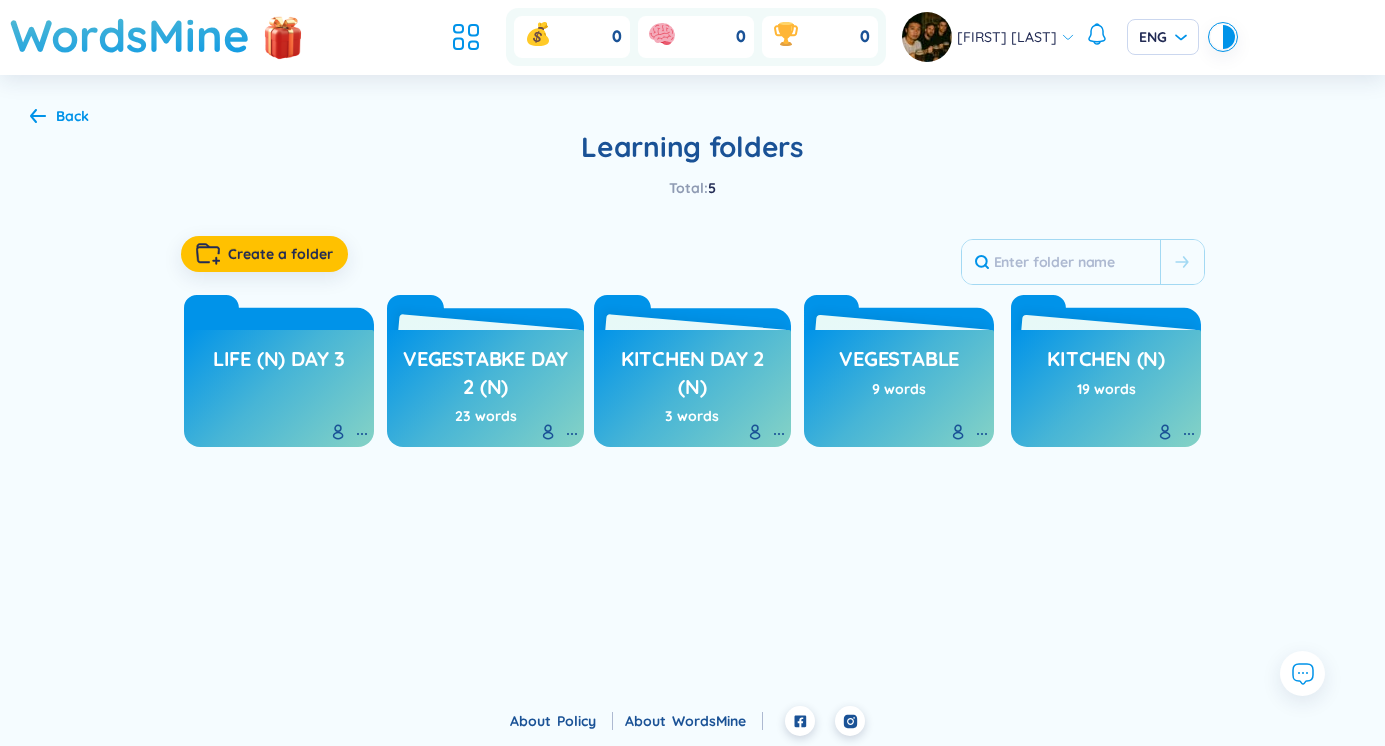 click on "Life (n) day 3" at bounding box center (279, 364) 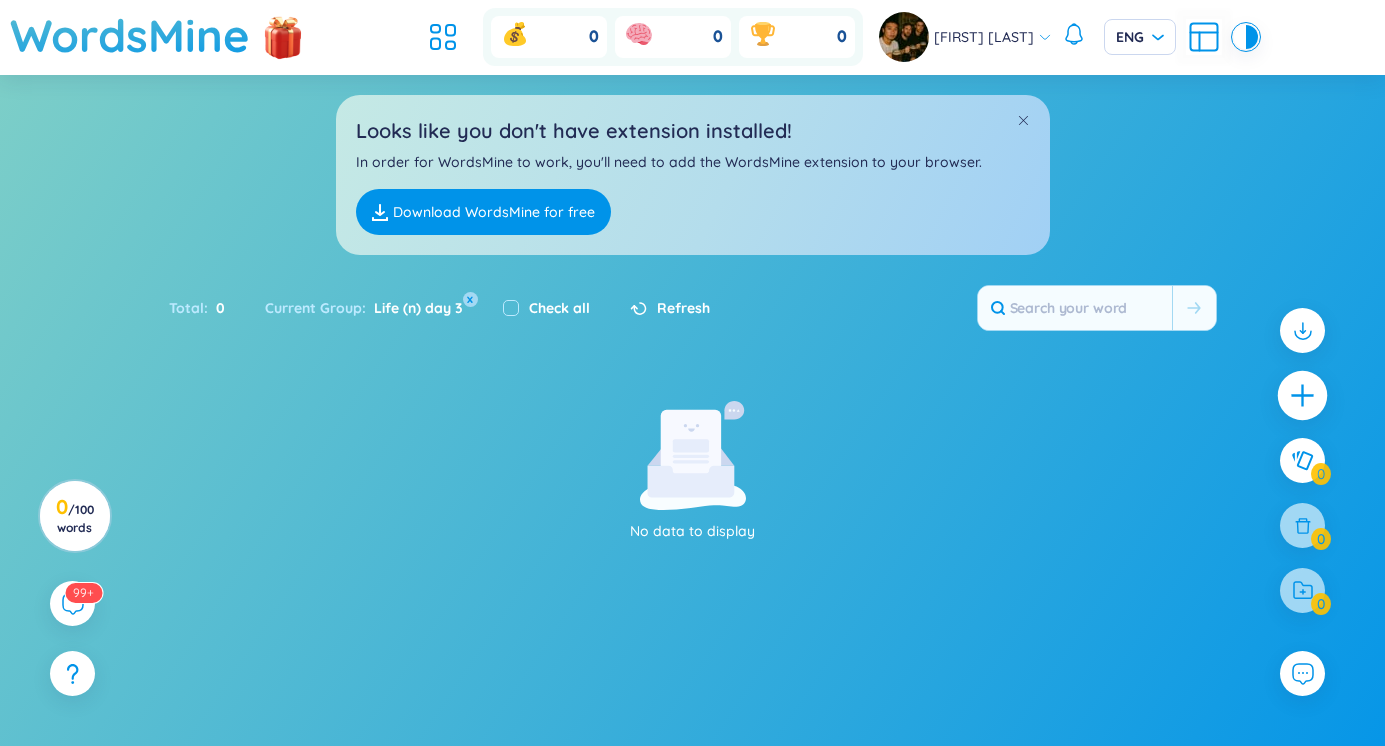 click 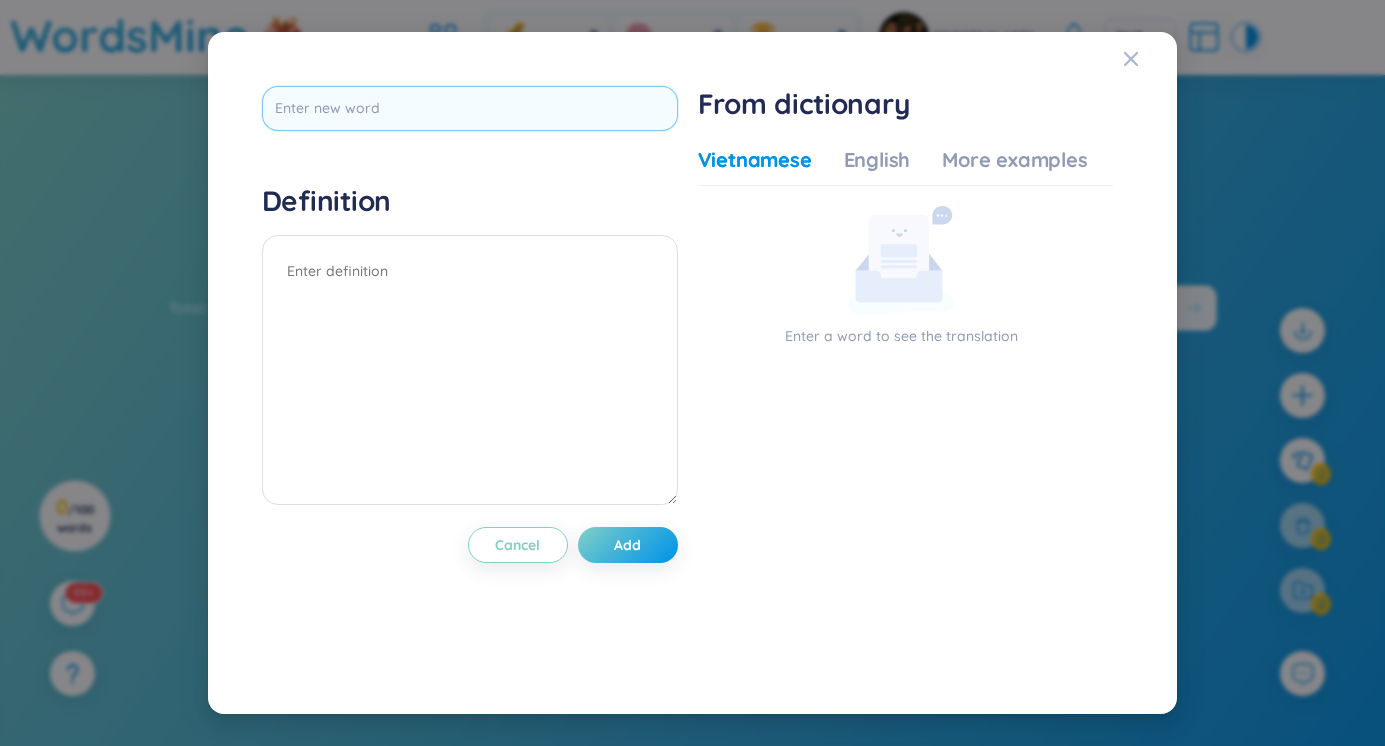click at bounding box center [470, 108] 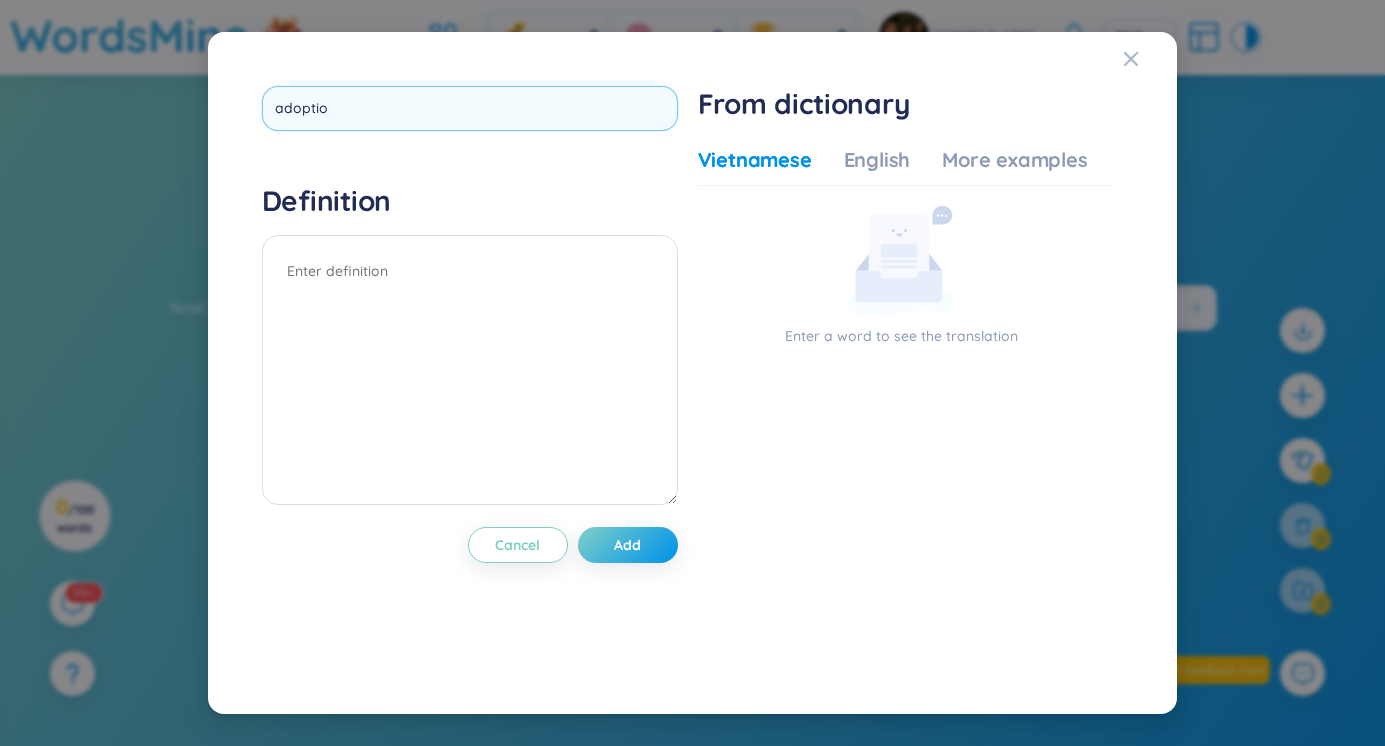 type on "adoption" 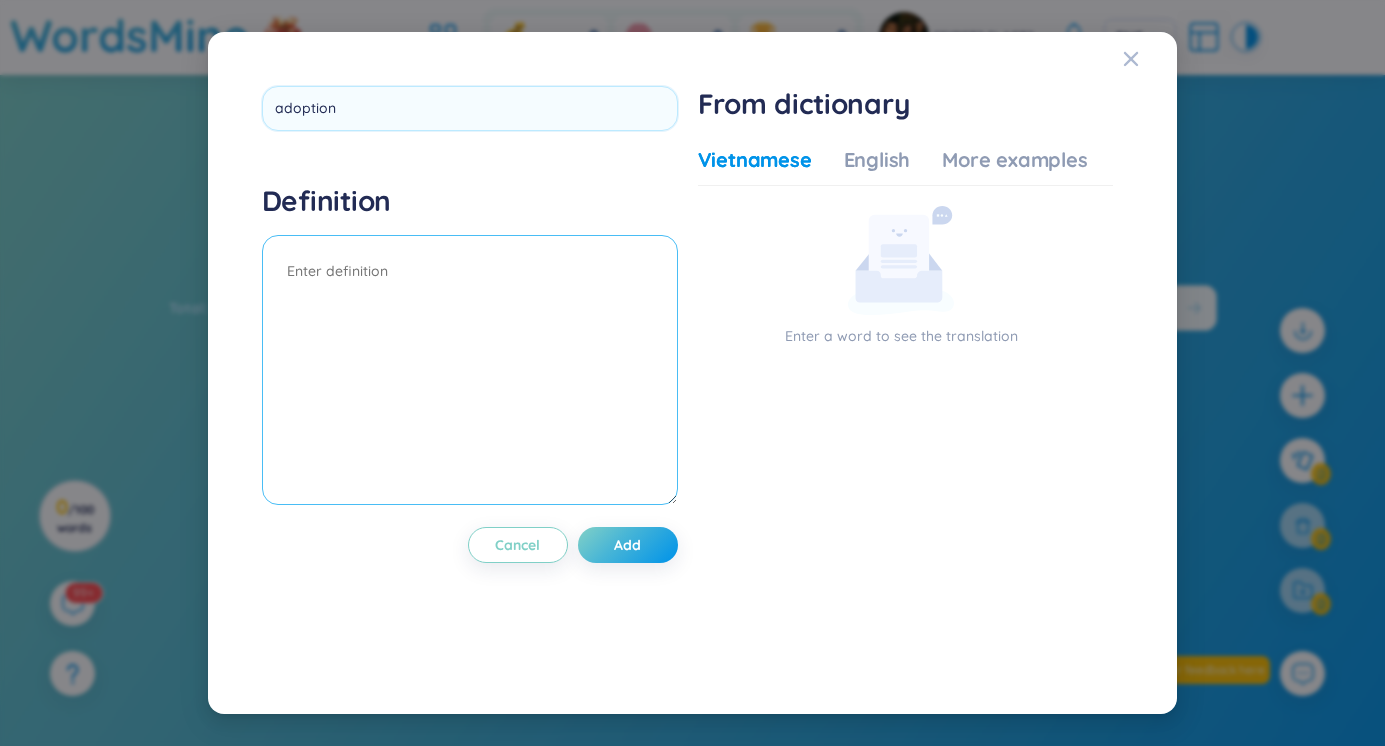 click on "Definition" at bounding box center (470, 347) 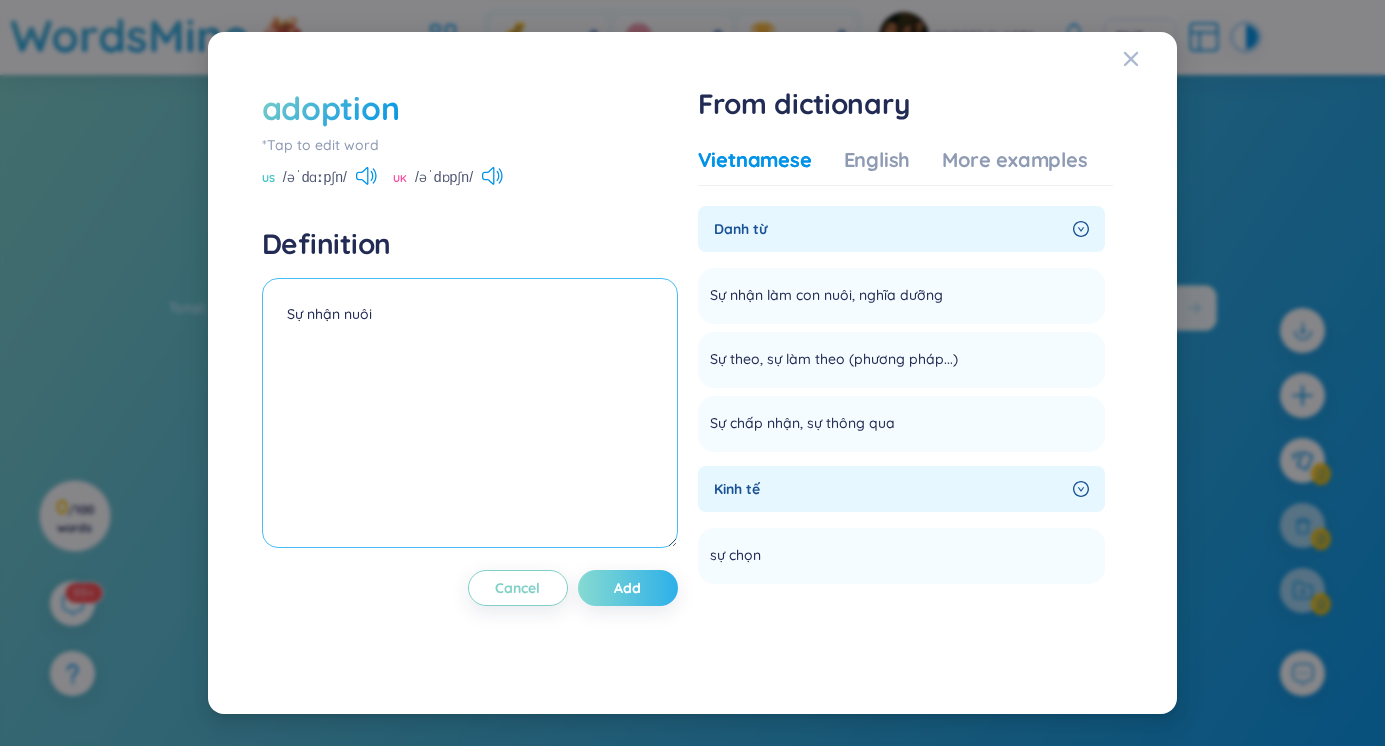 type on "Sự nhận nuôi" 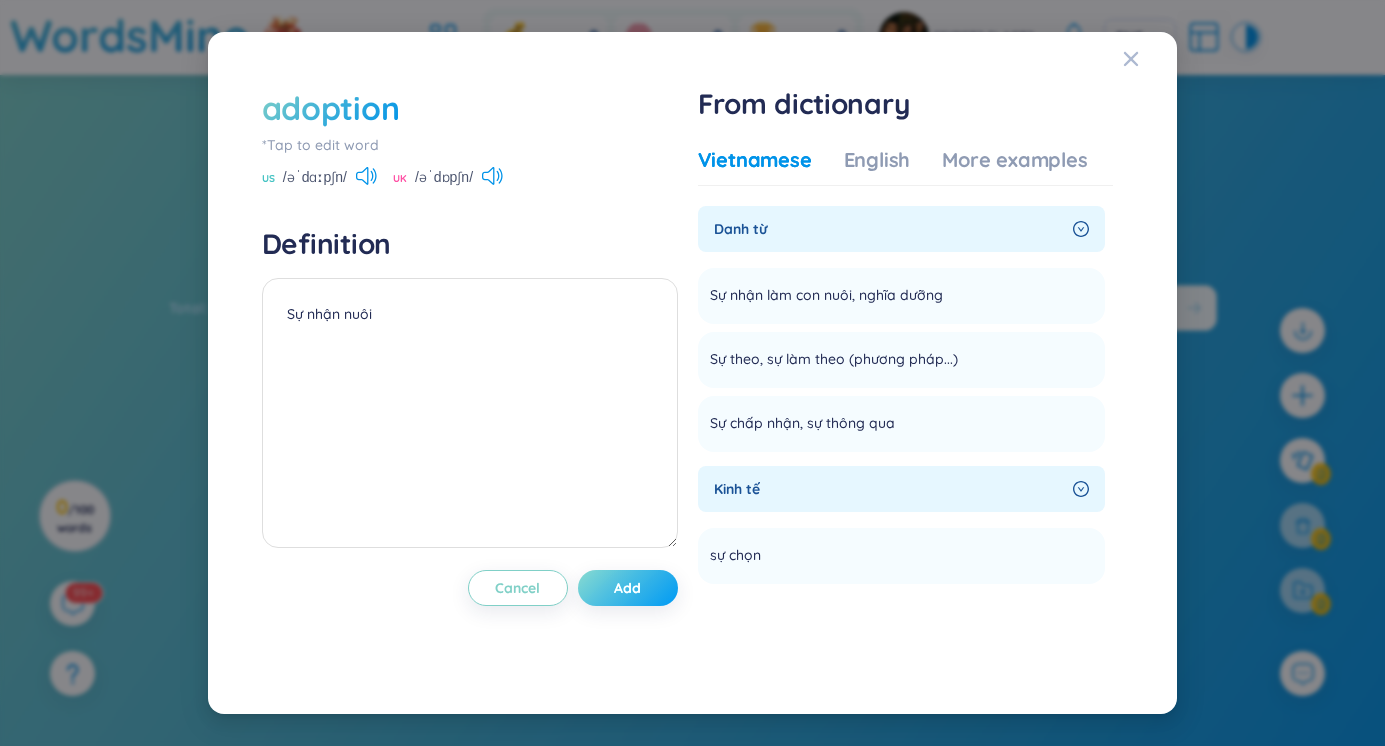click on "Add" at bounding box center [628, 588] 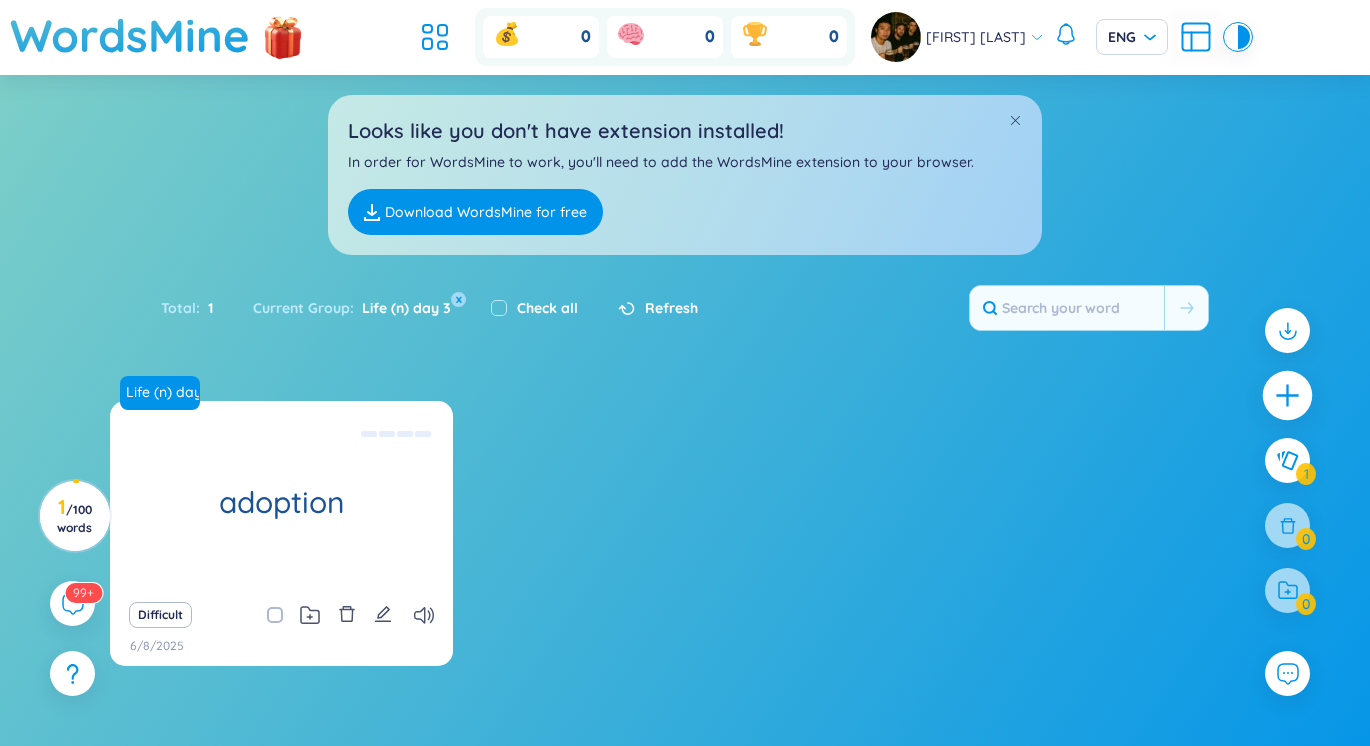 click 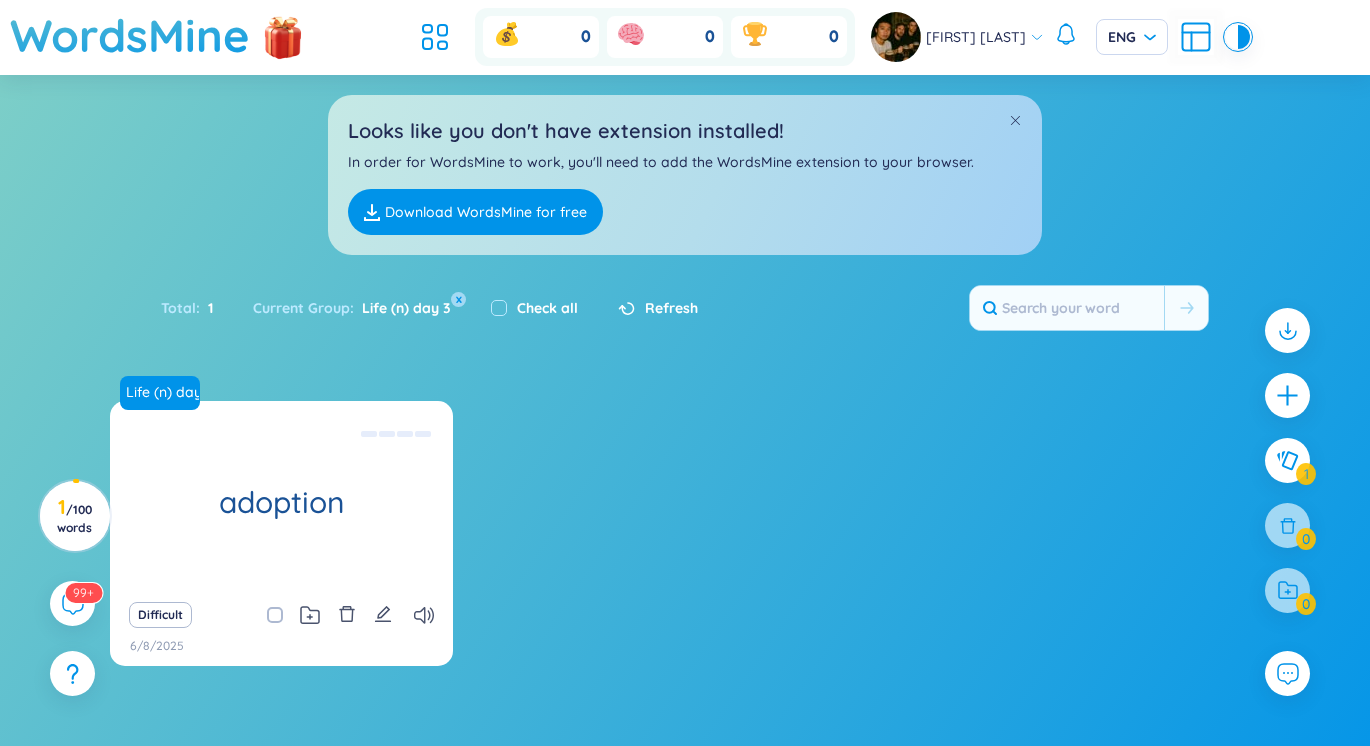 type 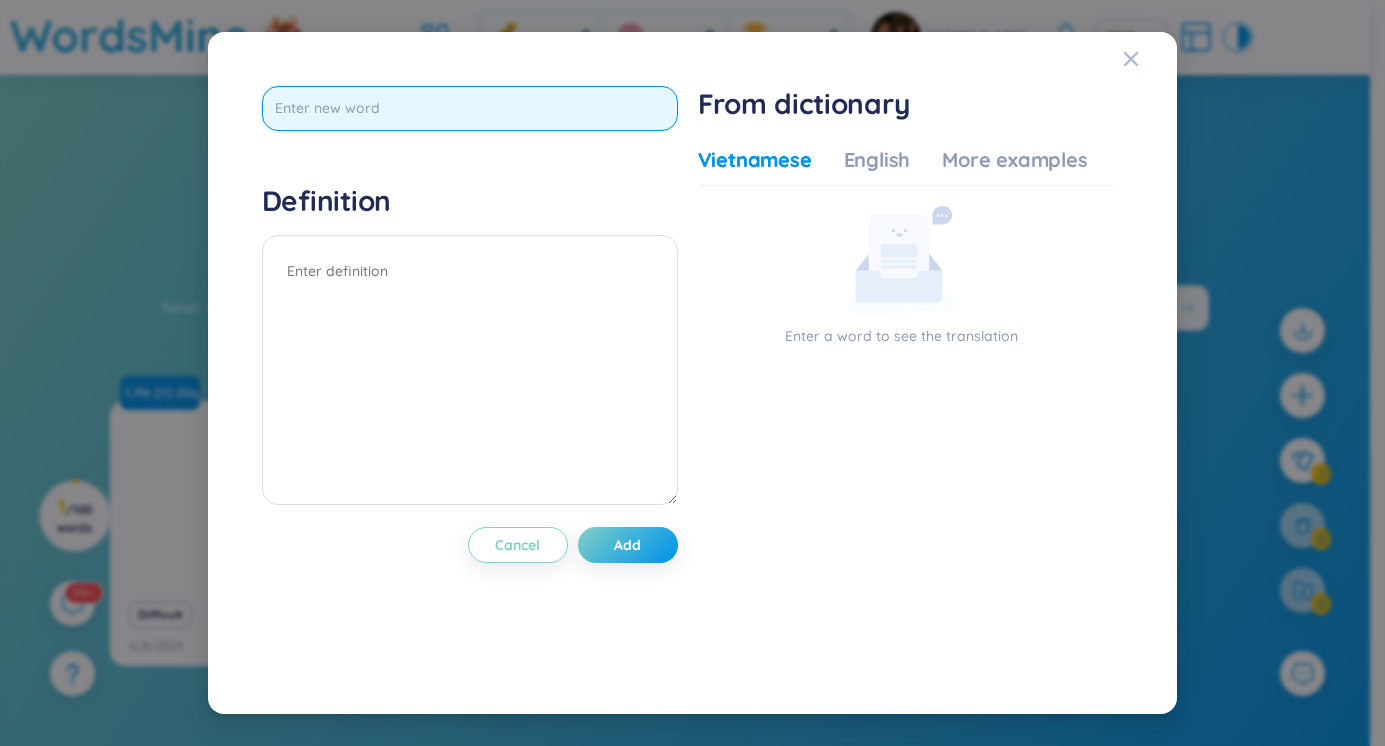 click at bounding box center (470, 108) 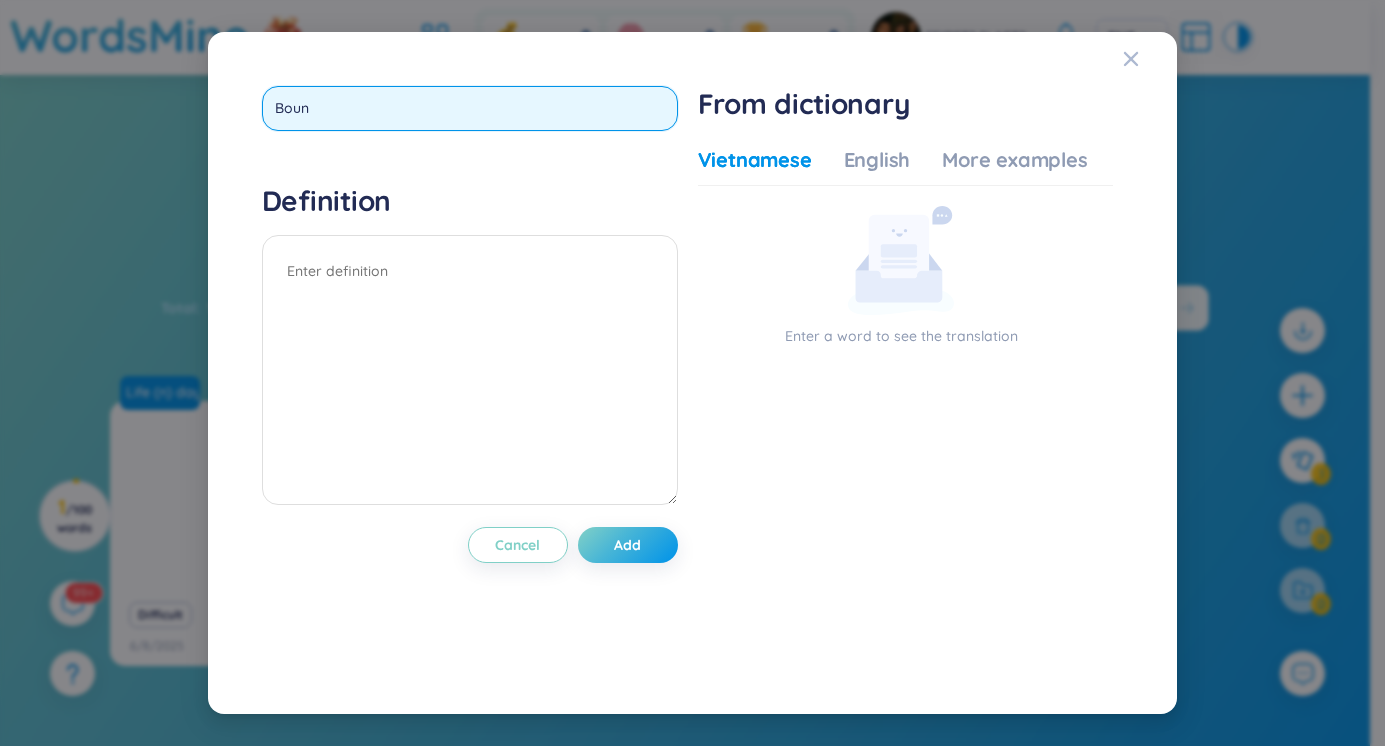 type on "Bound" 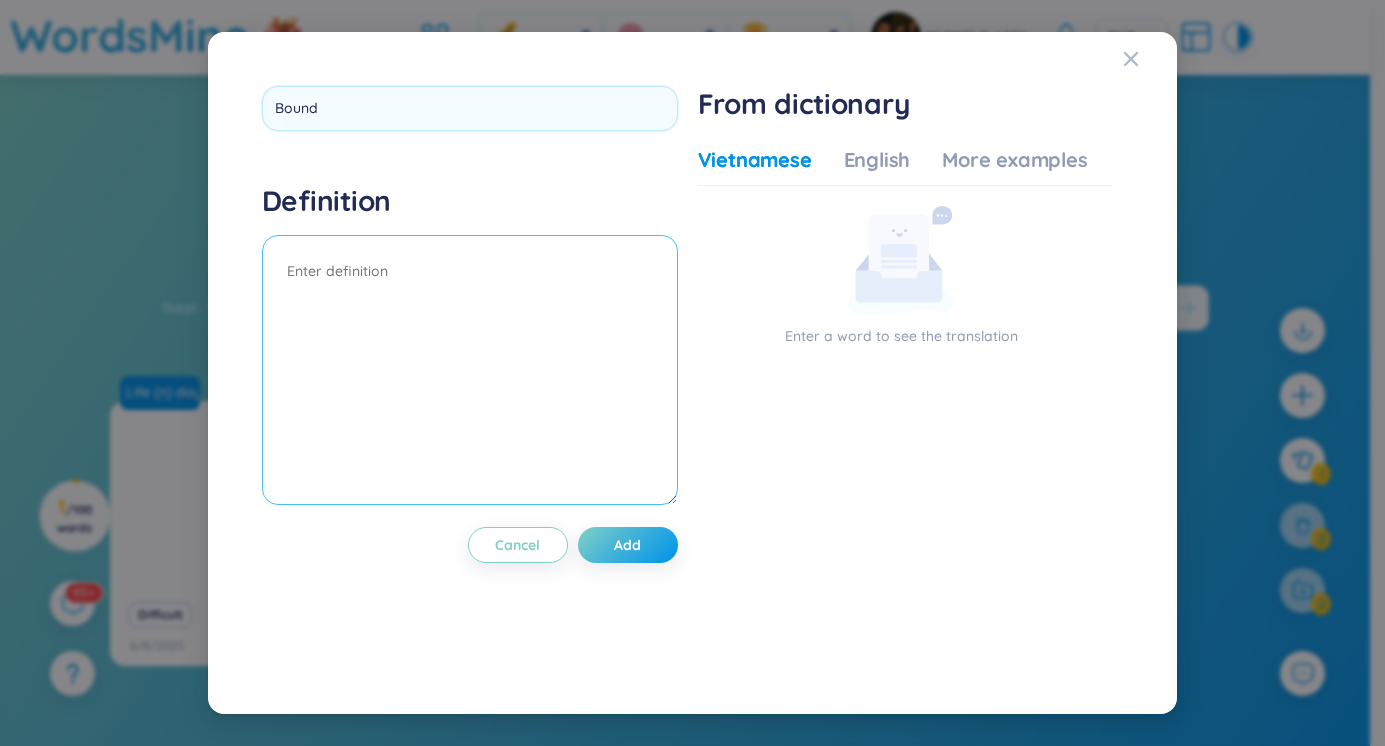 click at bounding box center [470, 370] 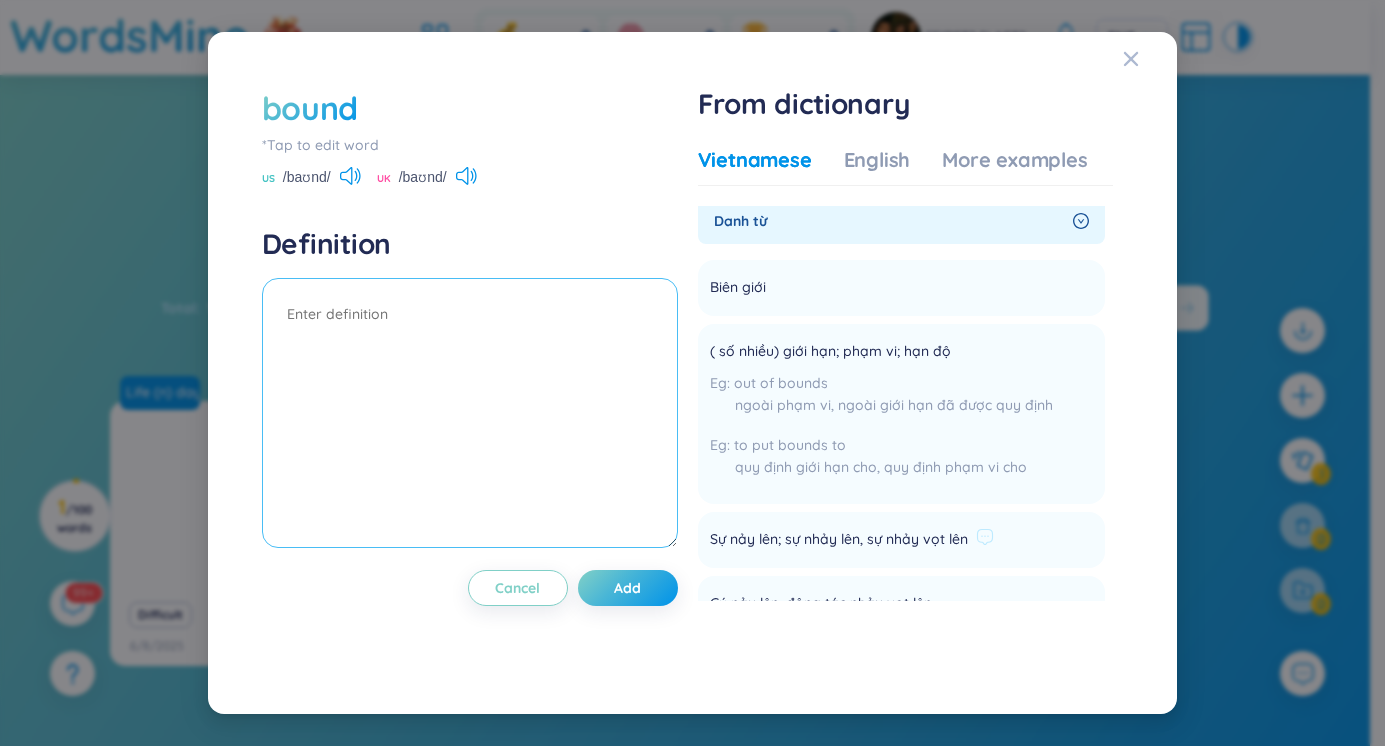 scroll, scrollTop: 0, scrollLeft: 0, axis: both 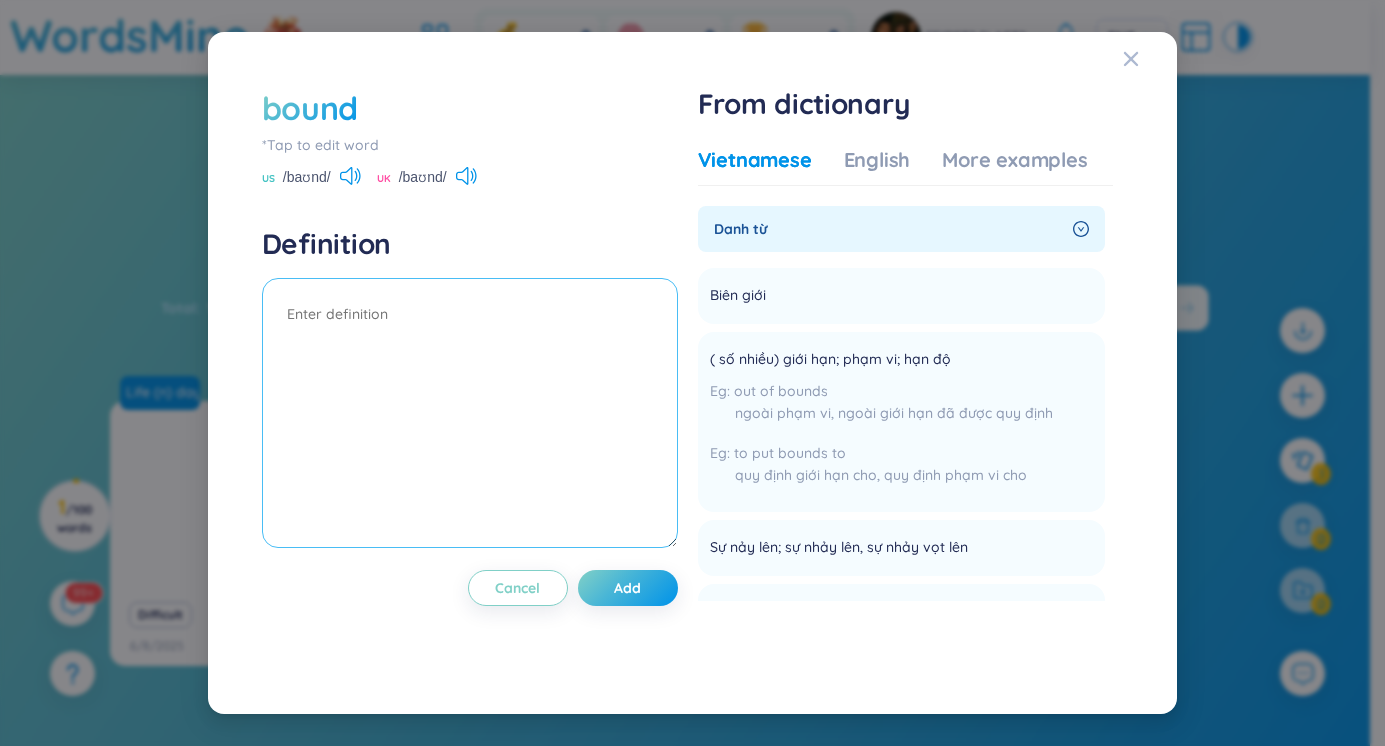 click at bounding box center (470, 413) 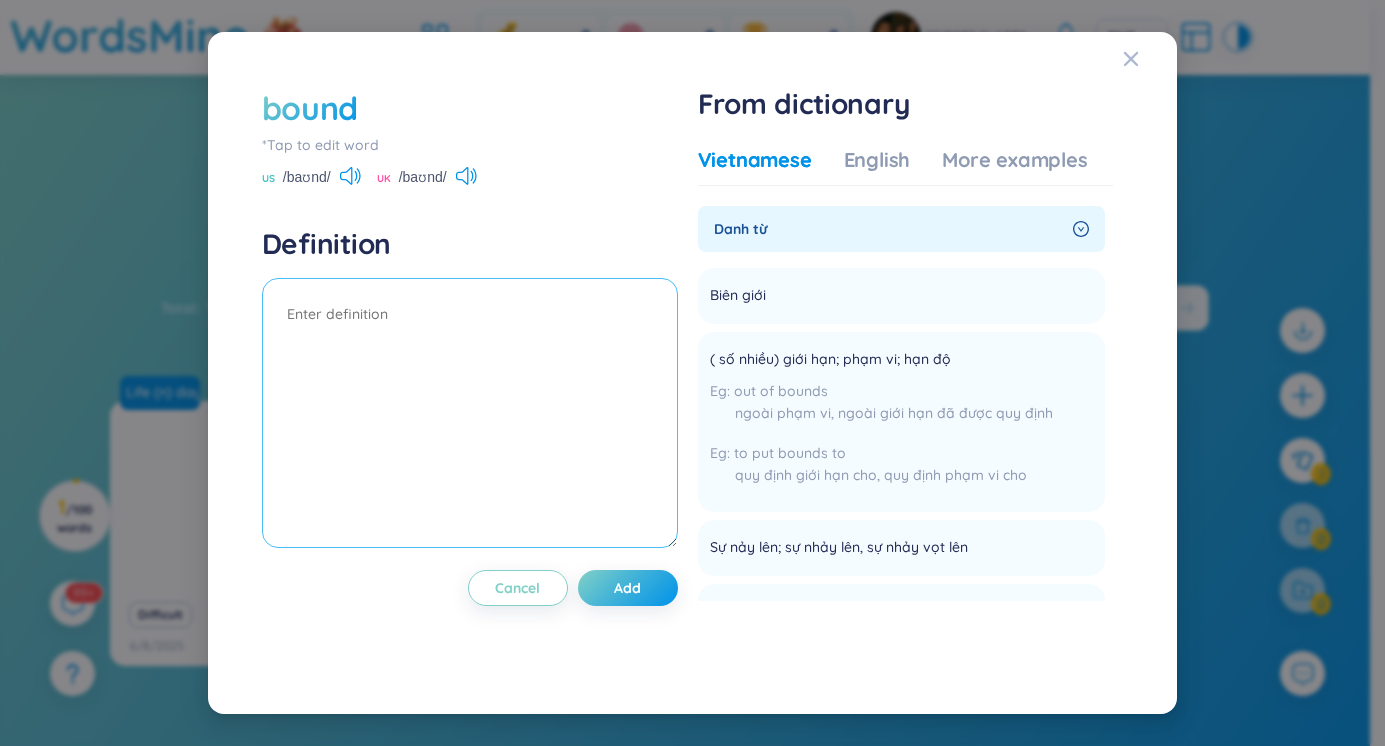 click at bounding box center (470, 413) 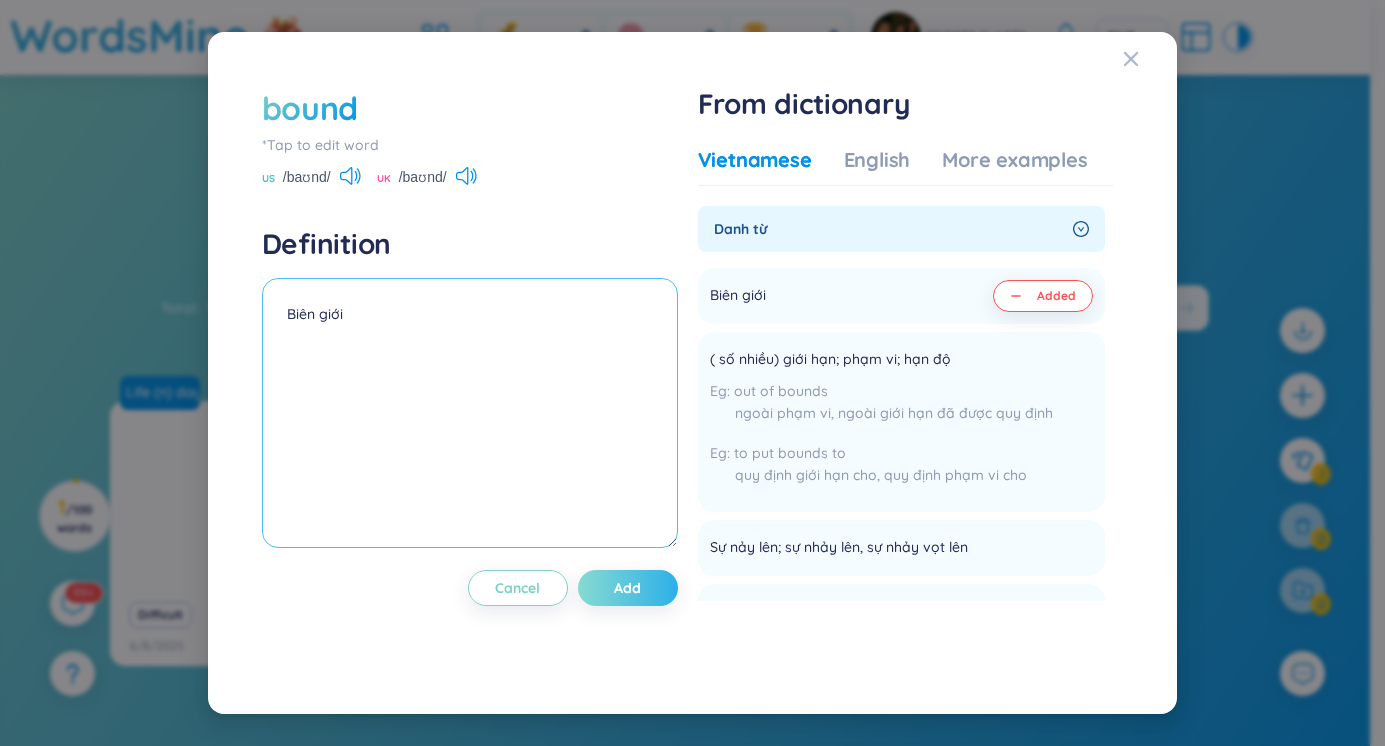 type on "Biên giới" 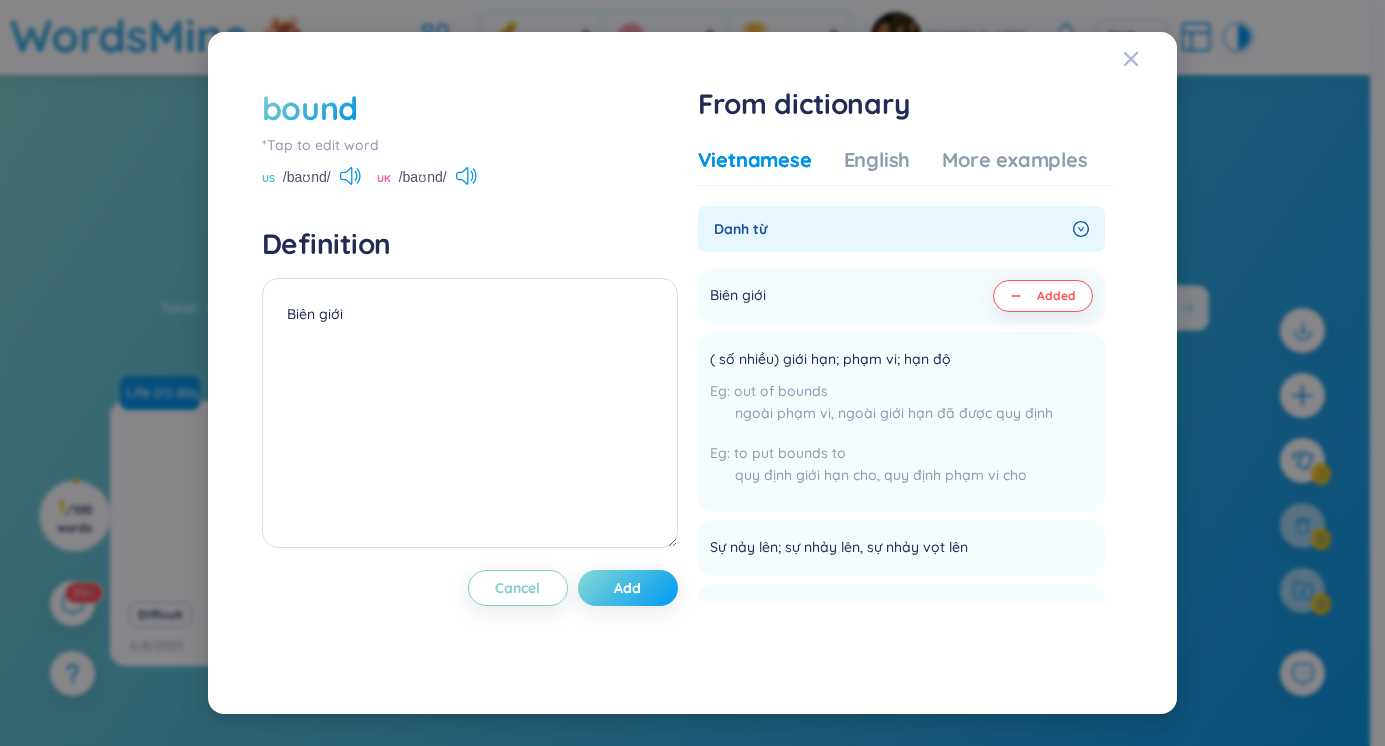 click on "Add" at bounding box center (628, 588) 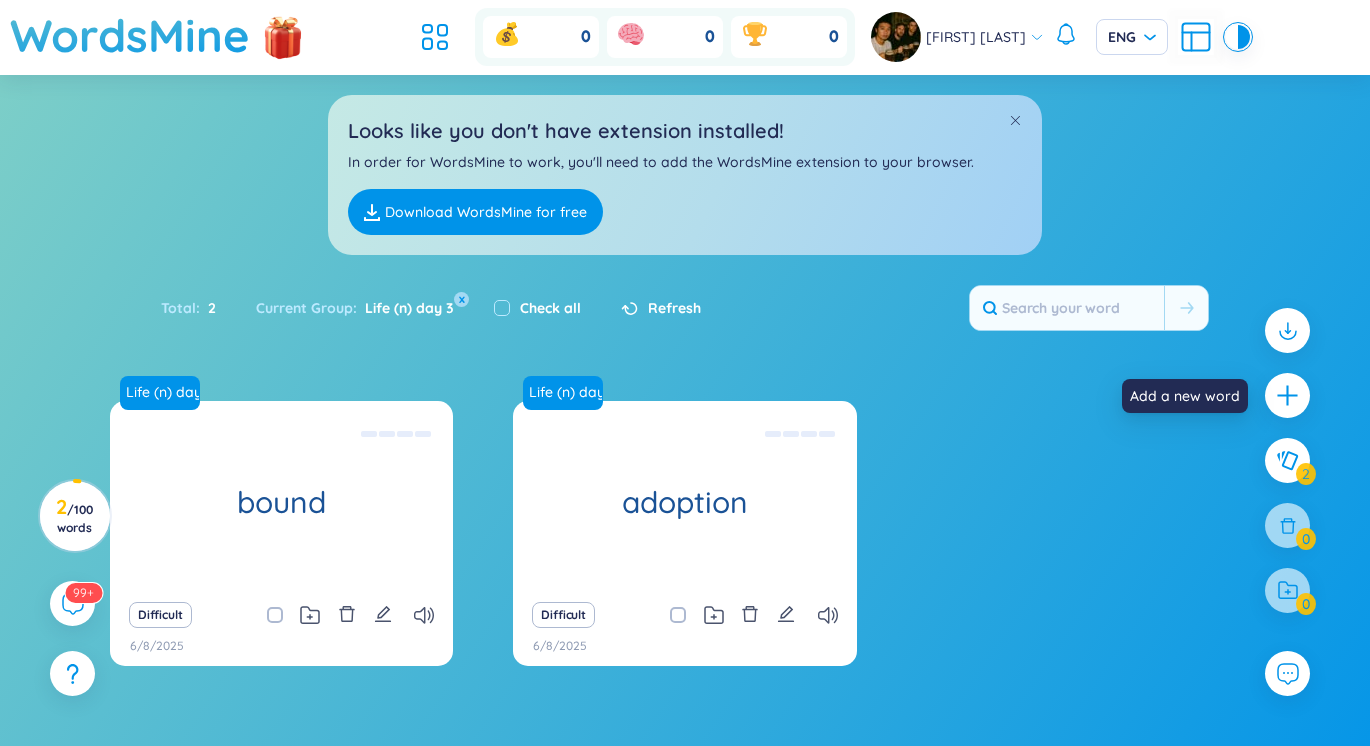 drag, startPoint x: 1272, startPoint y: 393, endPoint x: 1255, endPoint y: 396, distance: 17.262676 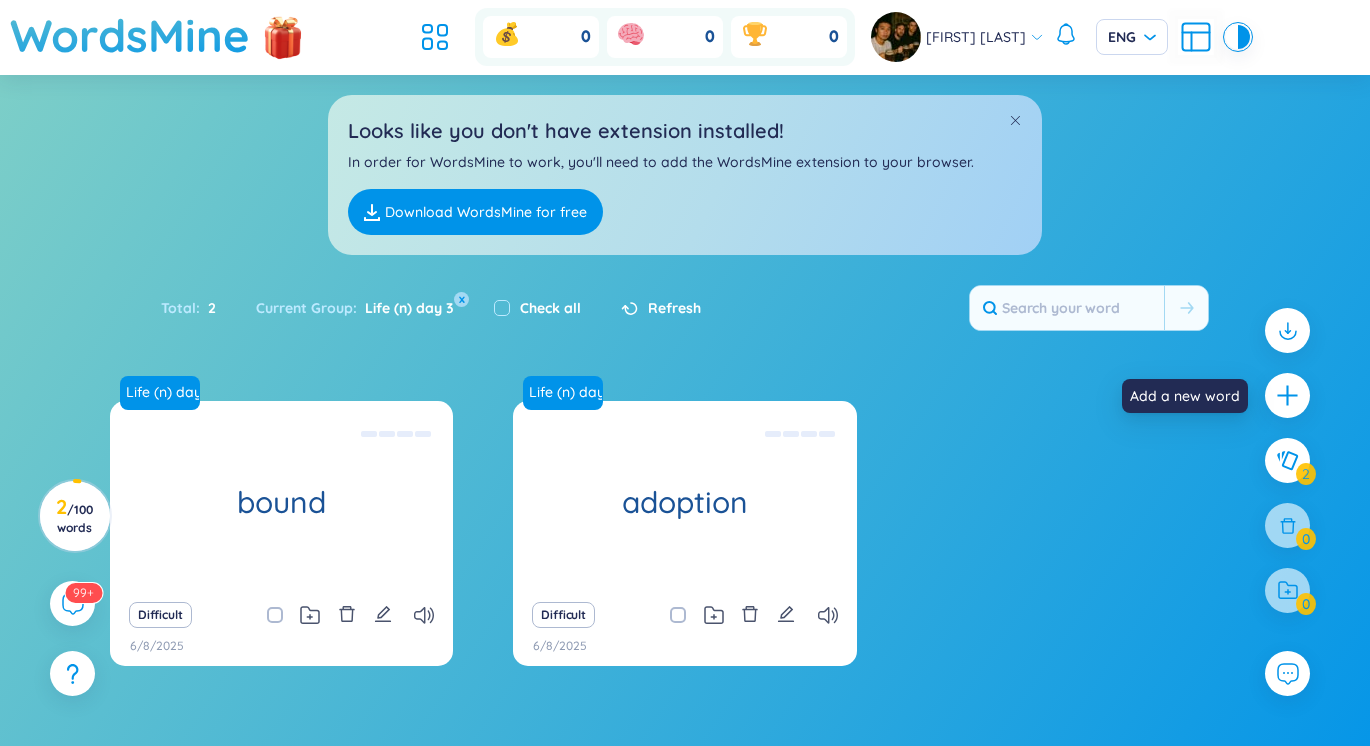 click at bounding box center [1287, 395] 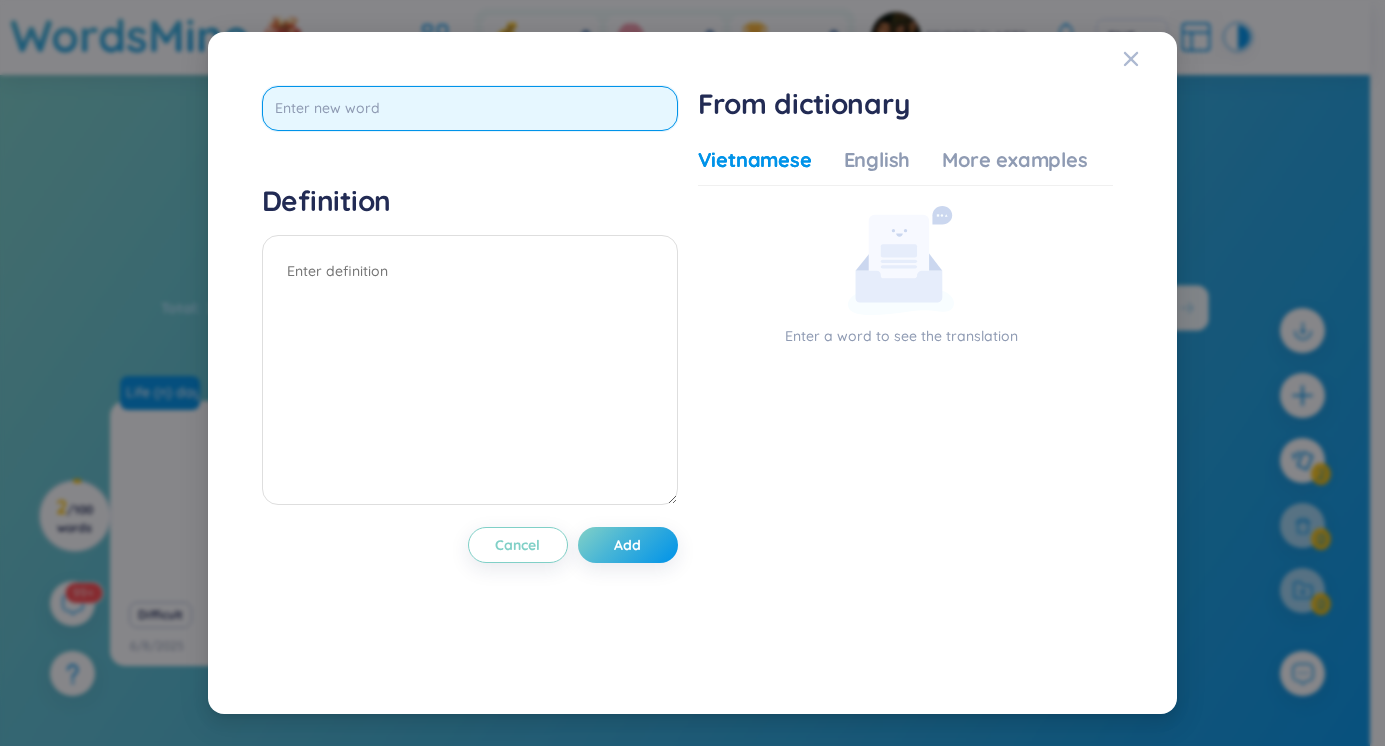 click at bounding box center [470, 108] 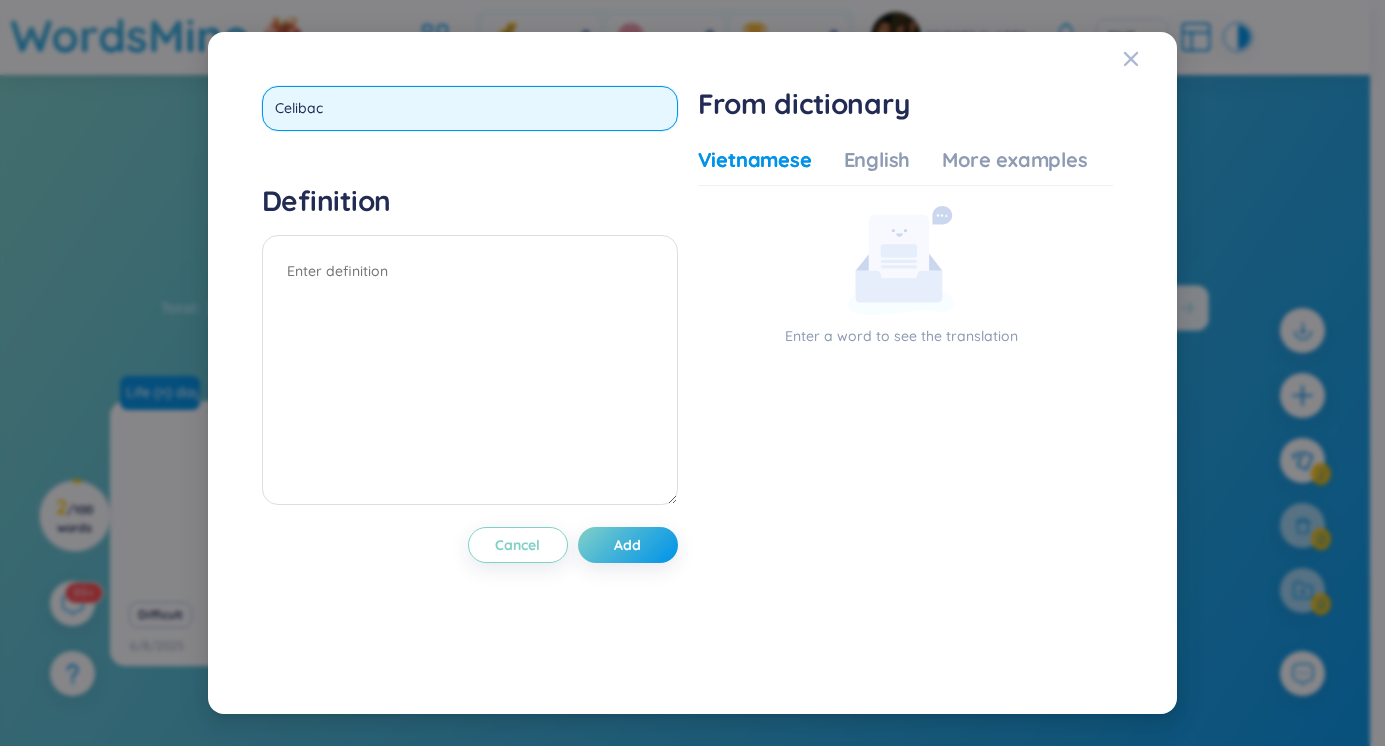 type on "Celibacy" 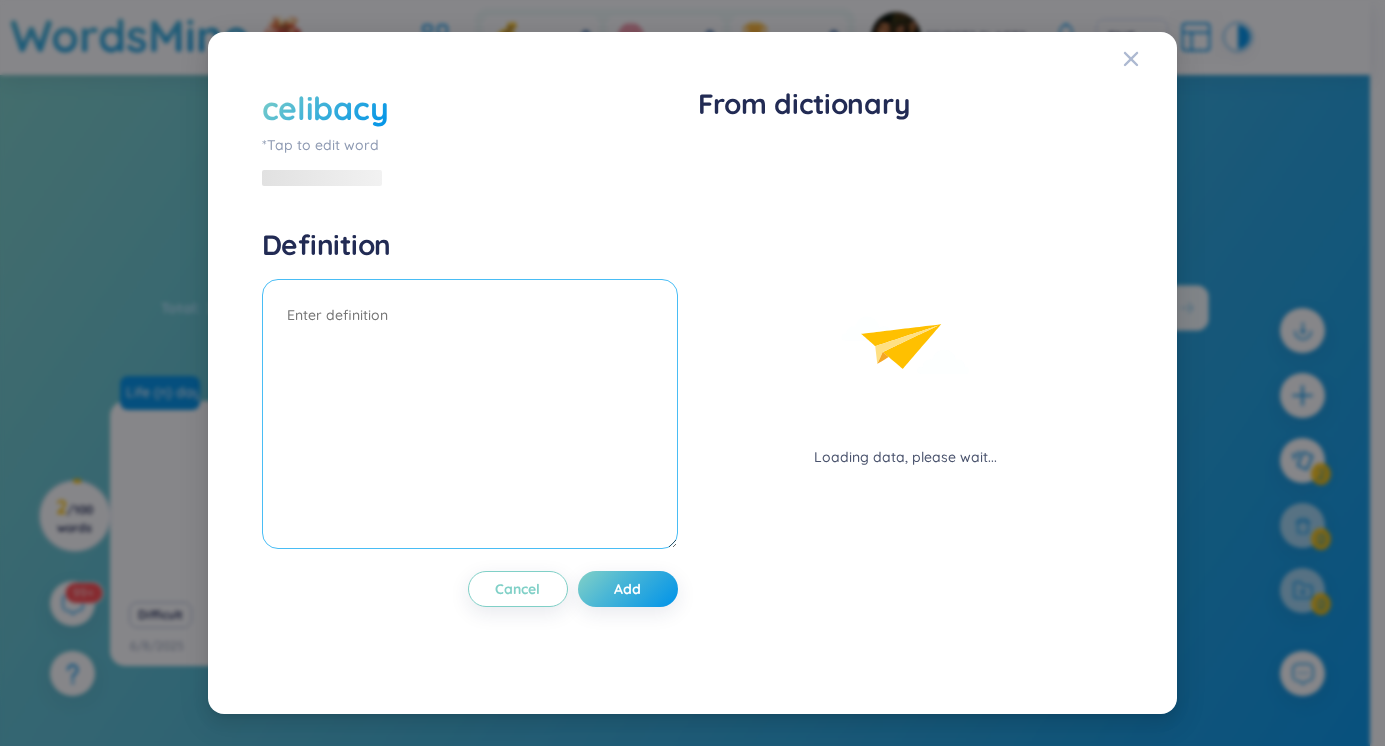 click at bounding box center (470, 414) 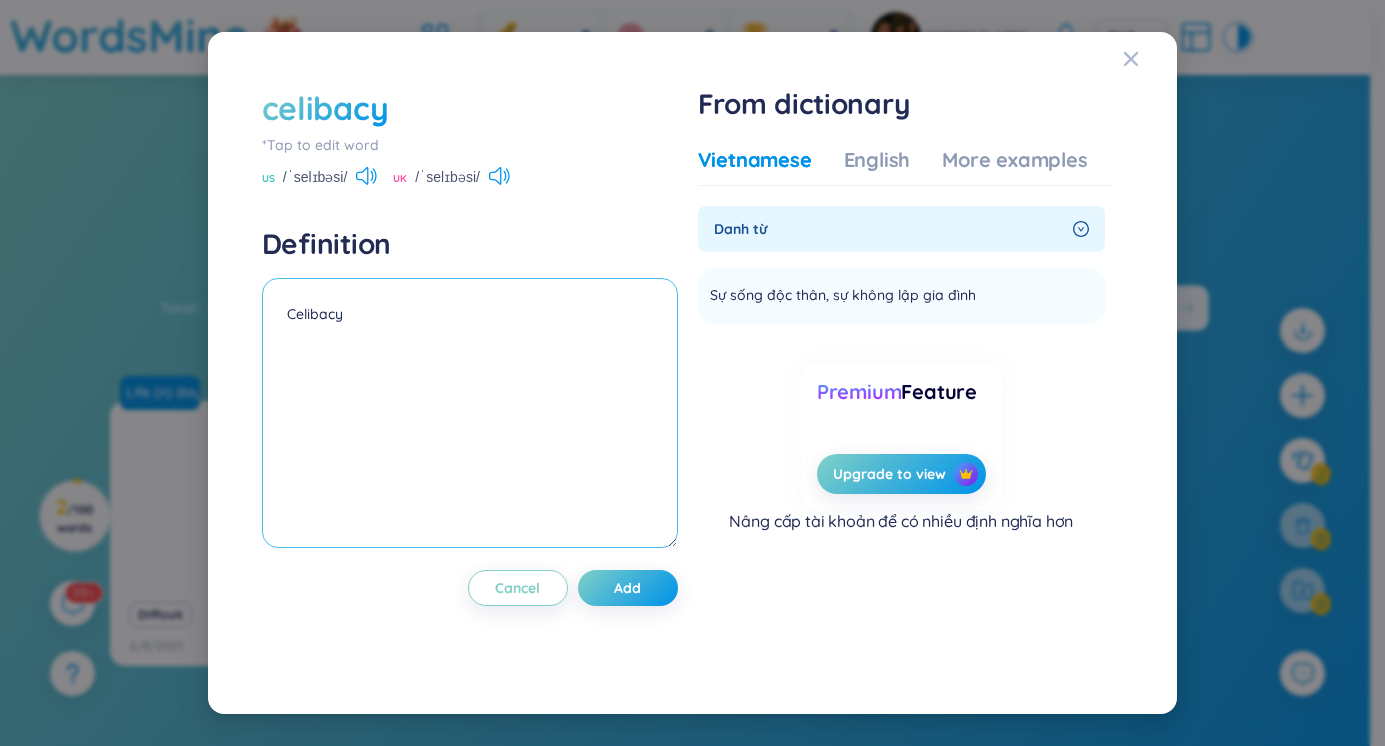 type on "Celibacy" 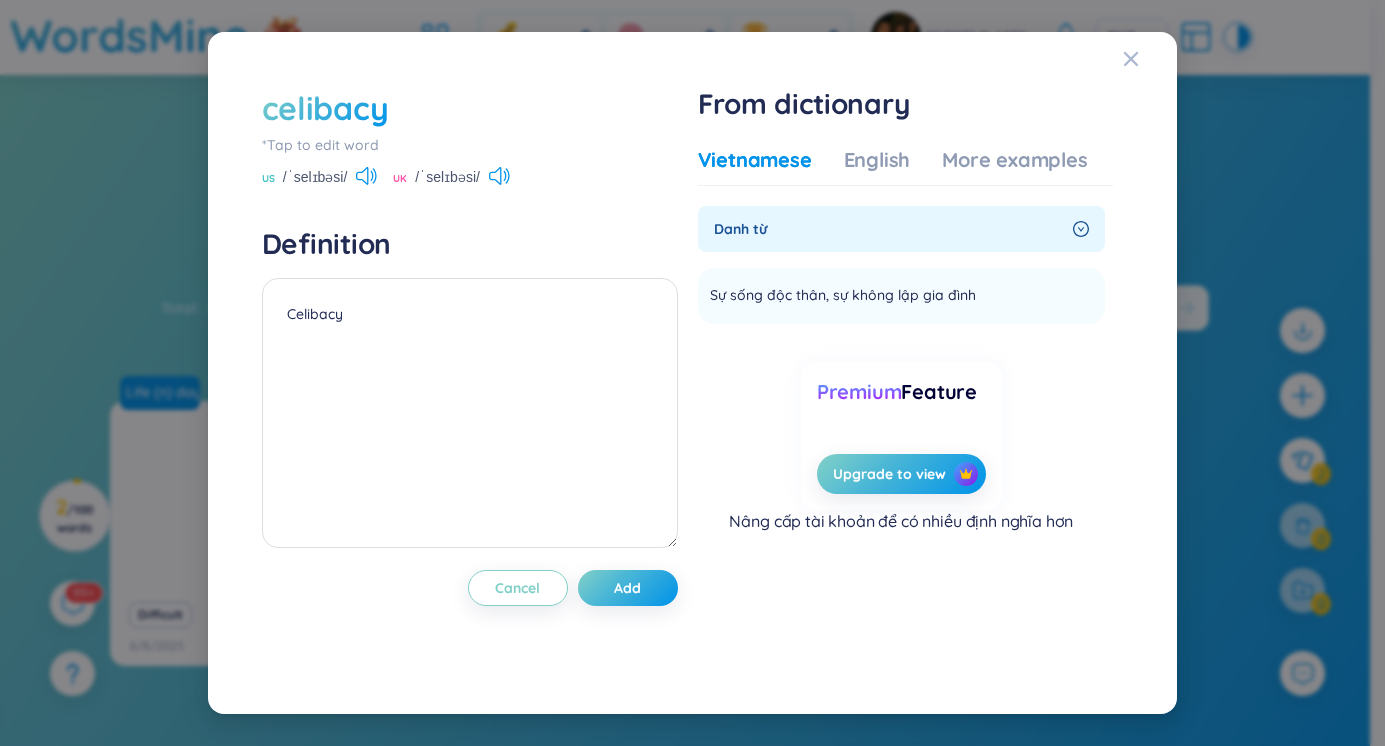 click on "celibacy *Tap to edit word US /ˈselɪbəsi/ UK /ˈselɪbəsi/" at bounding box center (470, 137) 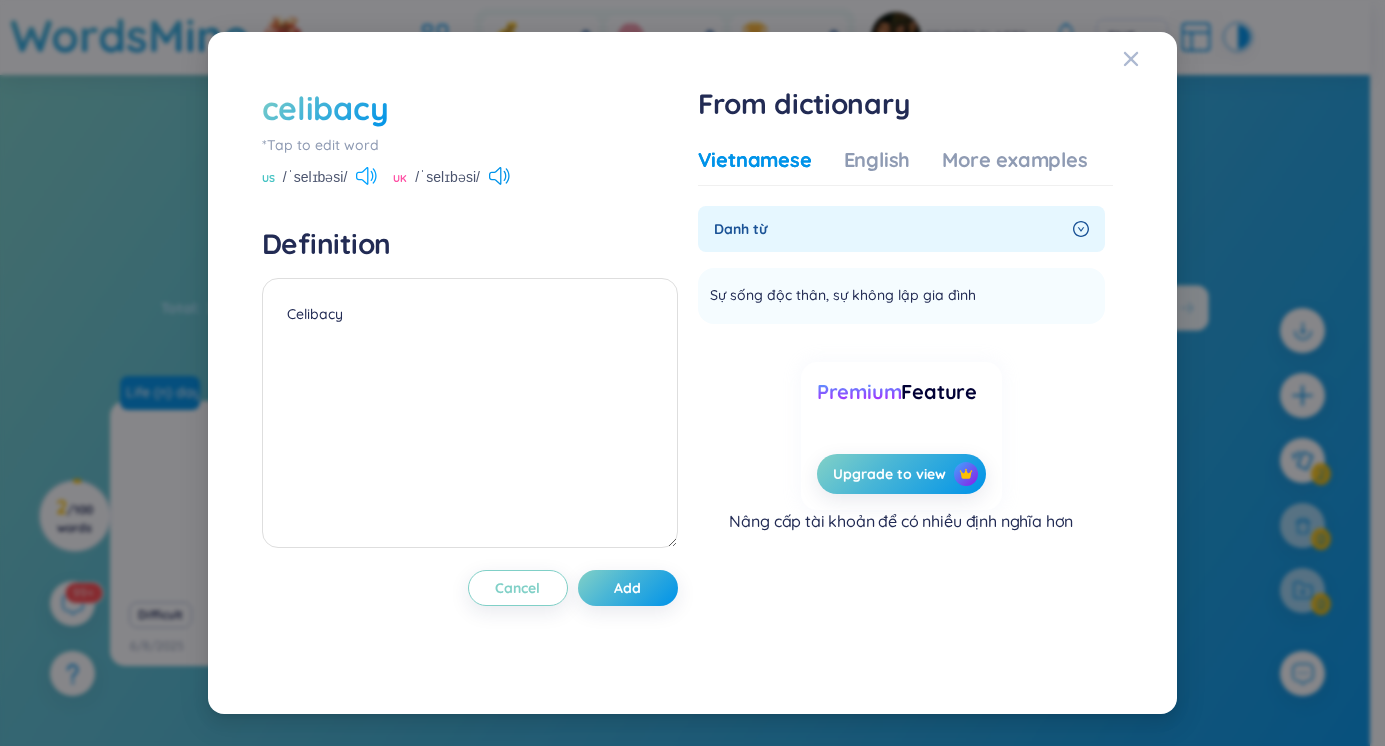 click 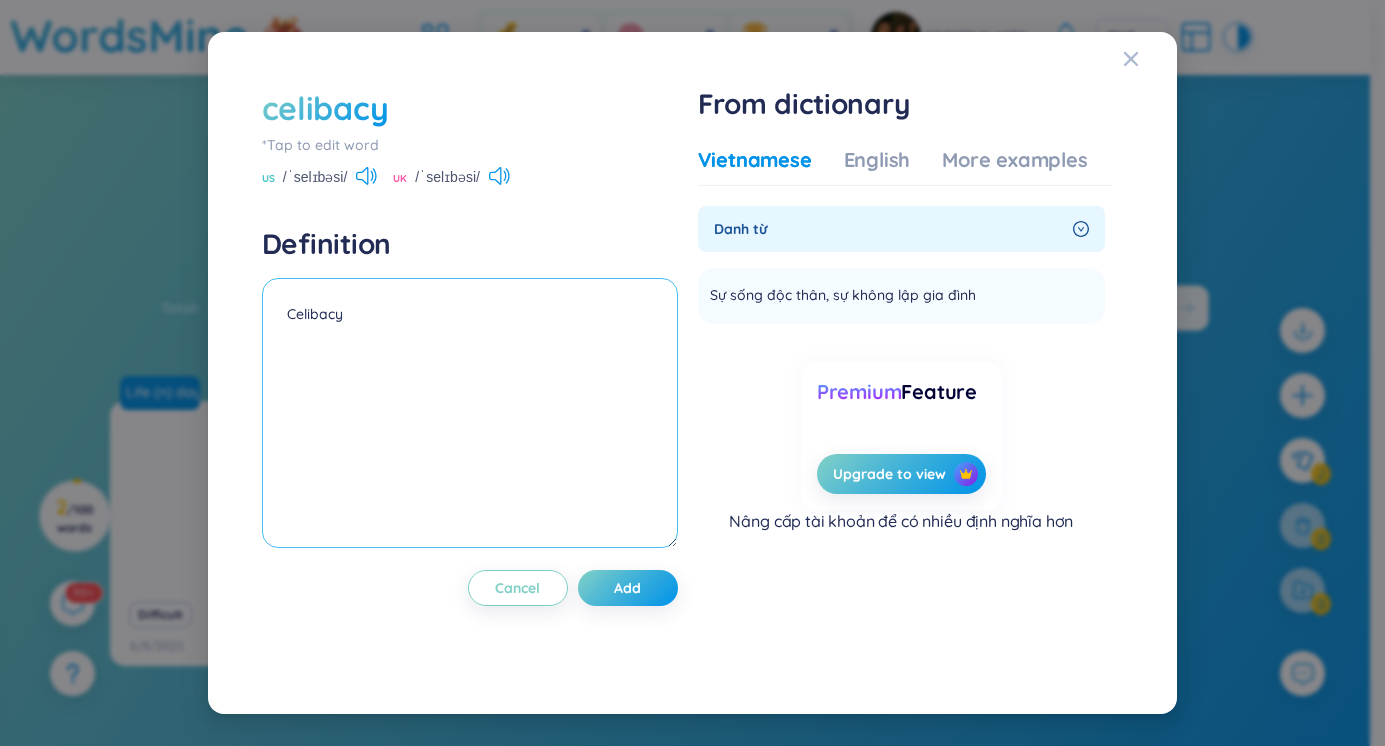 click on "Celibacy" at bounding box center [470, 413] 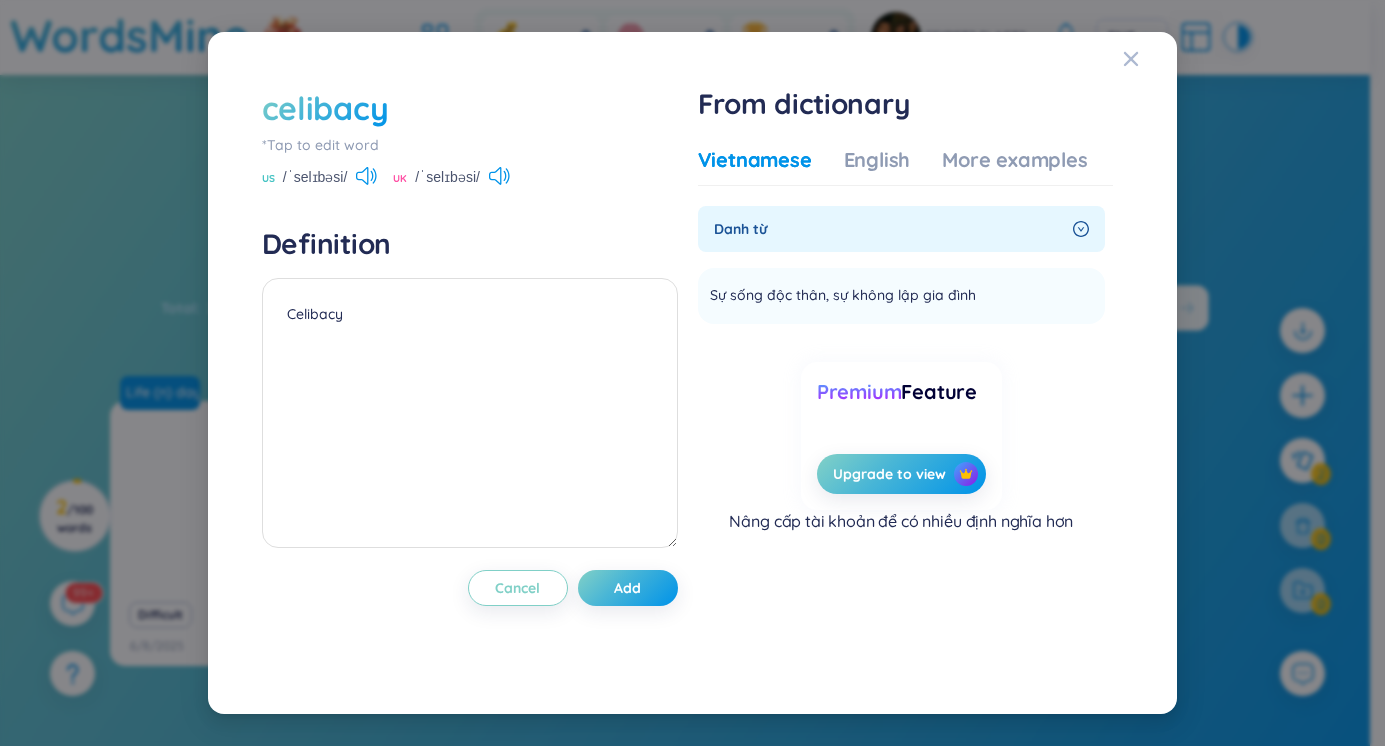 click on "celibacy" at bounding box center (325, 108) 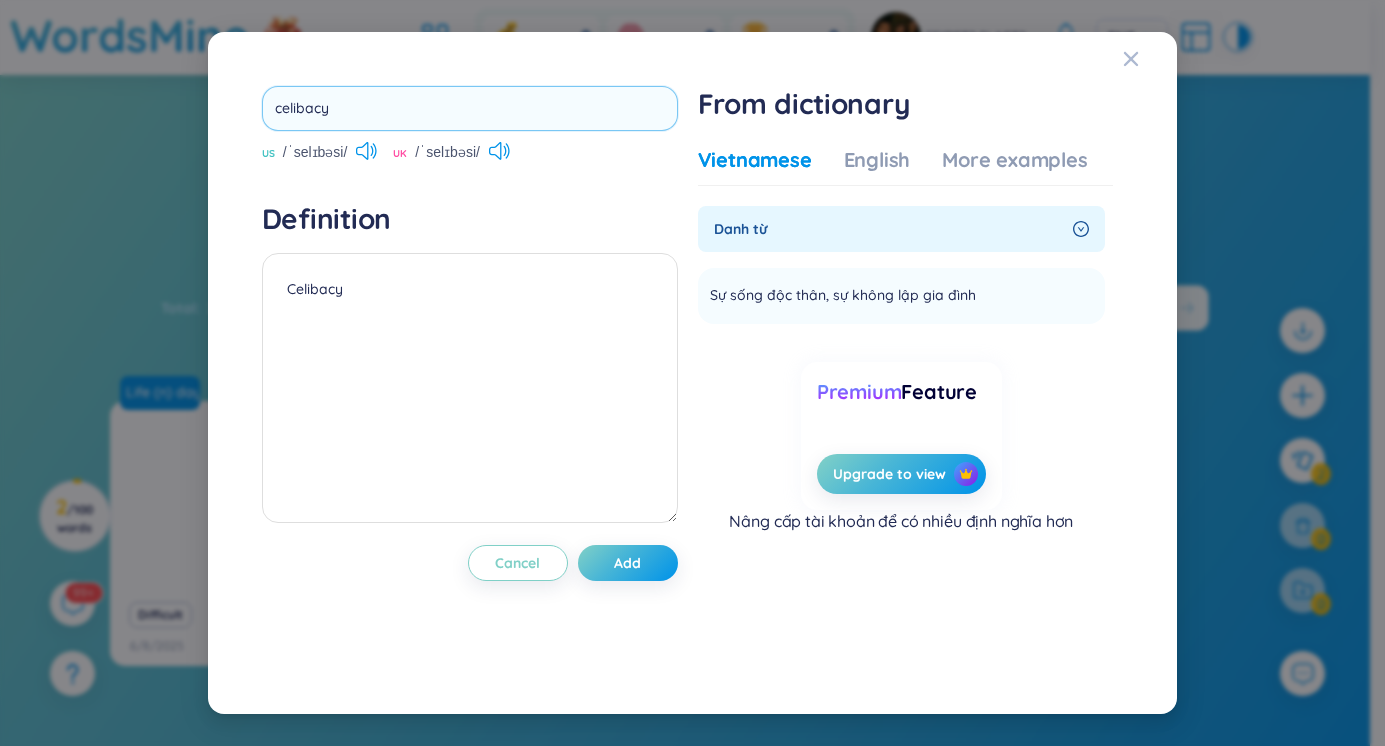 click on "celibacy" at bounding box center [470, 108] 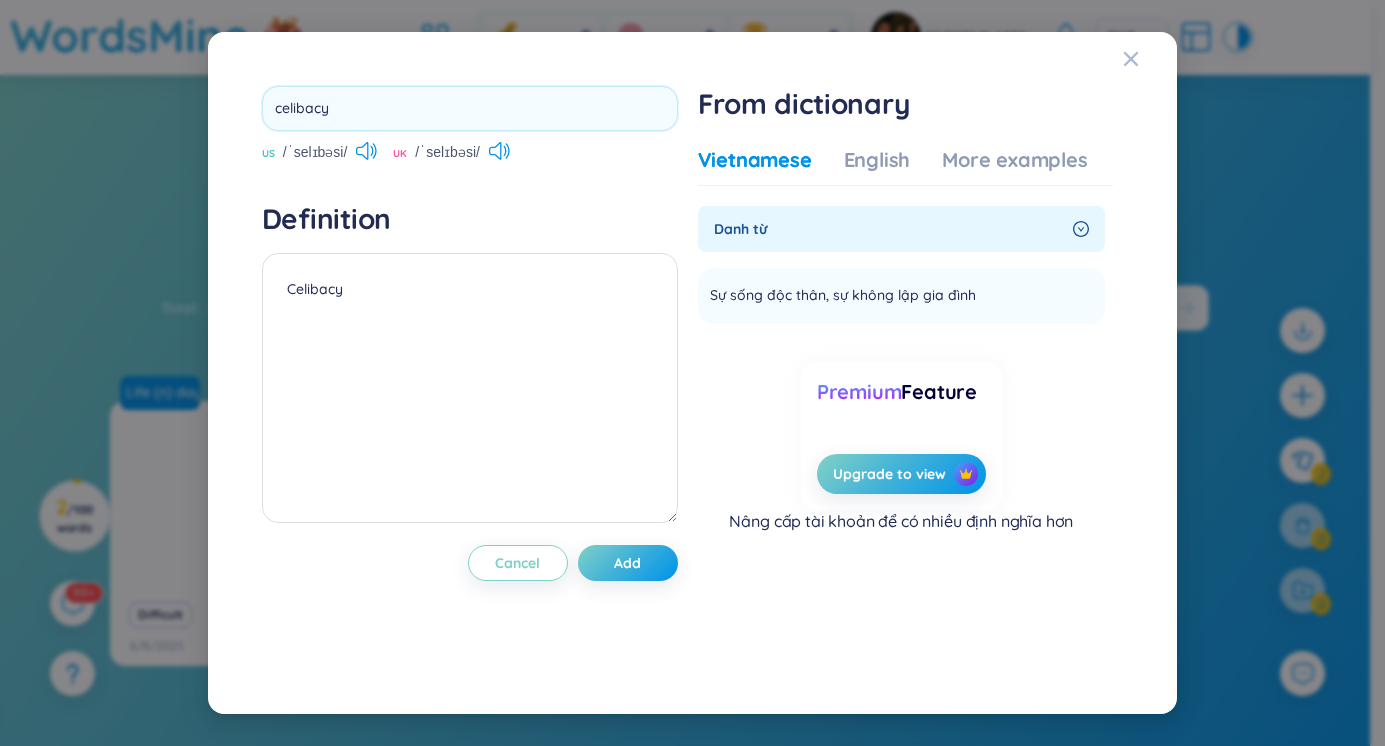 drag, startPoint x: 359, startPoint y: 112, endPoint x: 225, endPoint y: 125, distance: 134.62912 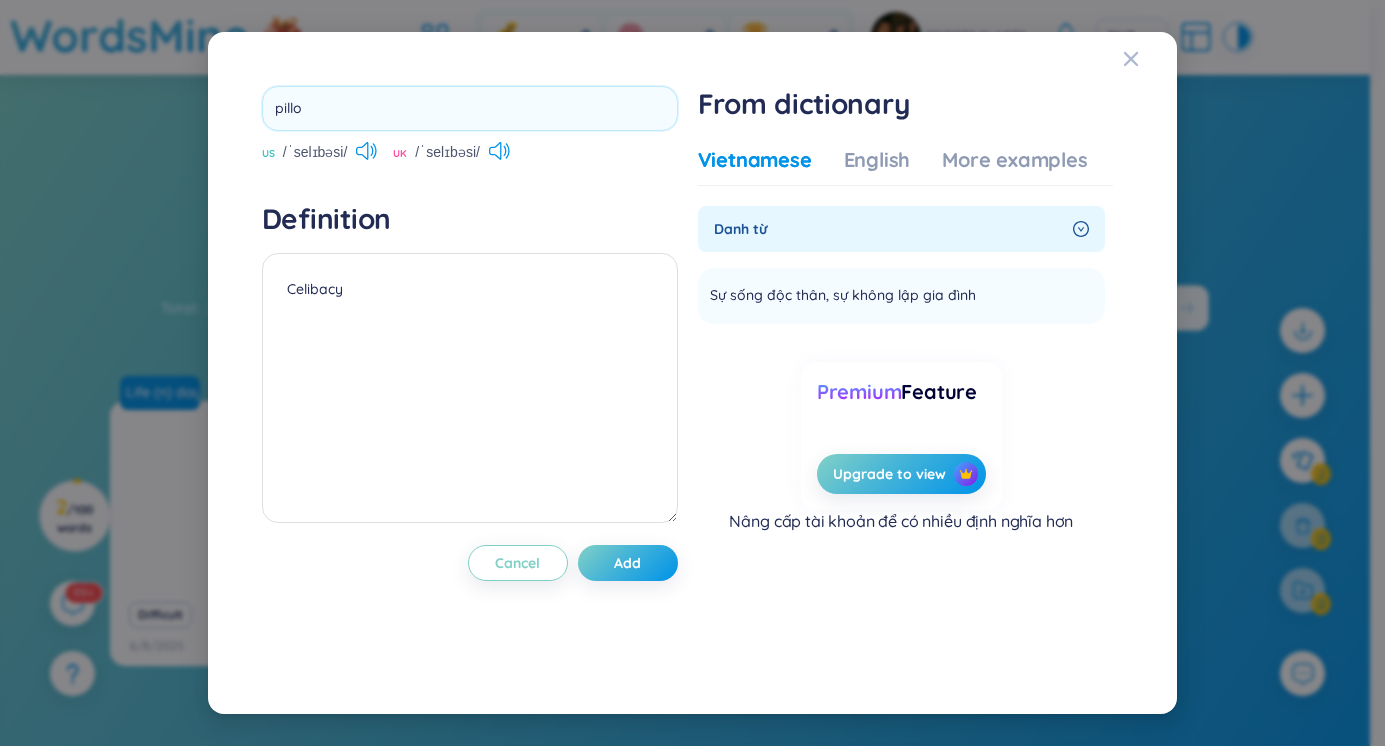 type on "pillow" 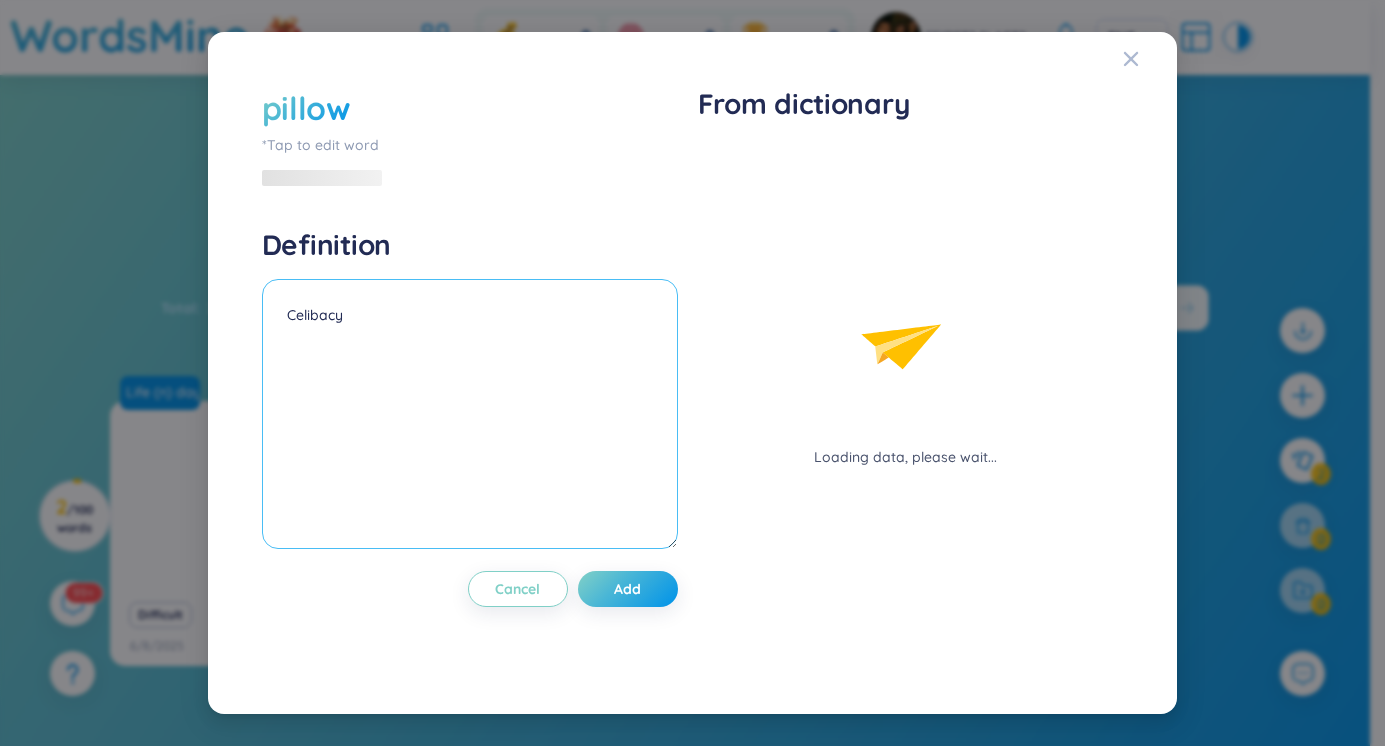click on "Celibacy" at bounding box center (470, 414) 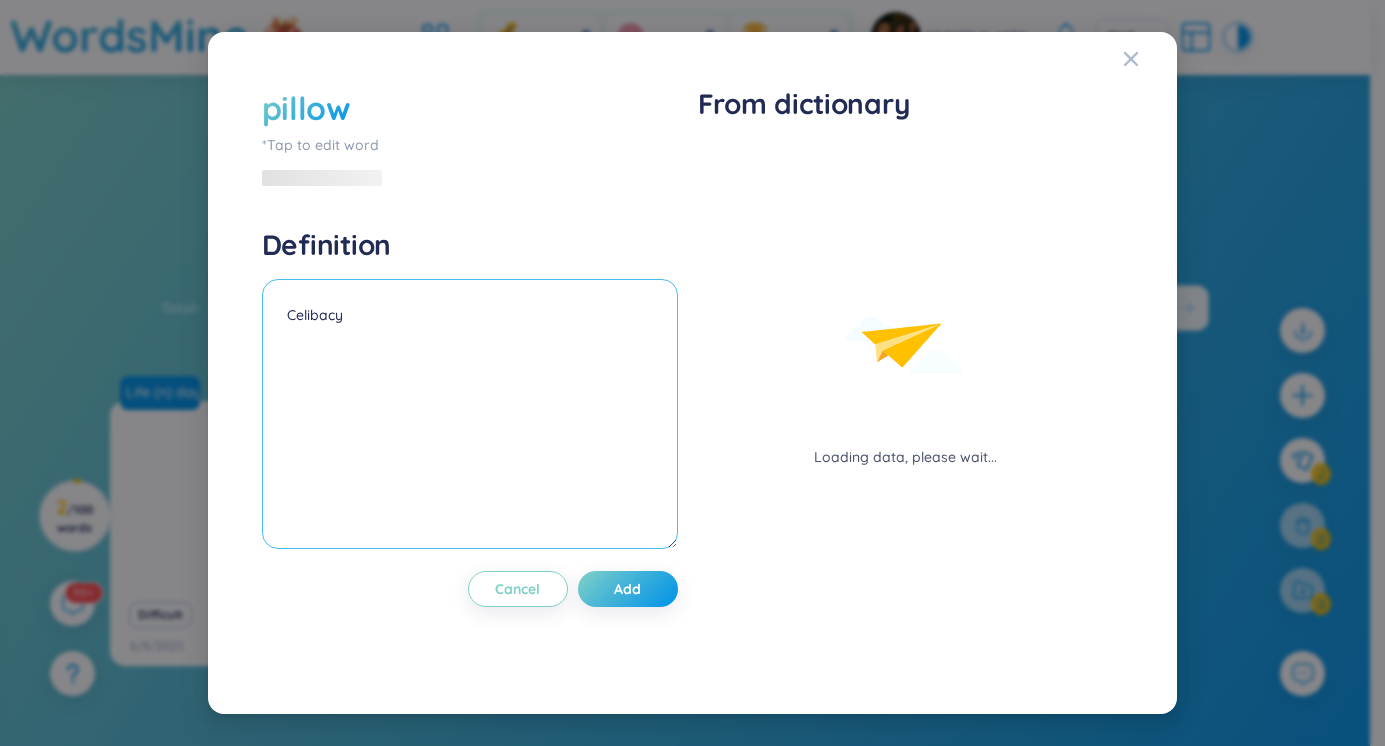 click on "Celibacy" at bounding box center (470, 414) 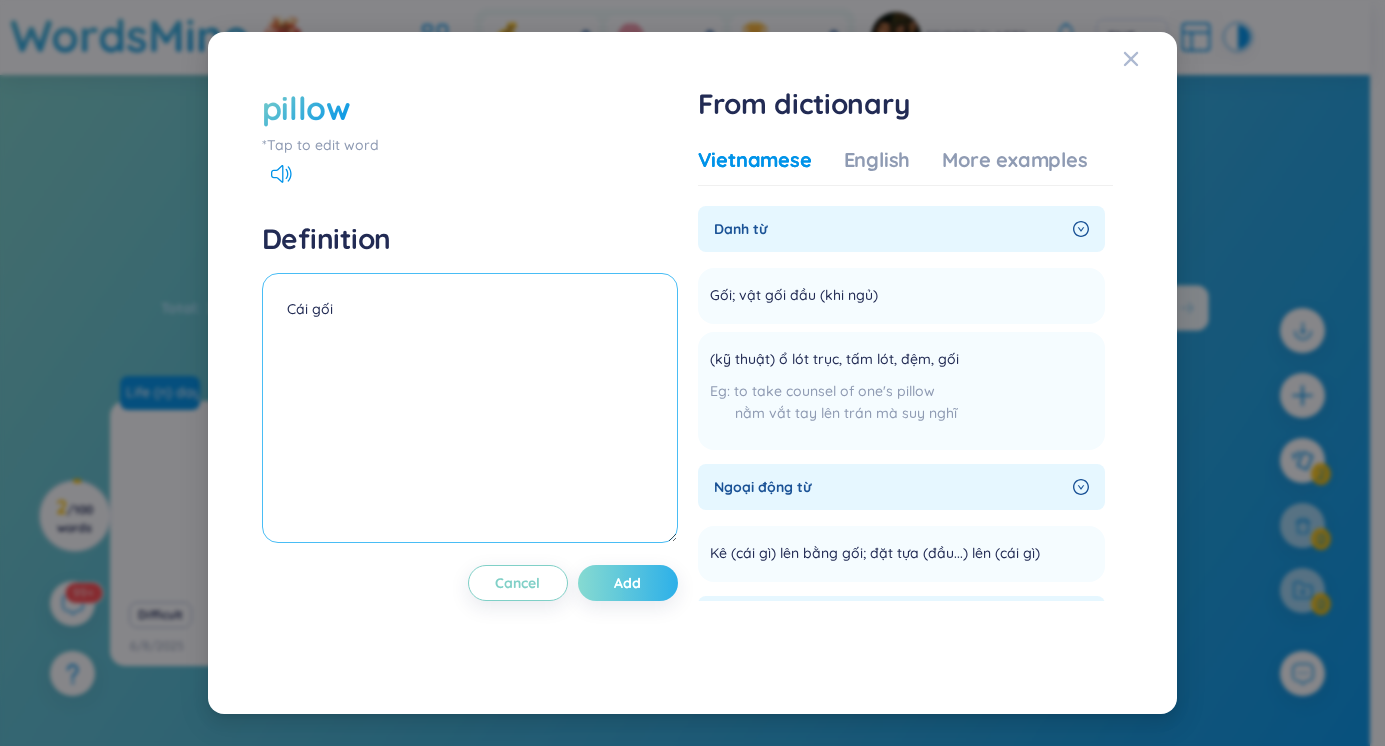 type on "Cái gối" 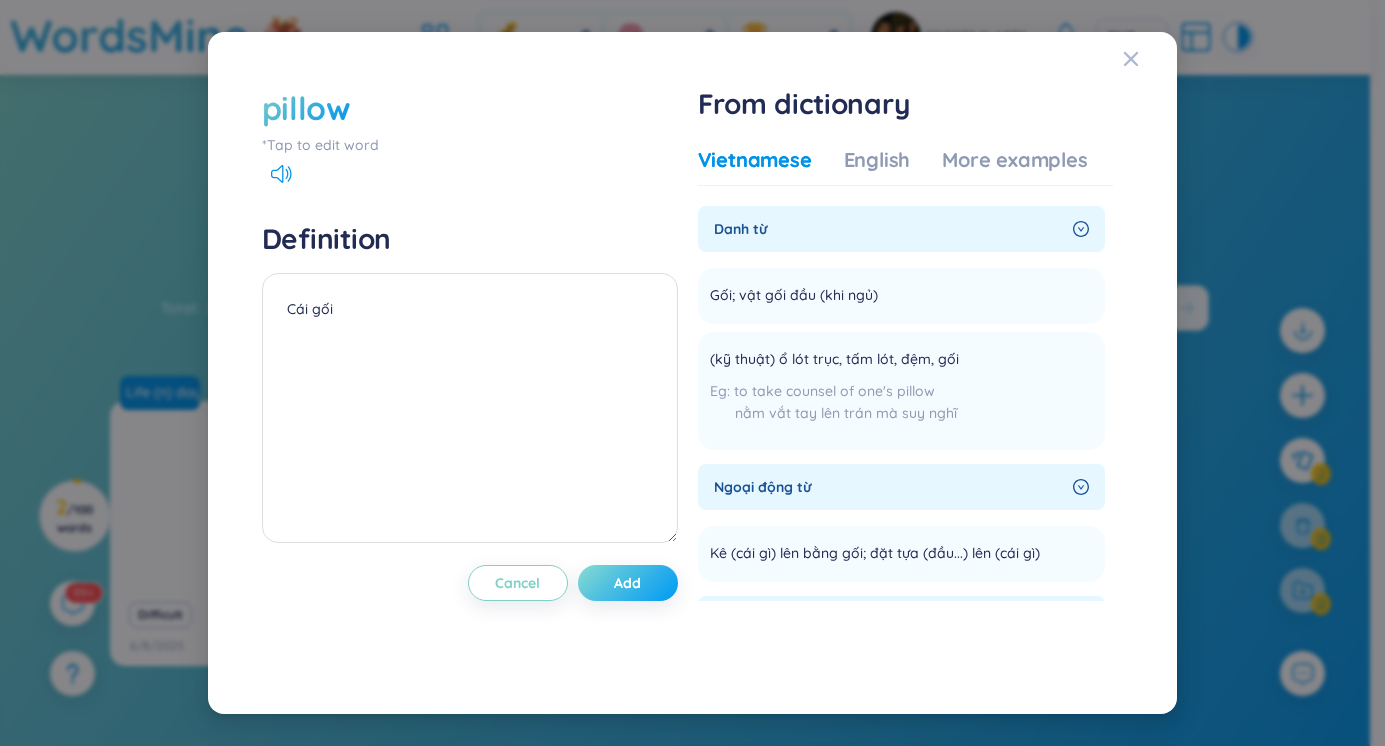click on "Add" at bounding box center (627, 583) 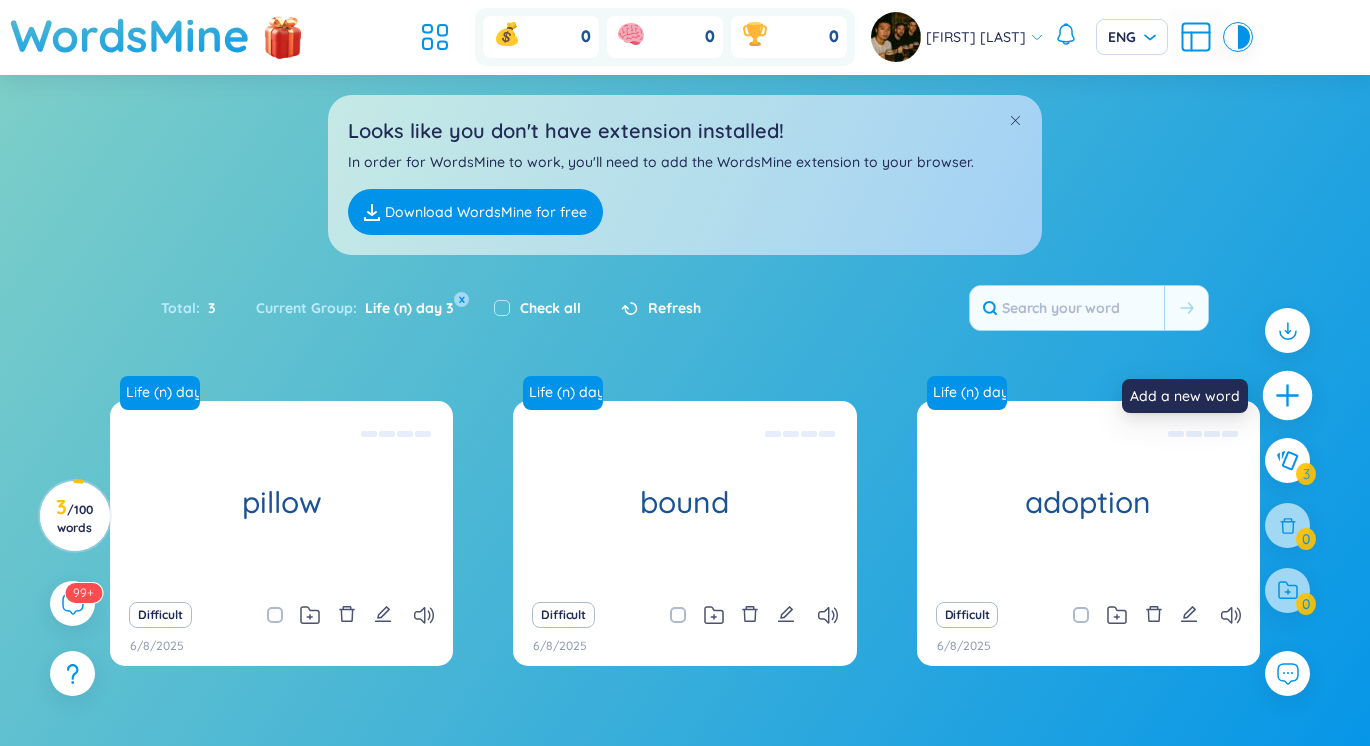 click 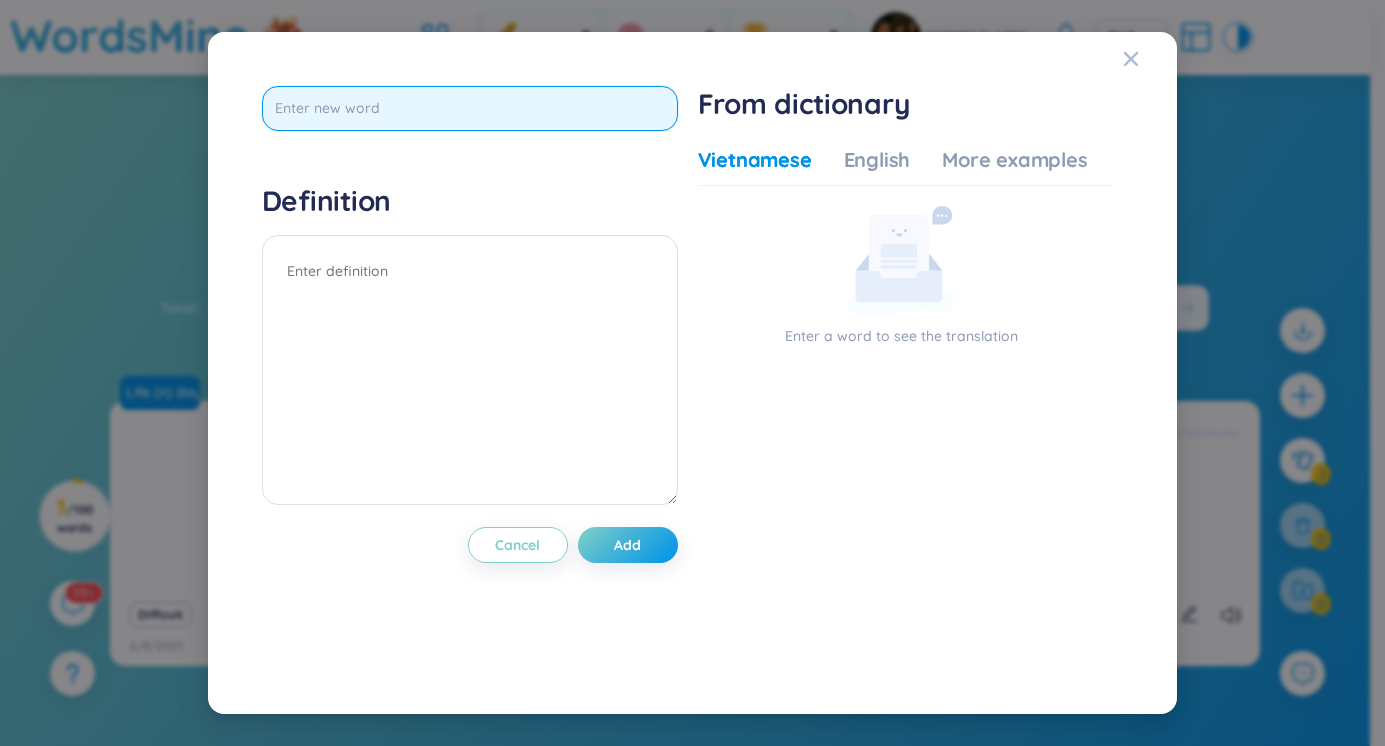 click at bounding box center (470, 108) 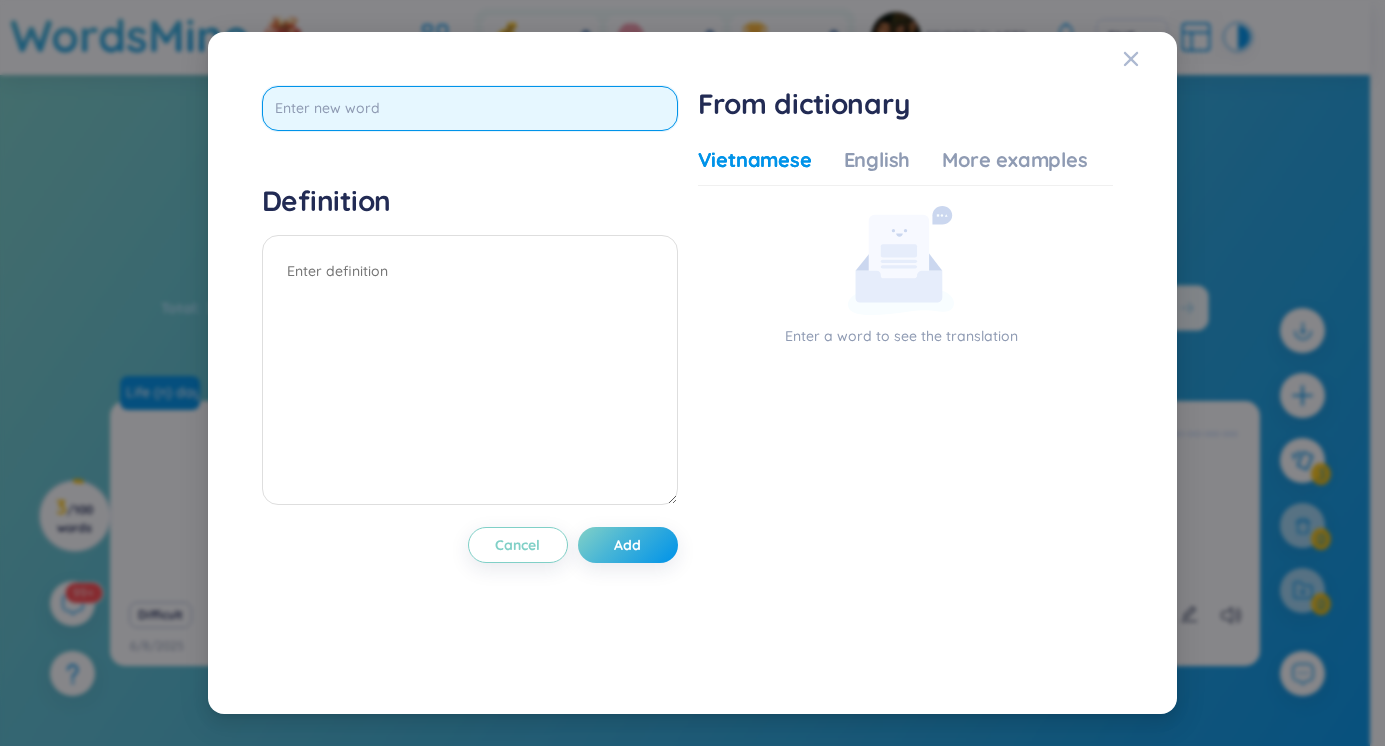 type on "Ư" 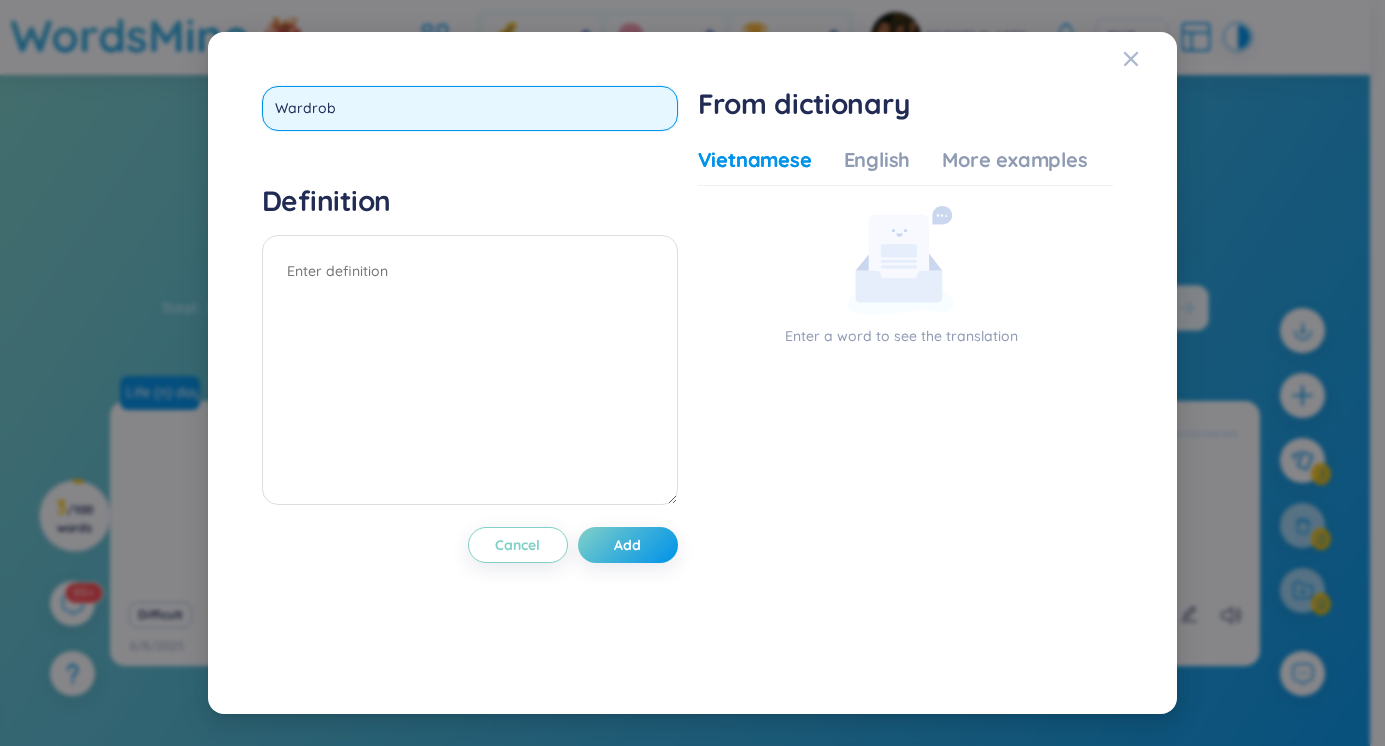 type on "Wardrobe" 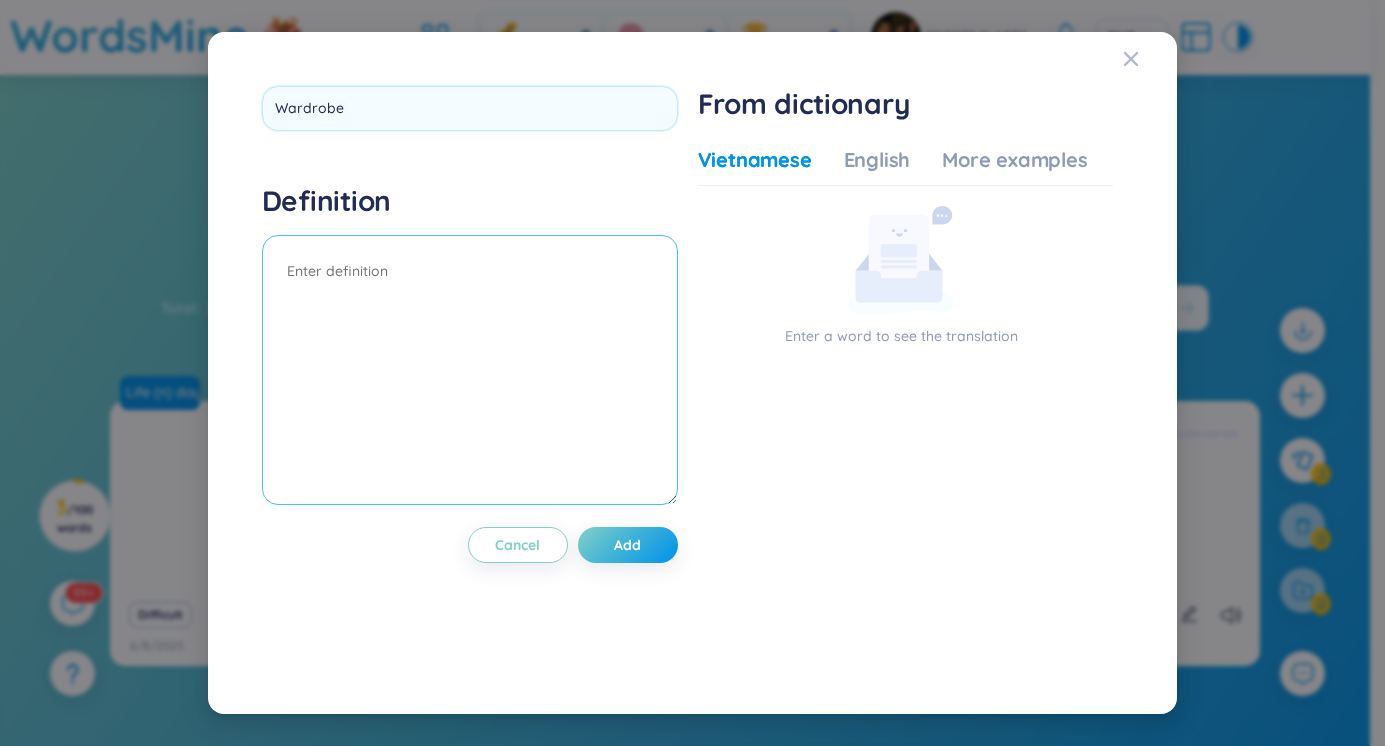 click on "Definition" at bounding box center (470, 347) 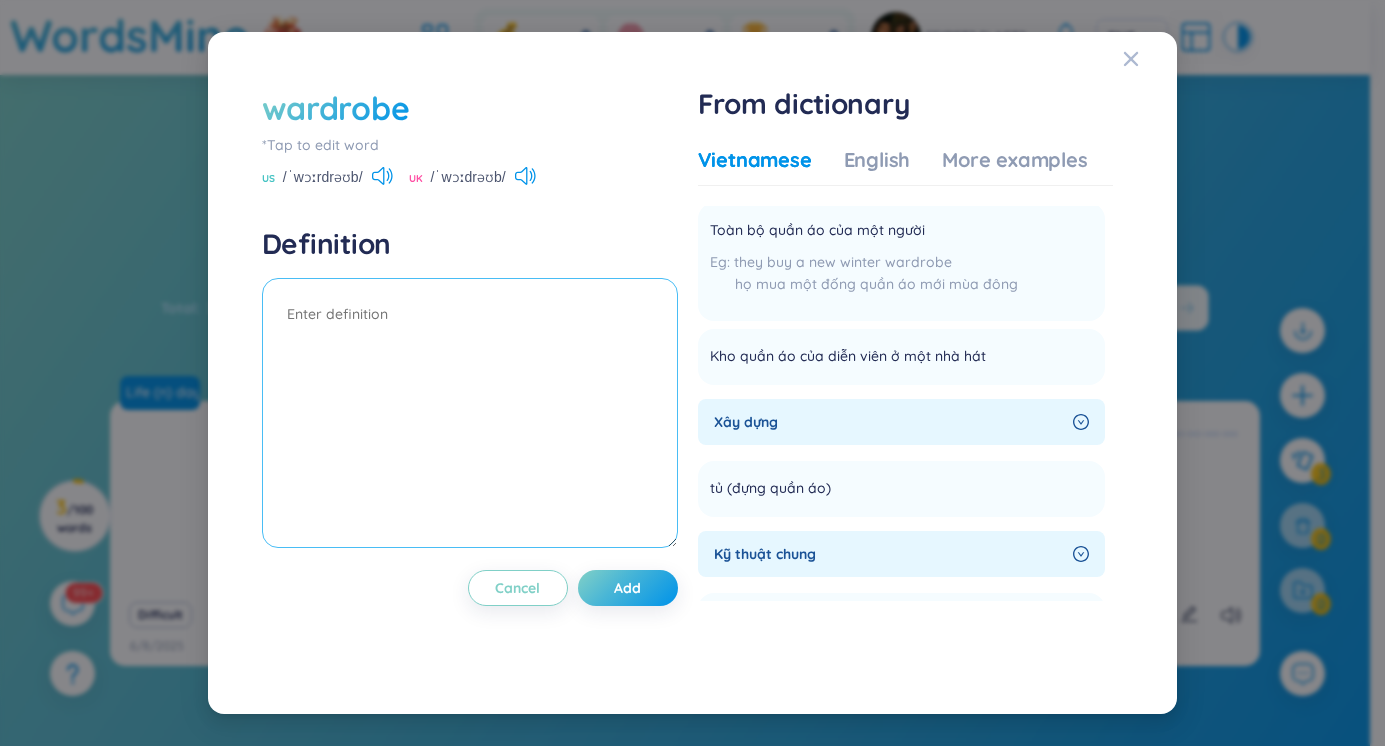 scroll, scrollTop: 130, scrollLeft: 0, axis: vertical 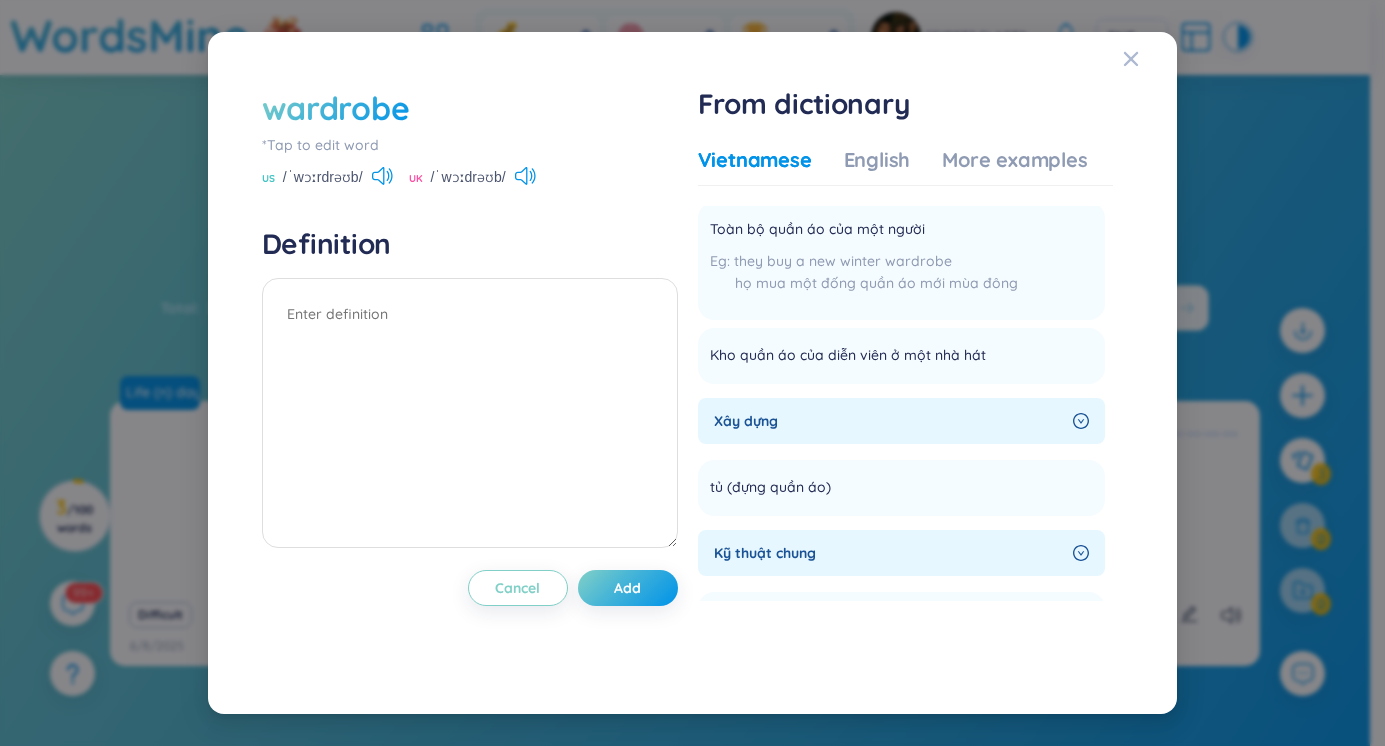 click on "wardrobe" at bounding box center (335, 108) 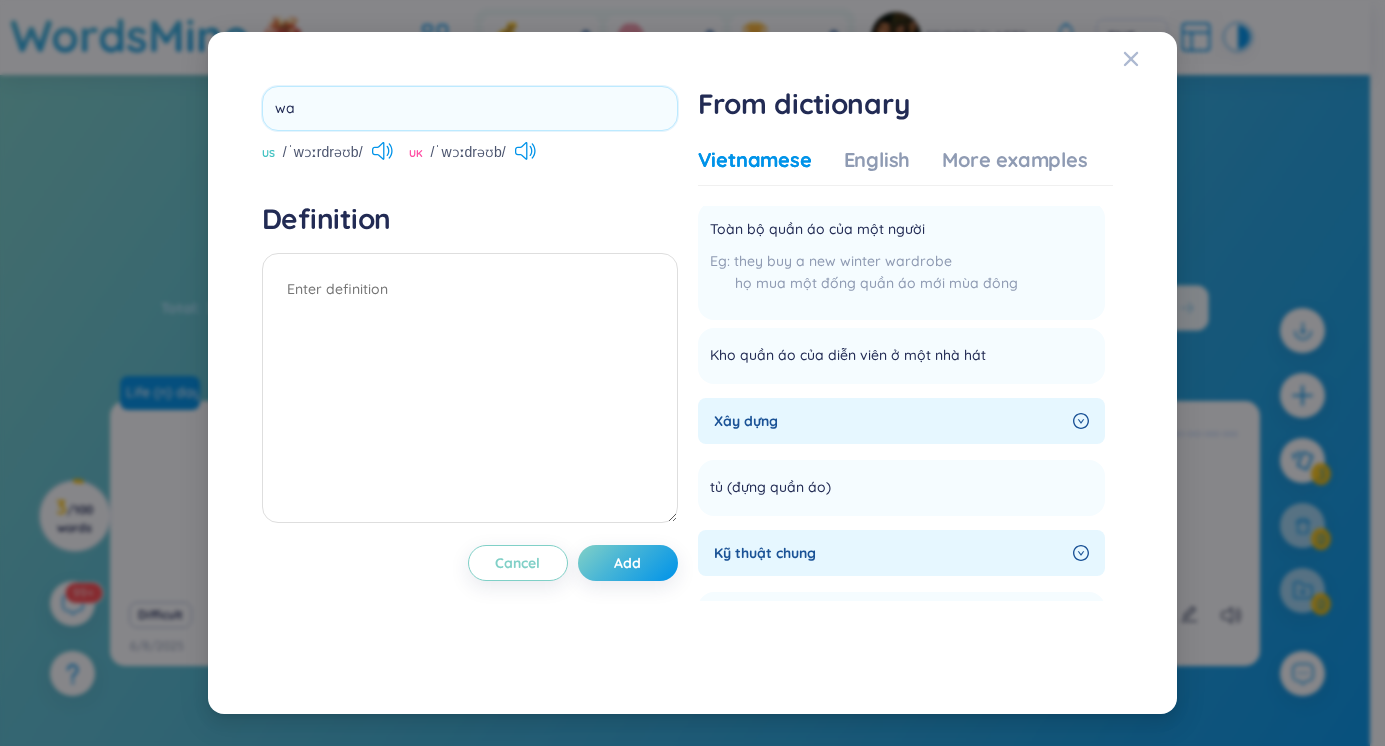 type on "w" 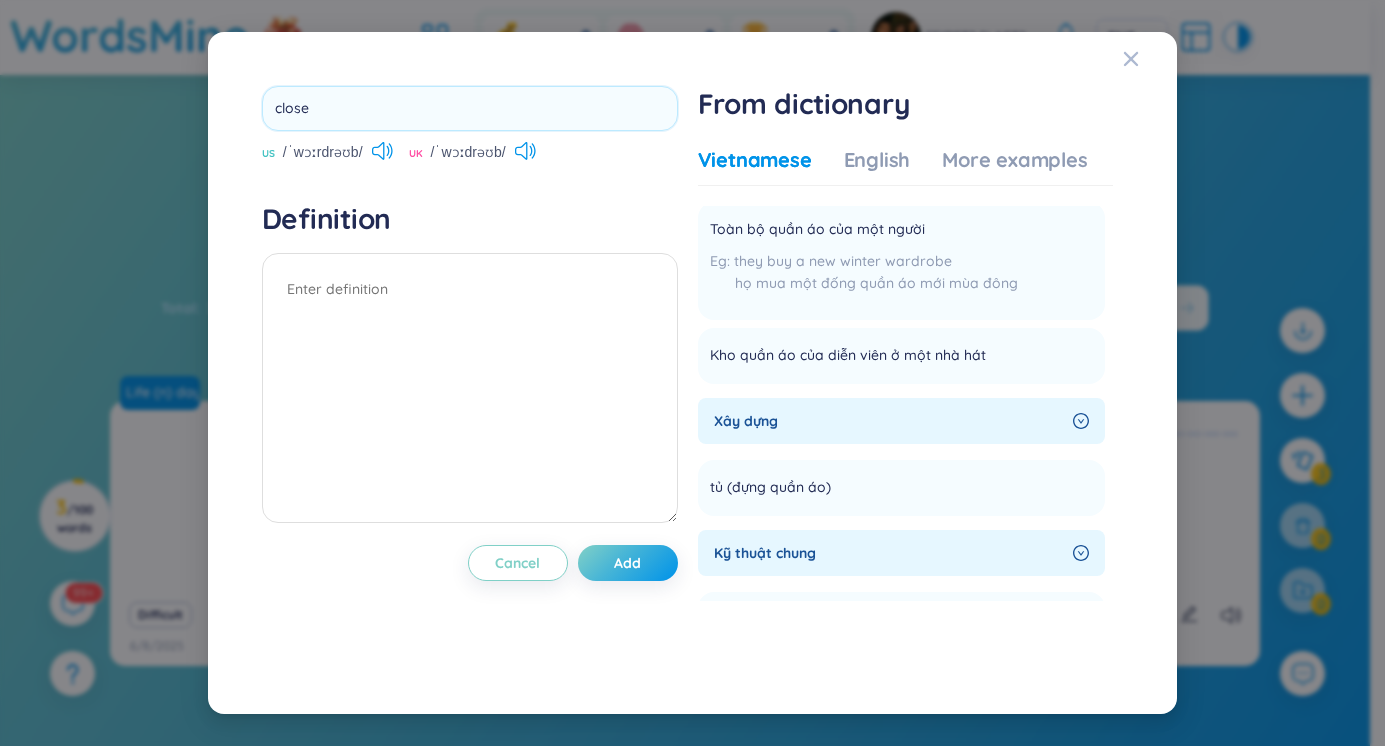 type on "closet" 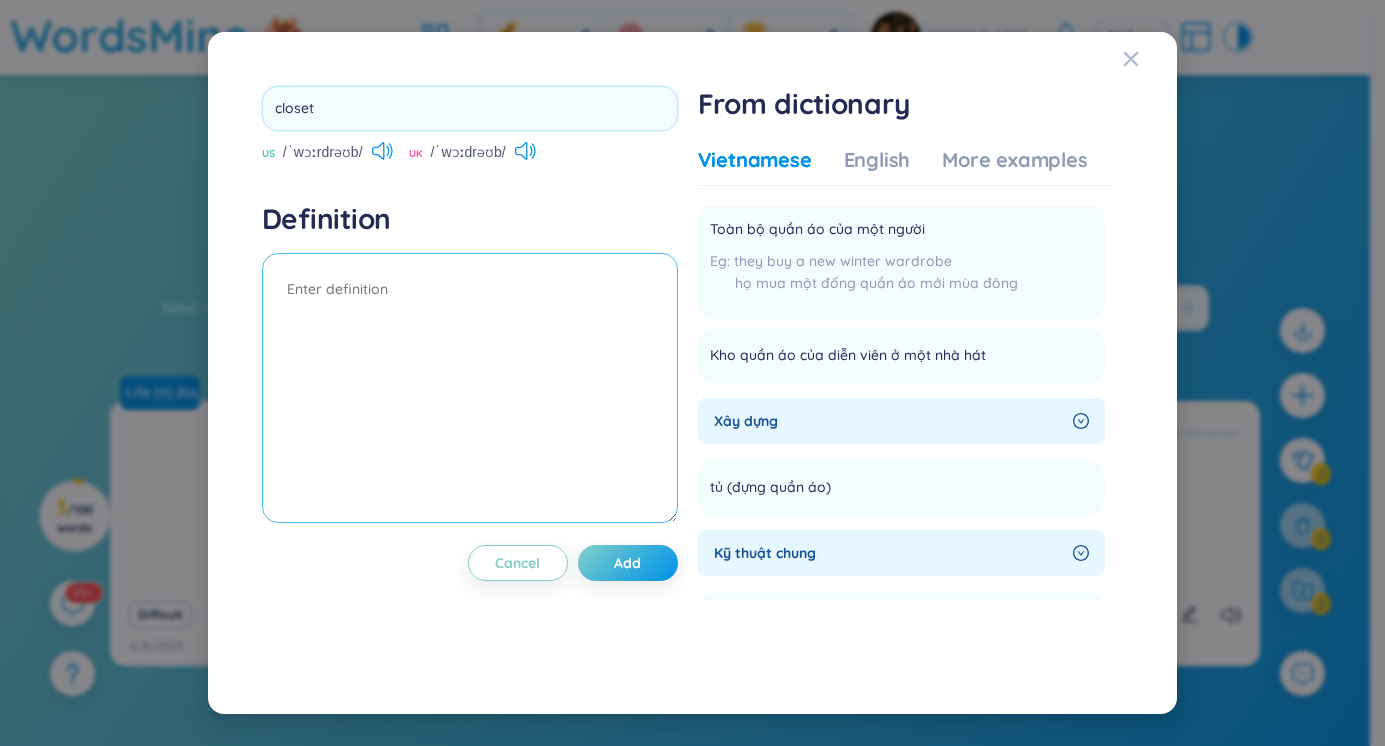 click at bounding box center (470, 388) 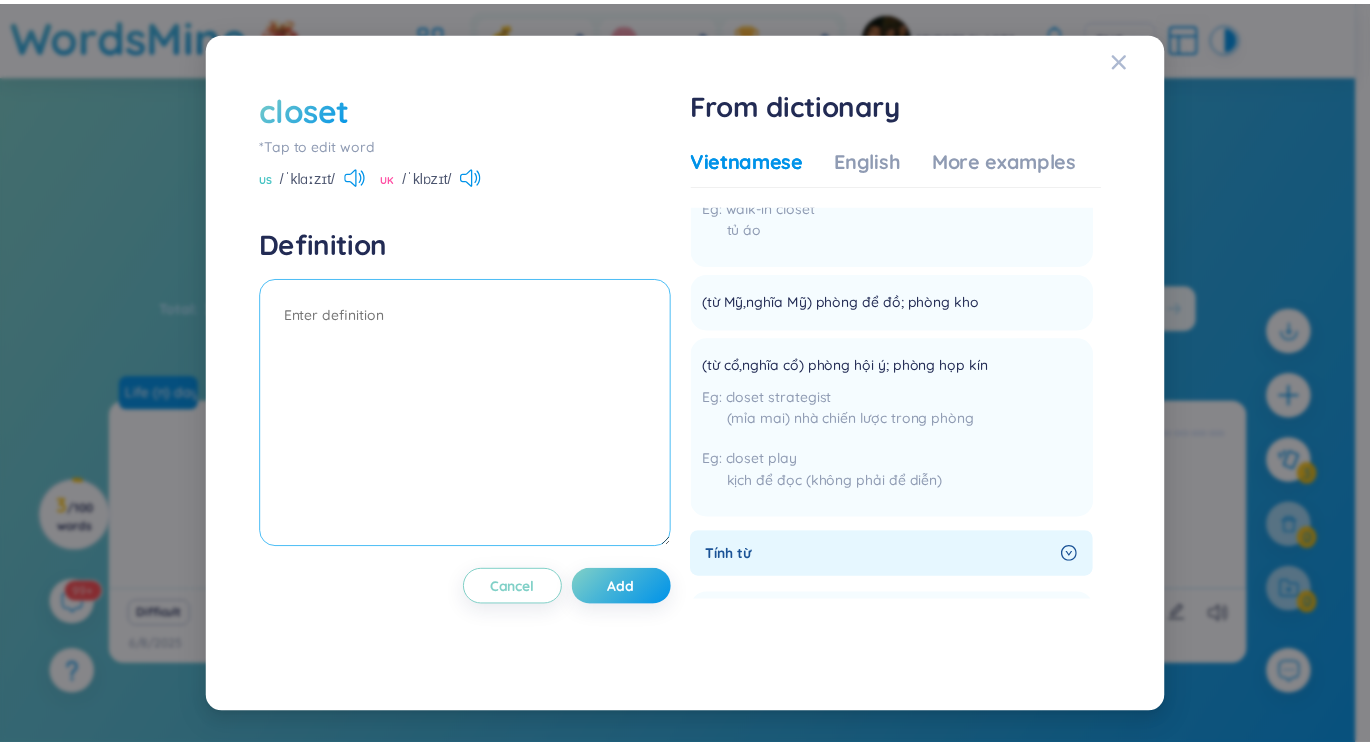 scroll, scrollTop: 0, scrollLeft: 0, axis: both 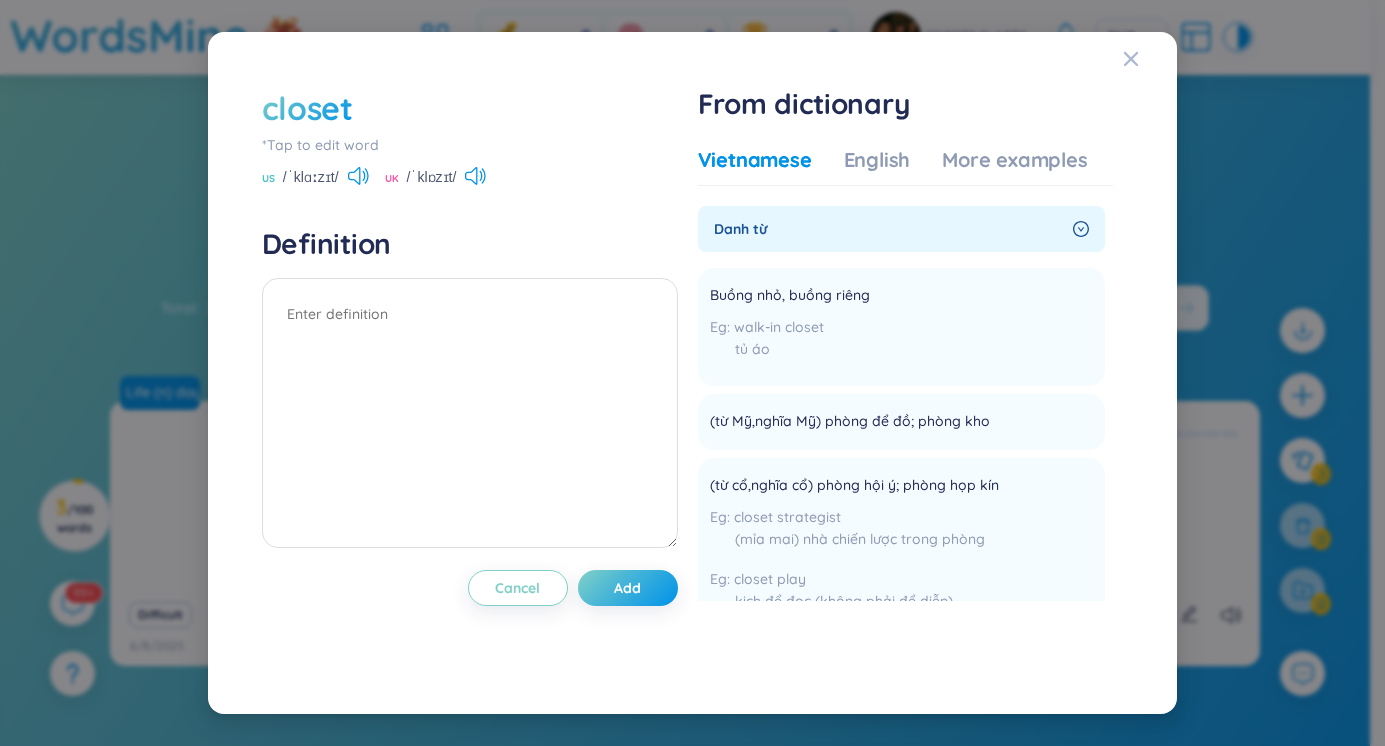 click on "closet" at bounding box center (307, 108) 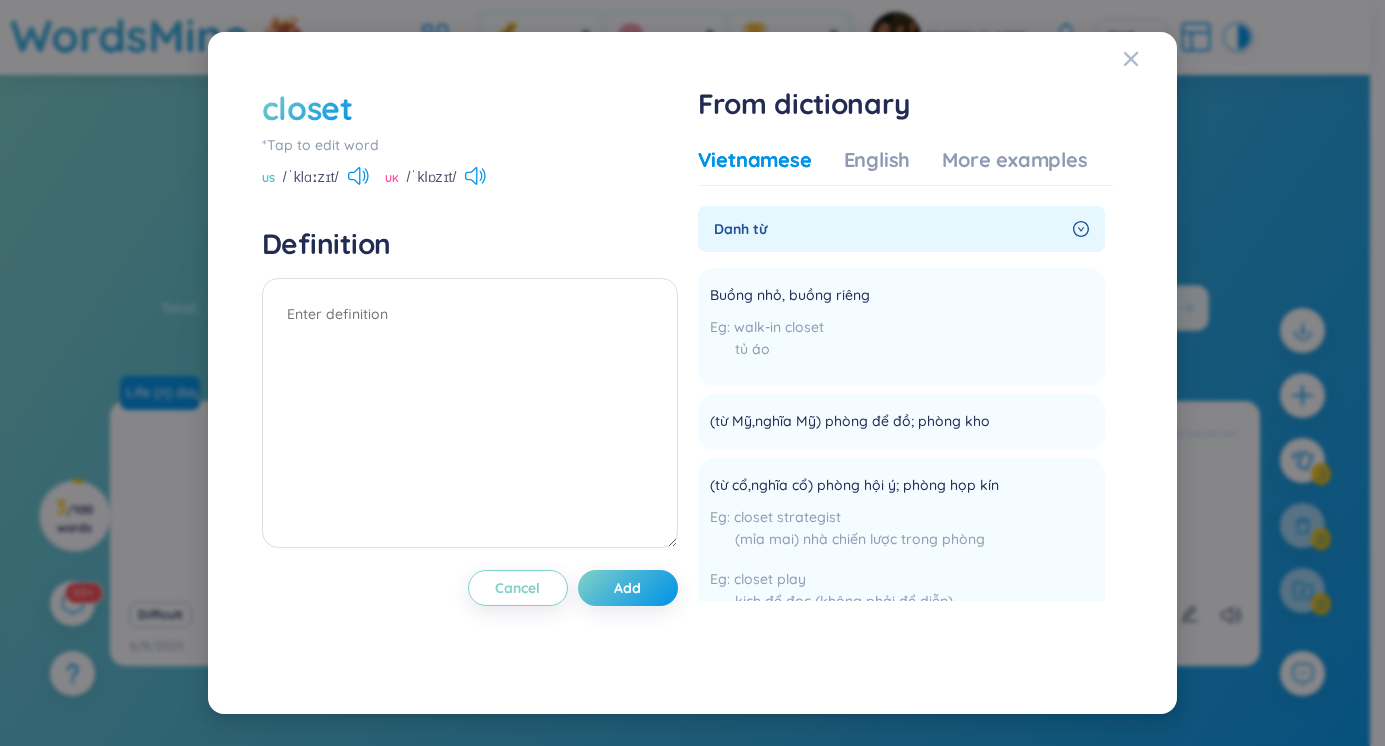 click on "closet" at bounding box center [307, 108] 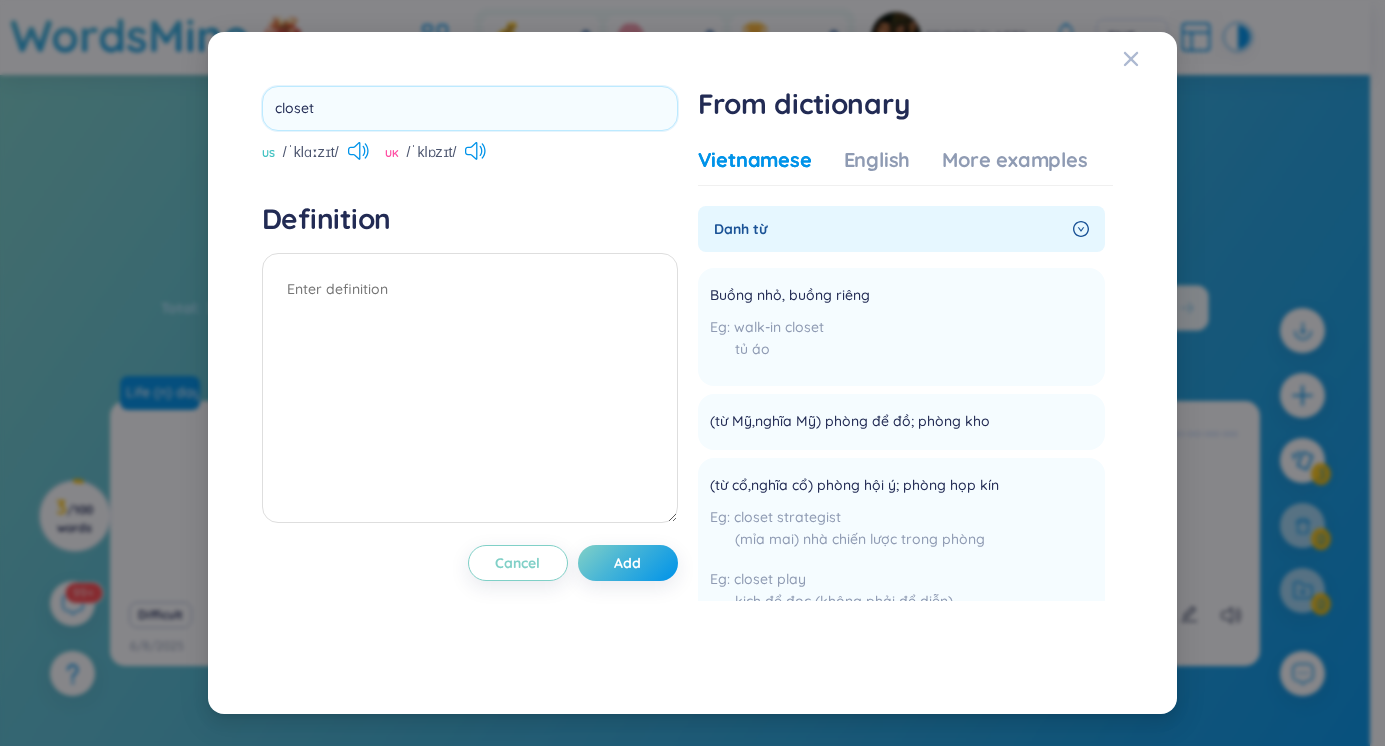 drag, startPoint x: 358, startPoint y: 122, endPoint x: 268, endPoint y: 131, distance: 90.44888 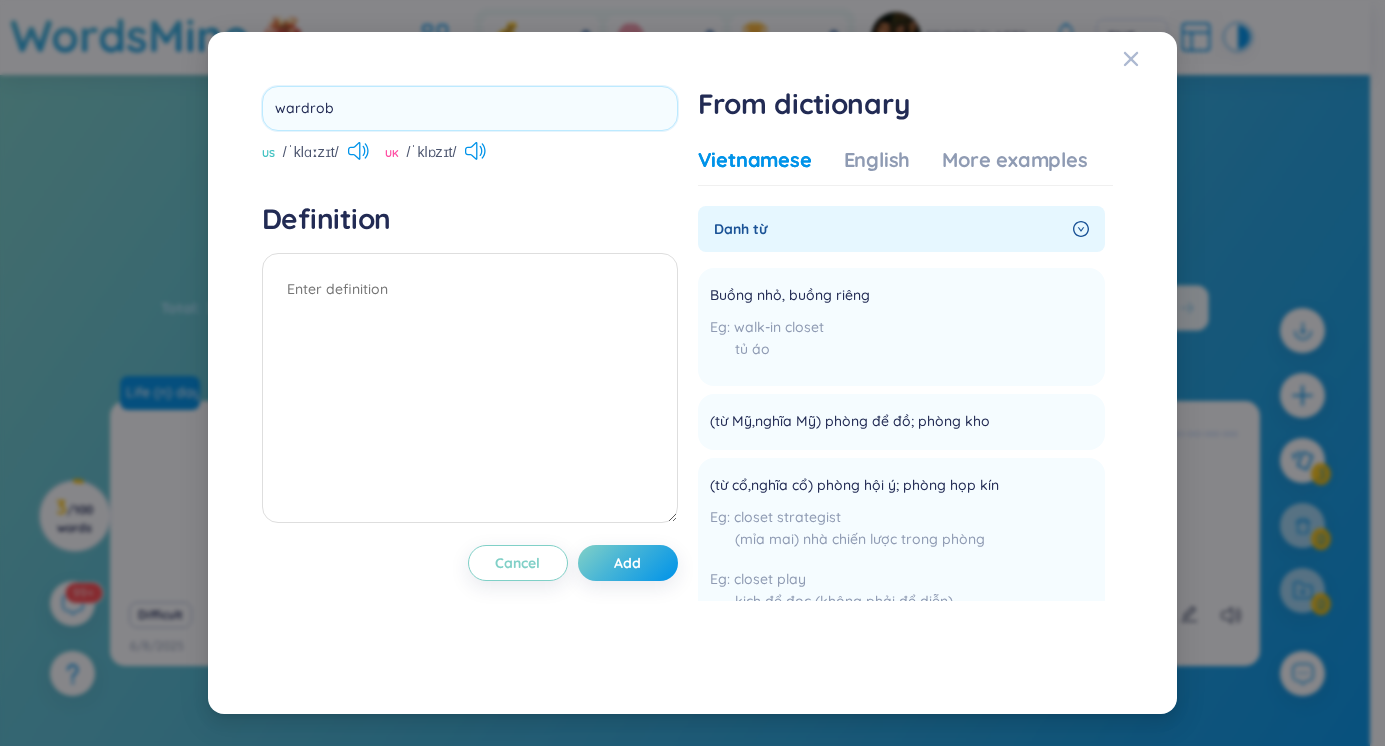 type on "wardrobe" 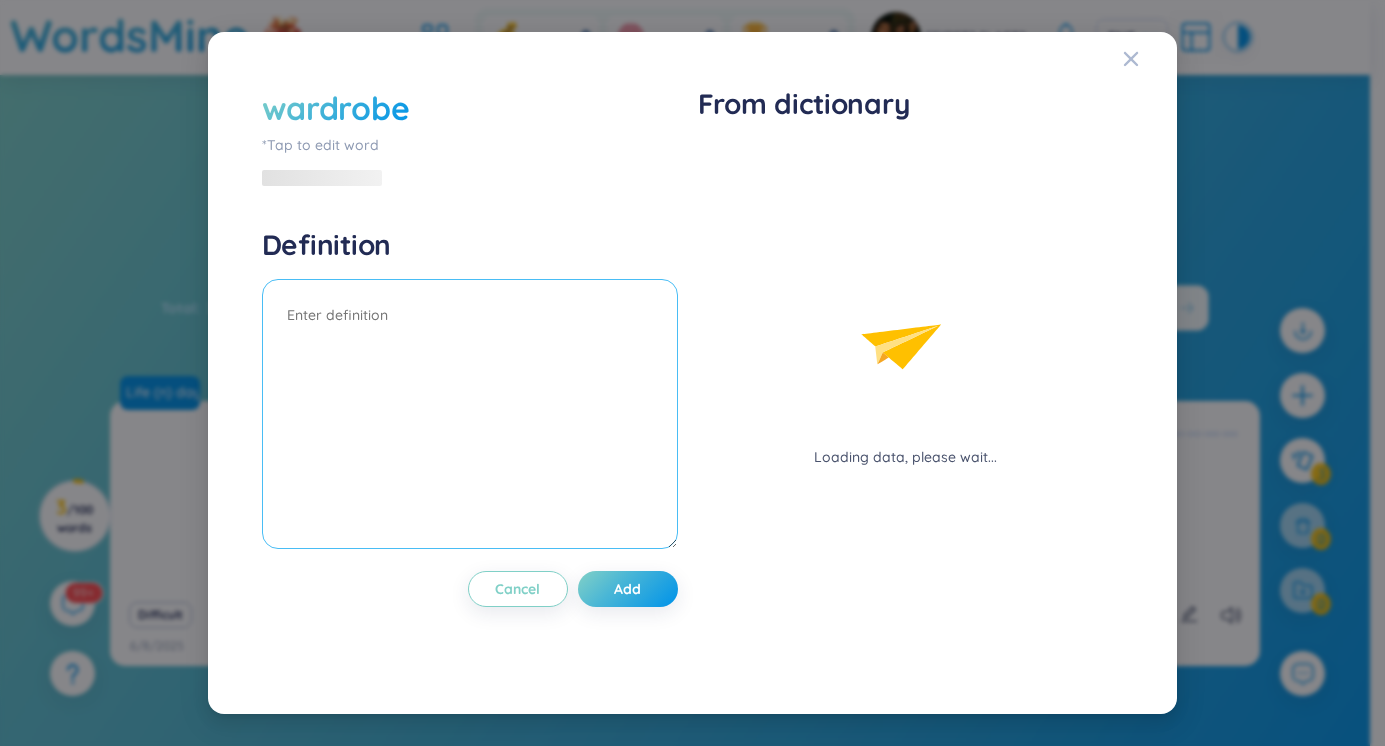 click at bounding box center [470, 414] 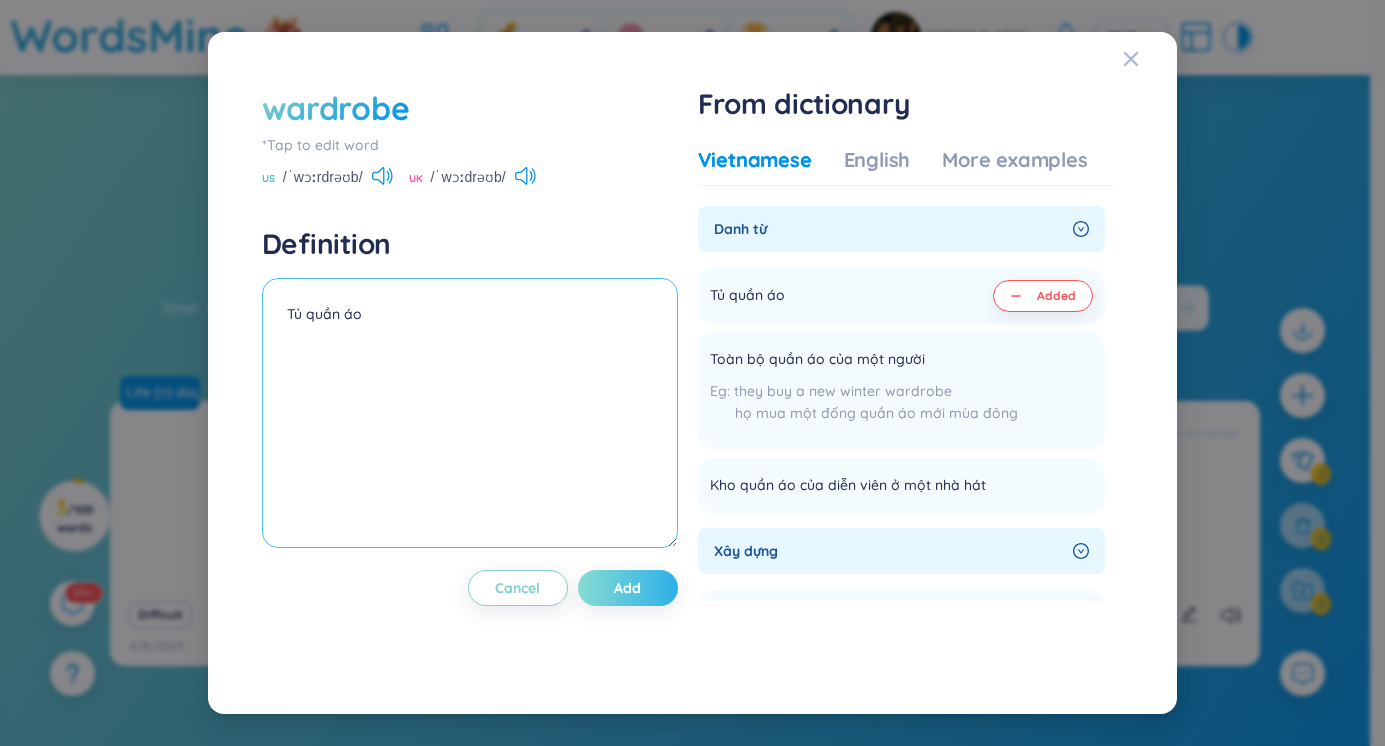 type on "Tủ quần áo" 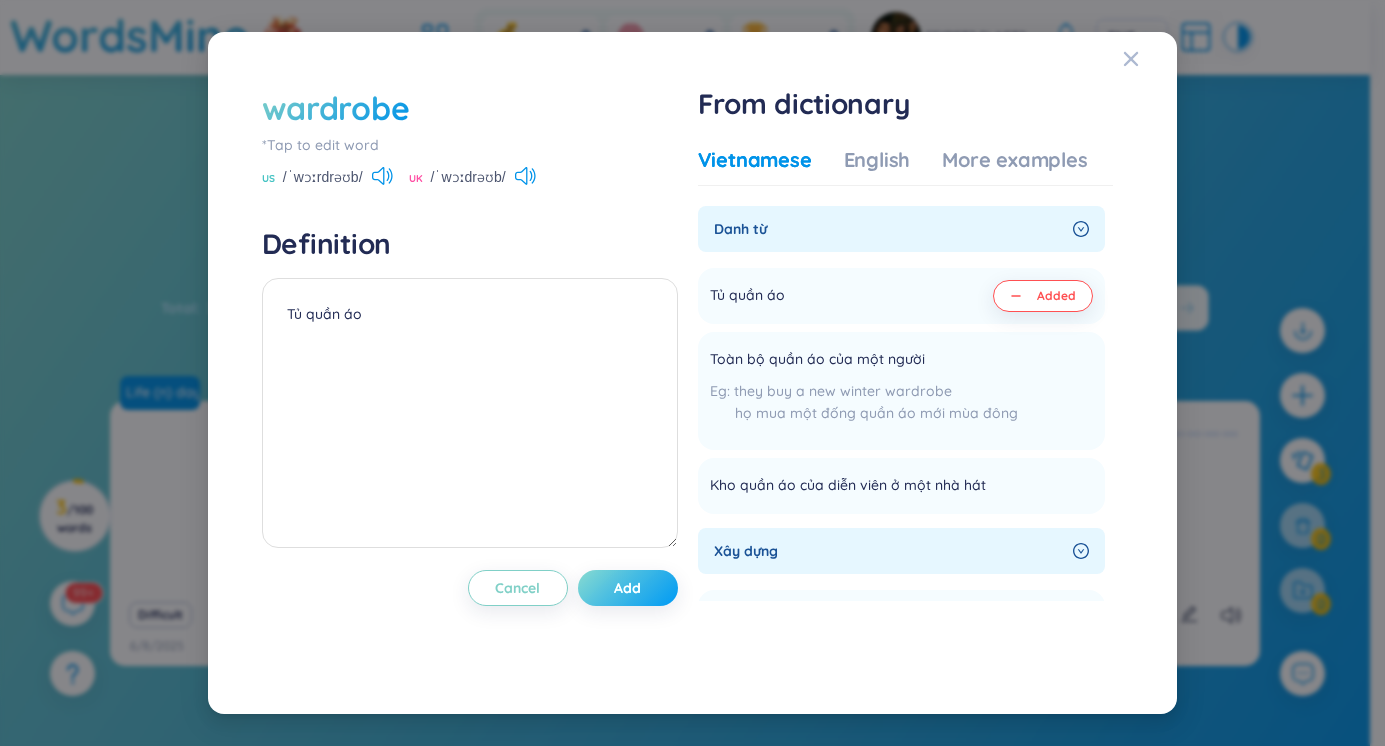 click on "Add" at bounding box center [627, 588] 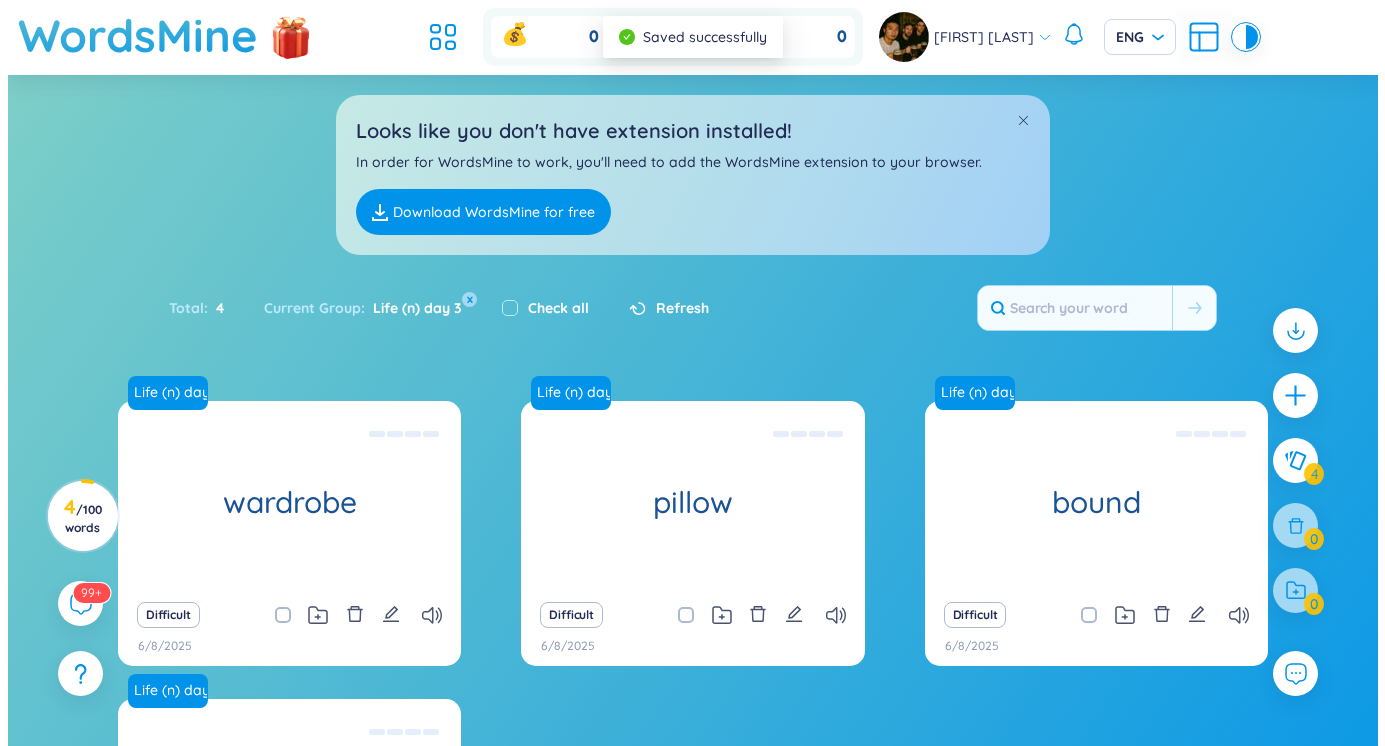 scroll, scrollTop: 233, scrollLeft: 0, axis: vertical 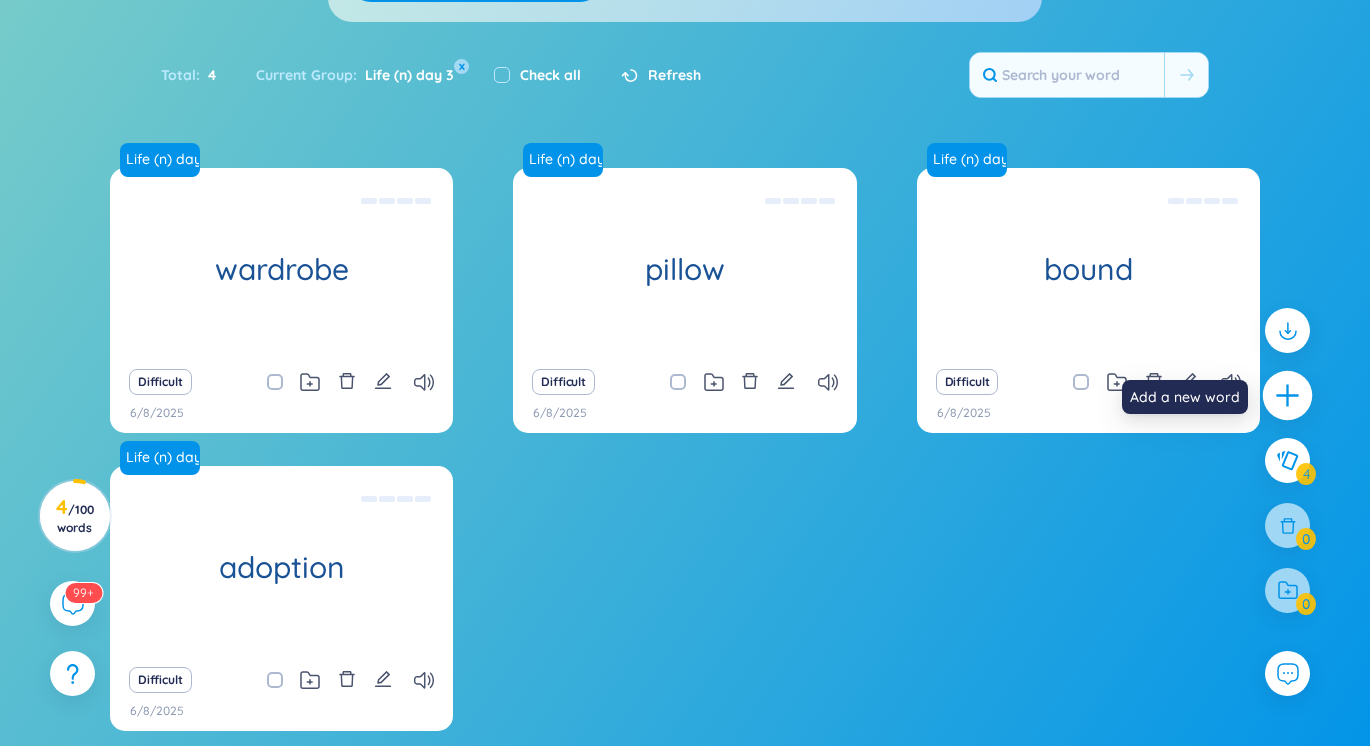 click 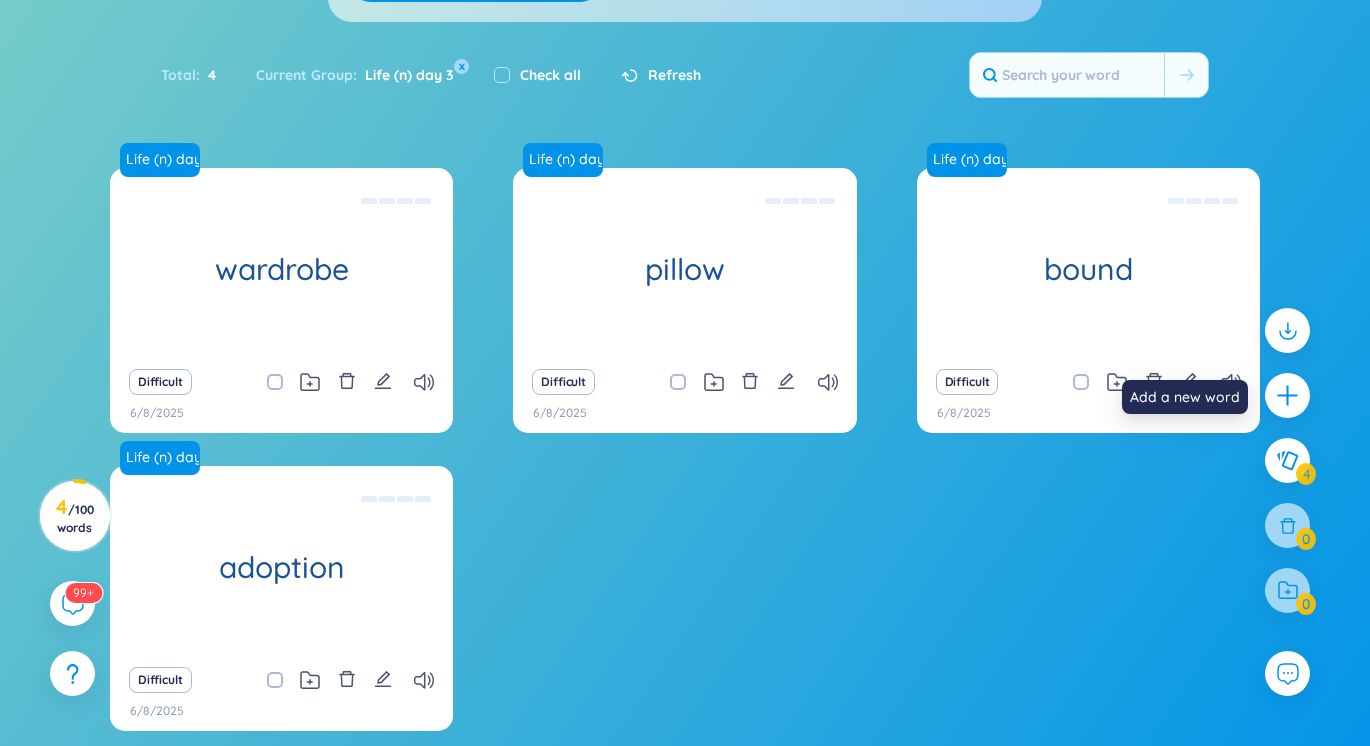 type 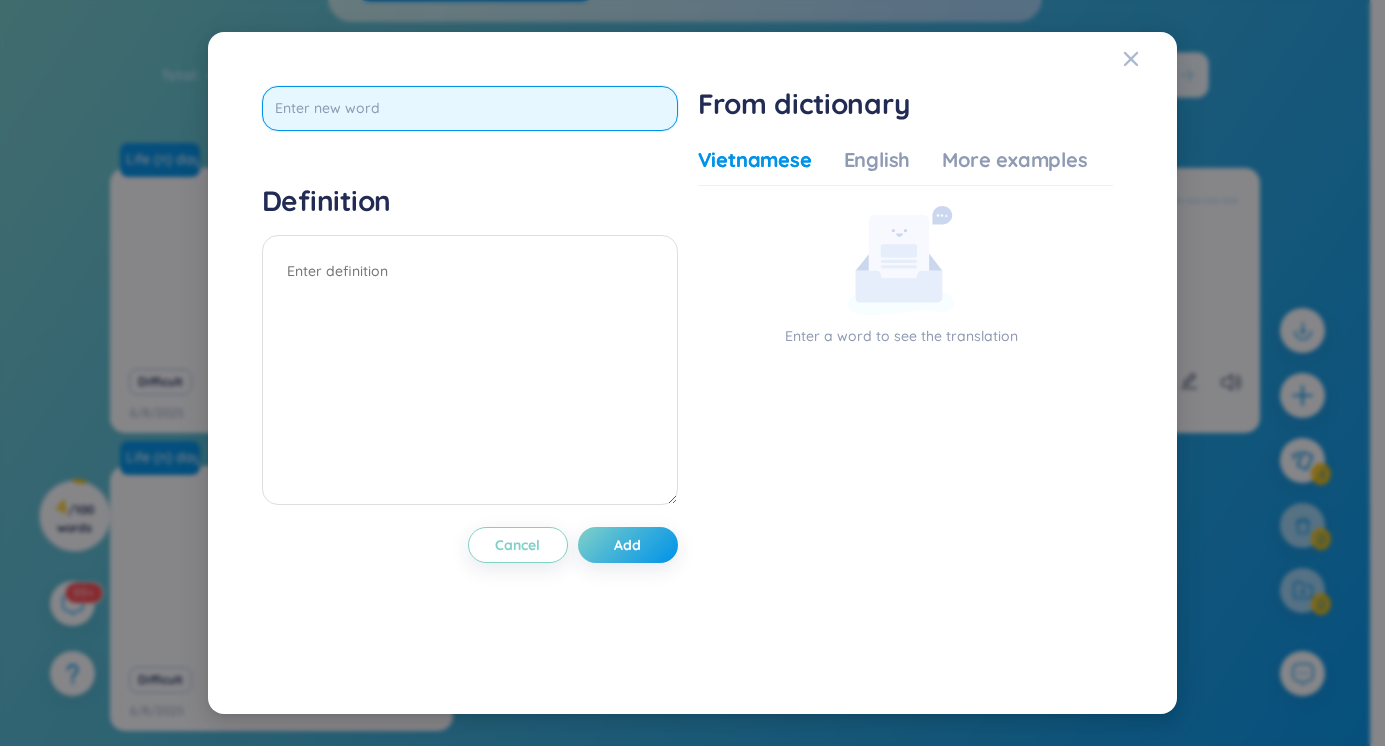 click at bounding box center (470, 108) 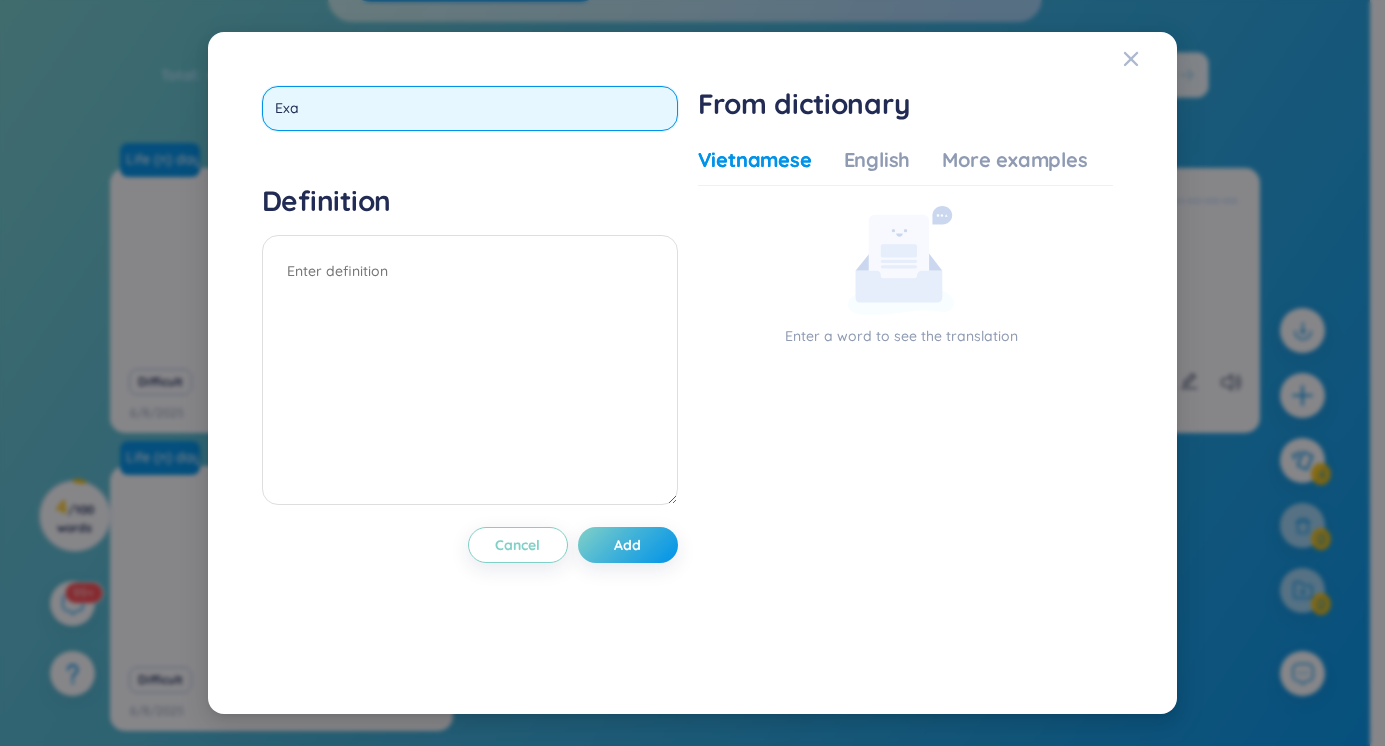 type on "Exam" 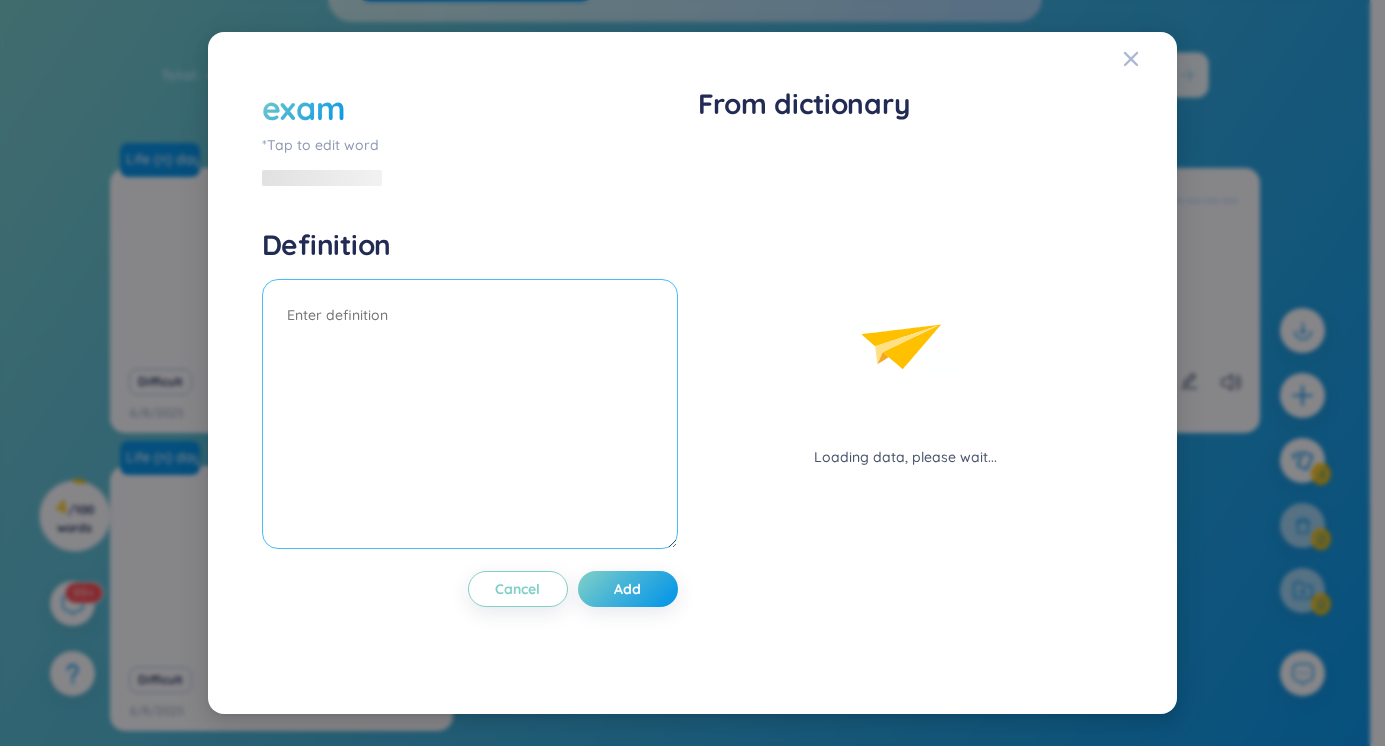 click on "Definition" at bounding box center [470, 391] 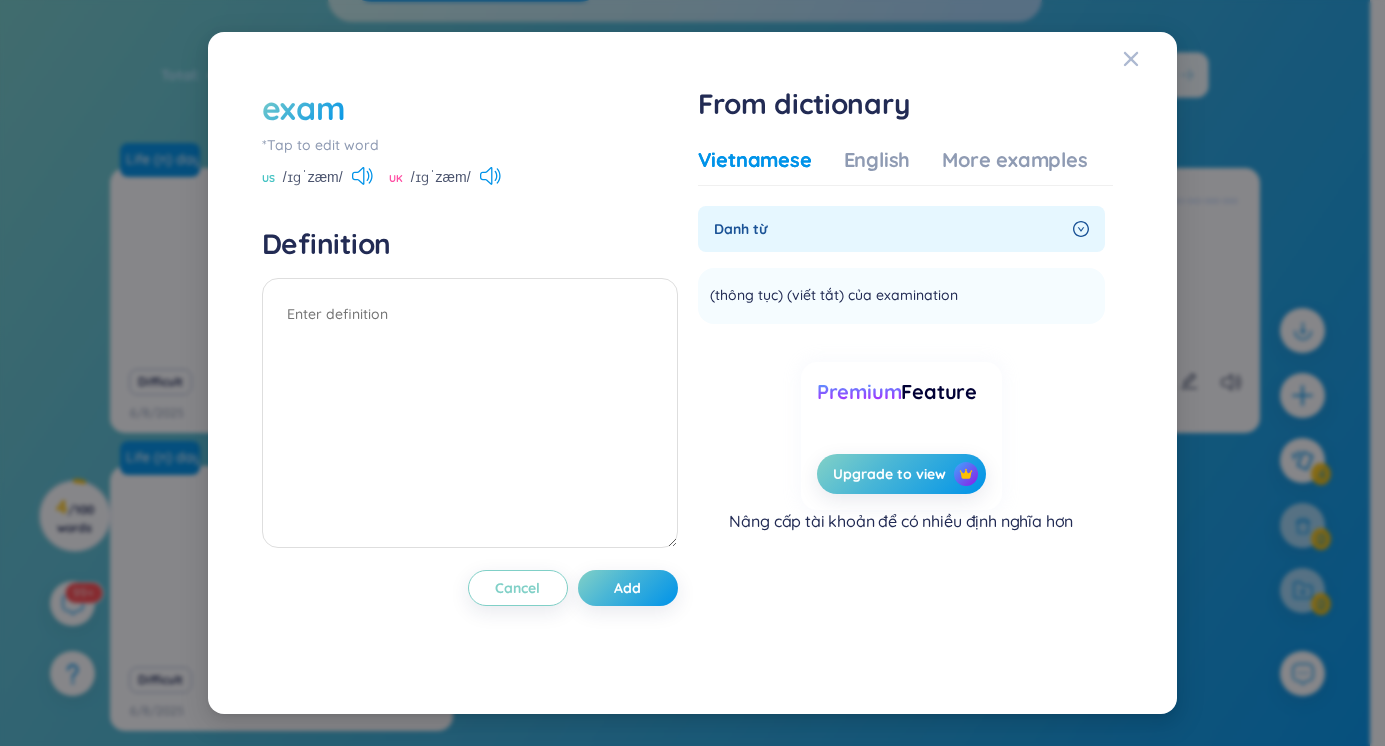 click on "exam" at bounding box center [304, 108] 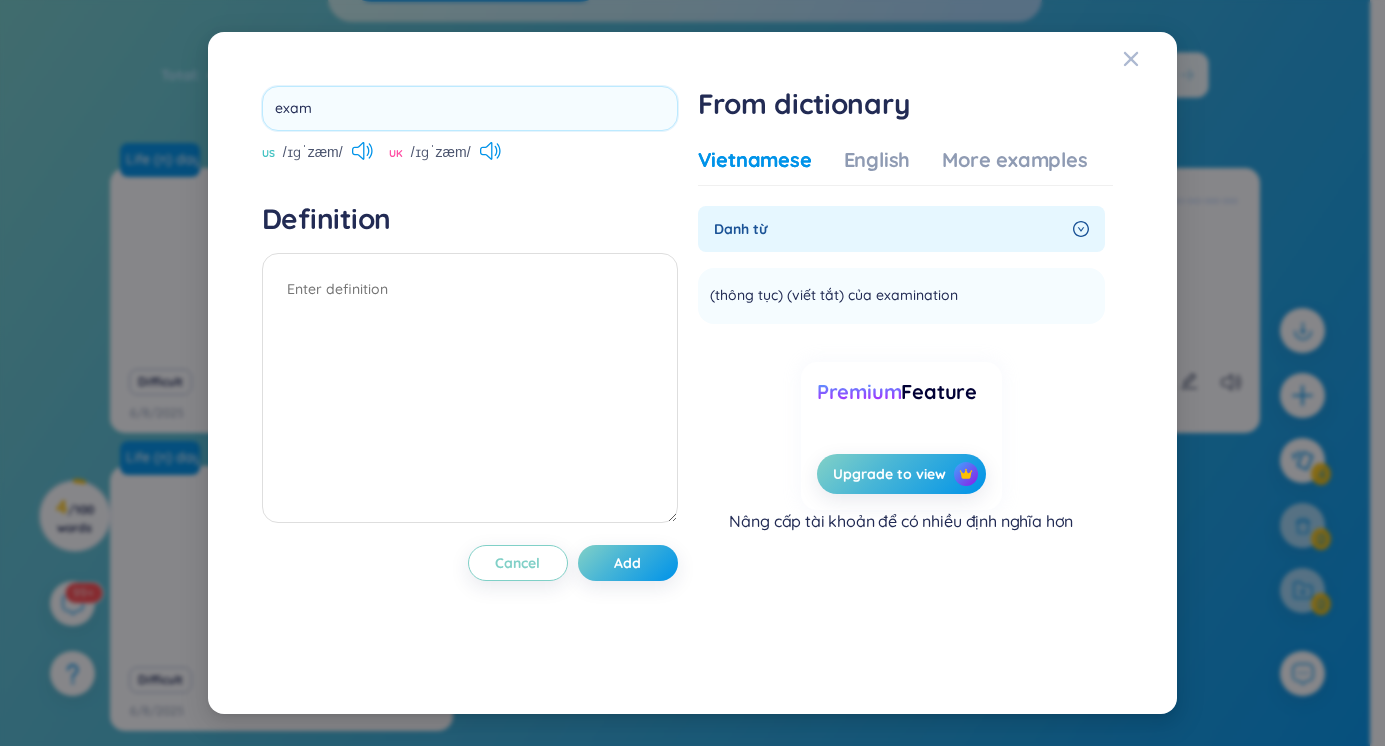 click on "exam" at bounding box center [470, 108] 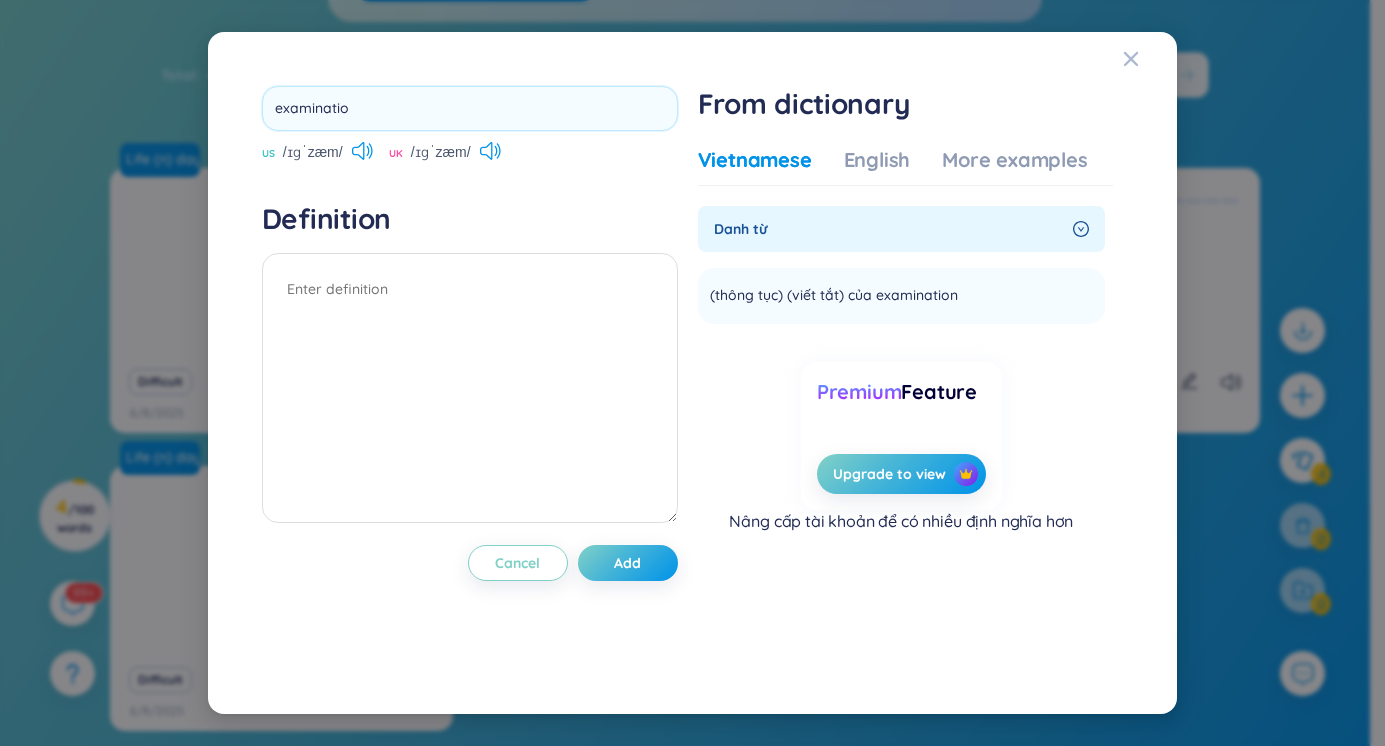type on "examination" 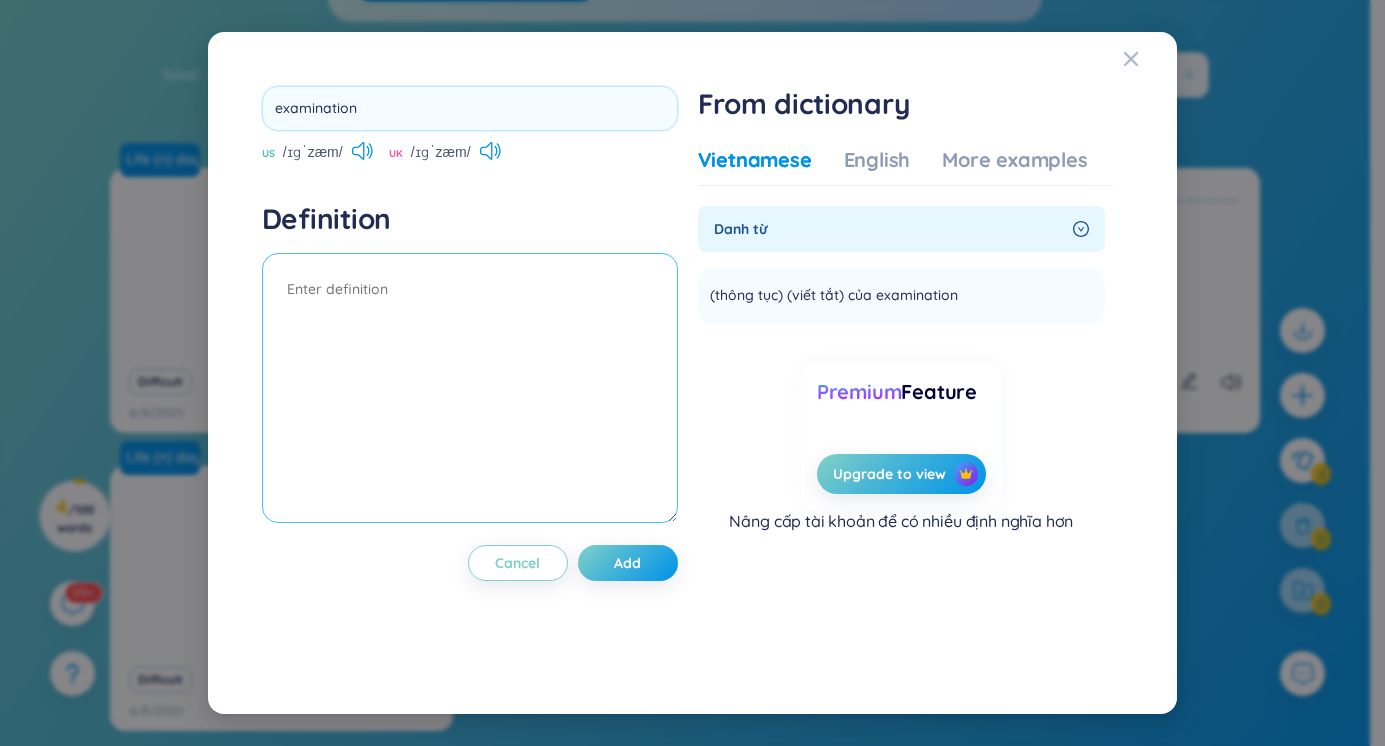 click on "Definition" at bounding box center [470, 365] 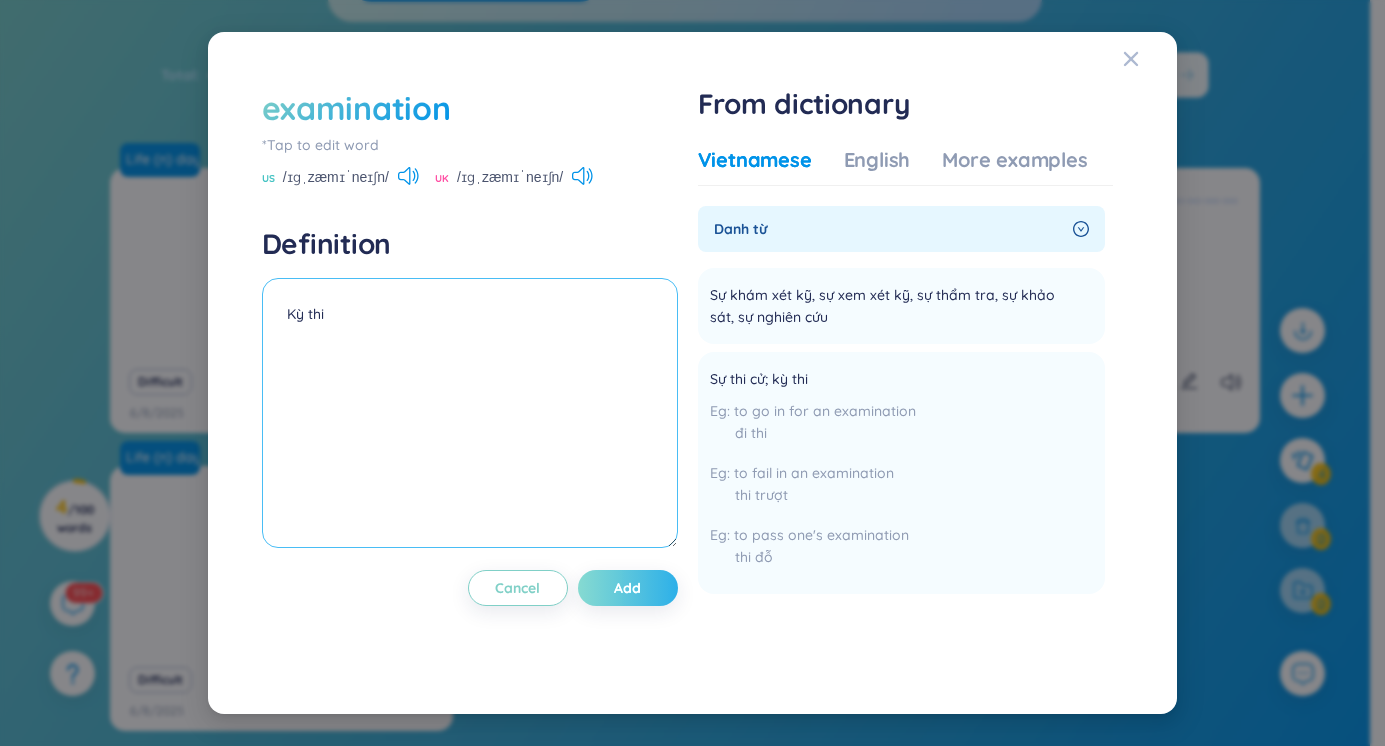 type on "Kỳ thi" 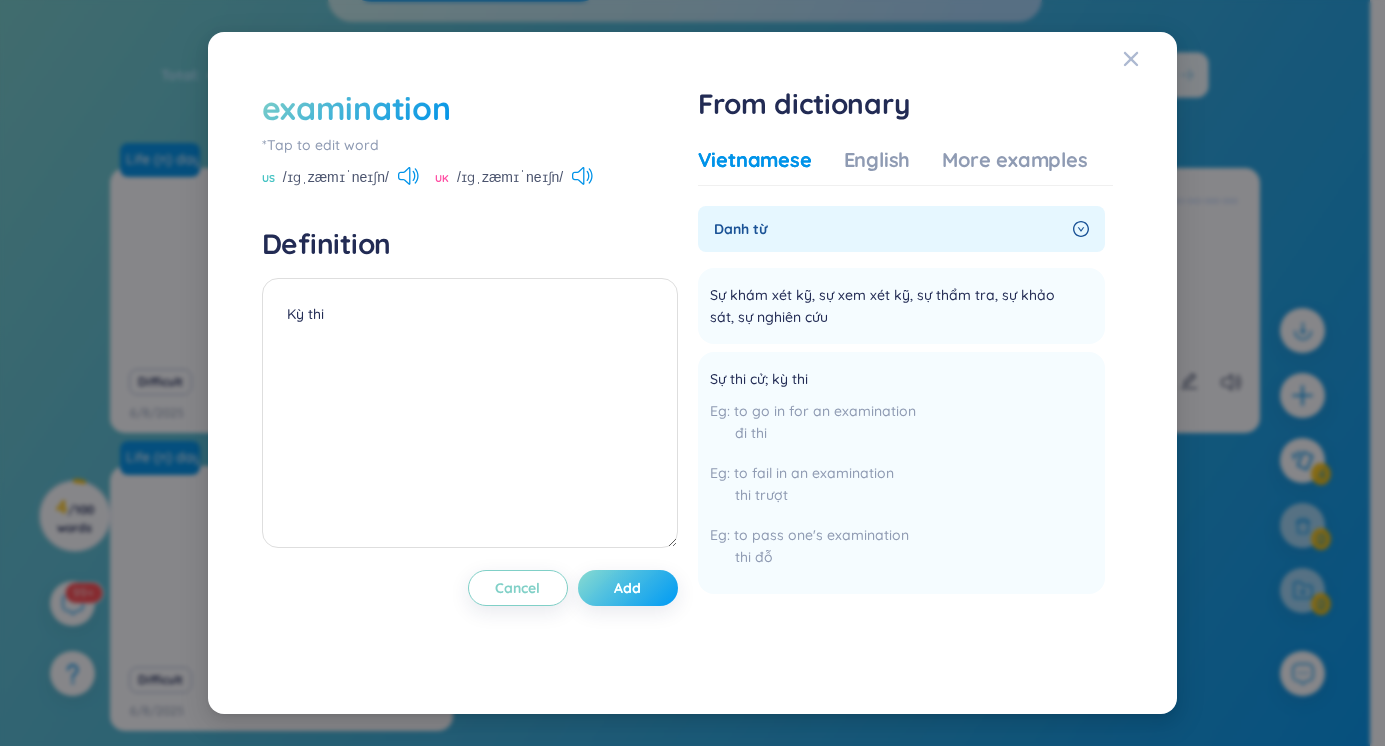 click on "Add" at bounding box center [628, 588] 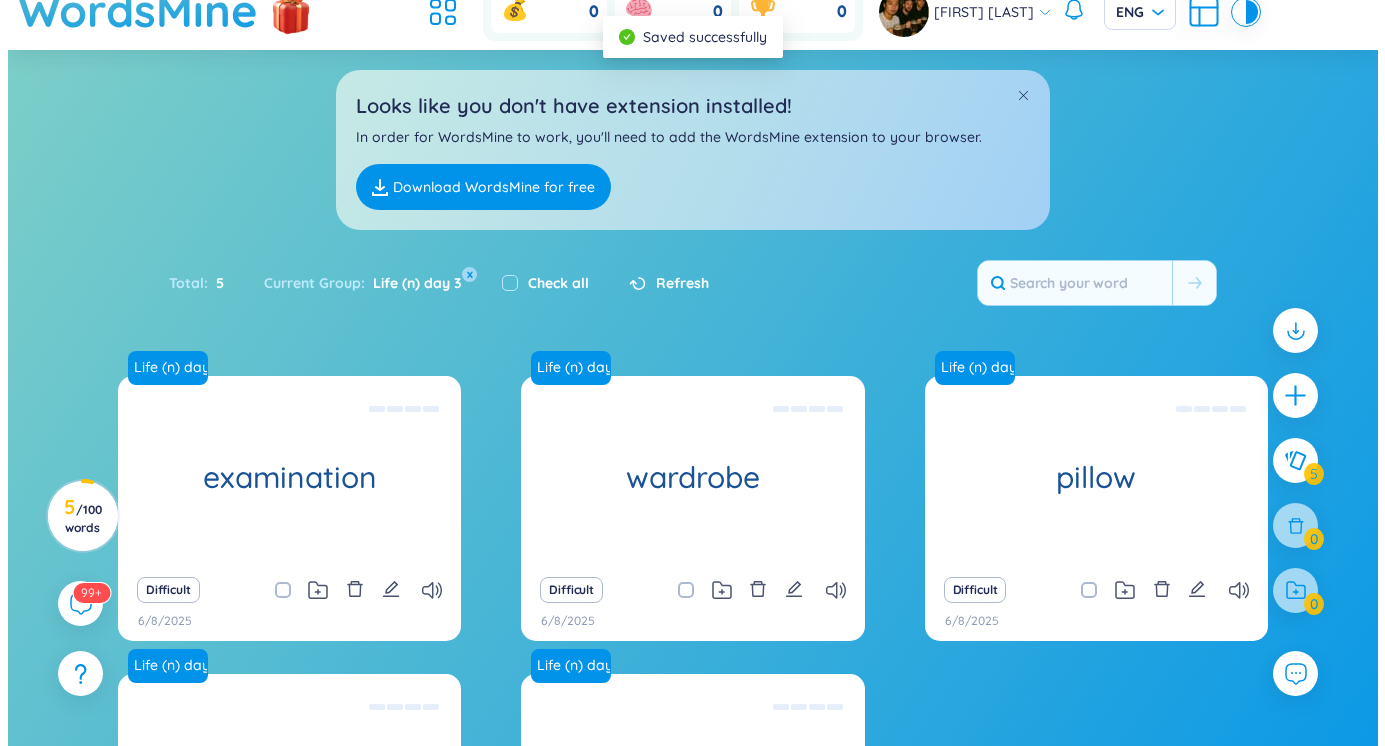 scroll, scrollTop: 0, scrollLeft: 0, axis: both 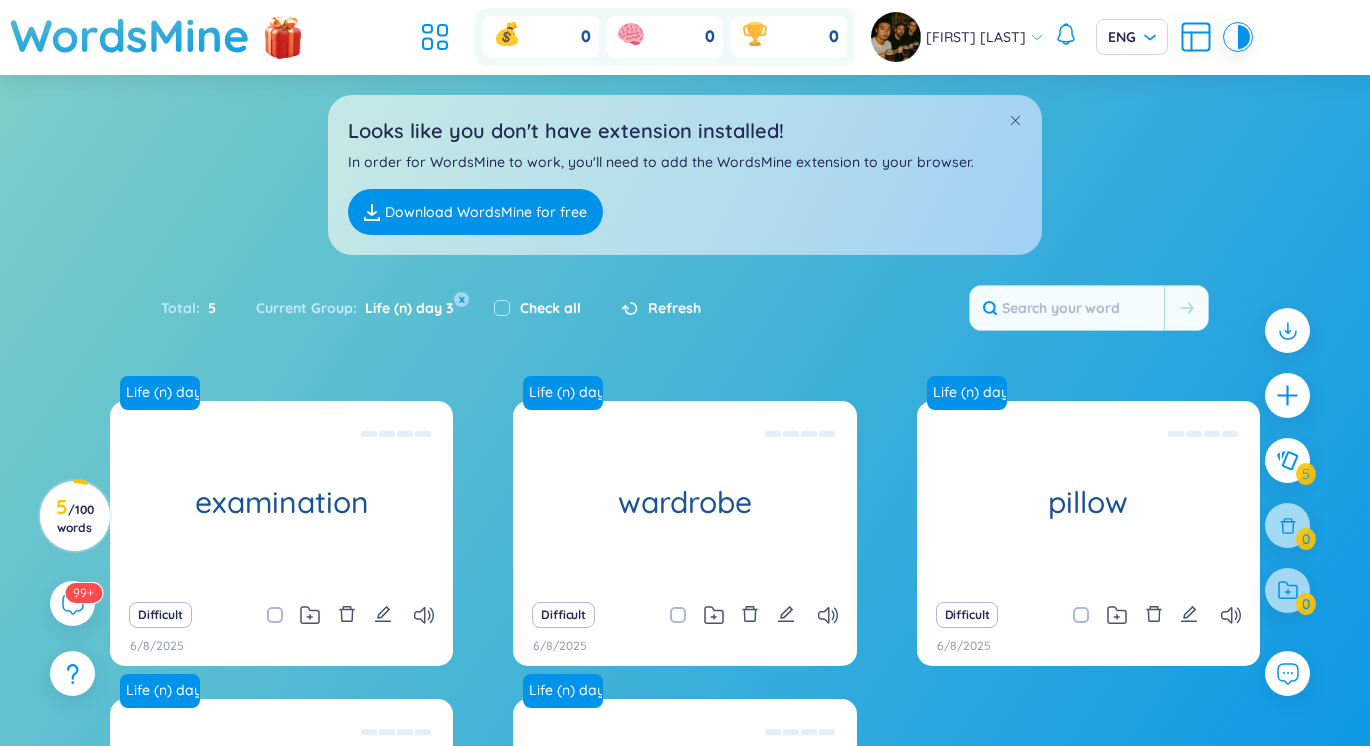 click at bounding box center [1287, 395] 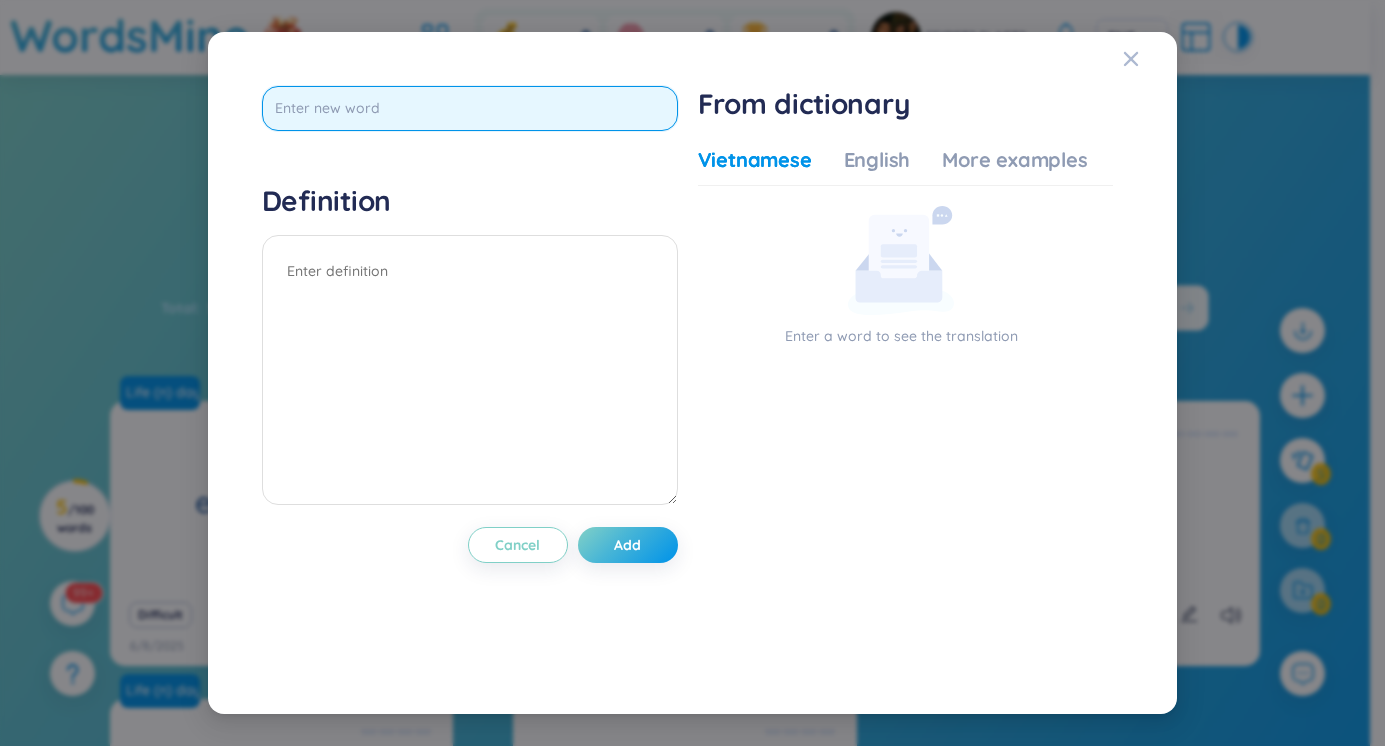 click at bounding box center [470, 108] 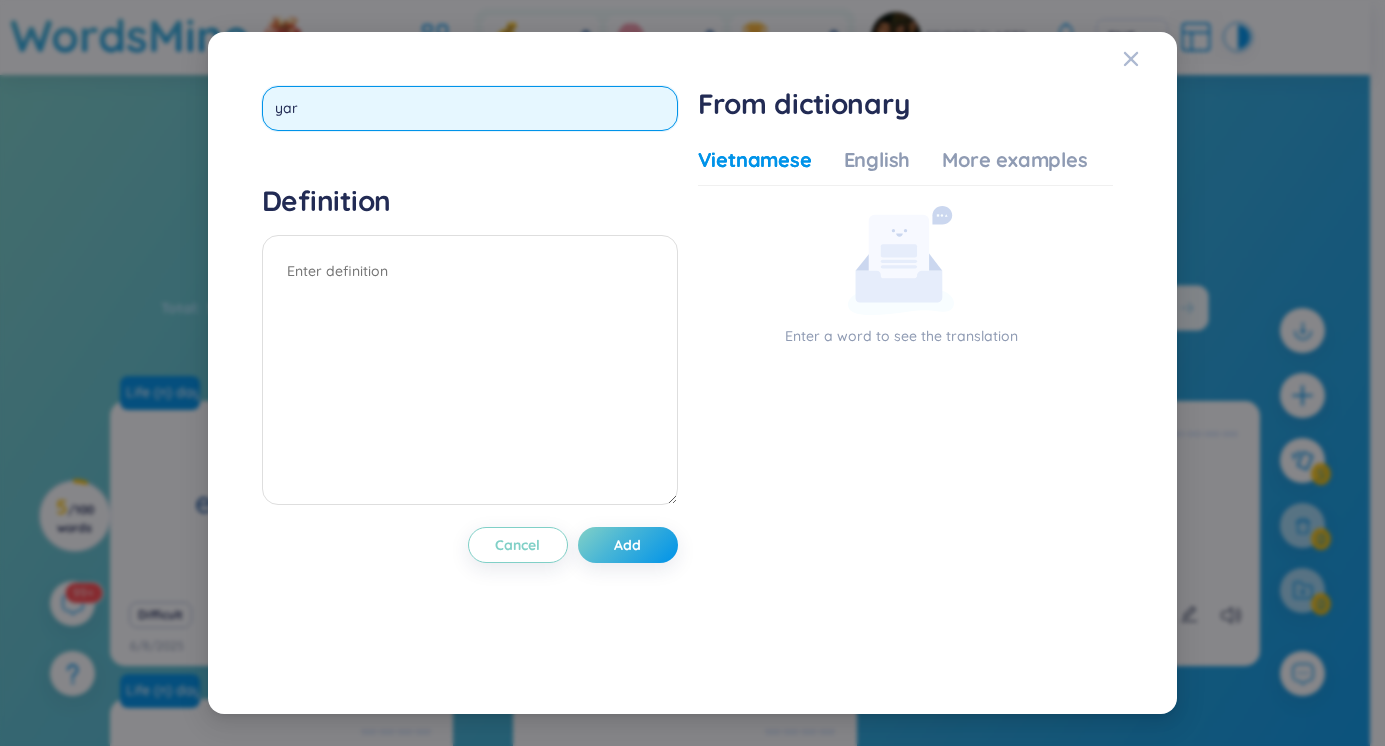 type on "yard" 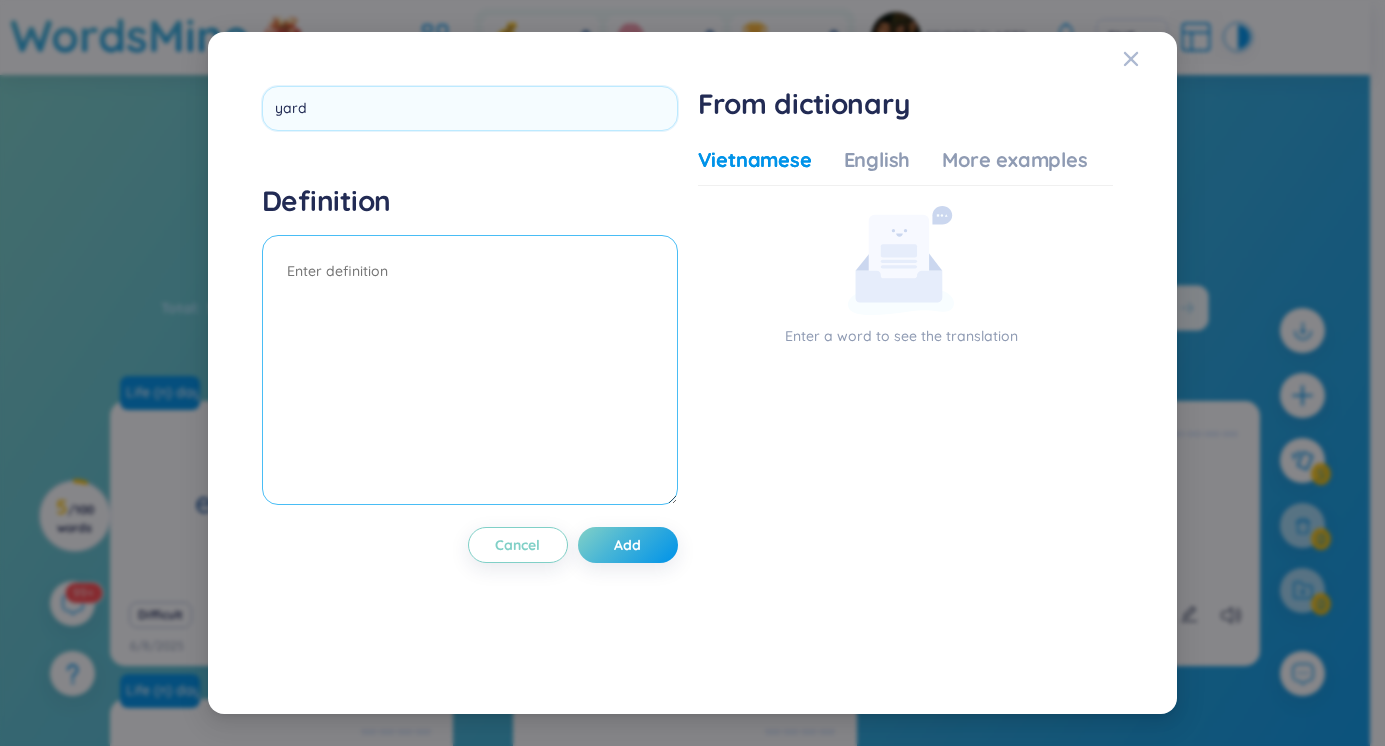 click at bounding box center (470, 370) 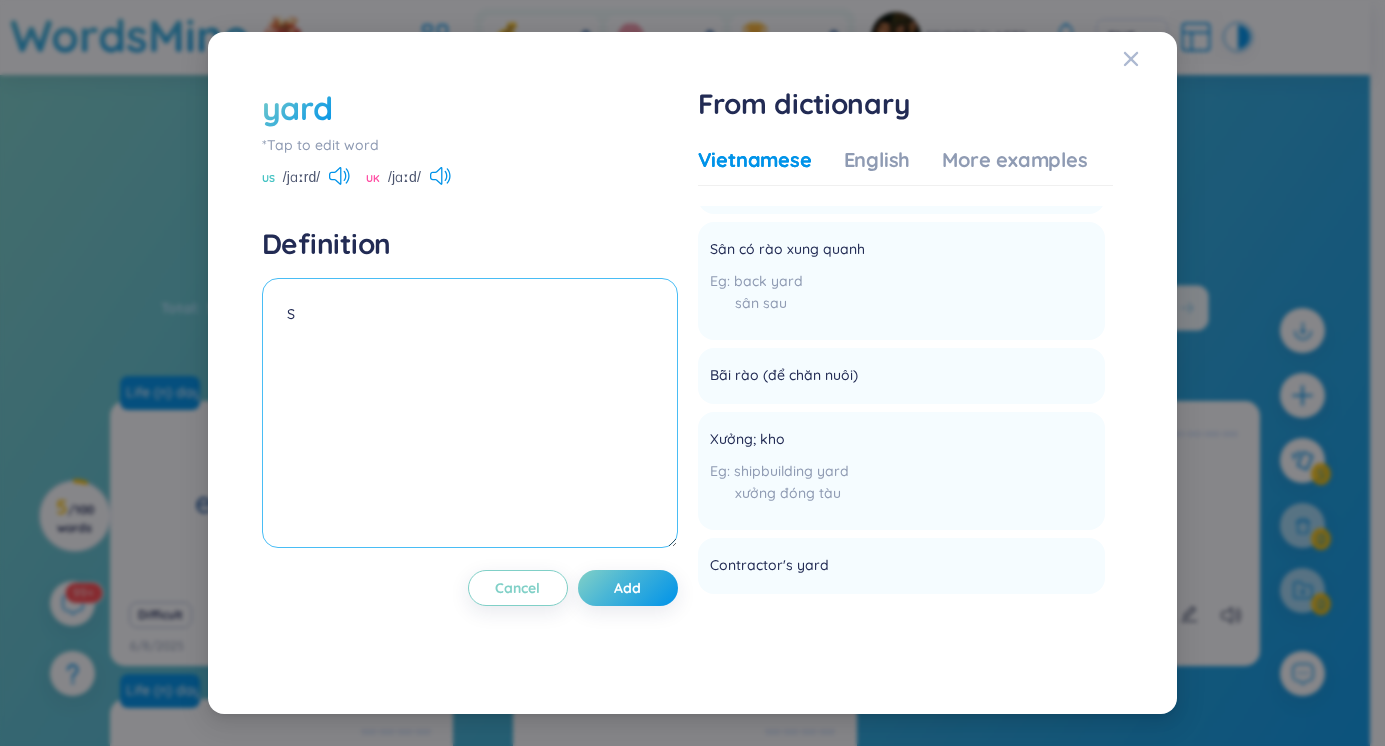 scroll, scrollTop: 298, scrollLeft: 0, axis: vertical 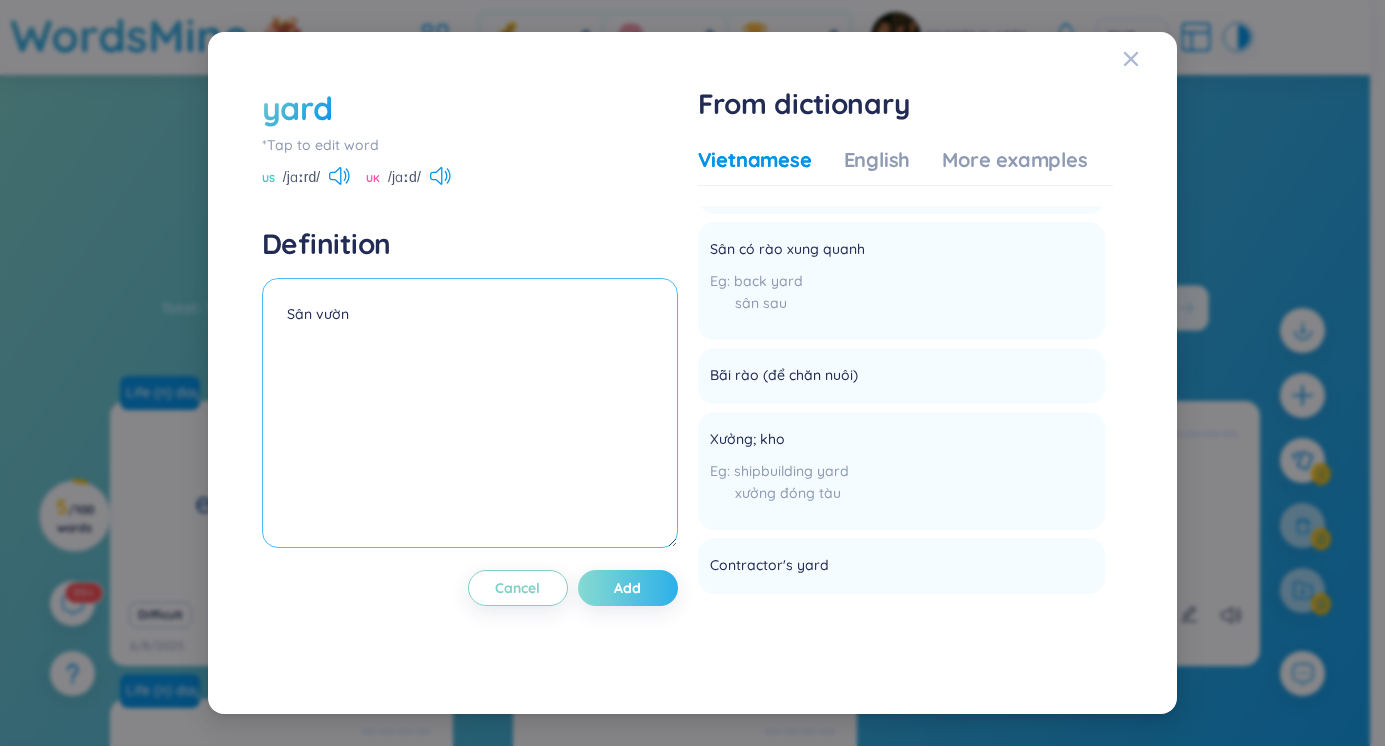 type on "Sân vườn" 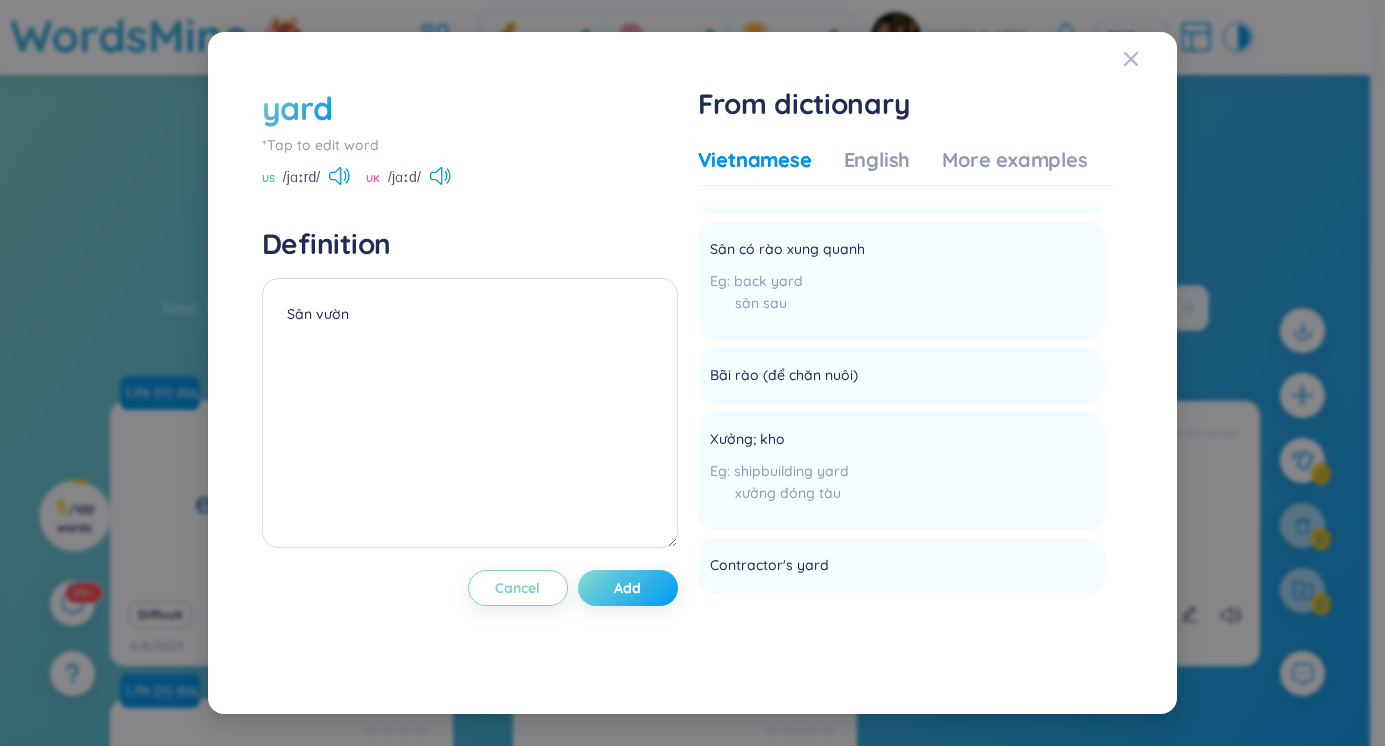 click on "Add" at bounding box center [628, 588] 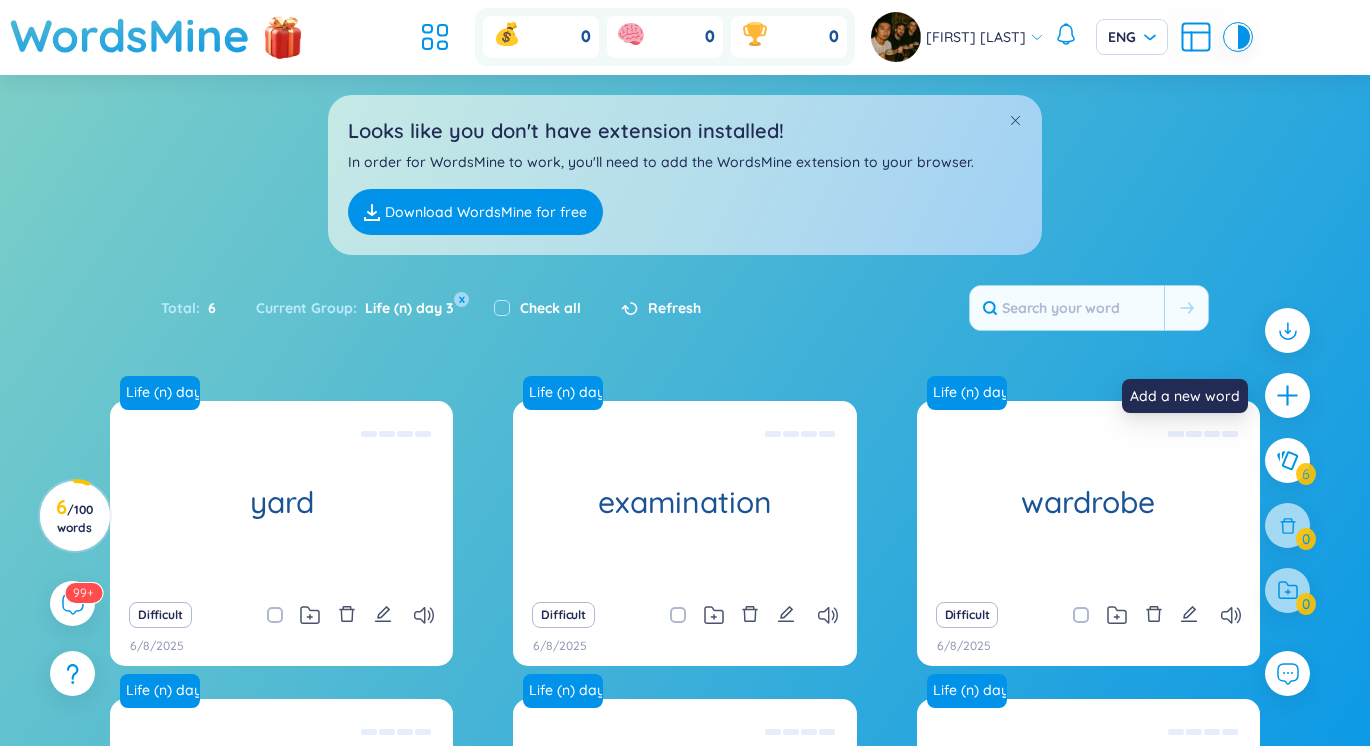 click 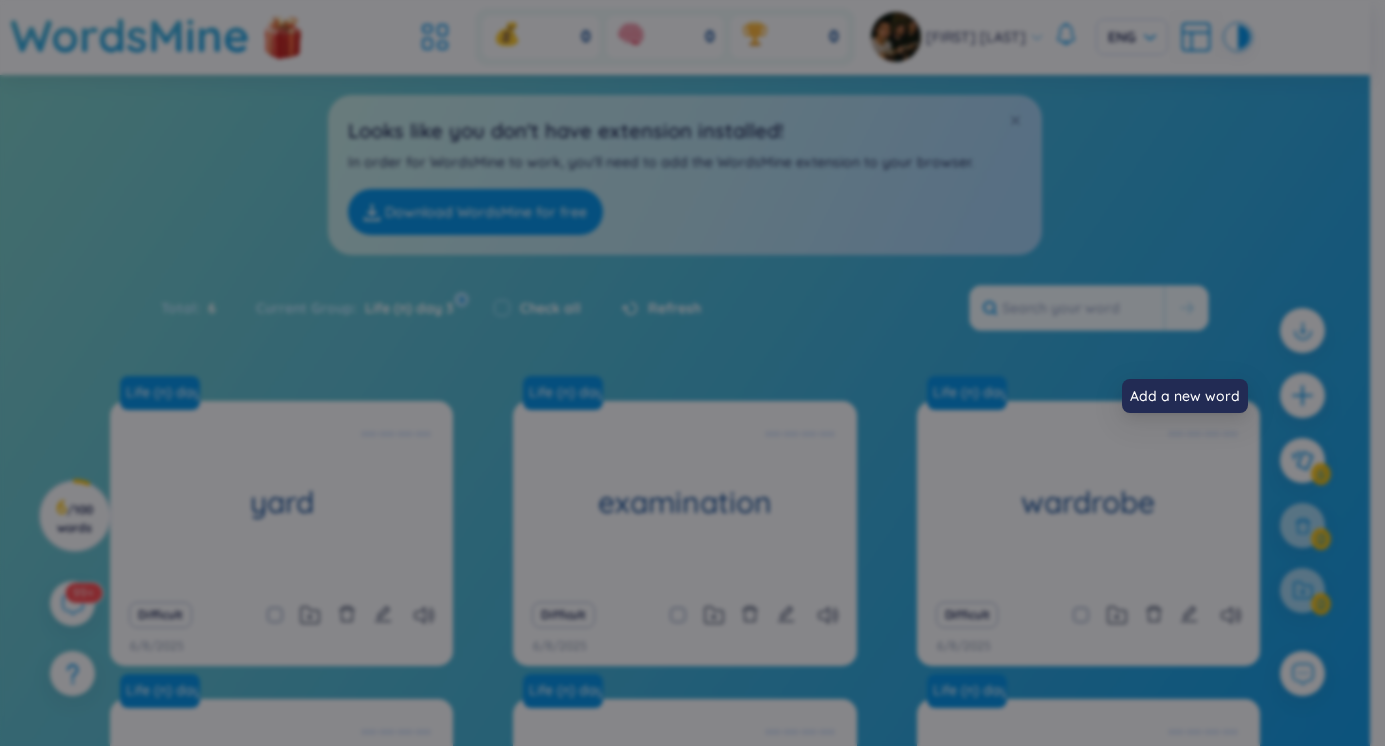 scroll, scrollTop: 0, scrollLeft: 0, axis: both 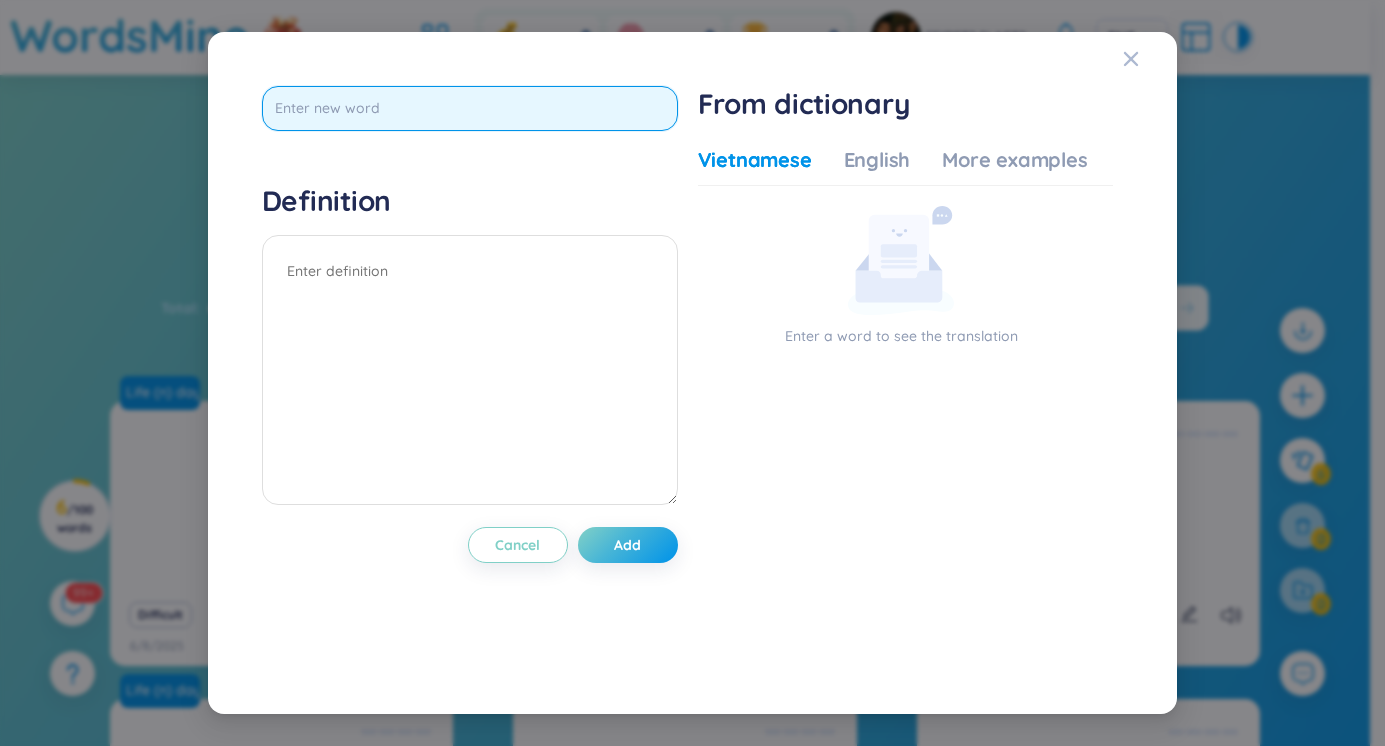 click at bounding box center [470, 108] 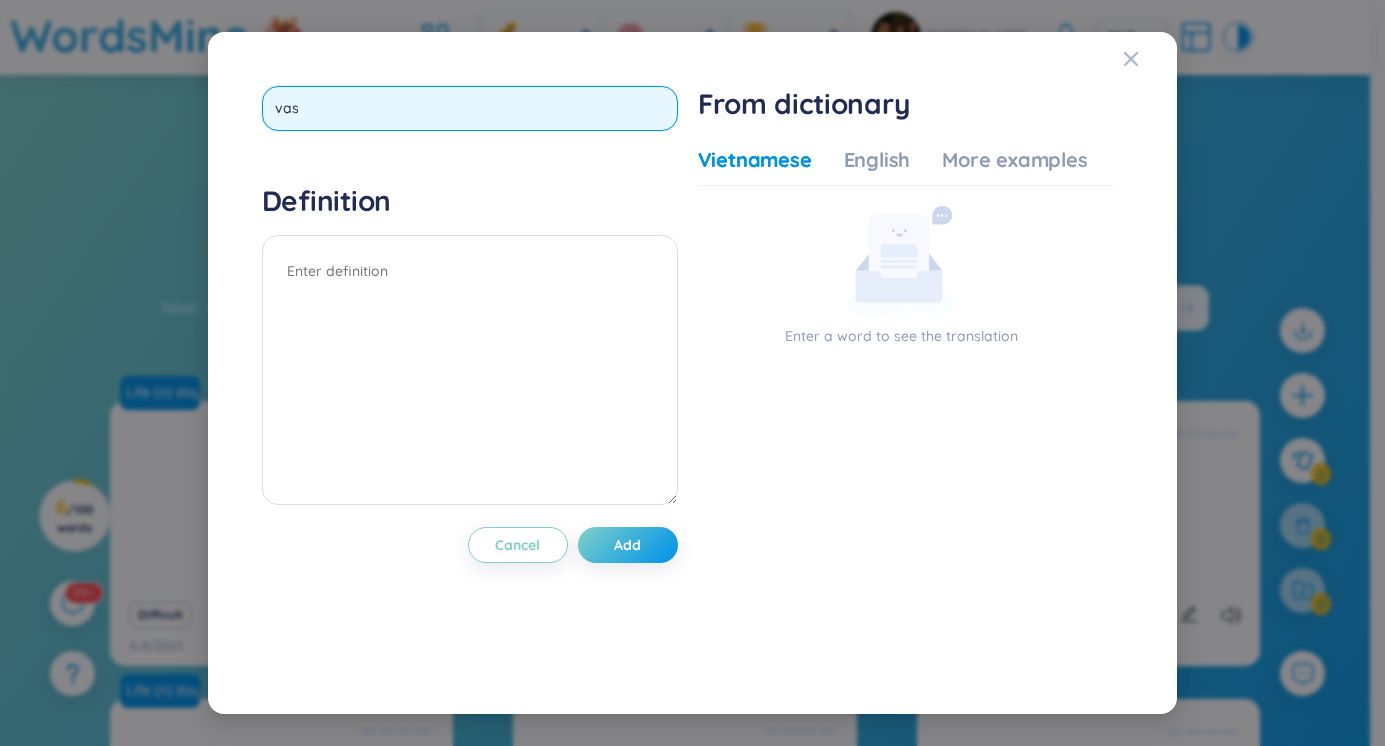 type on "vase" 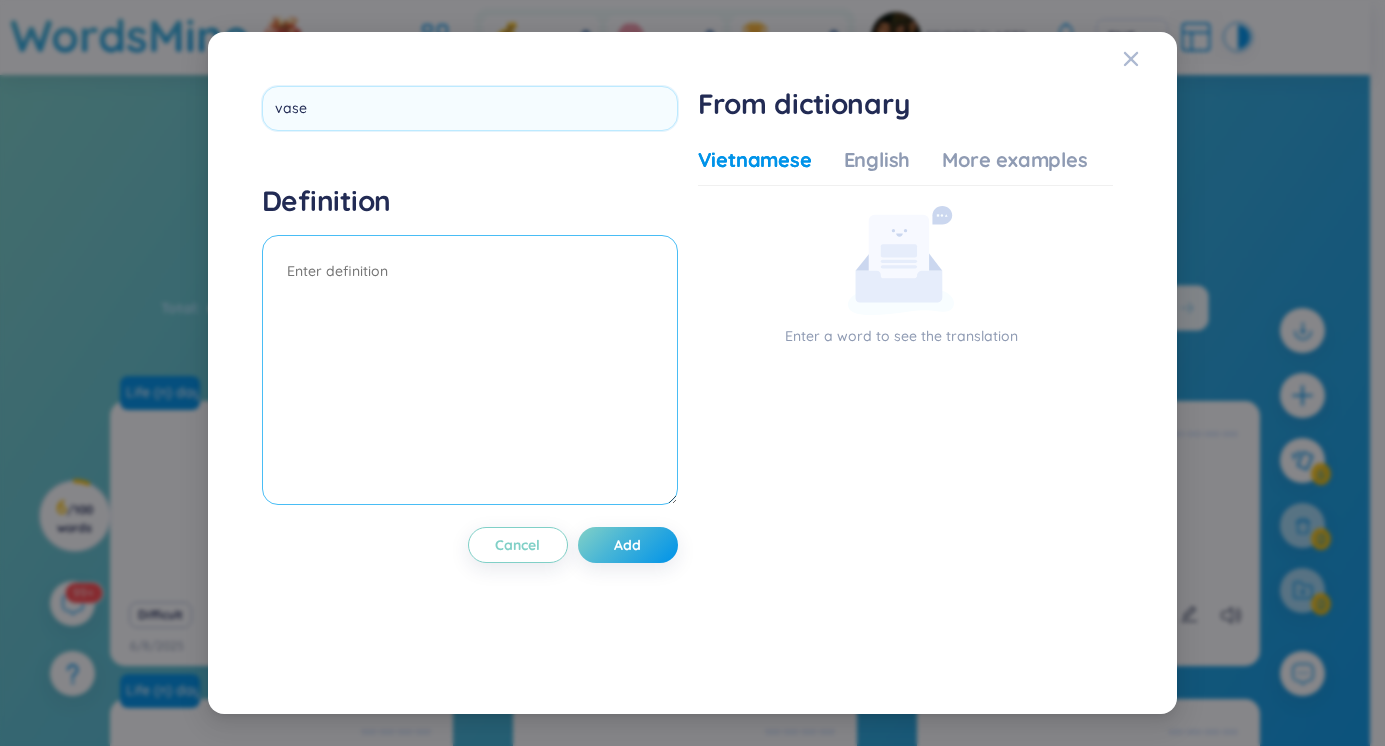 click at bounding box center [470, 370] 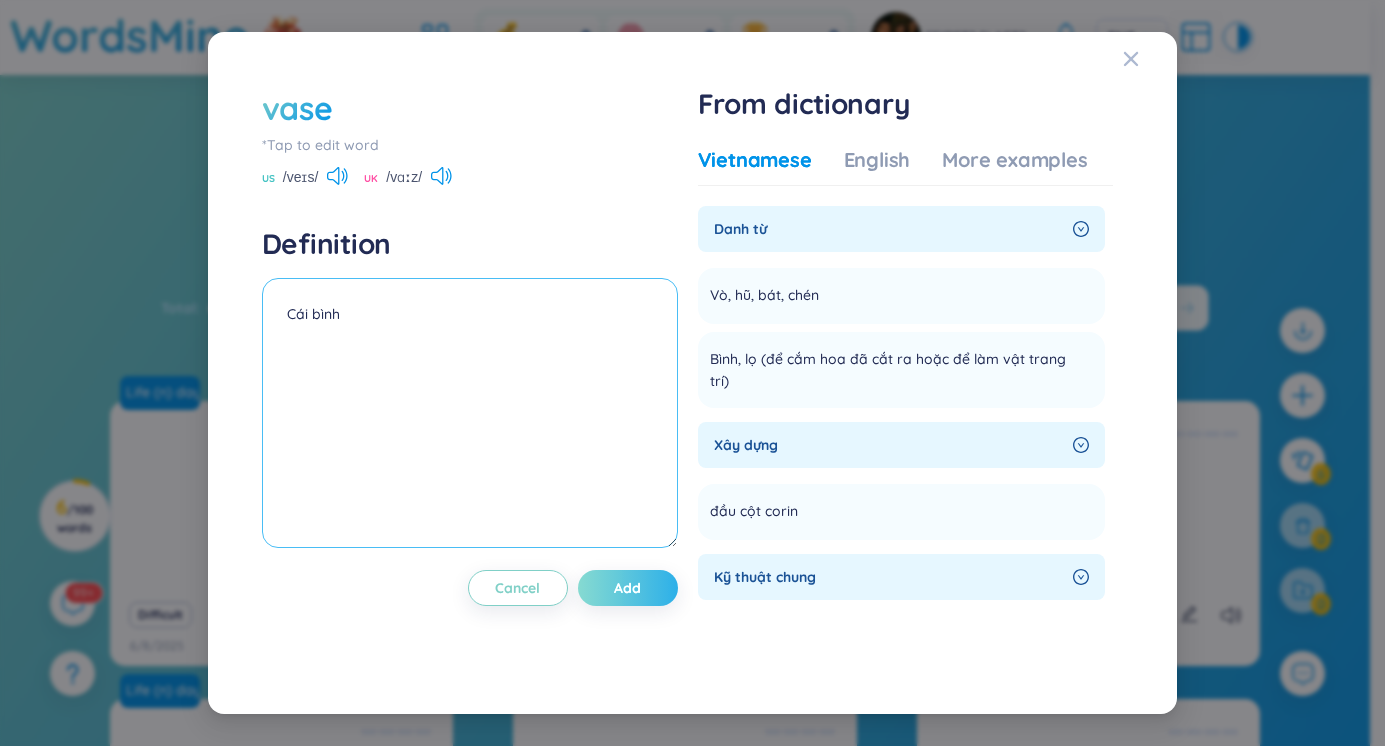 type on "Cái bình" 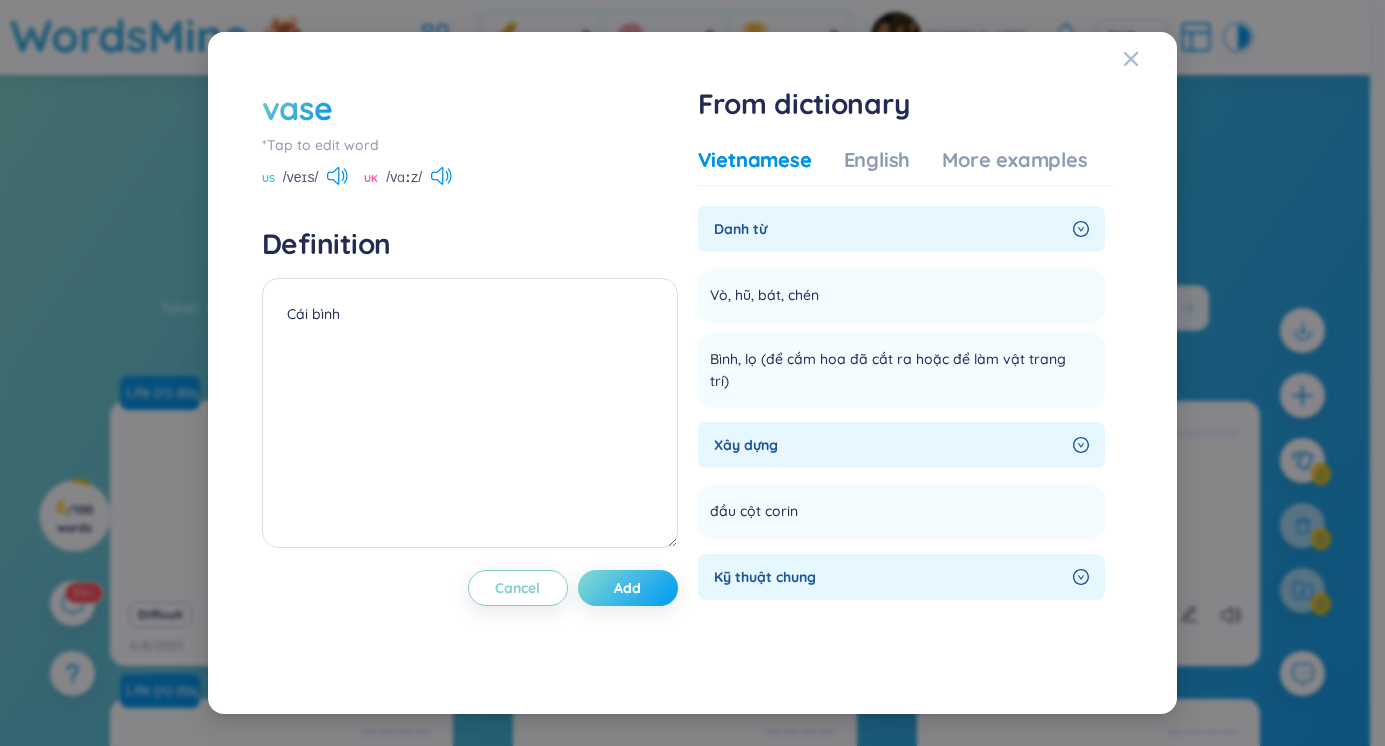 click on "Add" at bounding box center [627, 588] 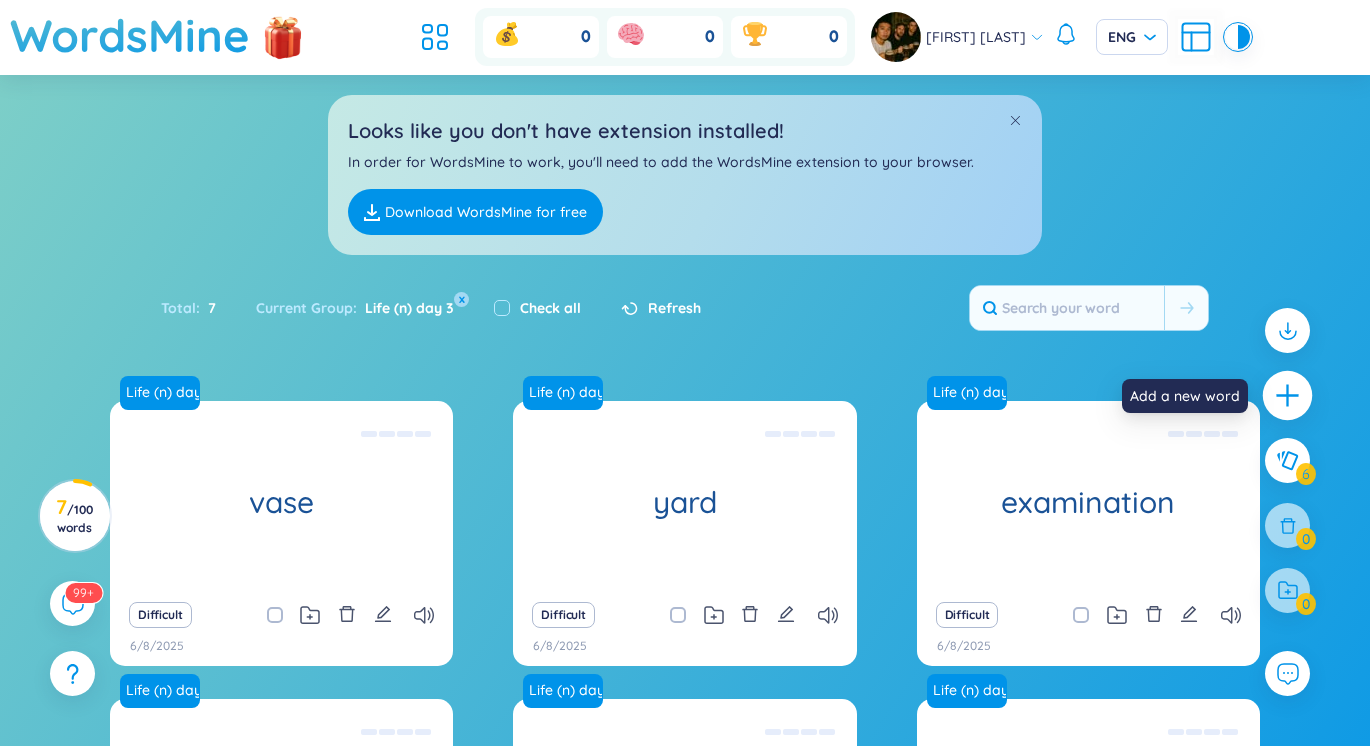 click at bounding box center [1288, 396] 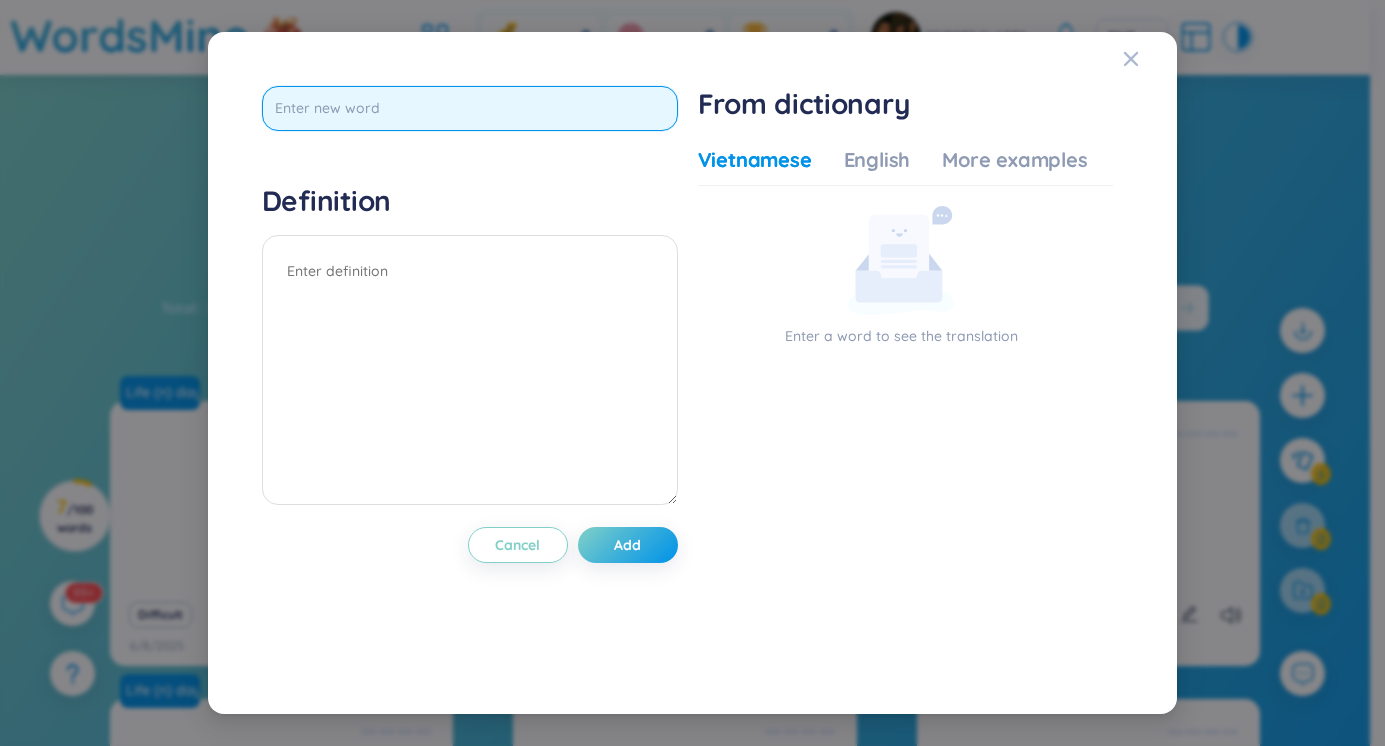 click at bounding box center (470, 108) 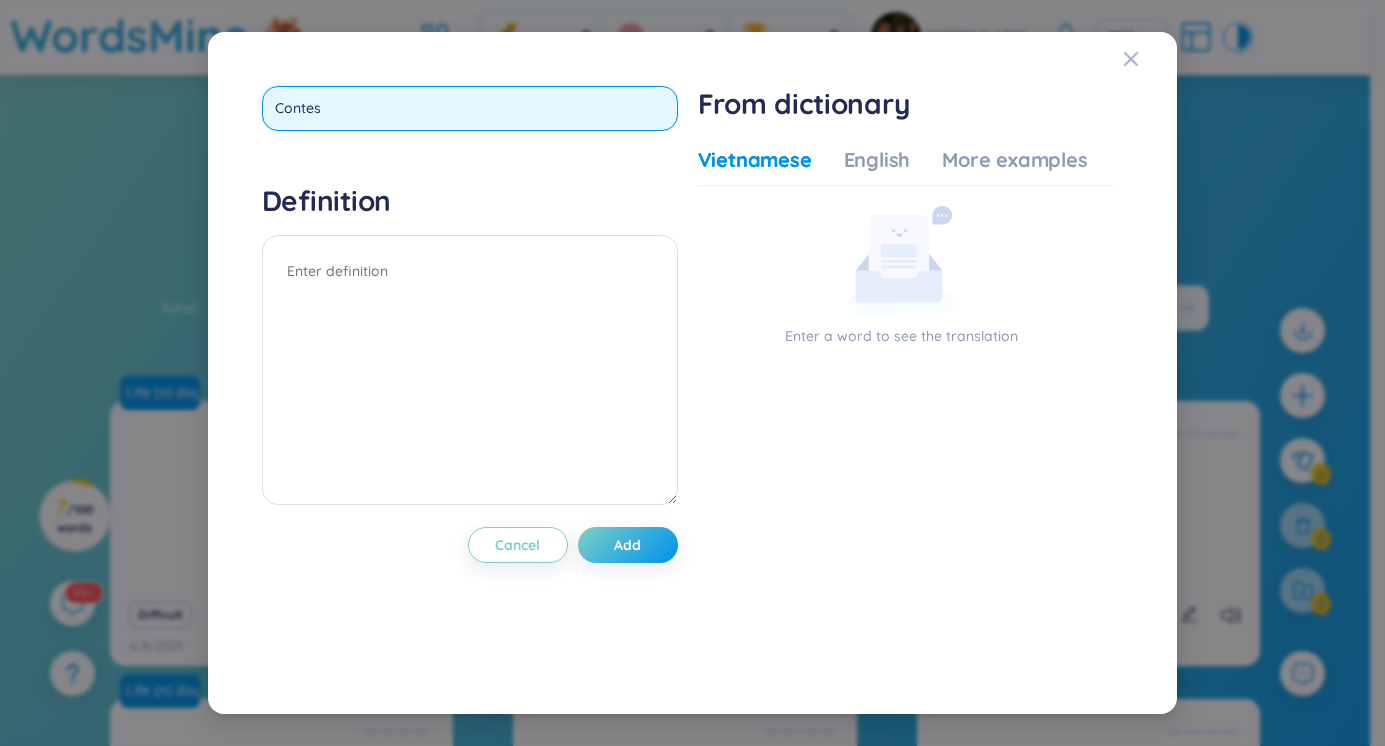 type on "Contest" 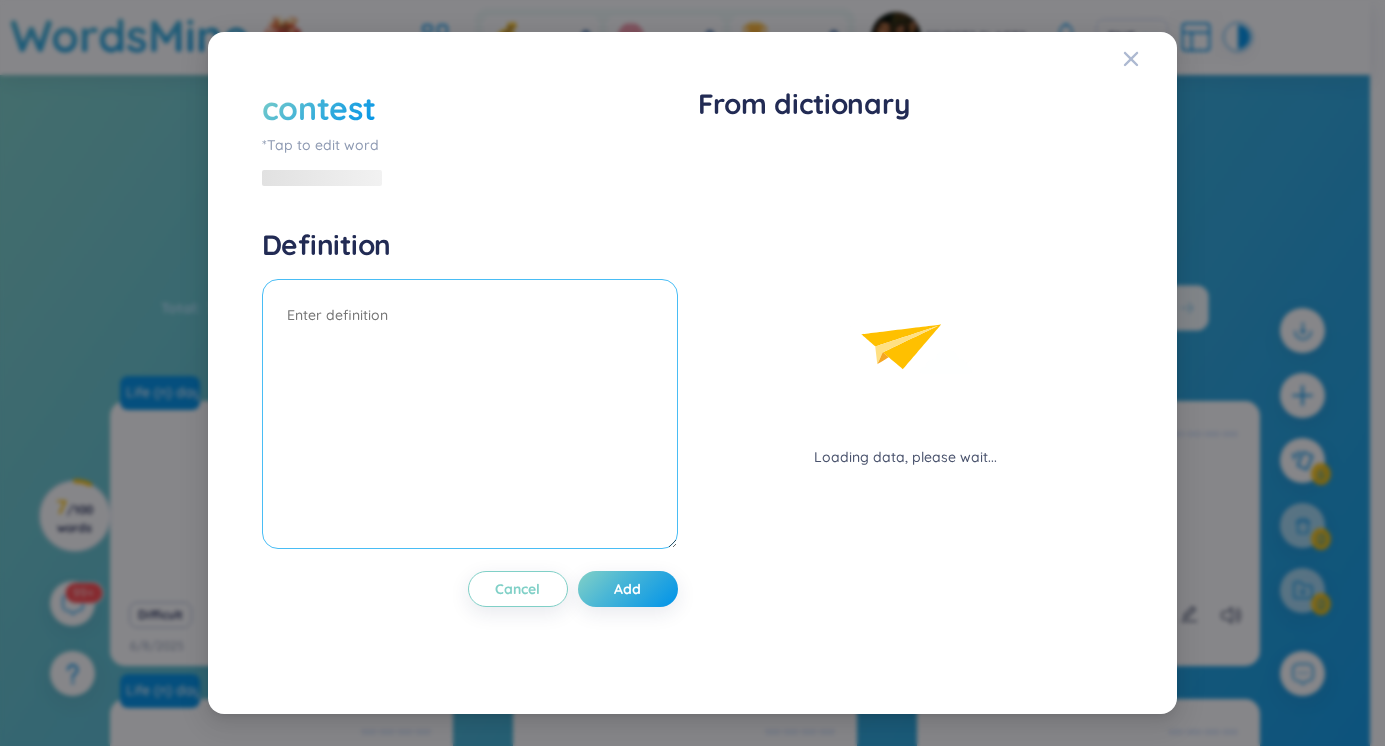 click on "Definition" at bounding box center [470, 391] 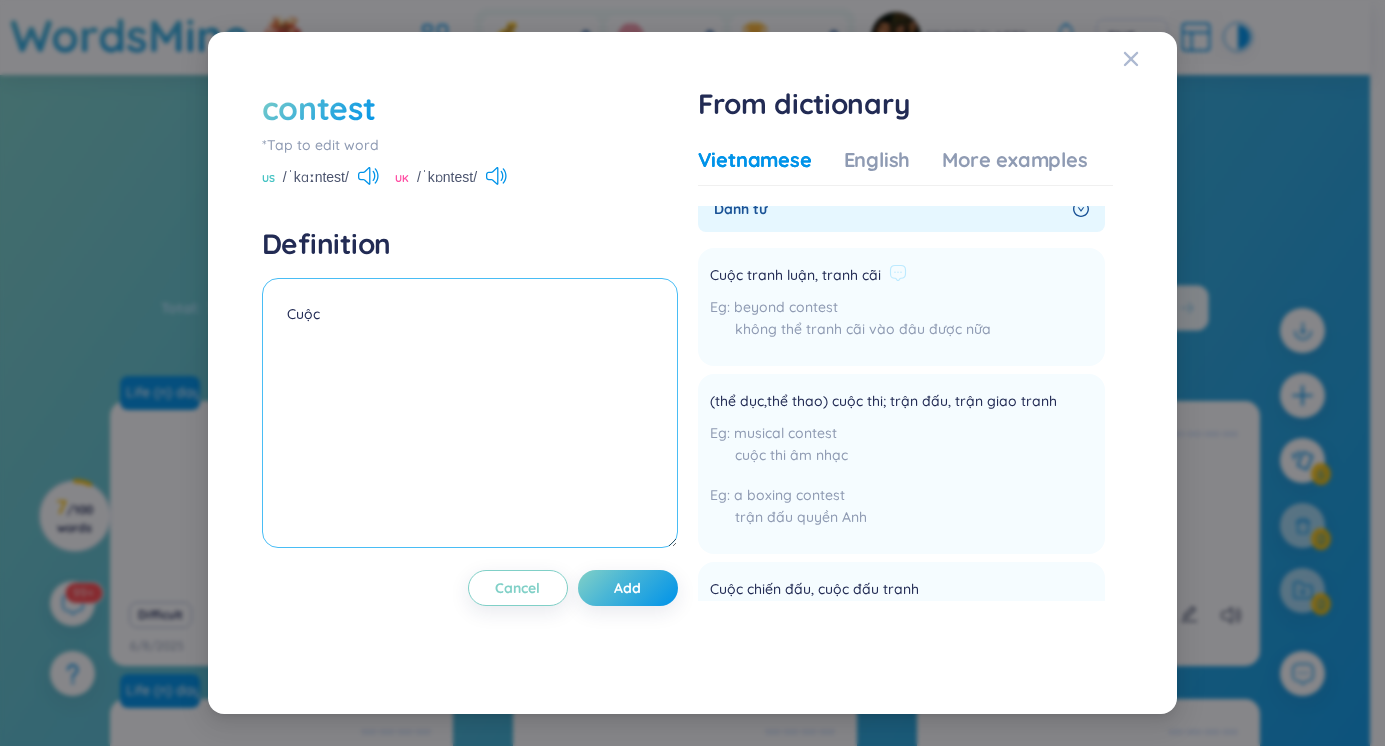 scroll, scrollTop: 15, scrollLeft: 0, axis: vertical 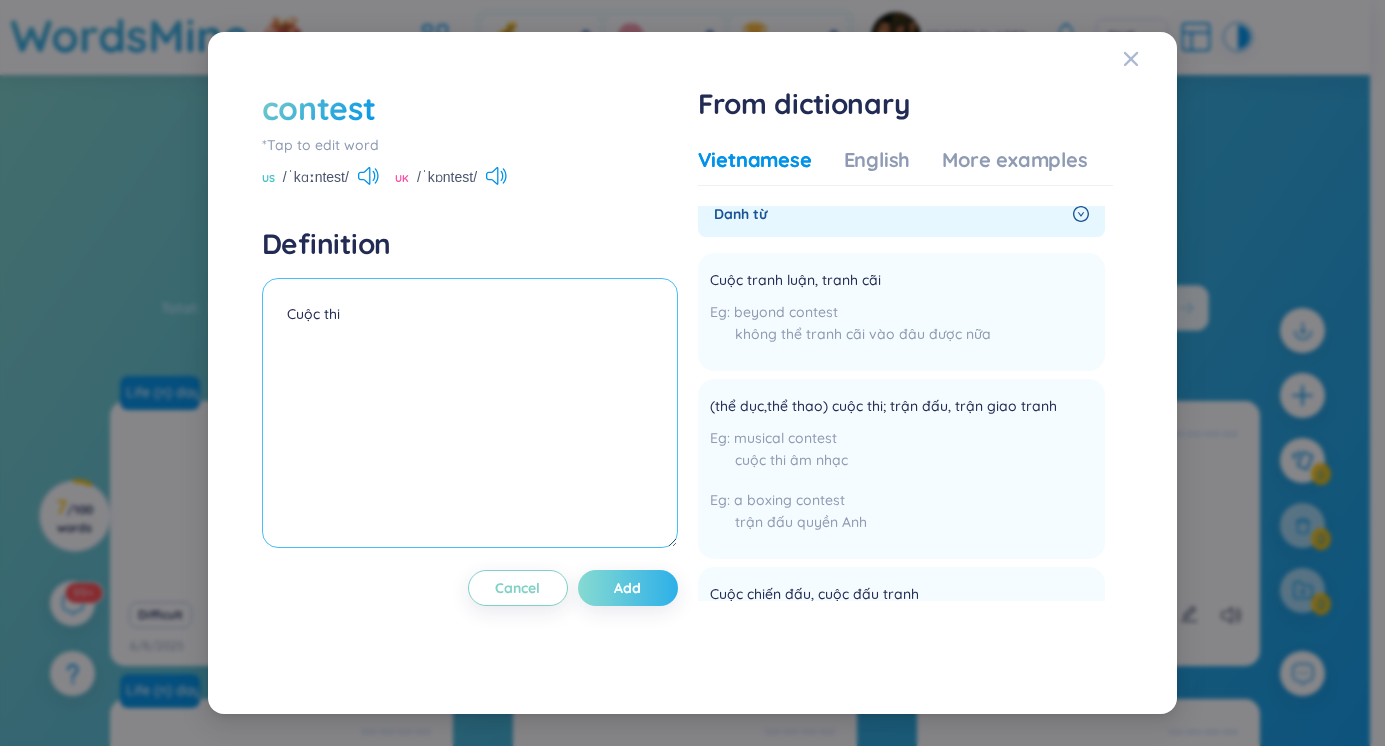 type on "Cuộc thi" 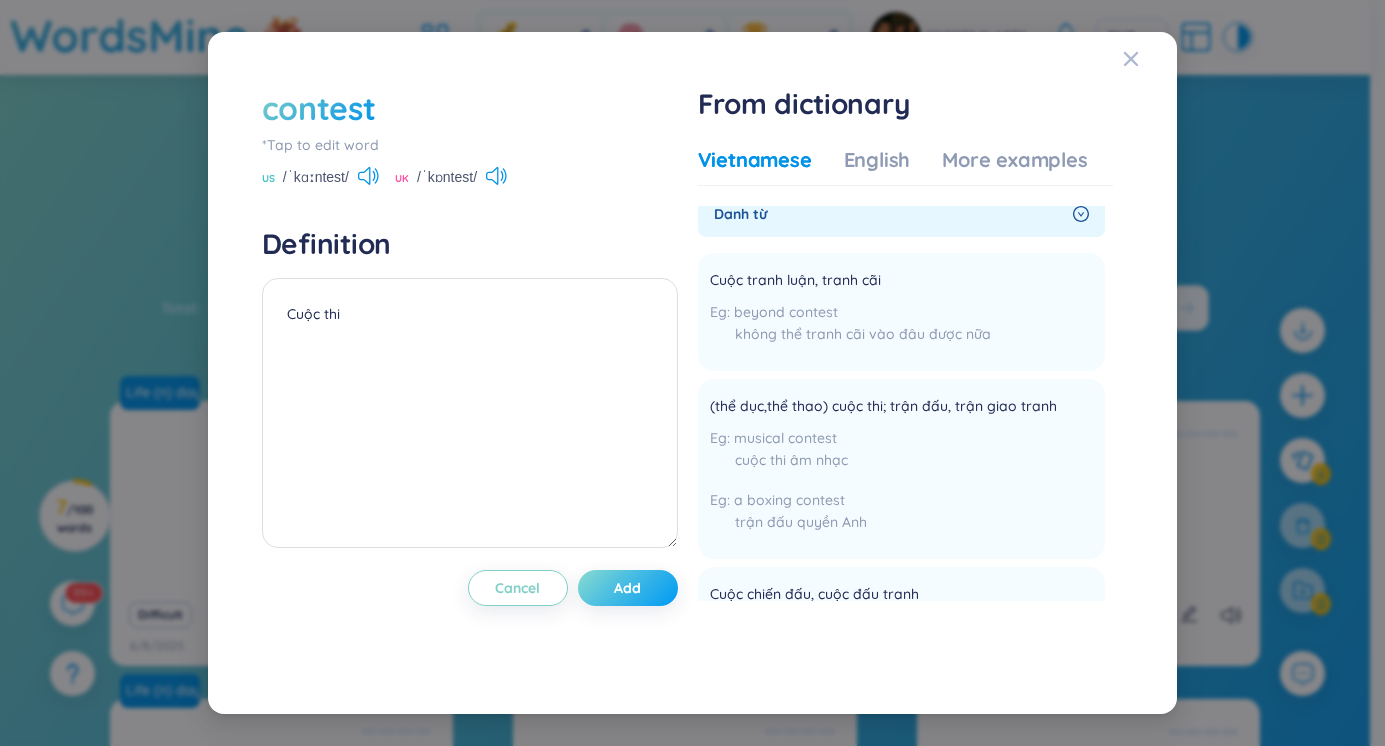 click on "Add" at bounding box center (627, 588) 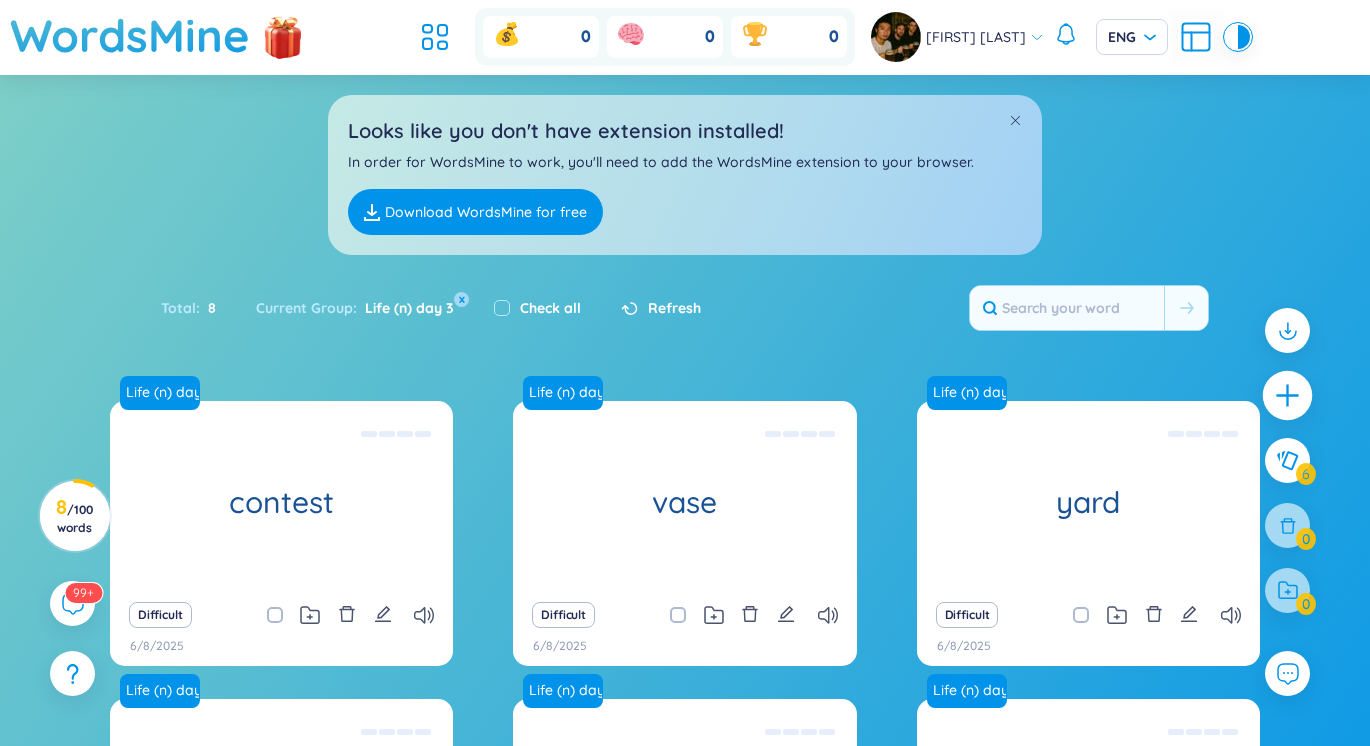 click 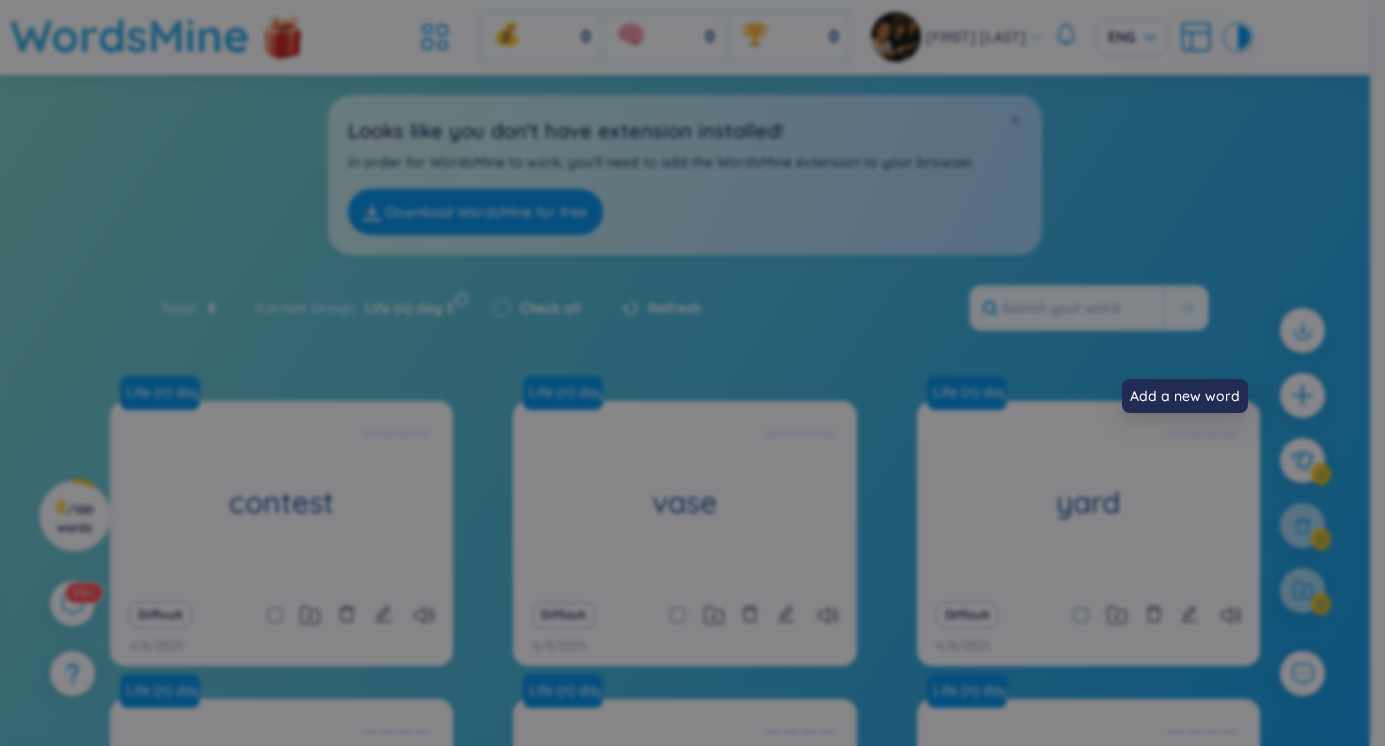 scroll, scrollTop: 0, scrollLeft: 0, axis: both 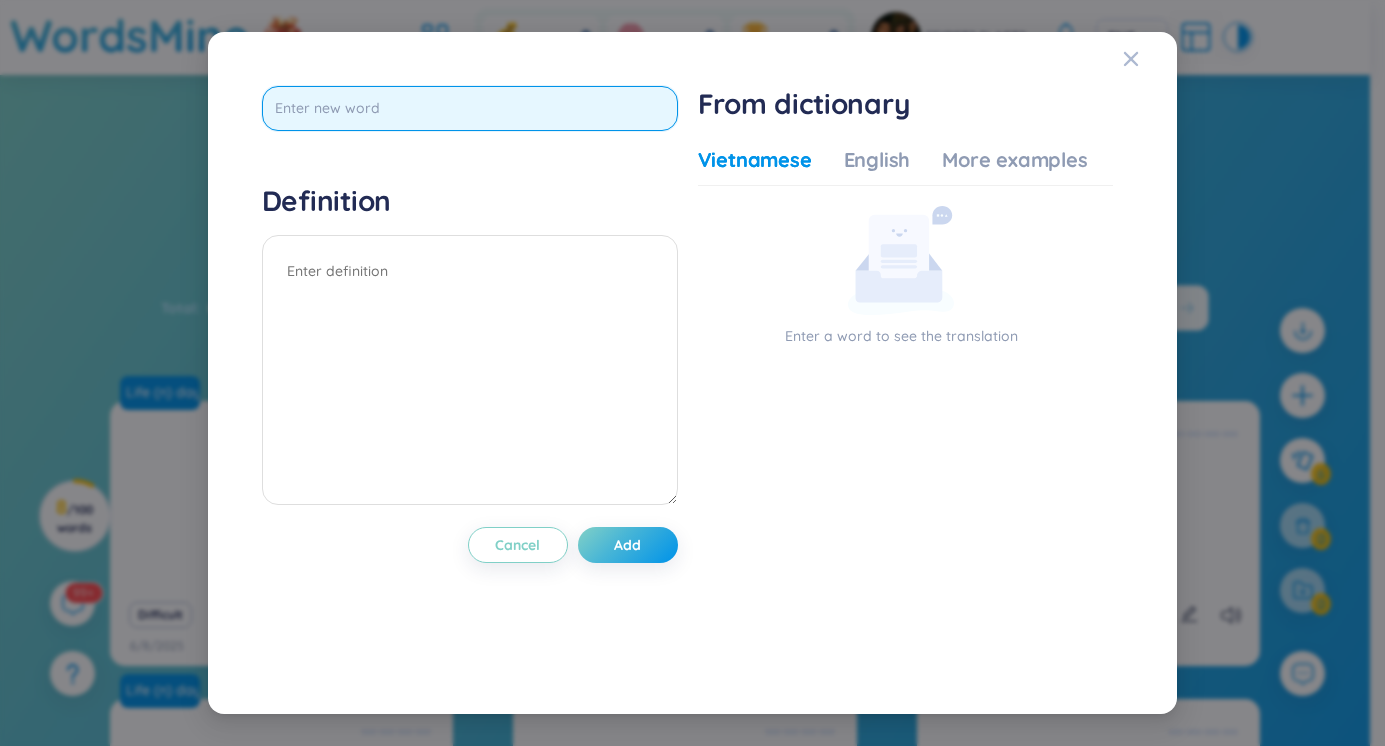 click at bounding box center (470, 108) 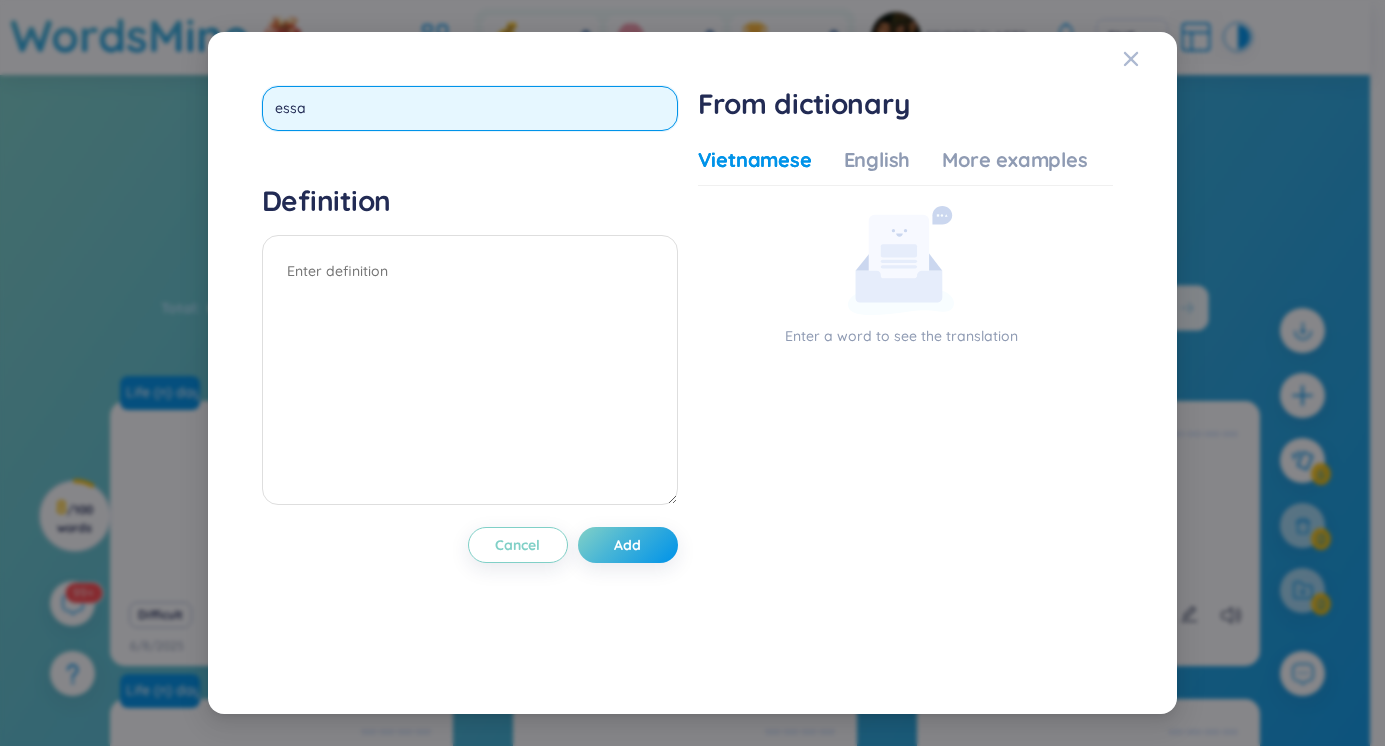 type on "essay" 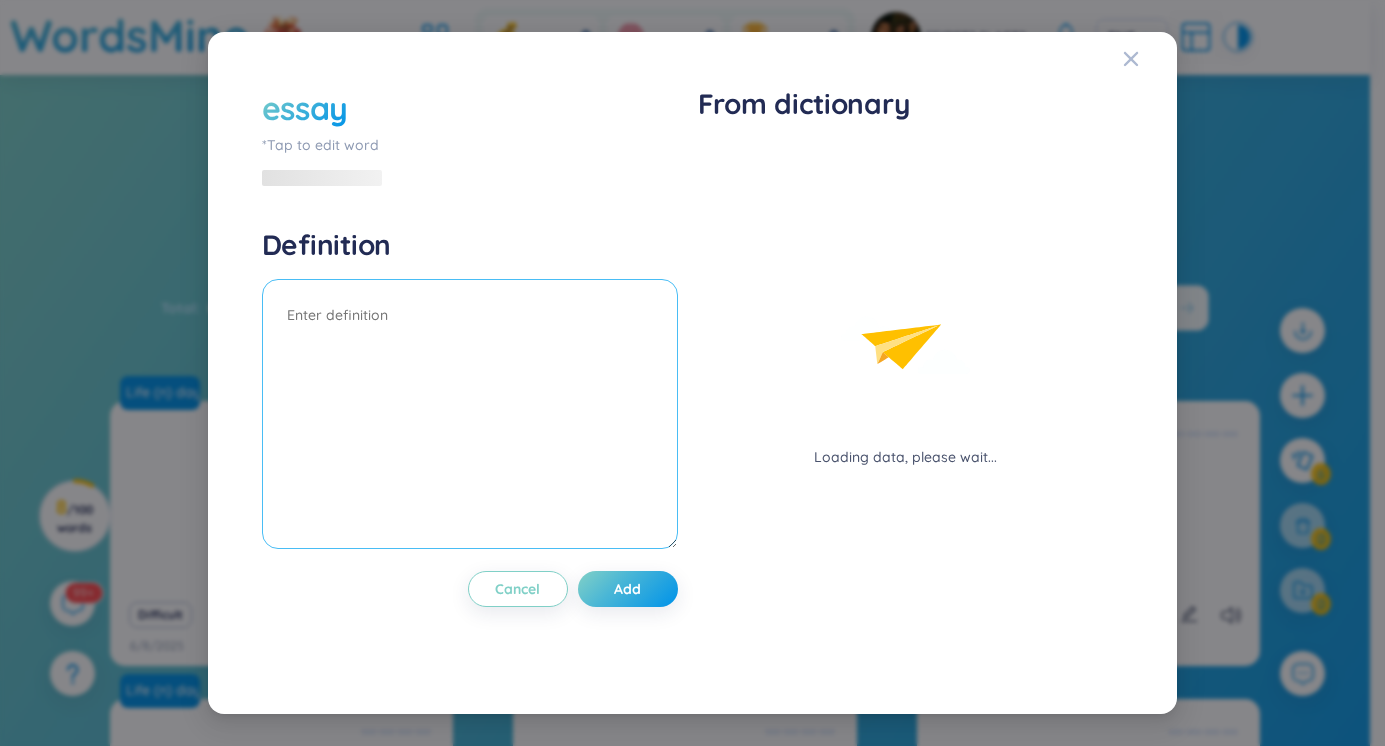 click at bounding box center (470, 414) 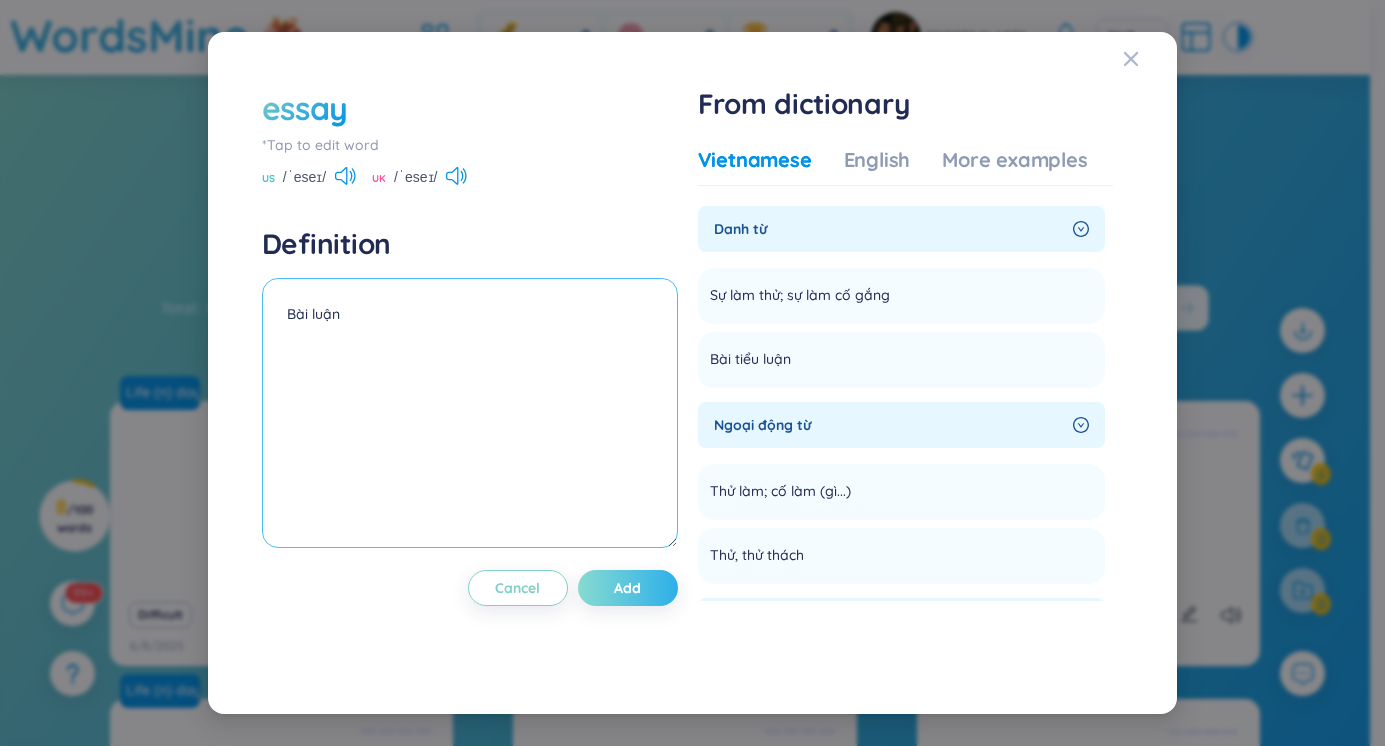 type on "Bài luận" 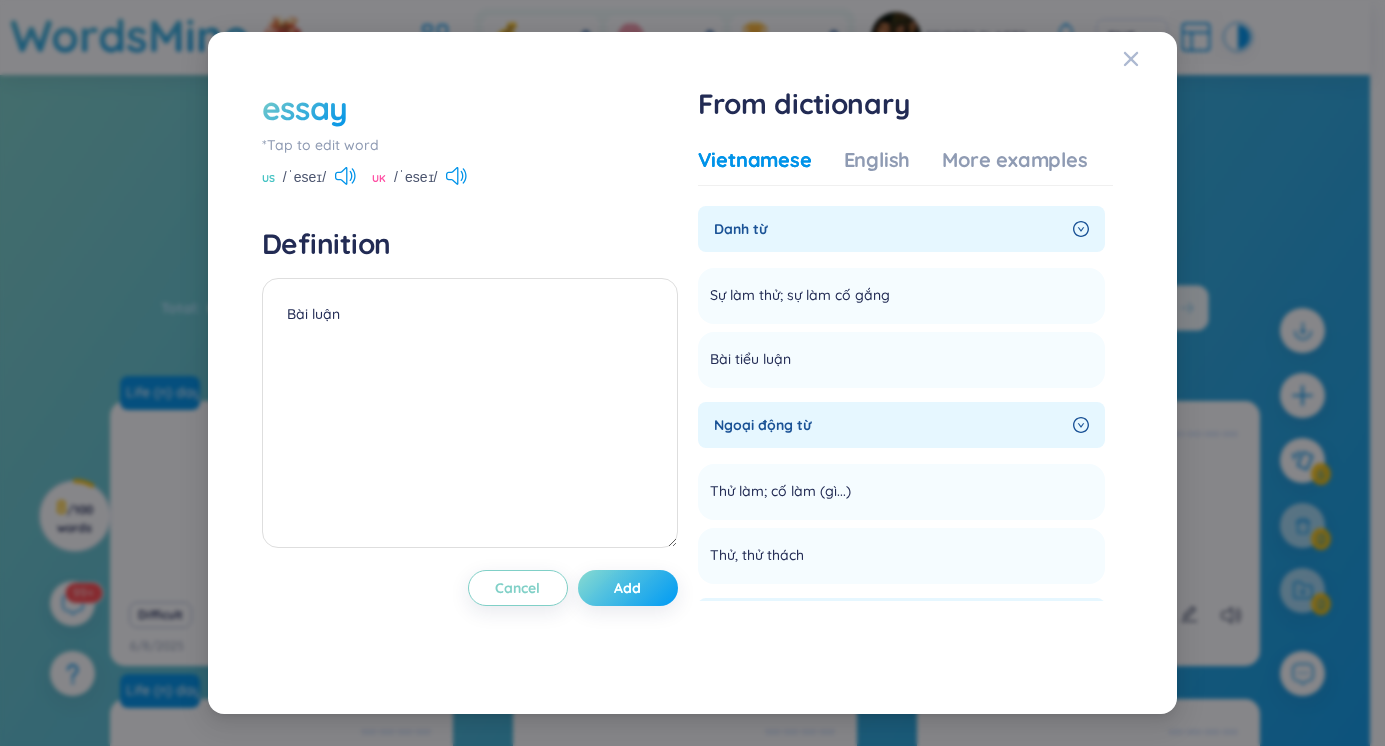 click on "Add" at bounding box center [627, 588] 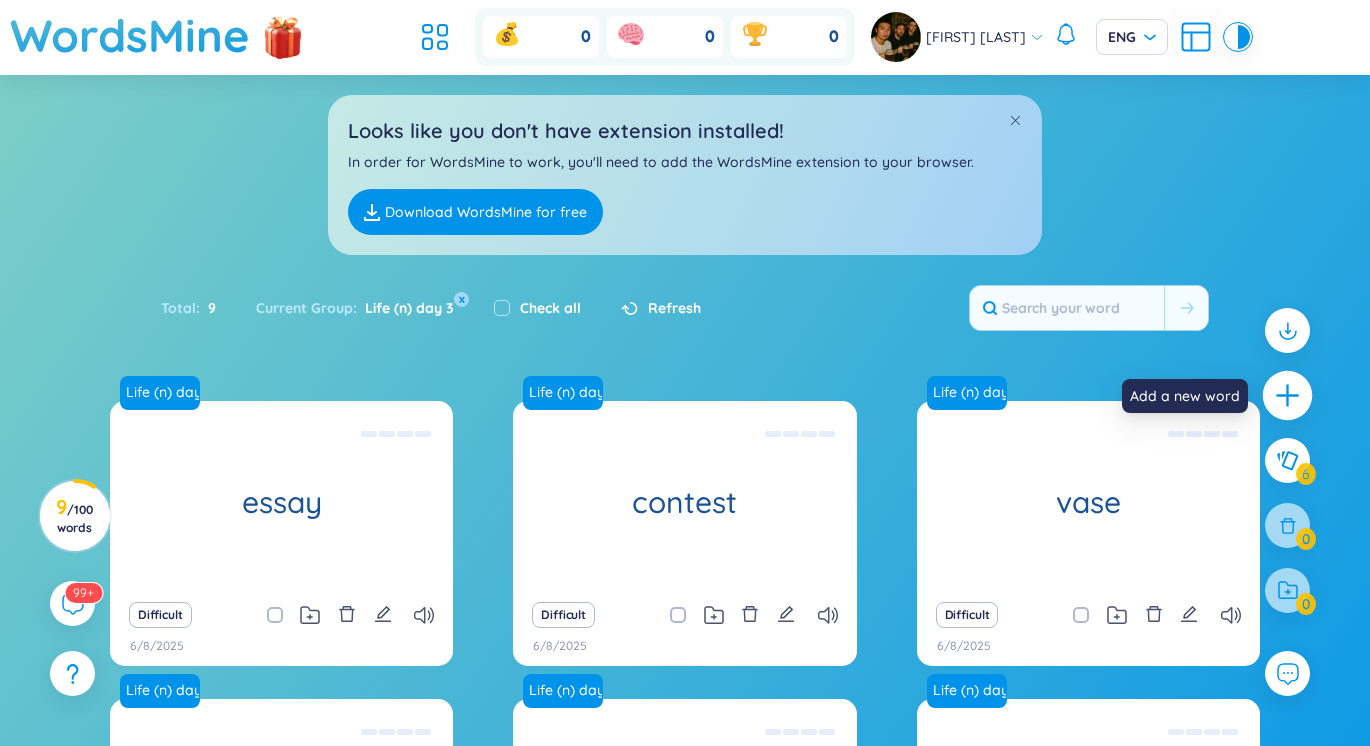 click 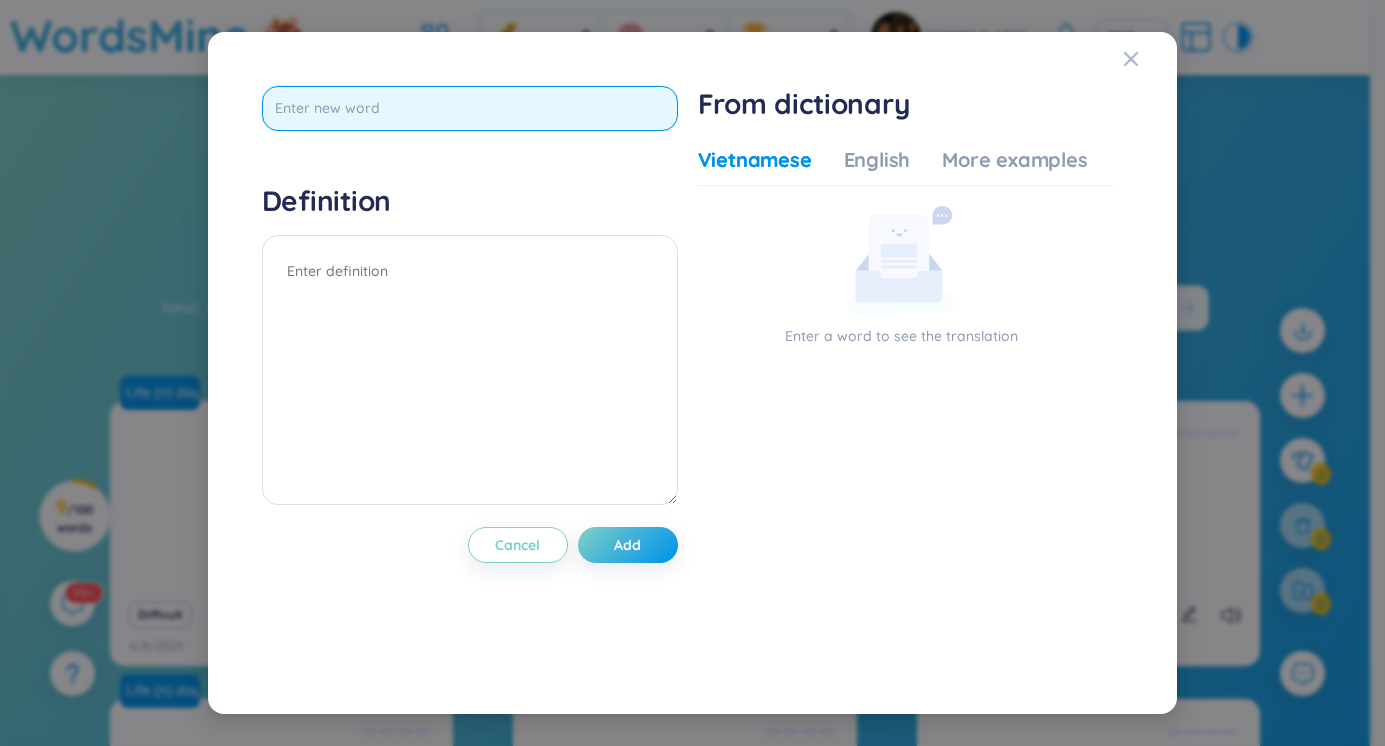 click at bounding box center [470, 108] 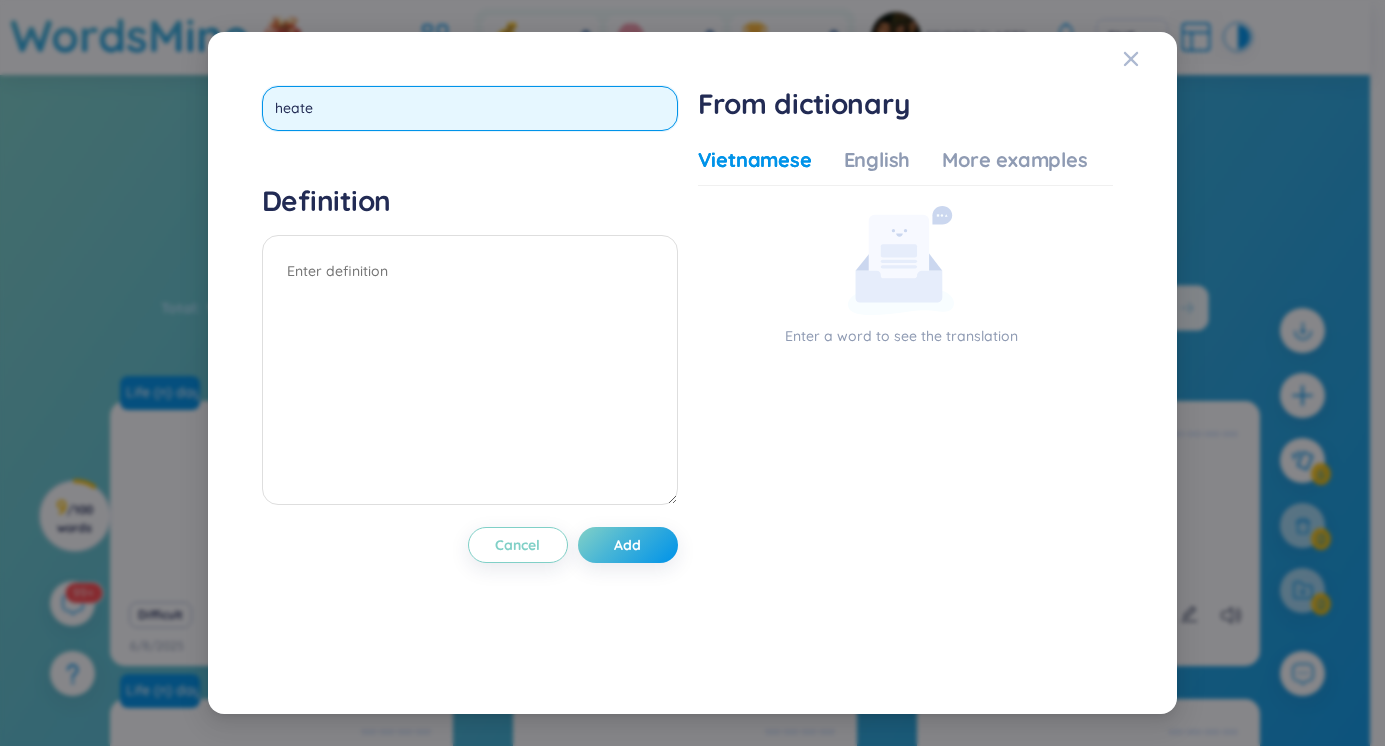 type on "heater" 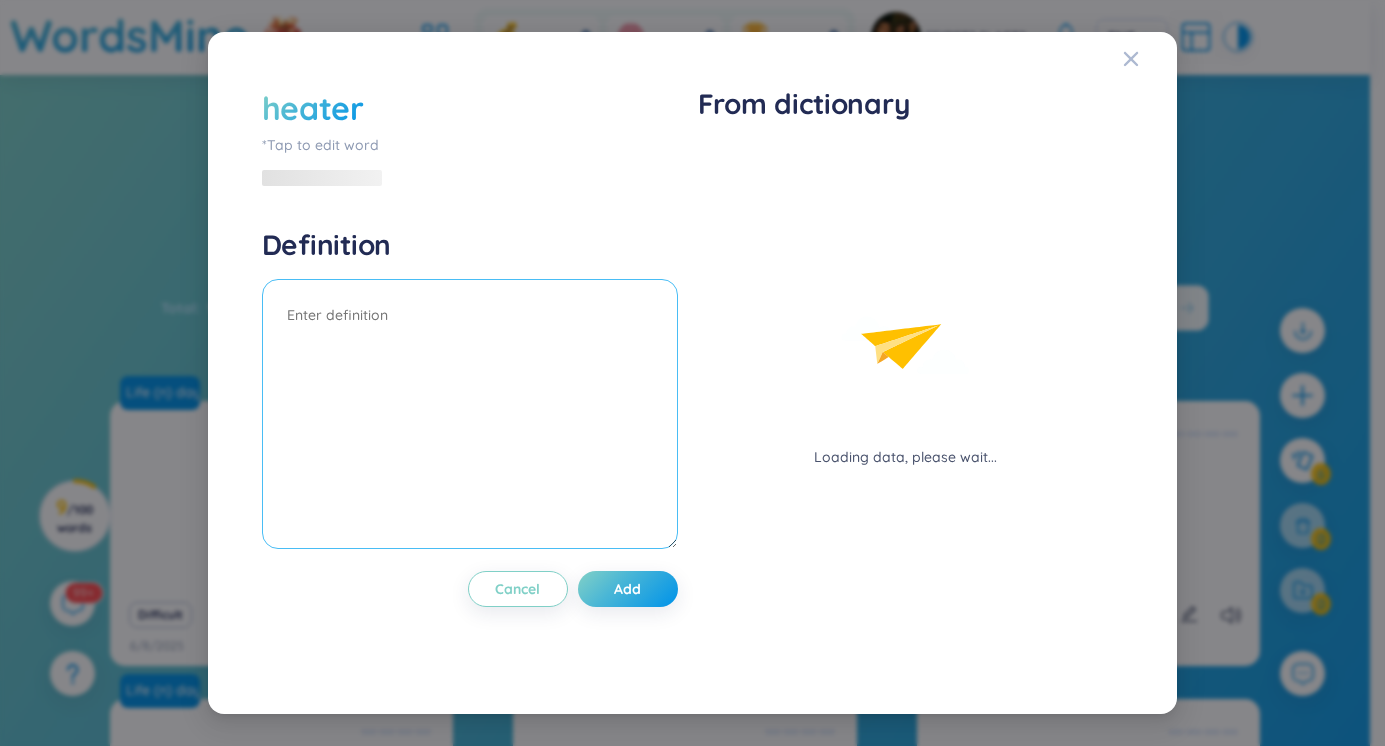 click at bounding box center [470, 414] 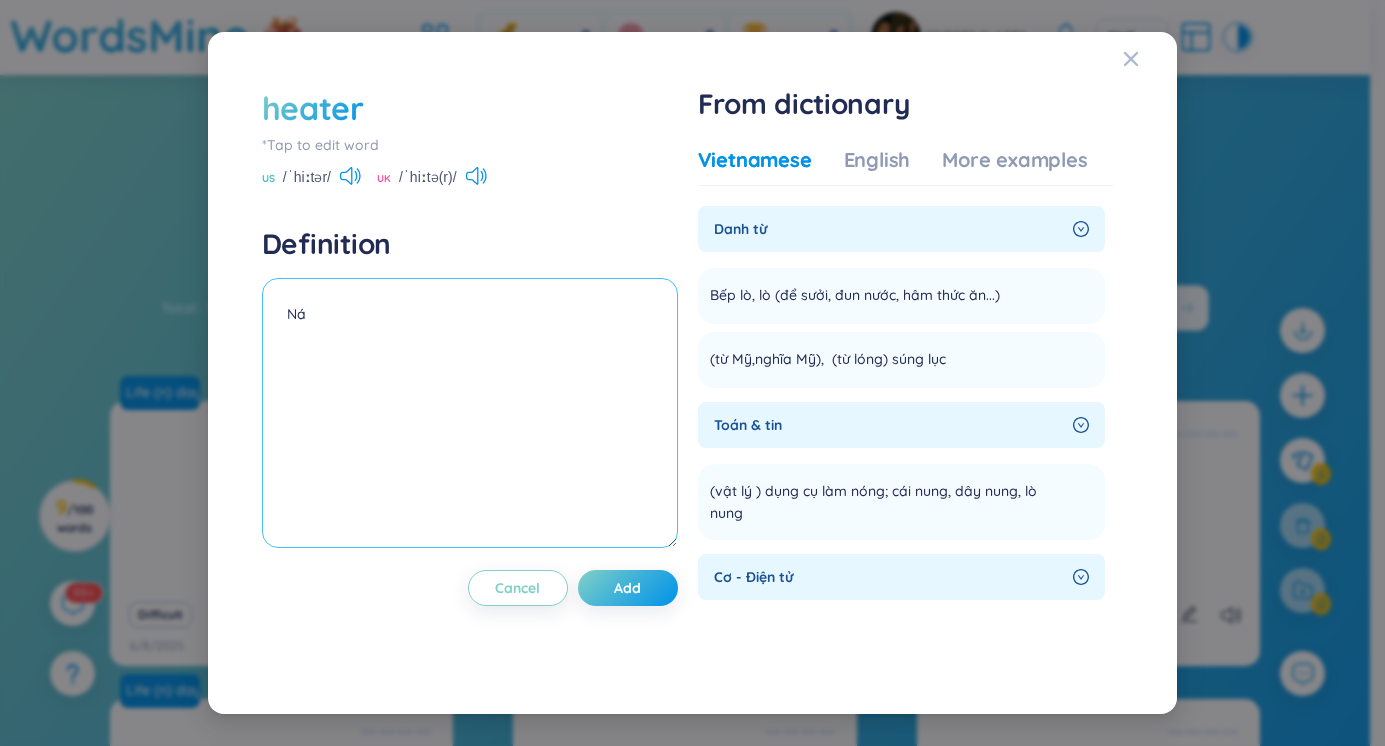 type on "N" 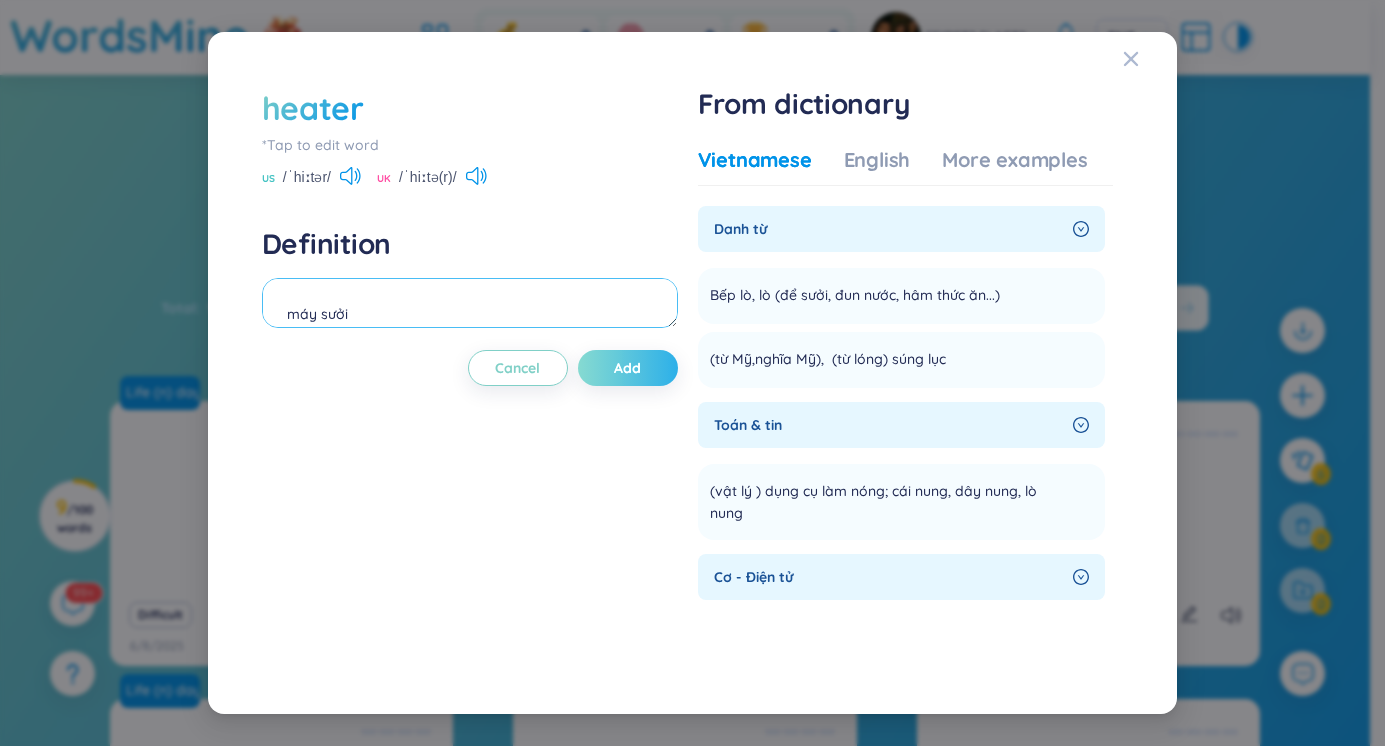 type on "máy sưởi" 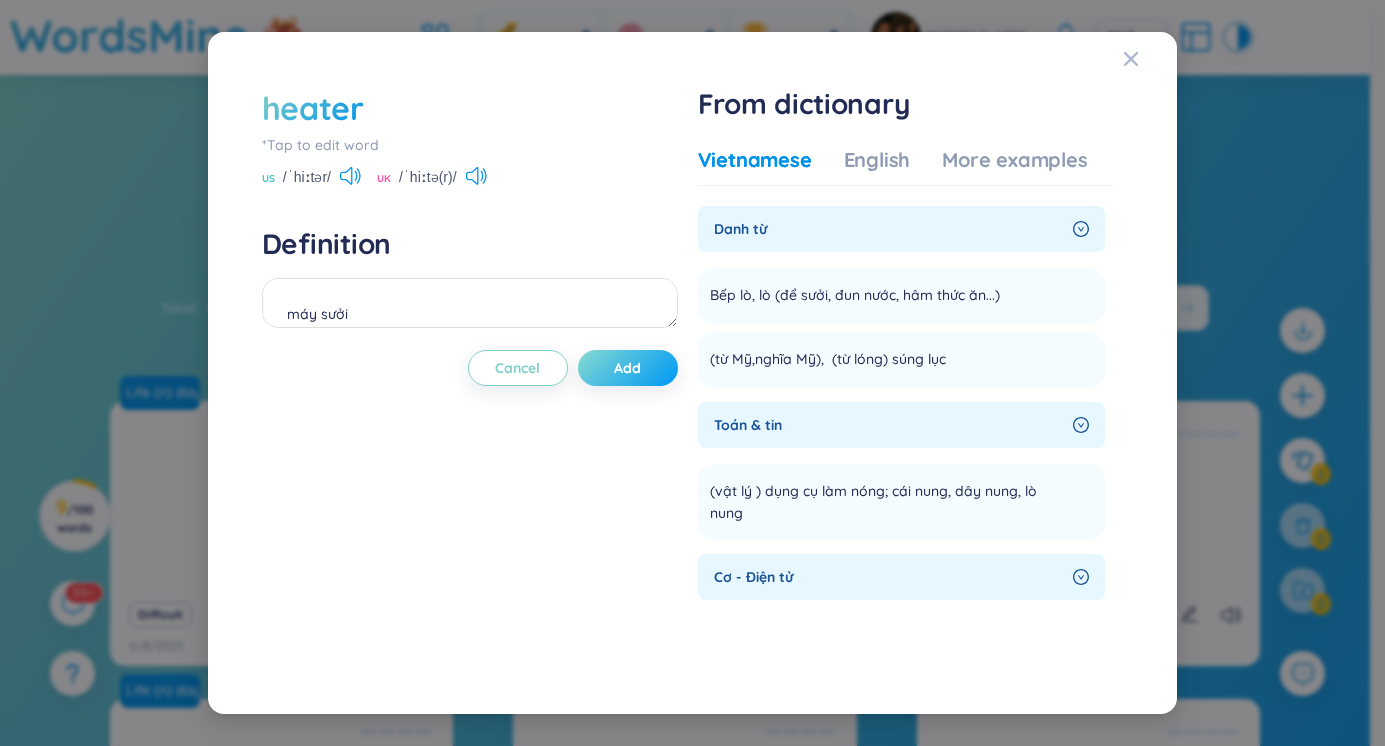 click on "Add" at bounding box center (628, 368) 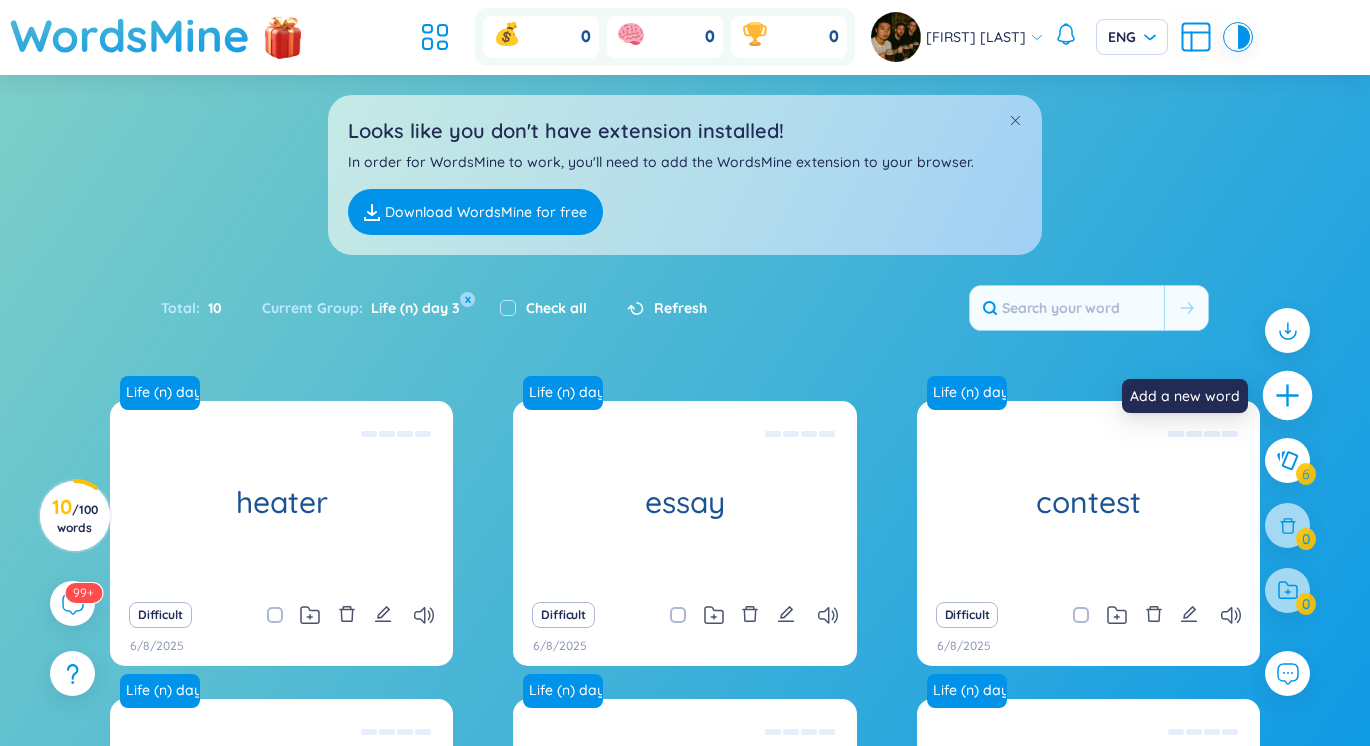click 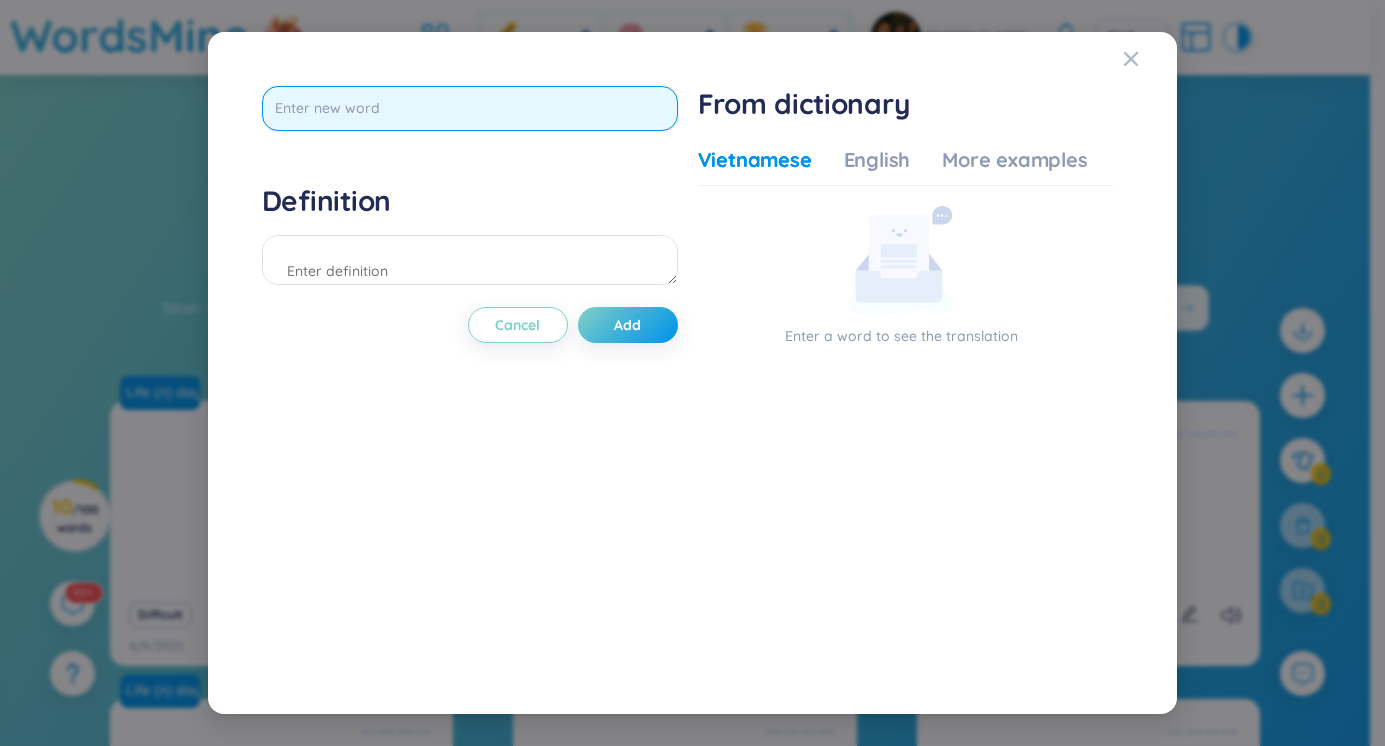 click at bounding box center [470, 108] 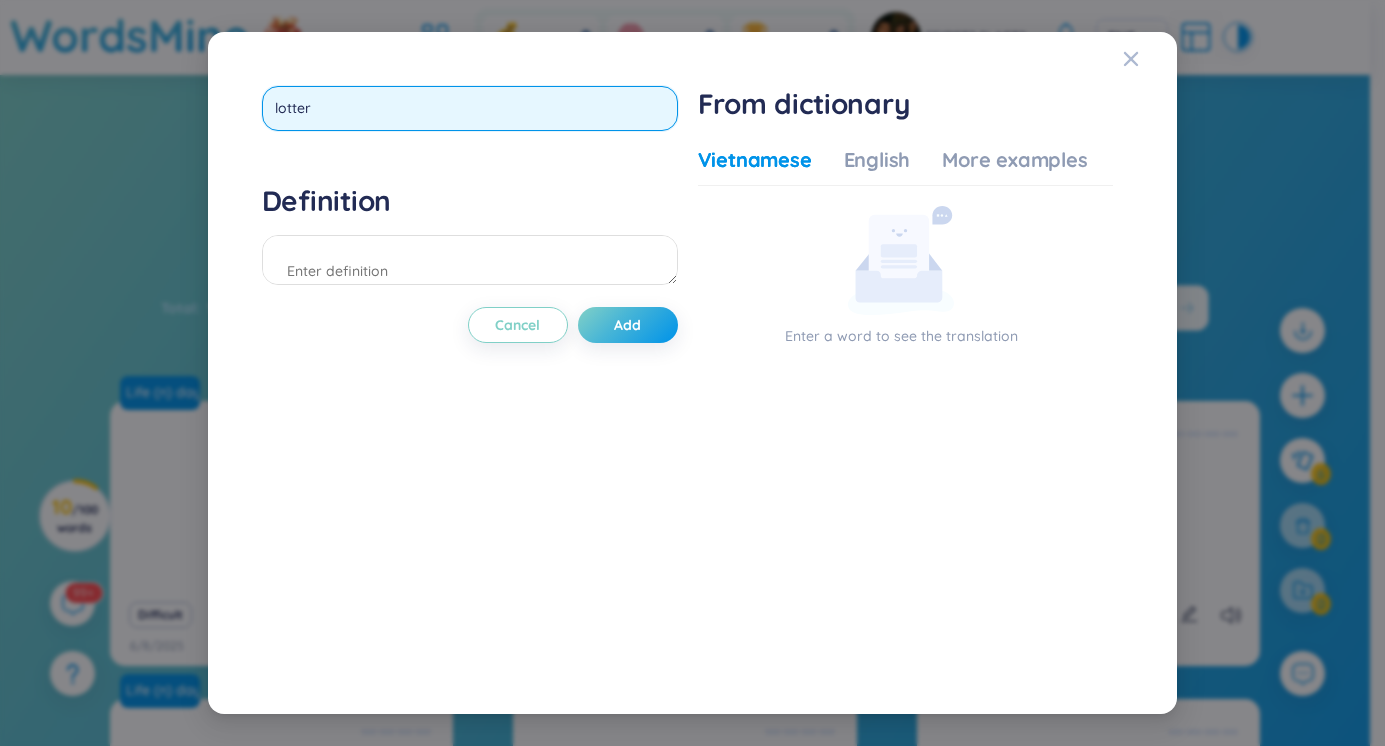 type on "lottery" 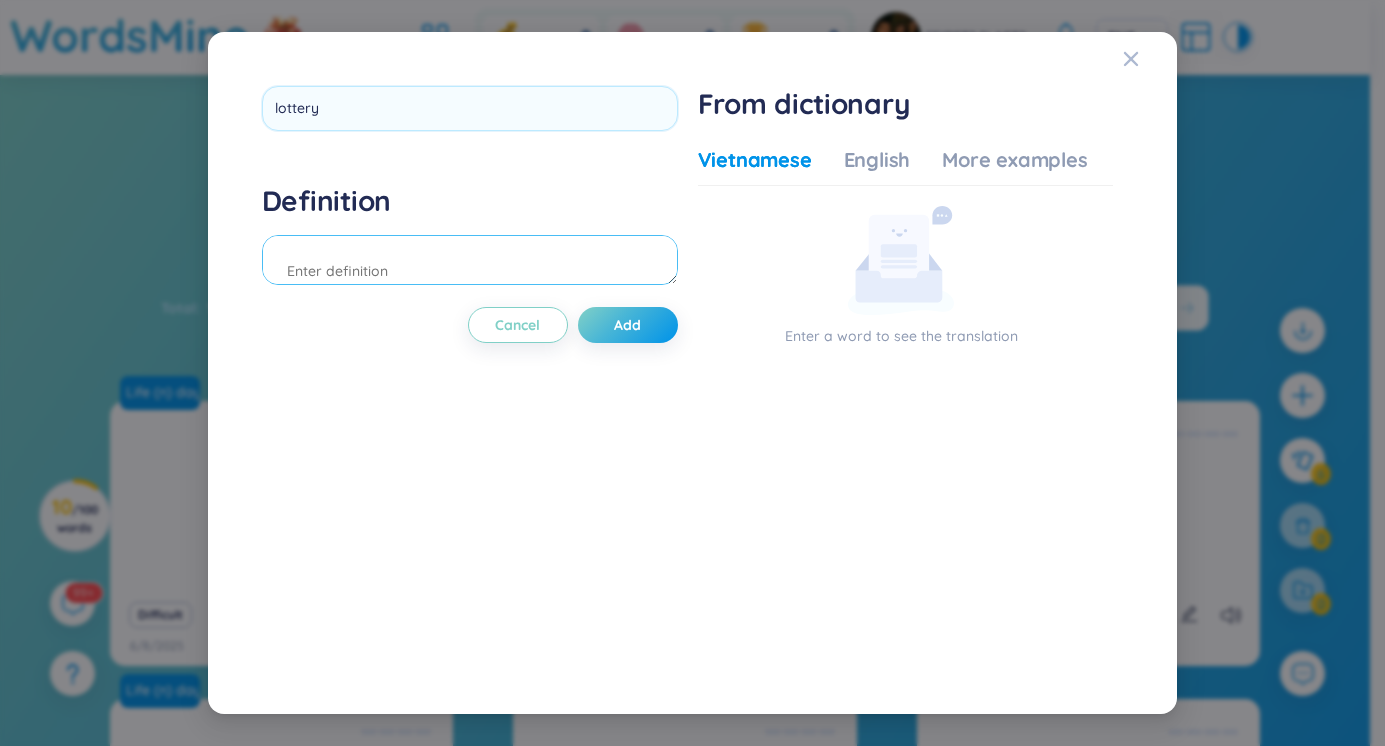 click on "Definition" at bounding box center (470, 237) 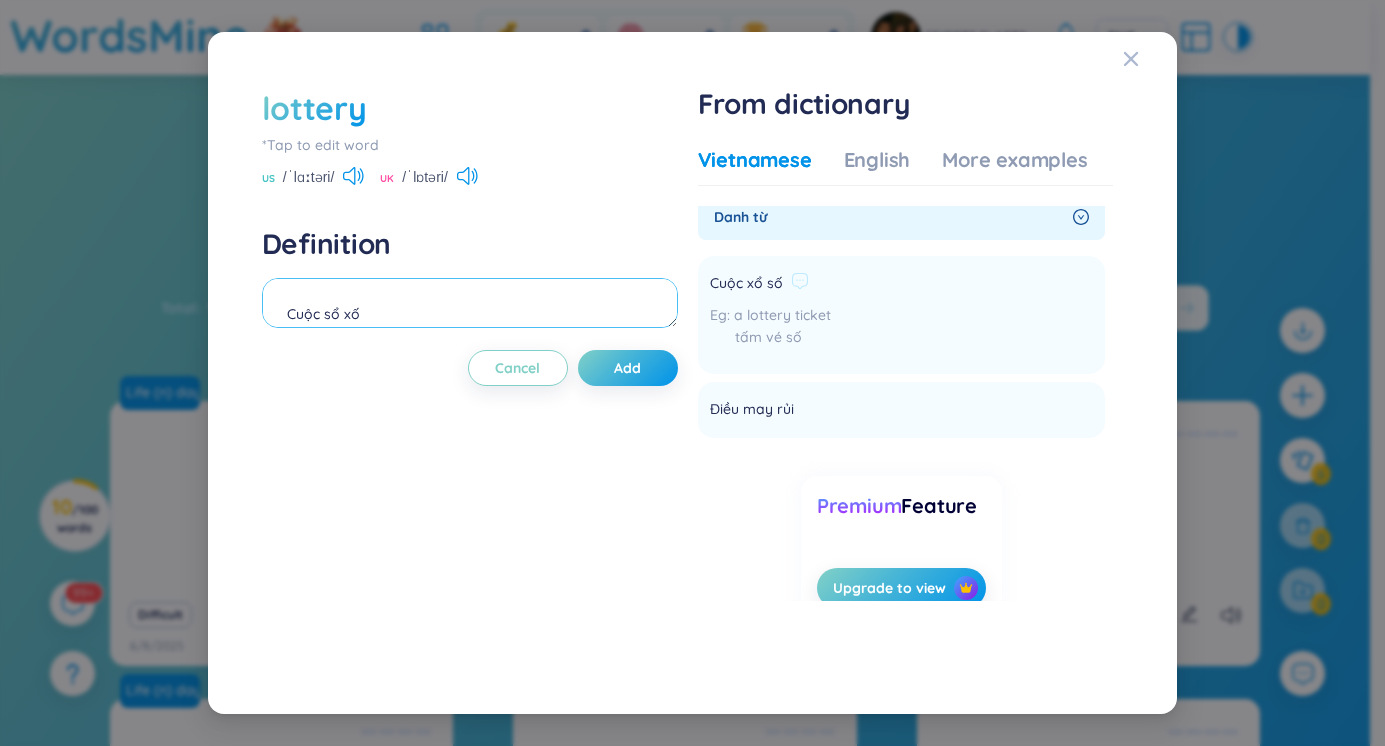 scroll, scrollTop: 0, scrollLeft: 0, axis: both 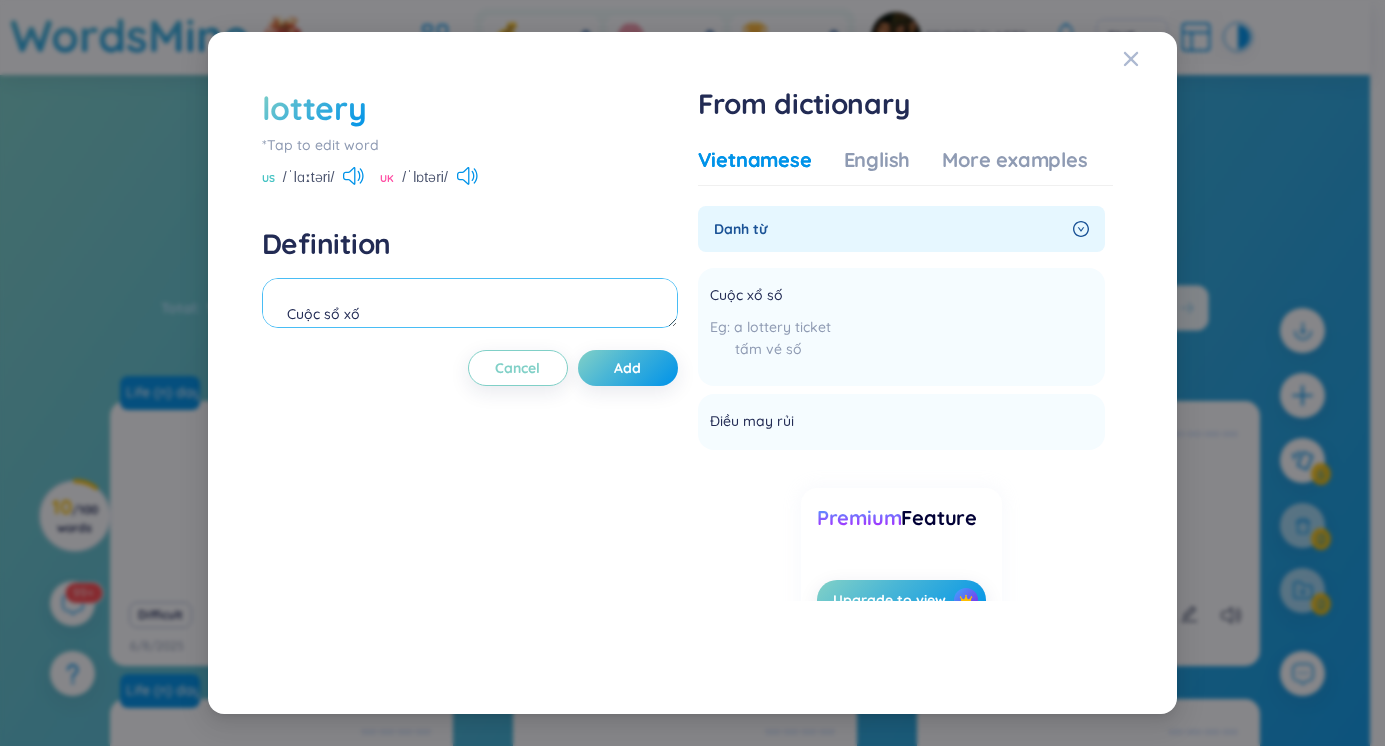 click on "Cuộc sổ xố" at bounding box center (470, 303) 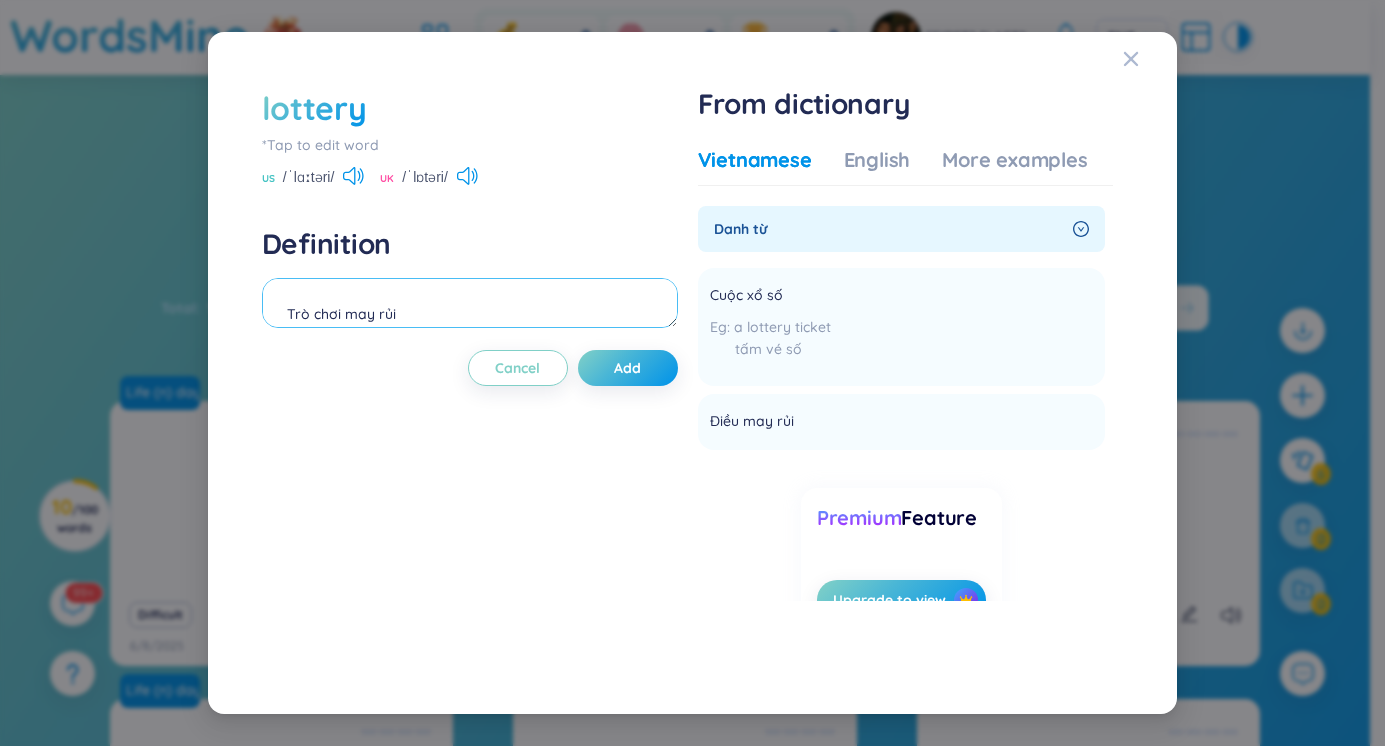 click on "Trò chơi may rủi" at bounding box center [470, 303] 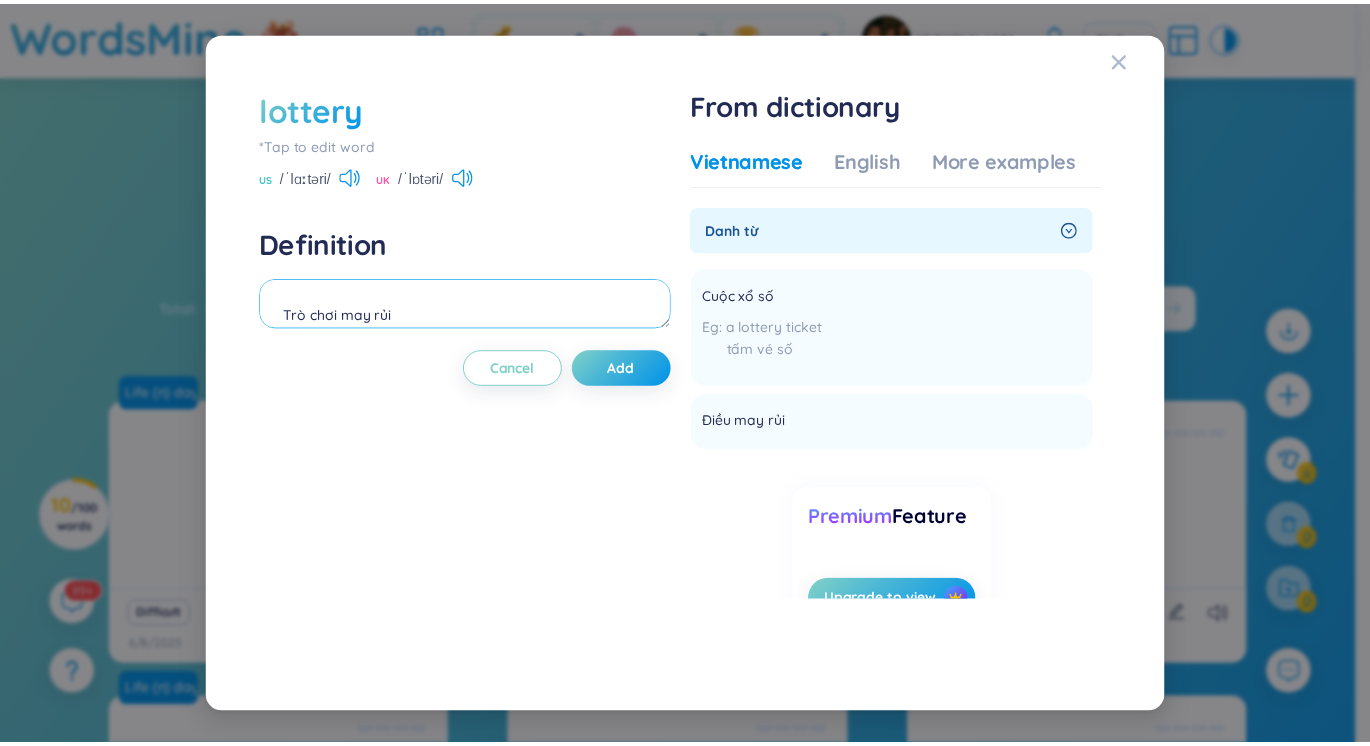 scroll, scrollTop: 22, scrollLeft: 0, axis: vertical 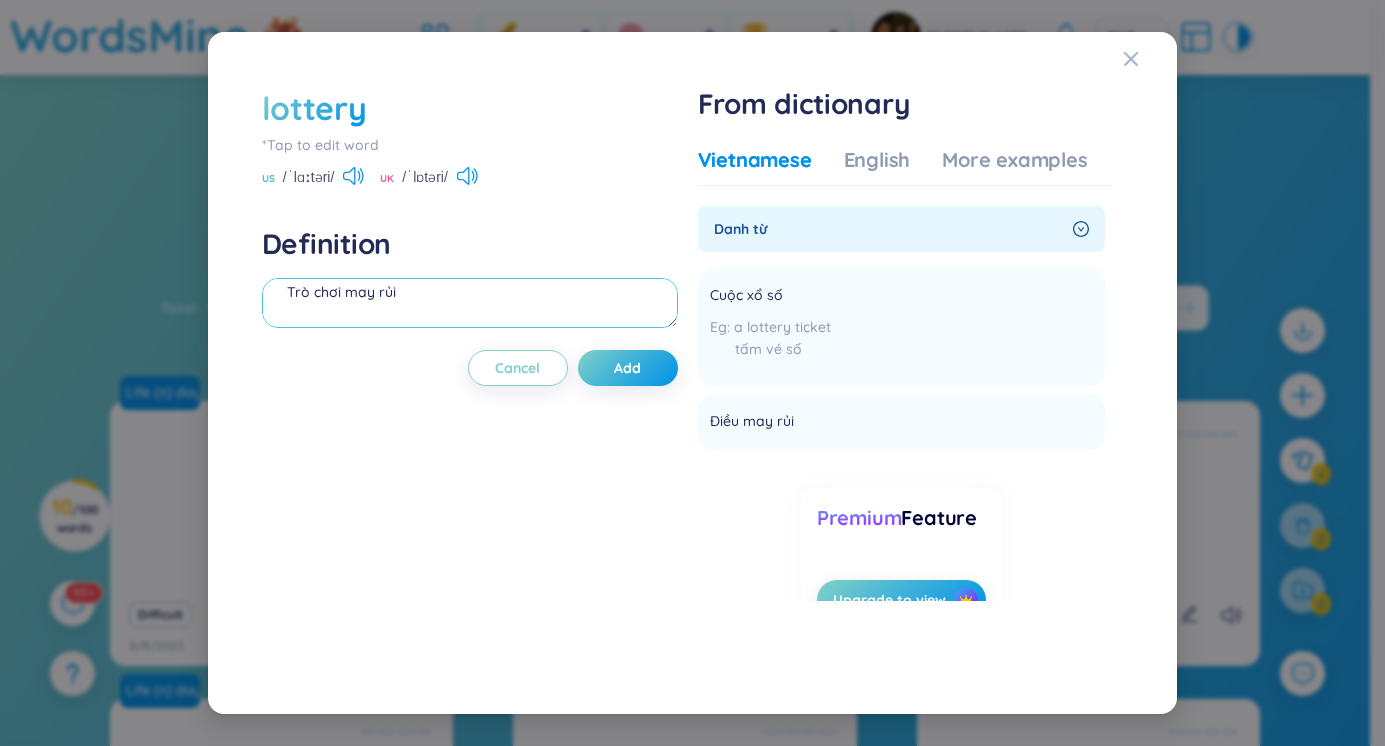 drag, startPoint x: 442, startPoint y: 320, endPoint x: 347, endPoint y: 307, distance: 95.885345 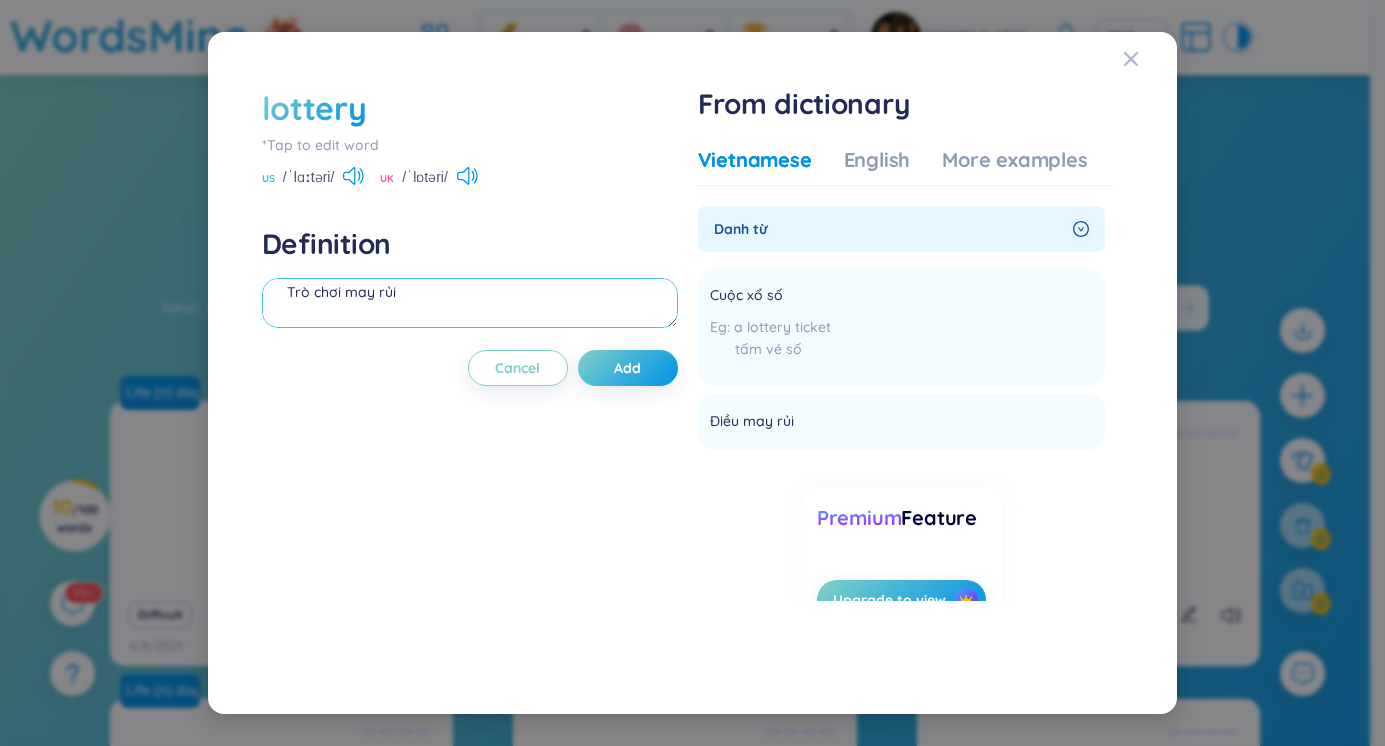 click on "Trò chơi may rủi" at bounding box center (470, 303) 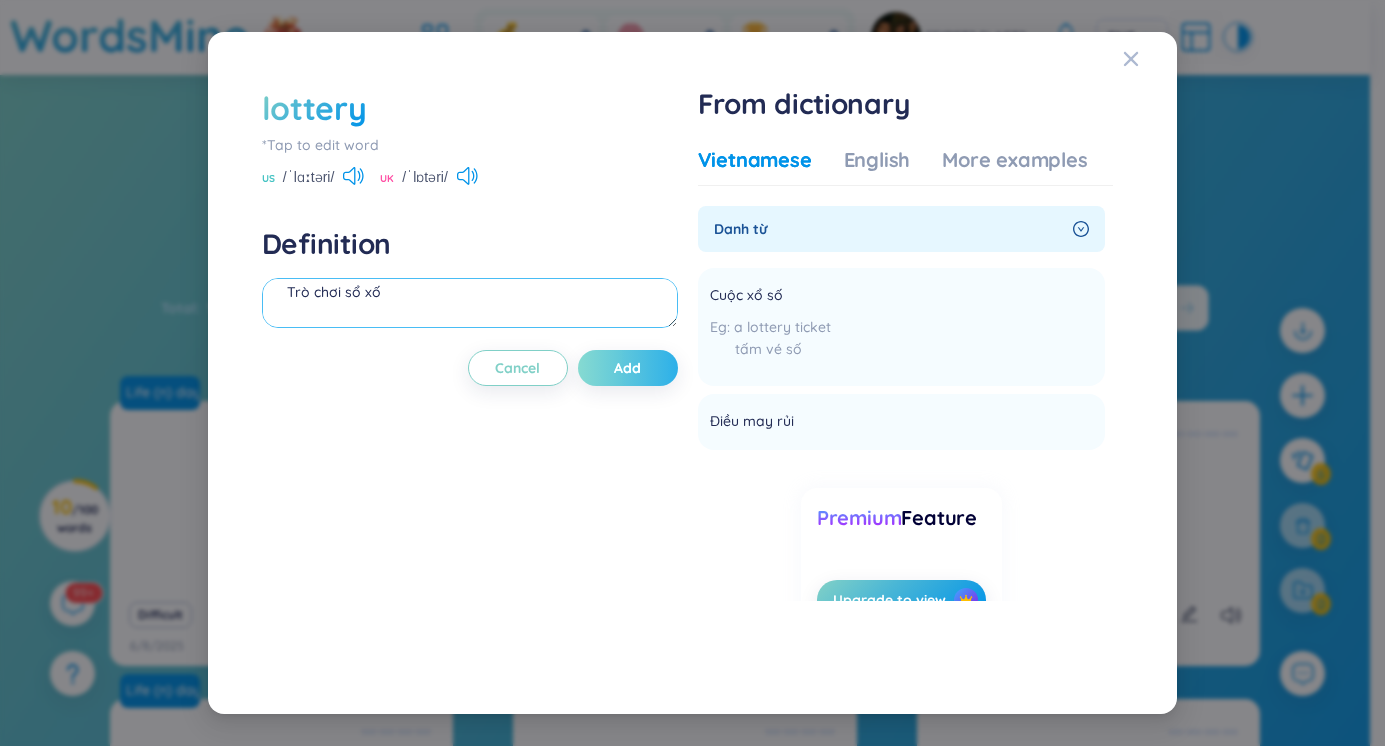 type on "Trò chơi sổ xố" 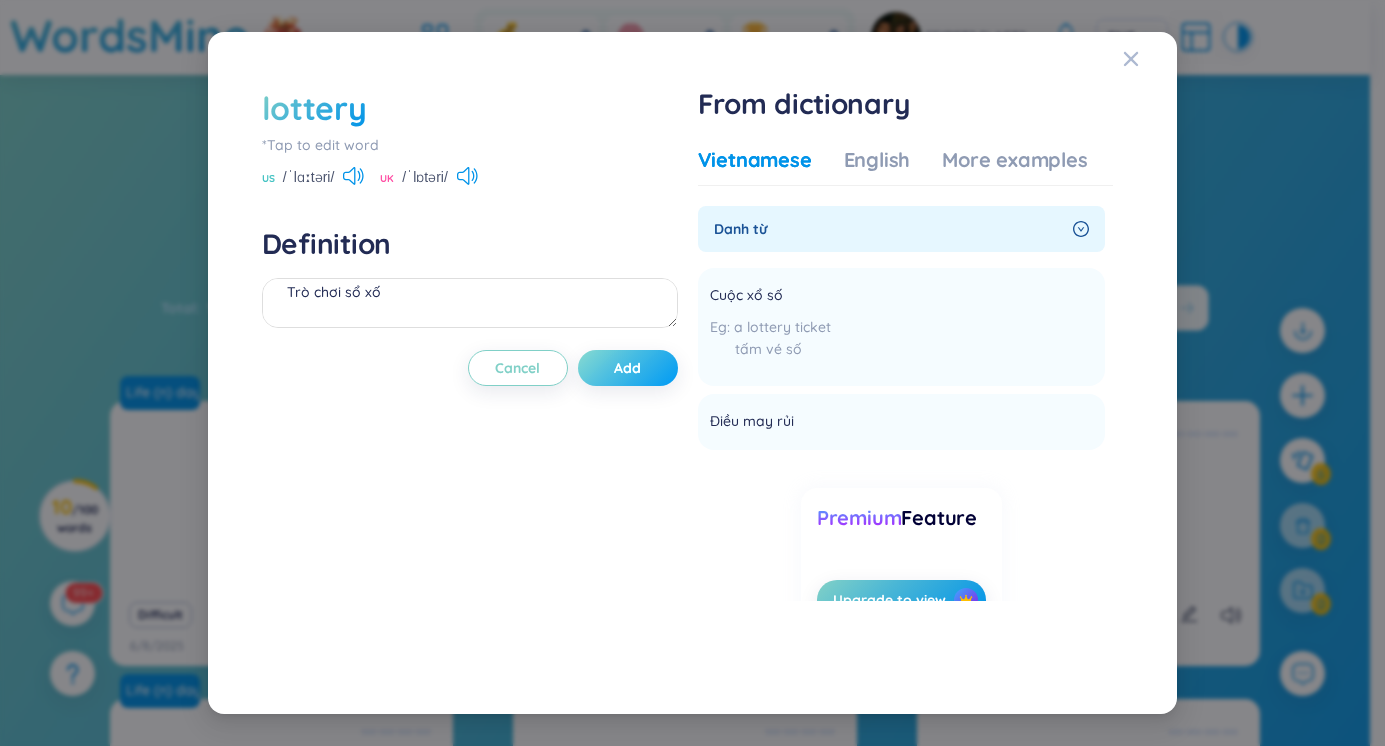 click on "Add" at bounding box center (628, 368) 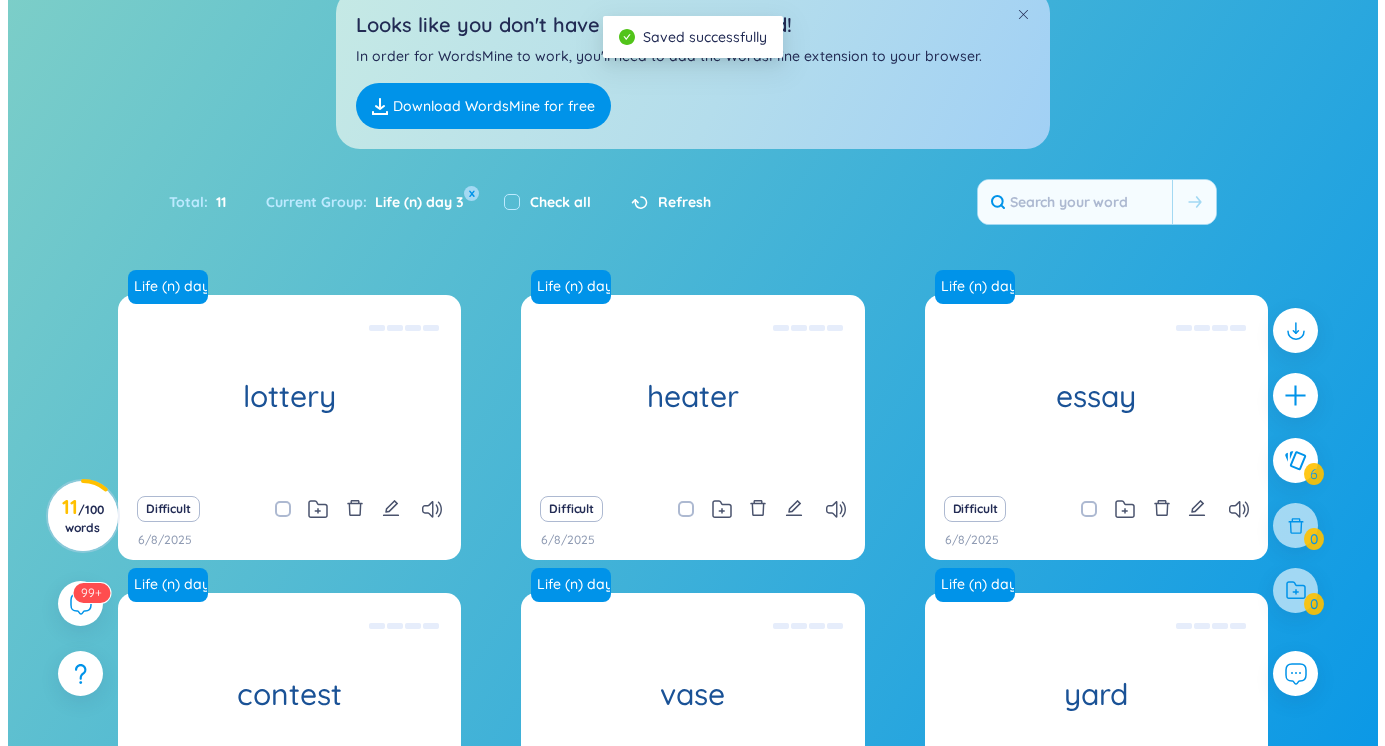 scroll, scrollTop: 0, scrollLeft: 0, axis: both 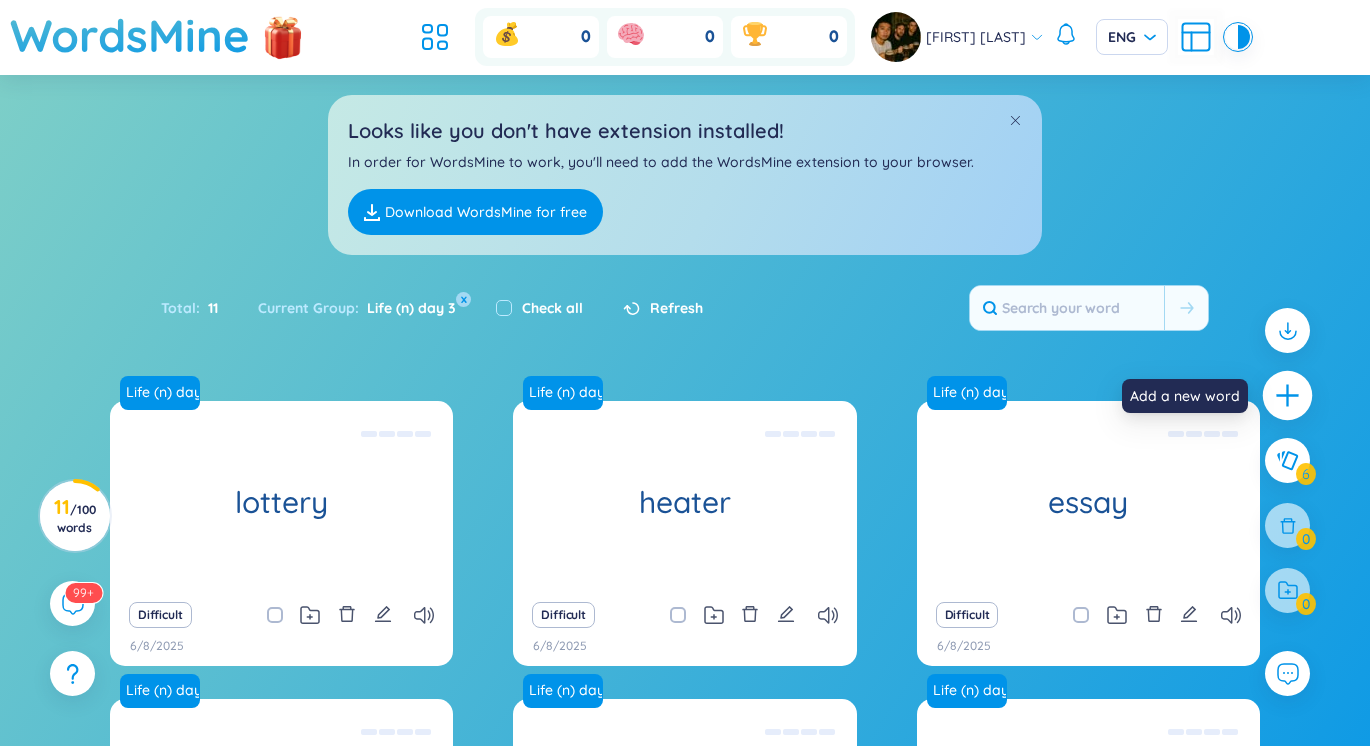 click 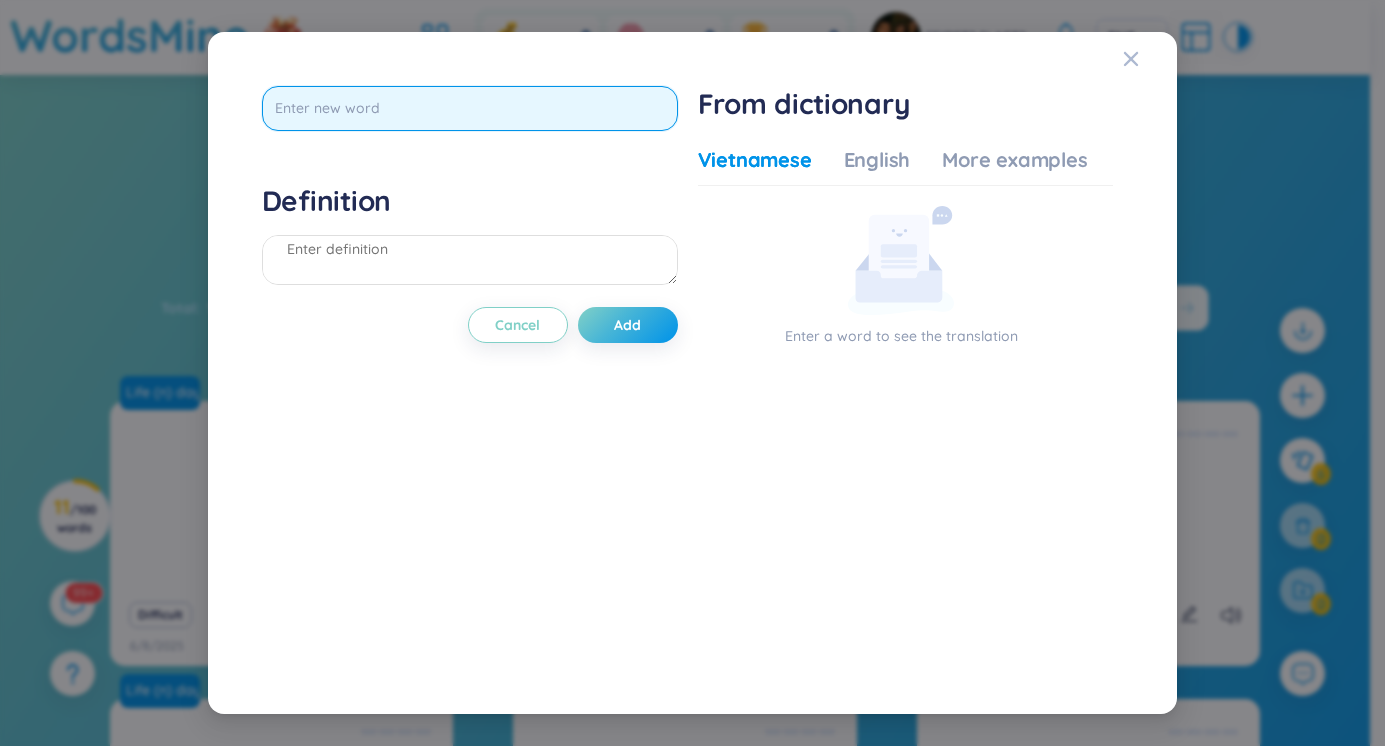 click at bounding box center (470, 108) 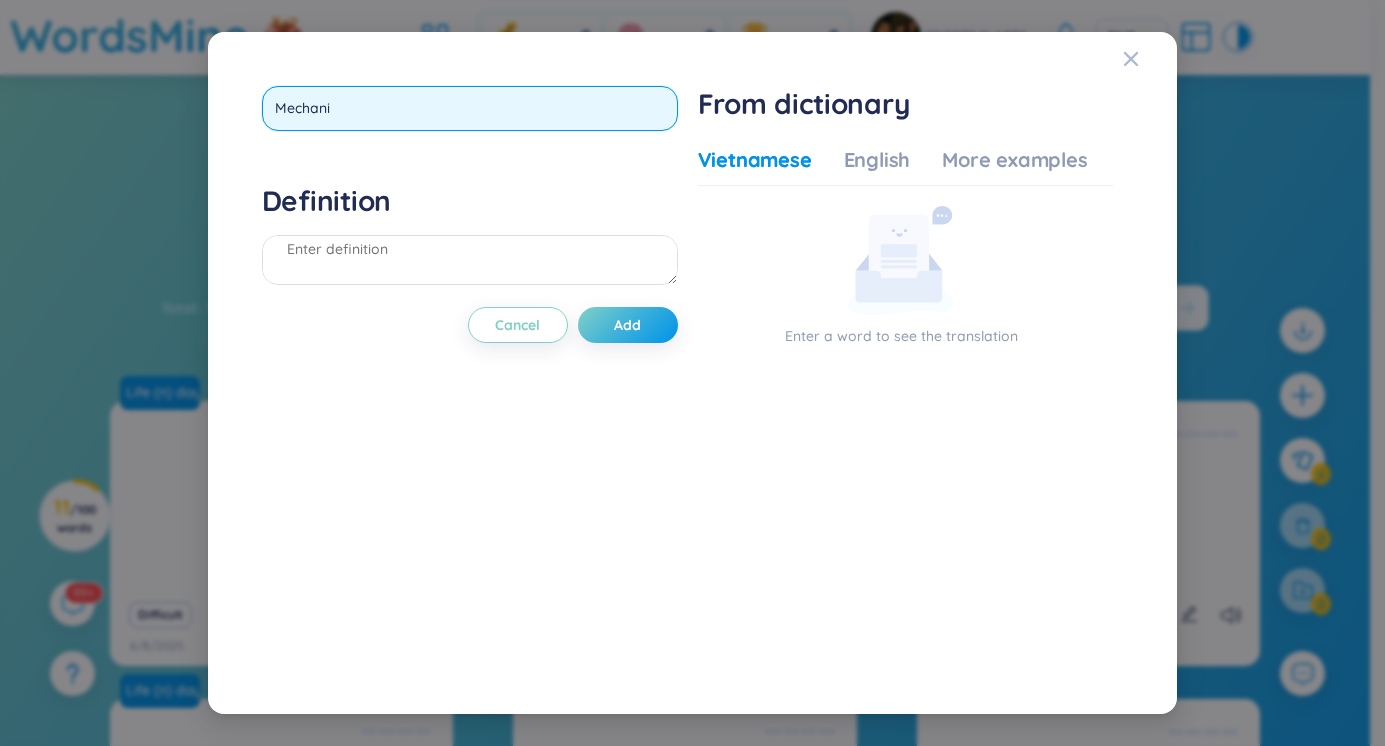 type on "Mechanic" 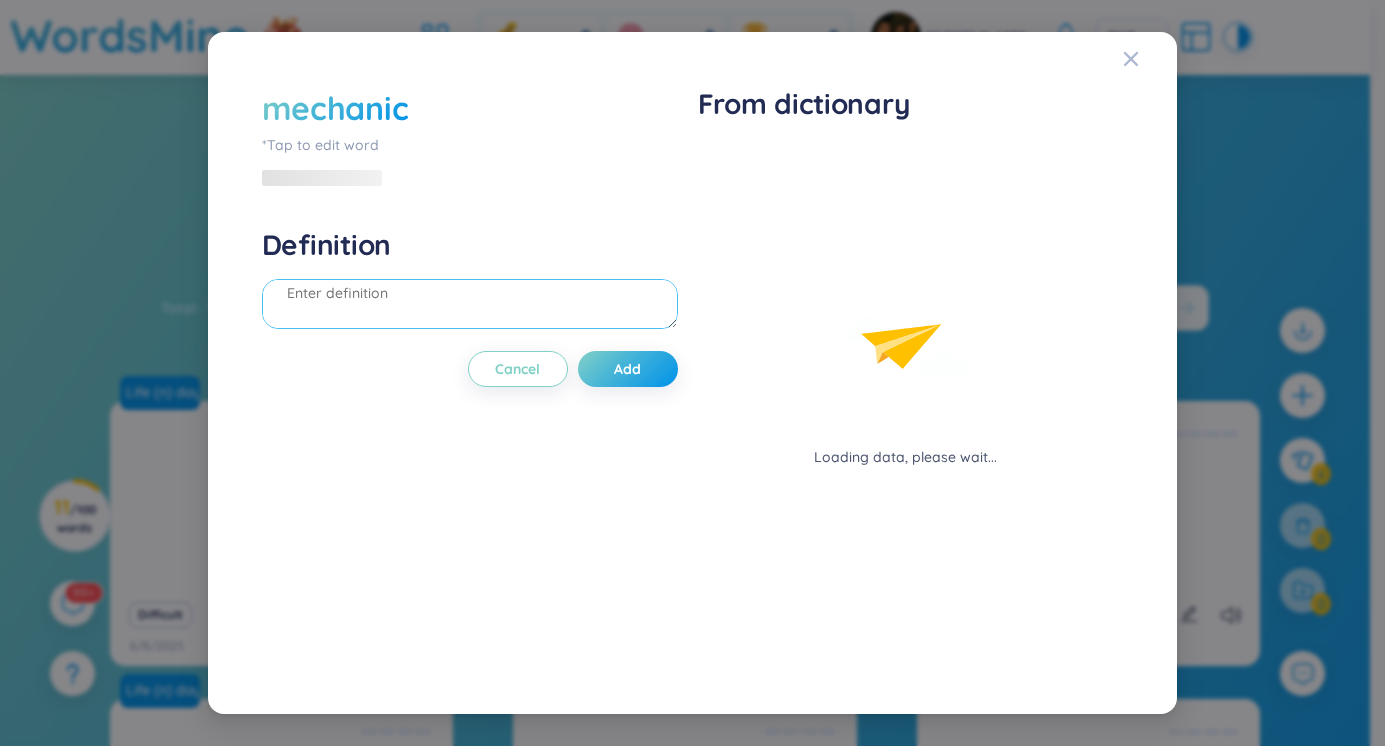 click on "Definition" at bounding box center [470, 281] 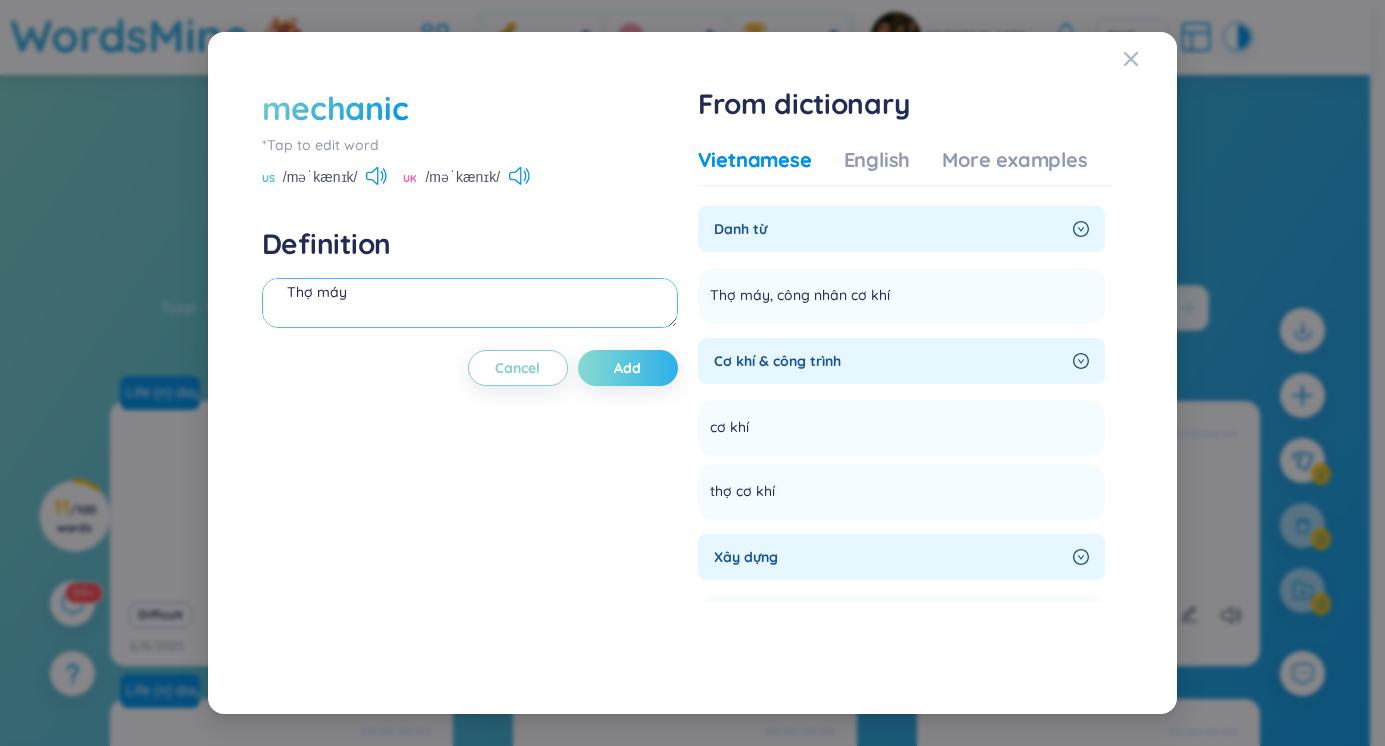 type on "Thợ máy" 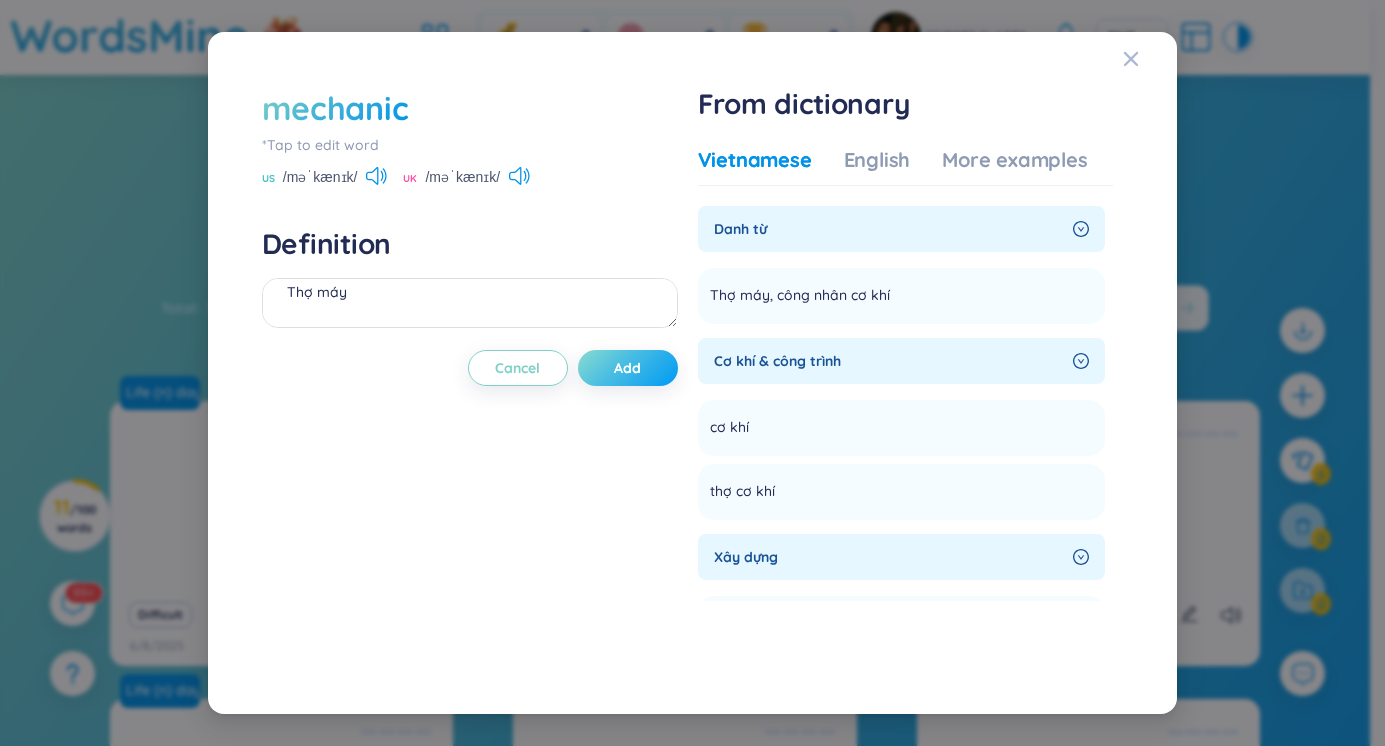 click on "Add" at bounding box center (628, 368) 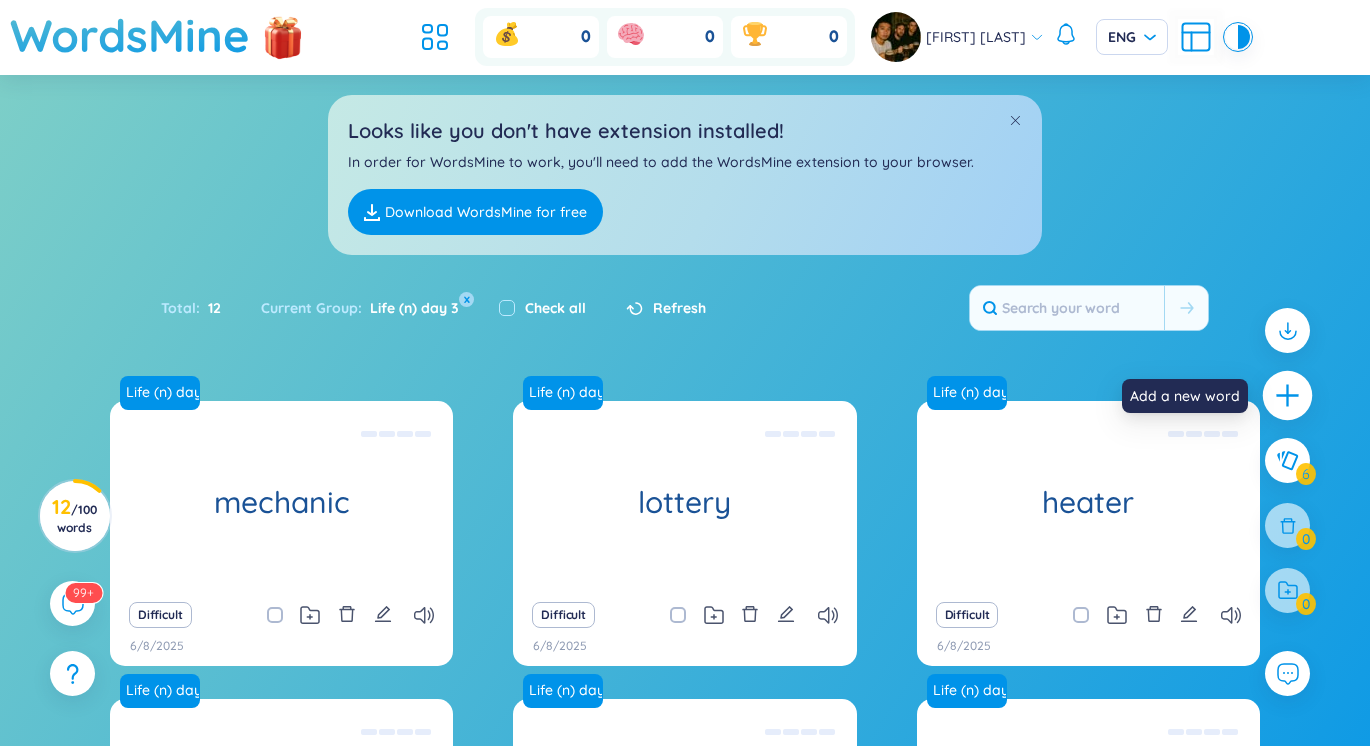 click 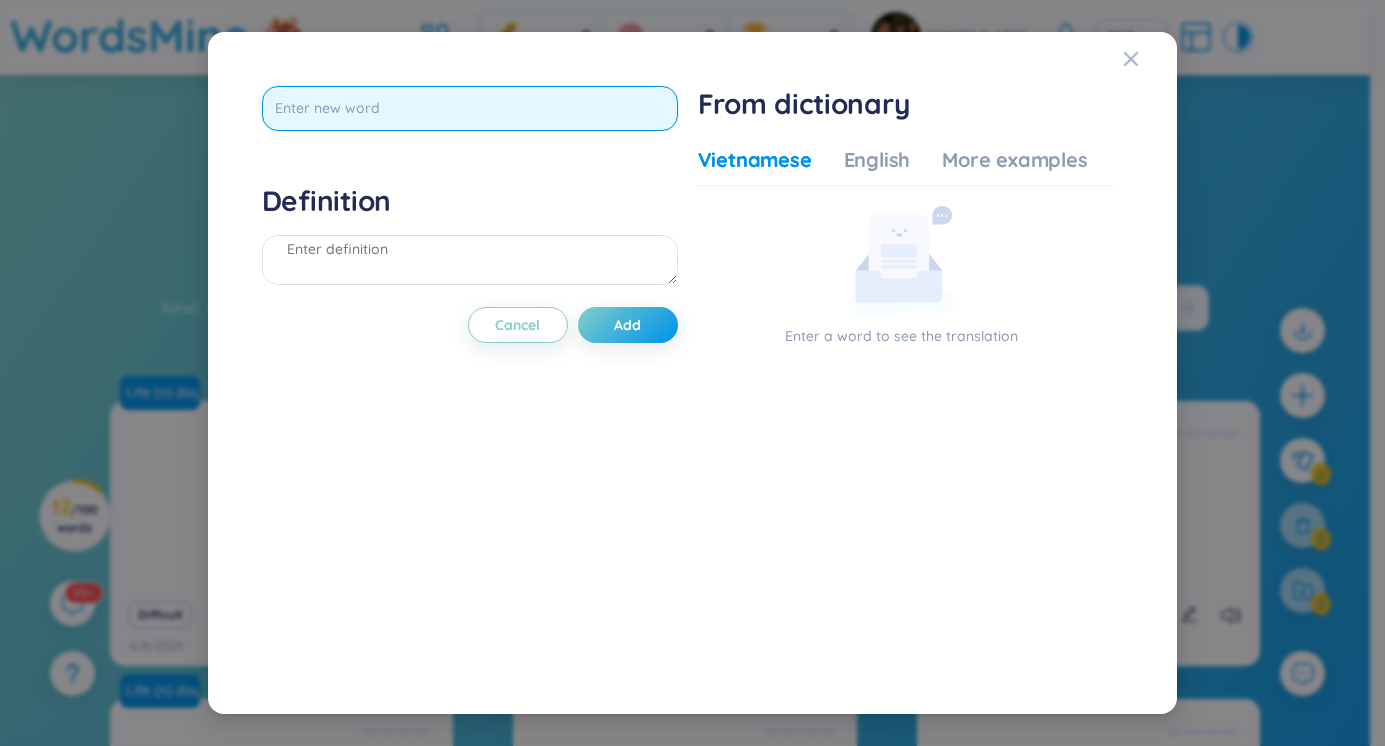click at bounding box center [470, 108] 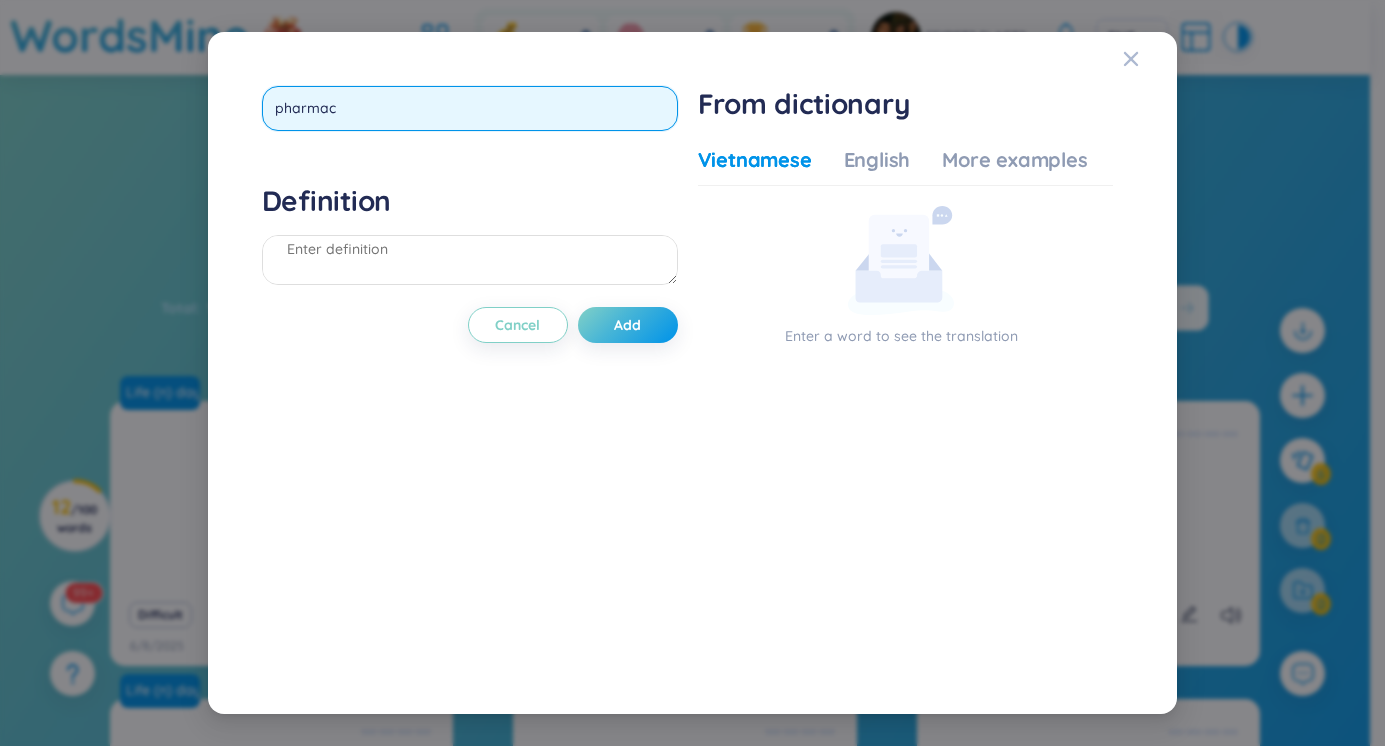 type on "pharmacy" 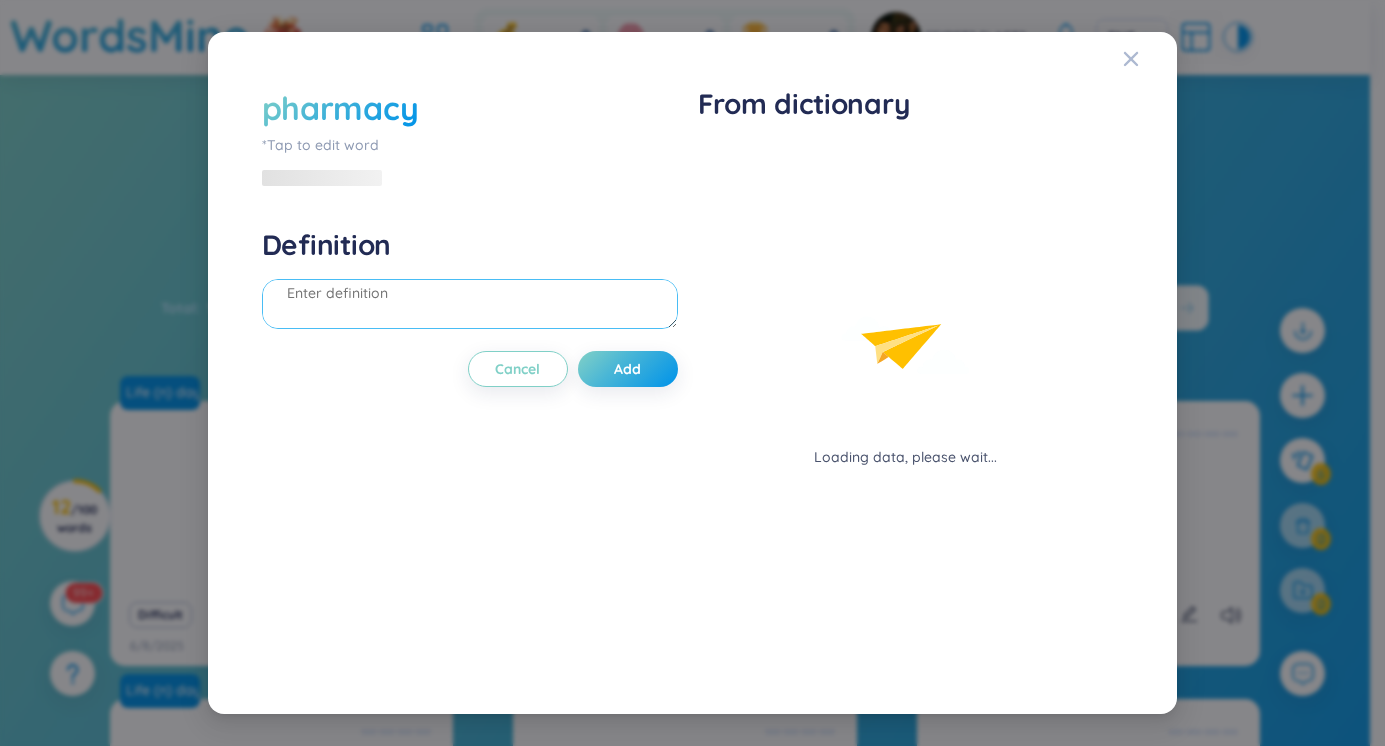 click on "Definition" at bounding box center [470, 281] 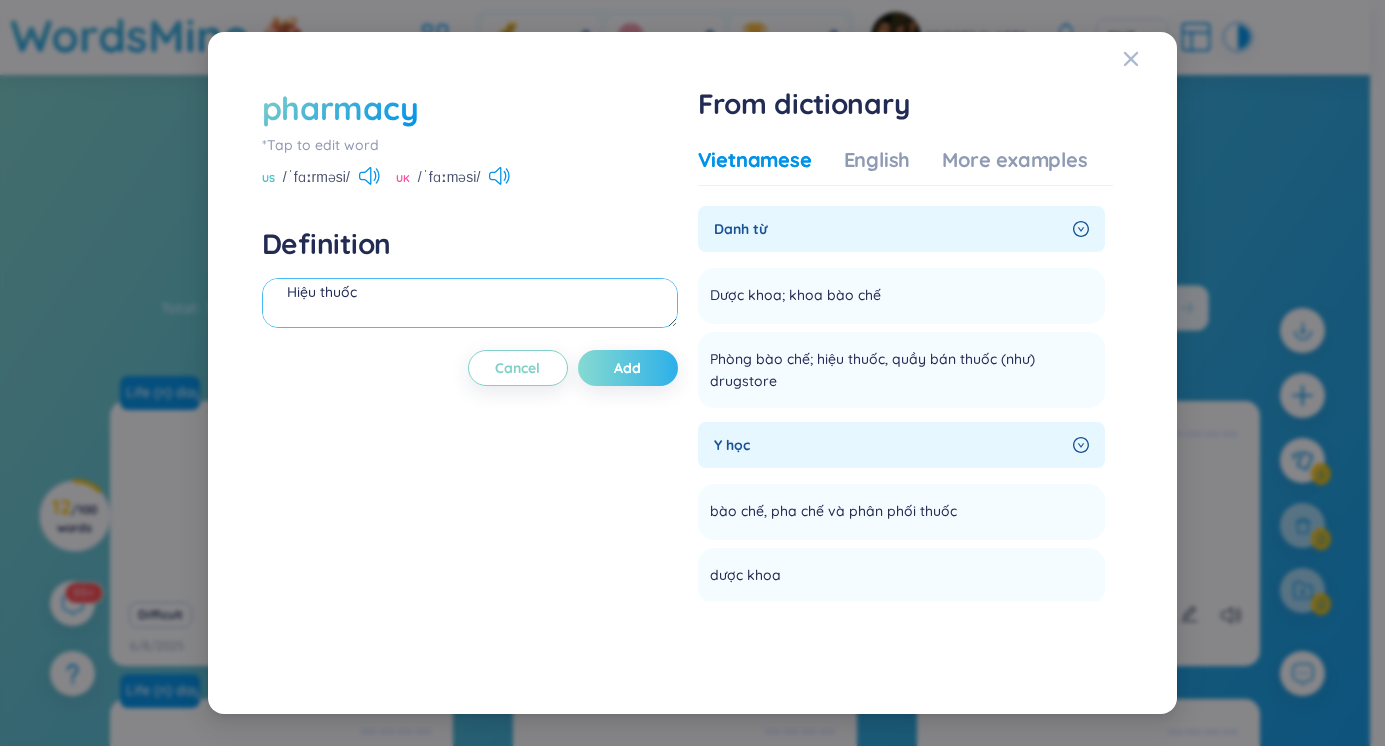 type on "Hiệu thuốc" 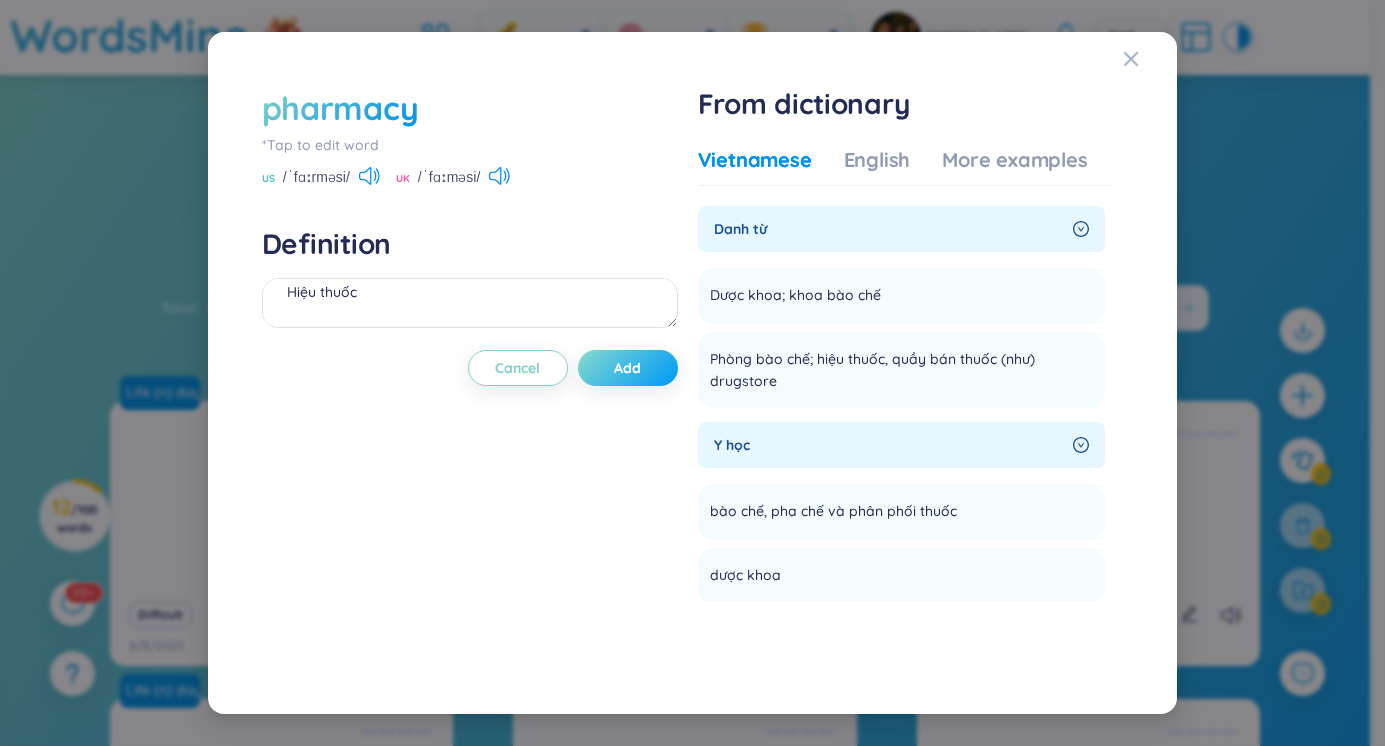 click on "Add" at bounding box center (627, 368) 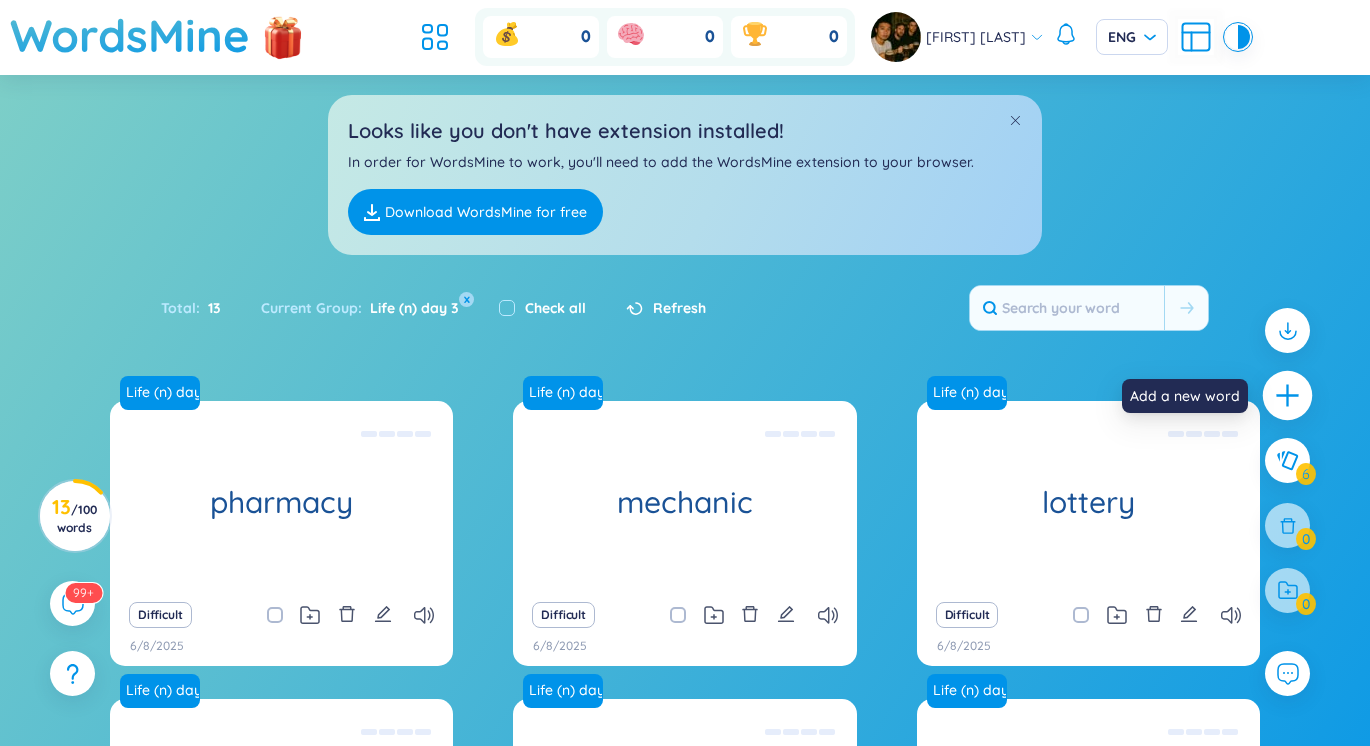 click 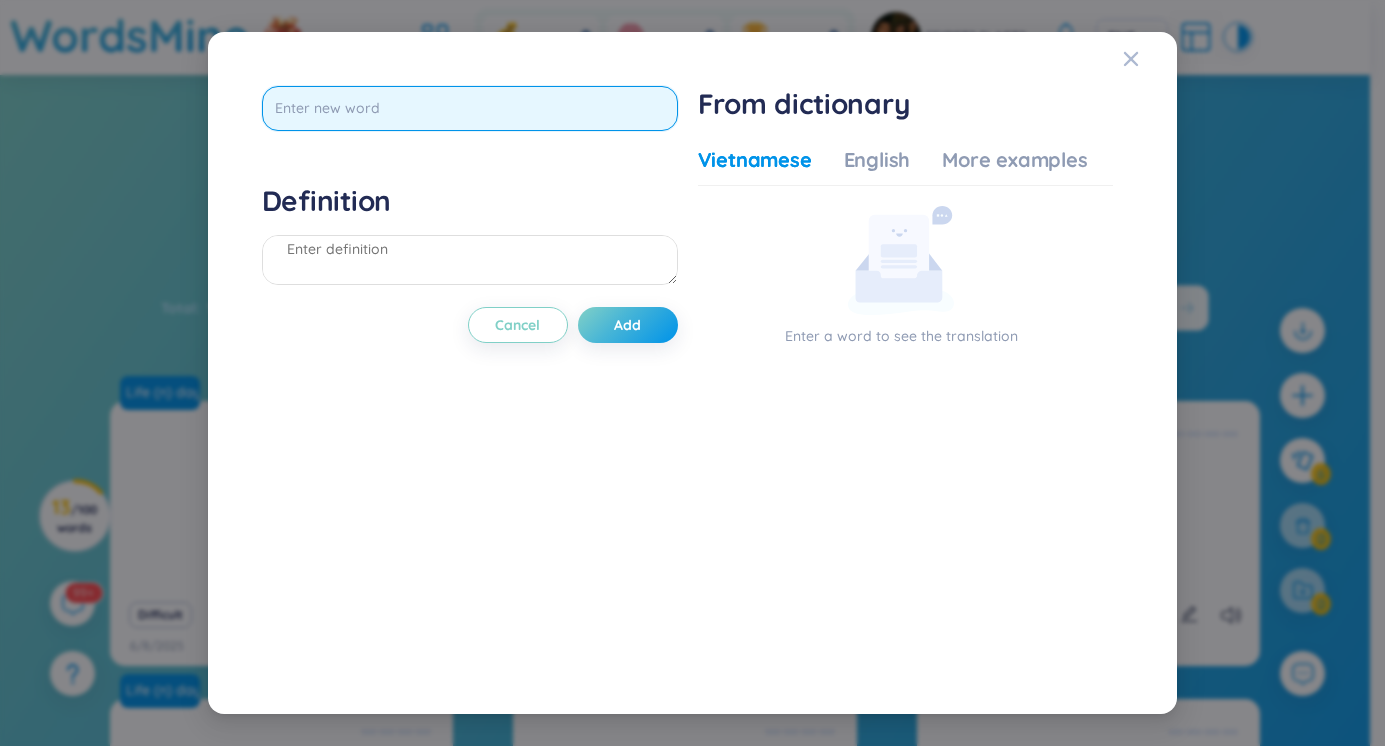 click at bounding box center [470, 108] 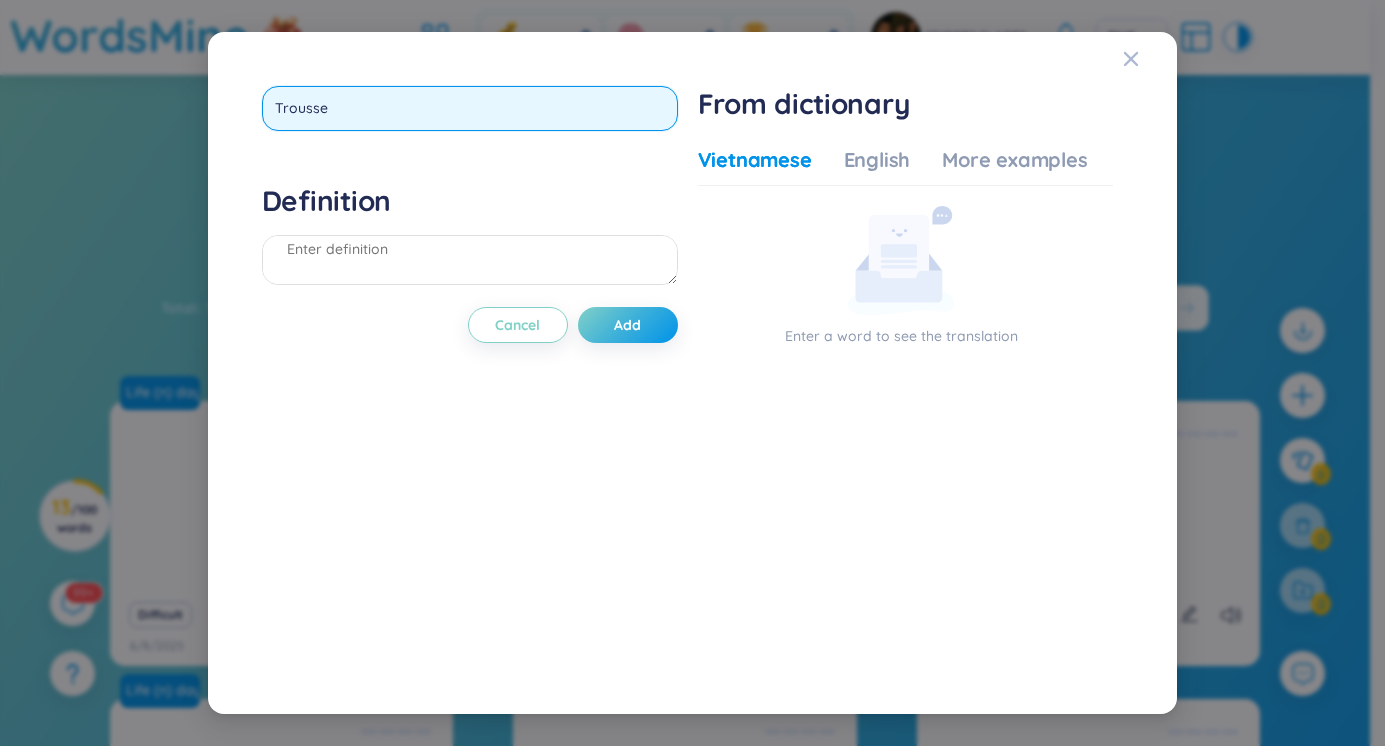 type on "Trousser" 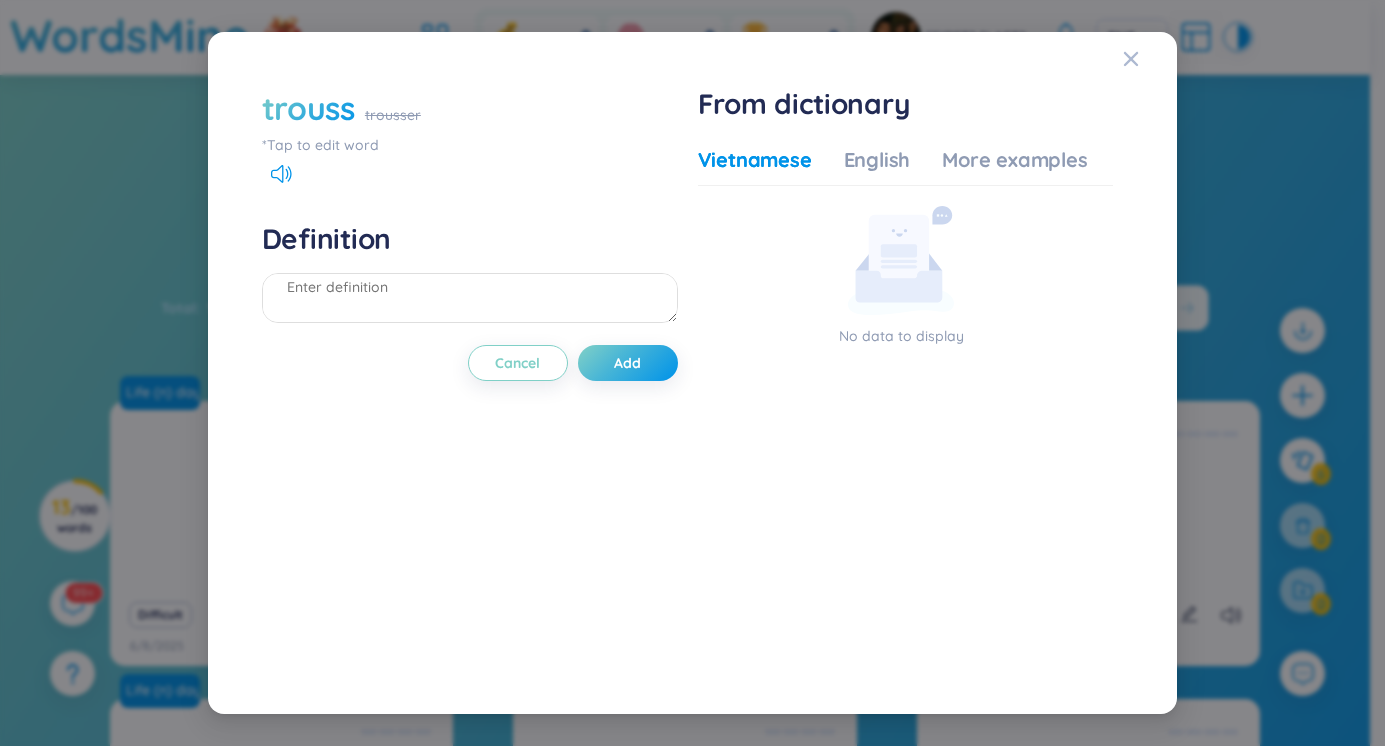 click on "trouss" at bounding box center [308, 108] 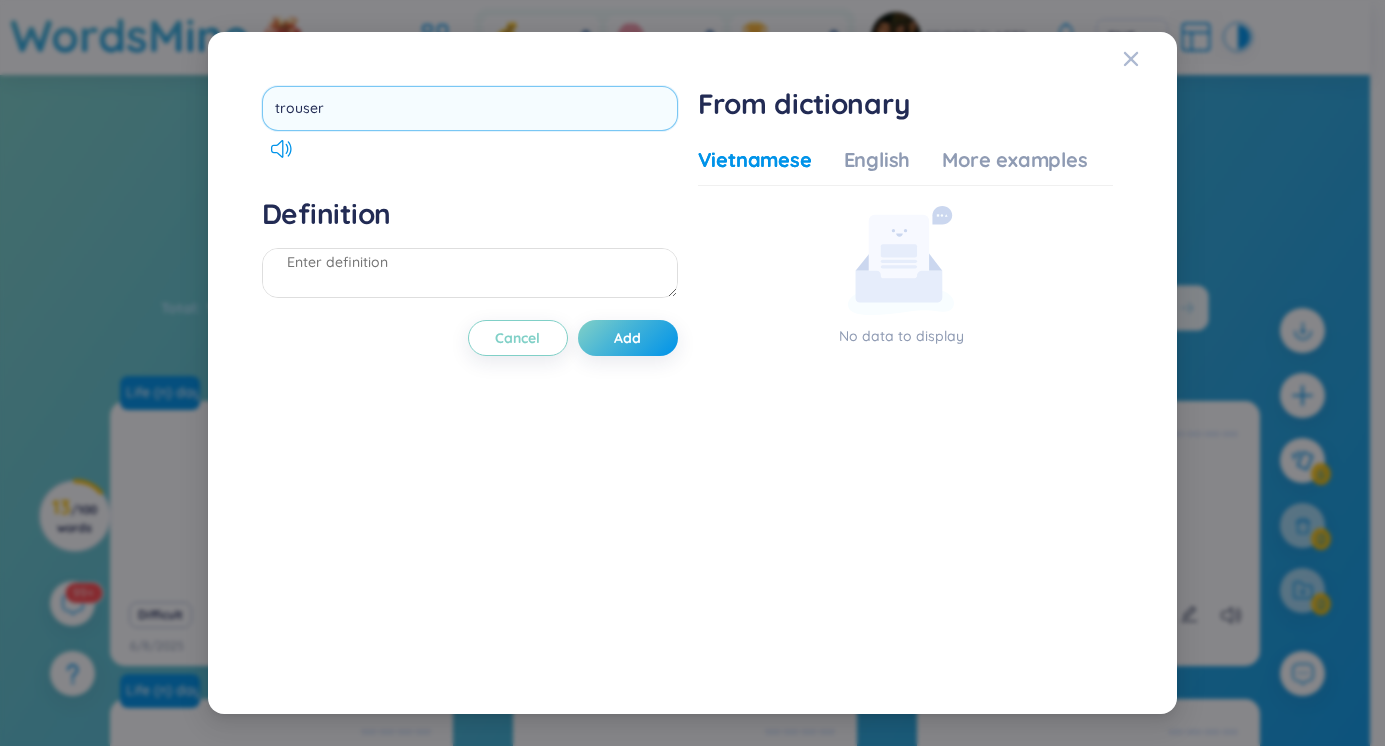 type on "trousers" 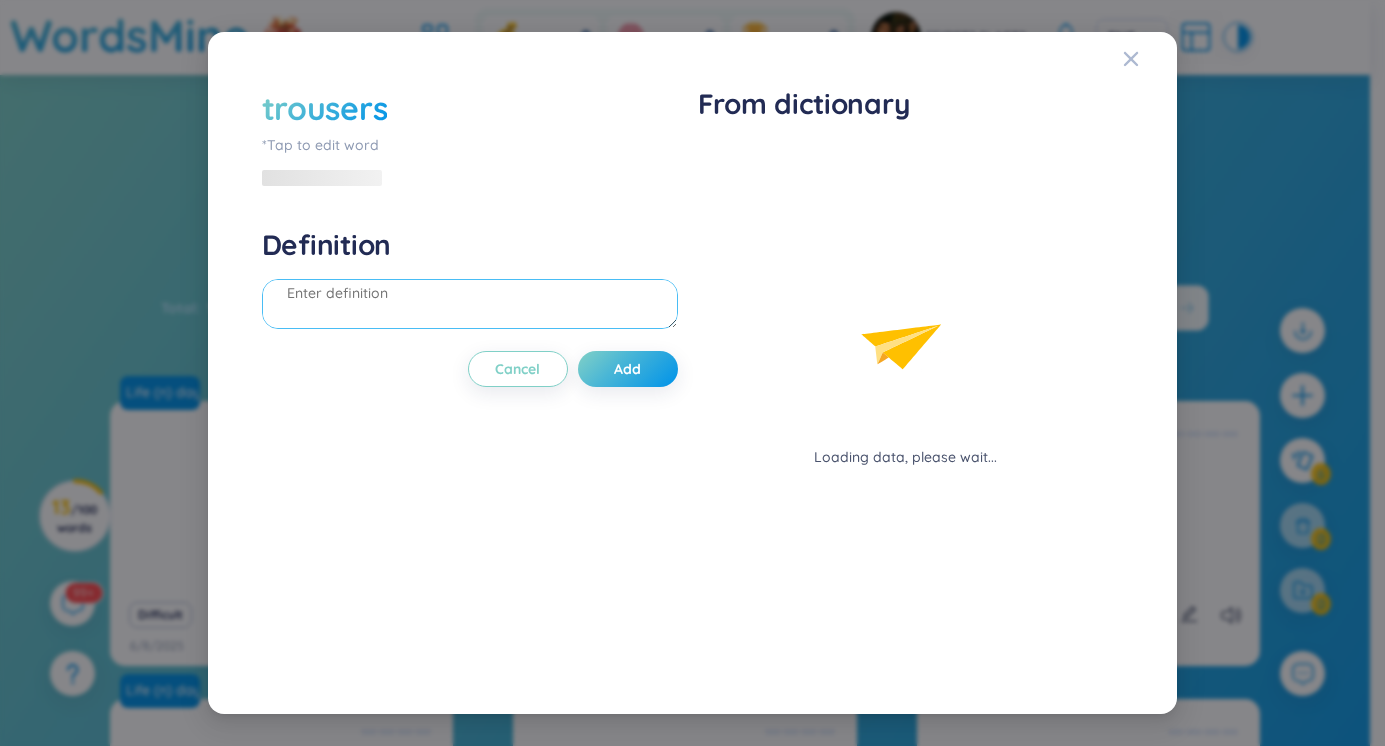 click on "Definition" at bounding box center (470, 281) 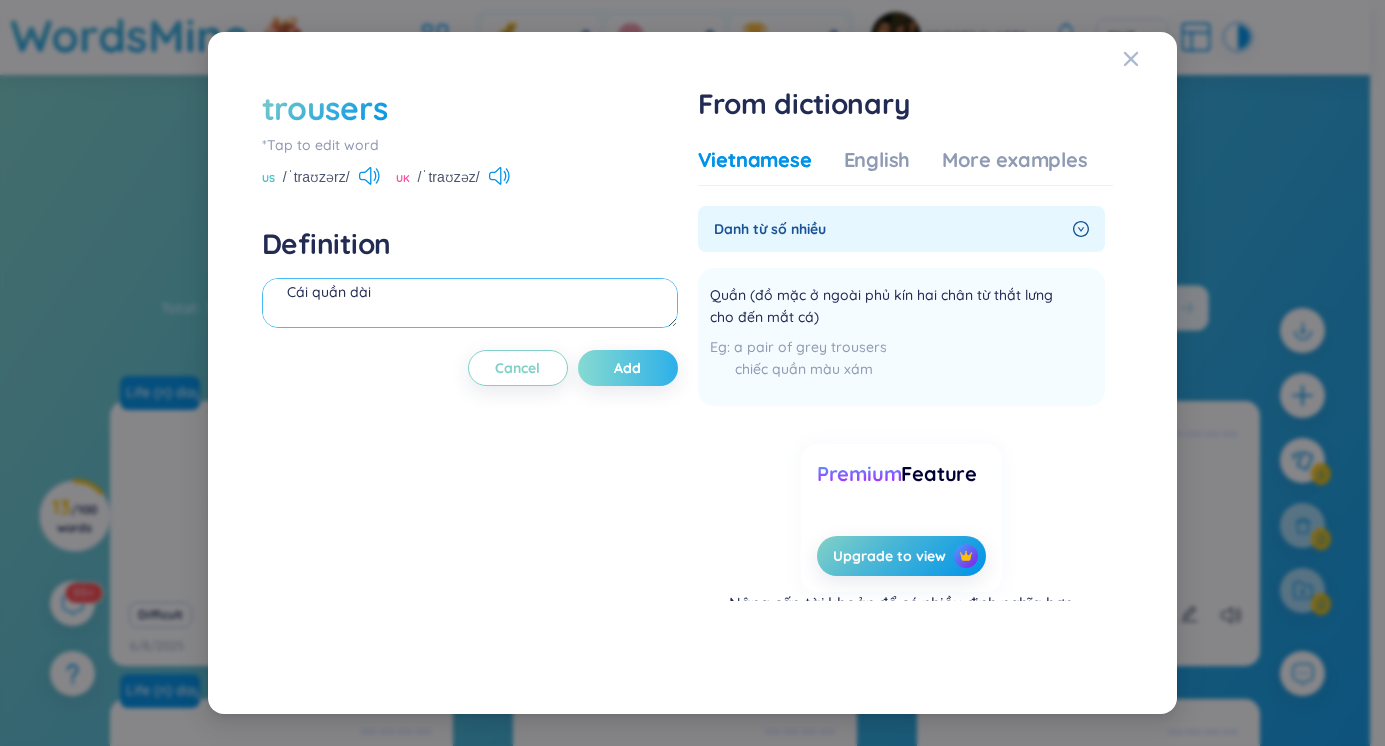 type on "Cái quần dài" 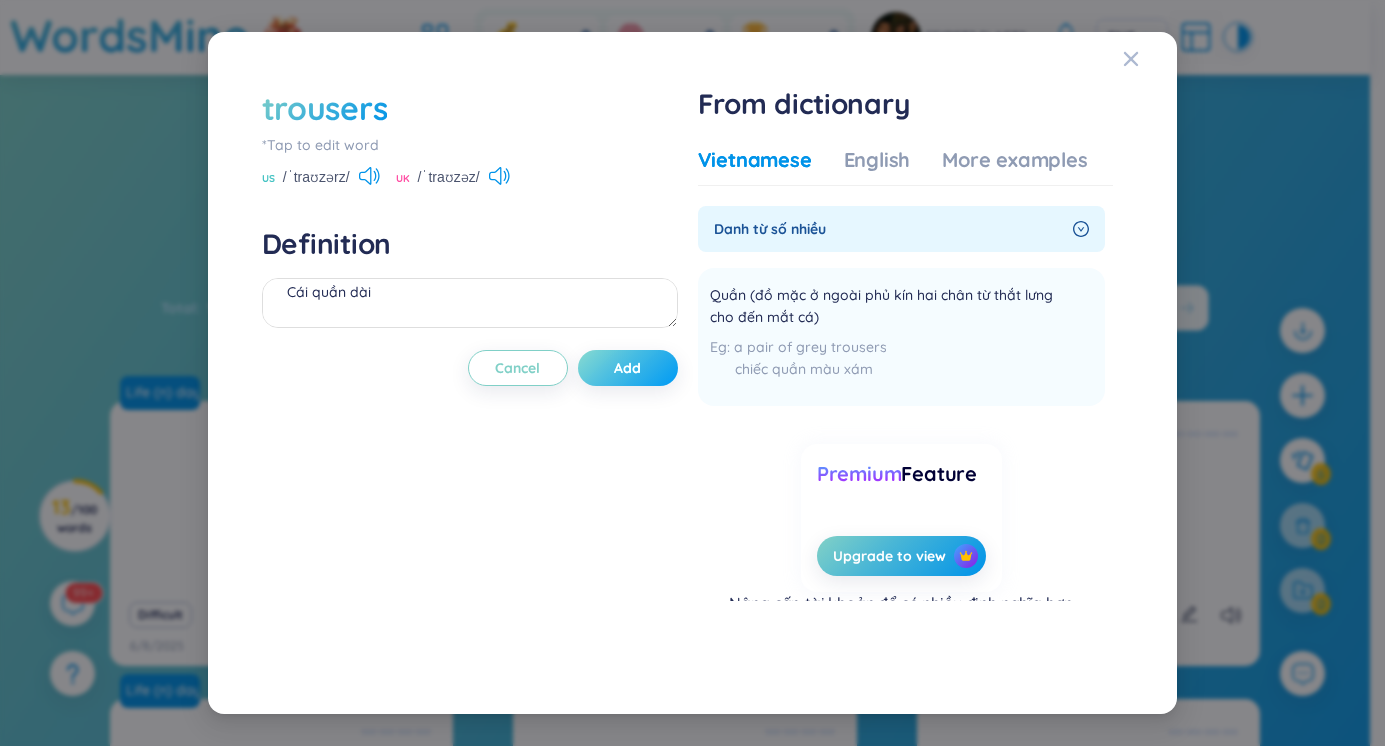 click on "Add" at bounding box center (628, 368) 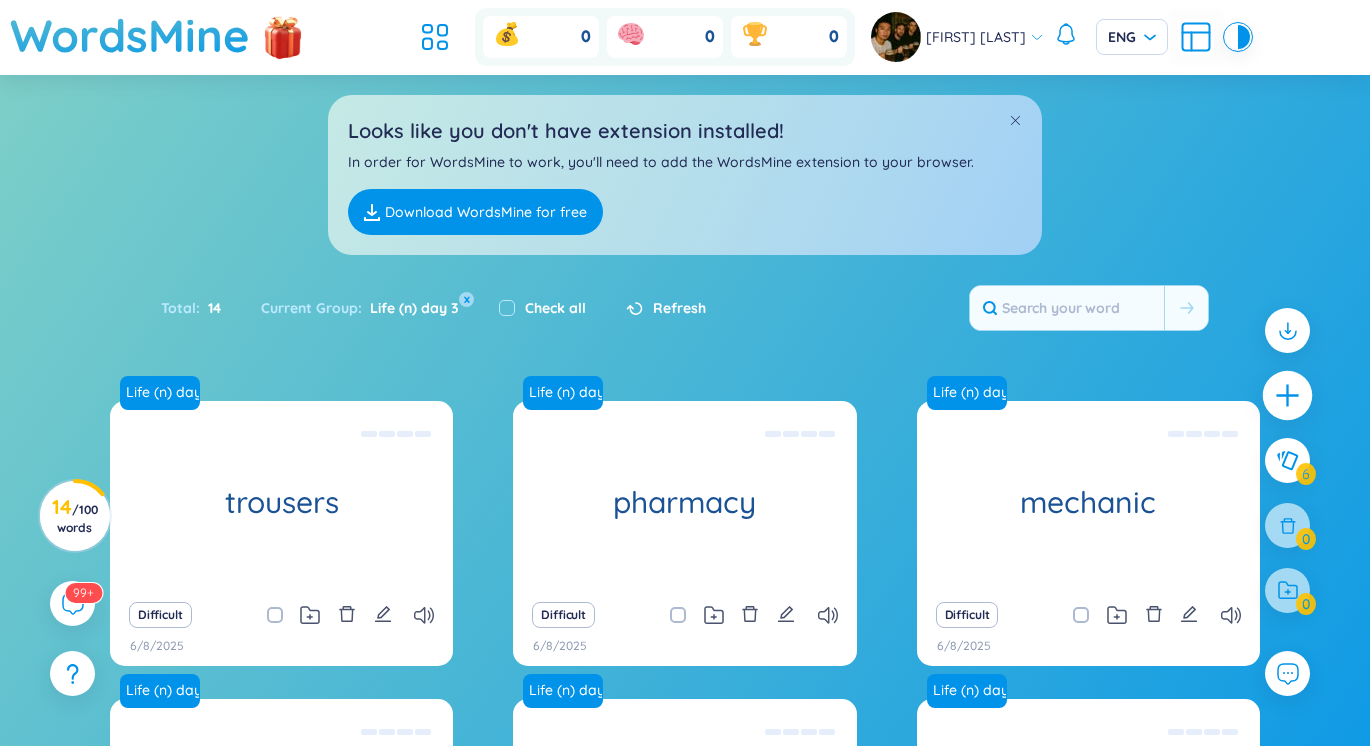 click at bounding box center [1288, 396] 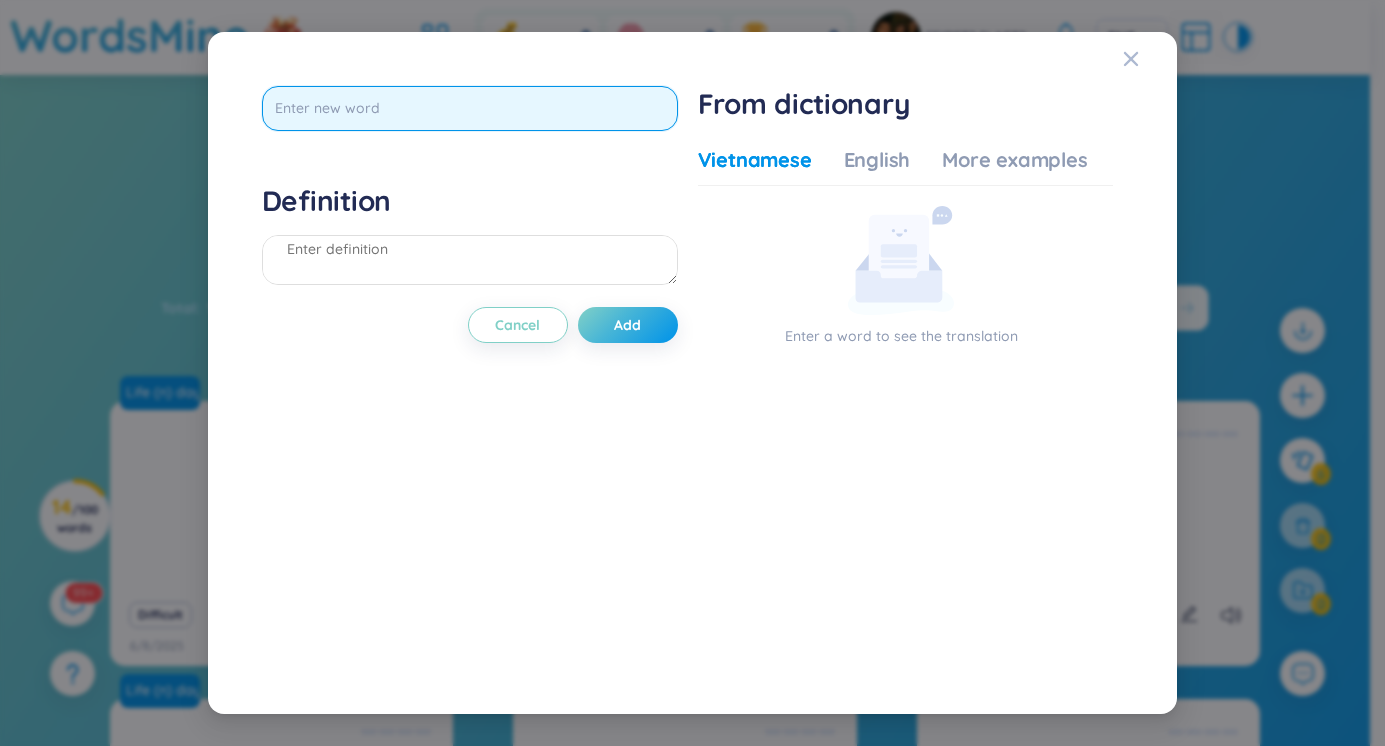 click at bounding box center [470, 108] 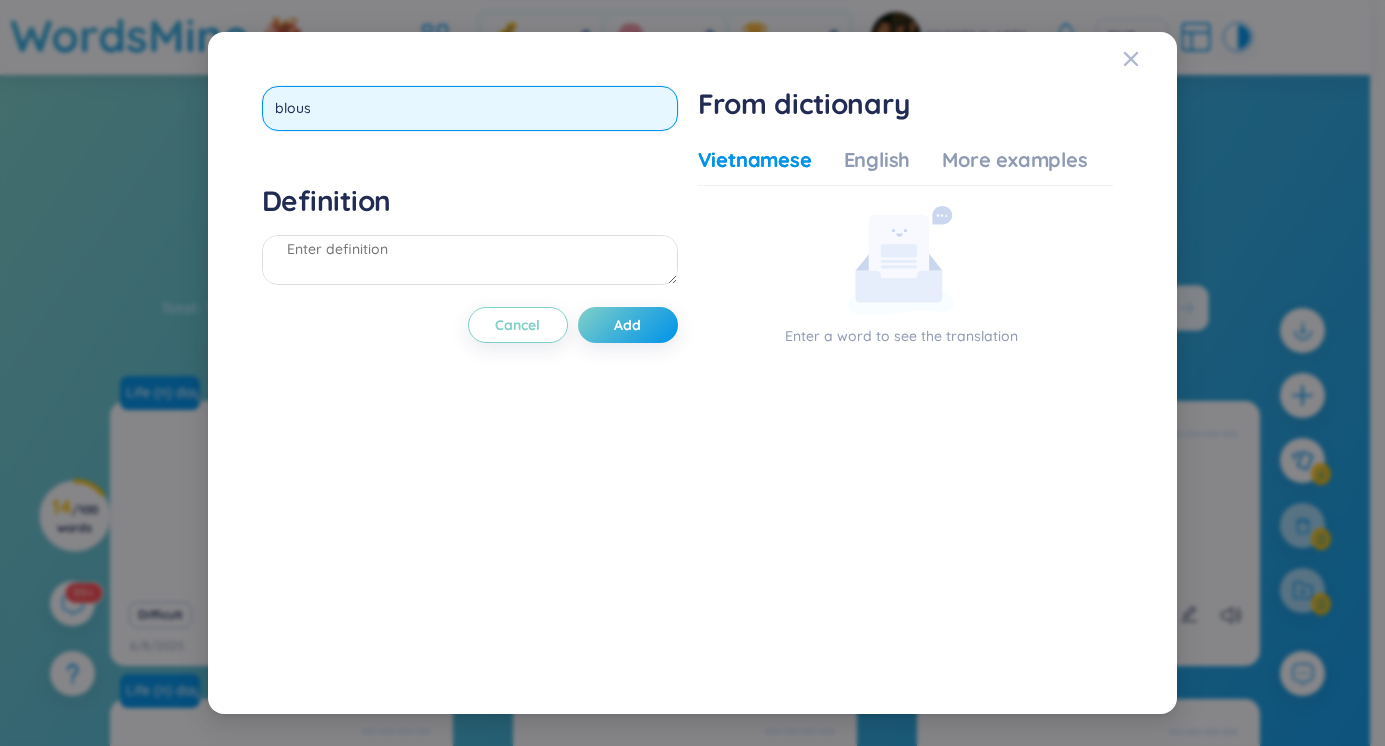 type on "blouse" 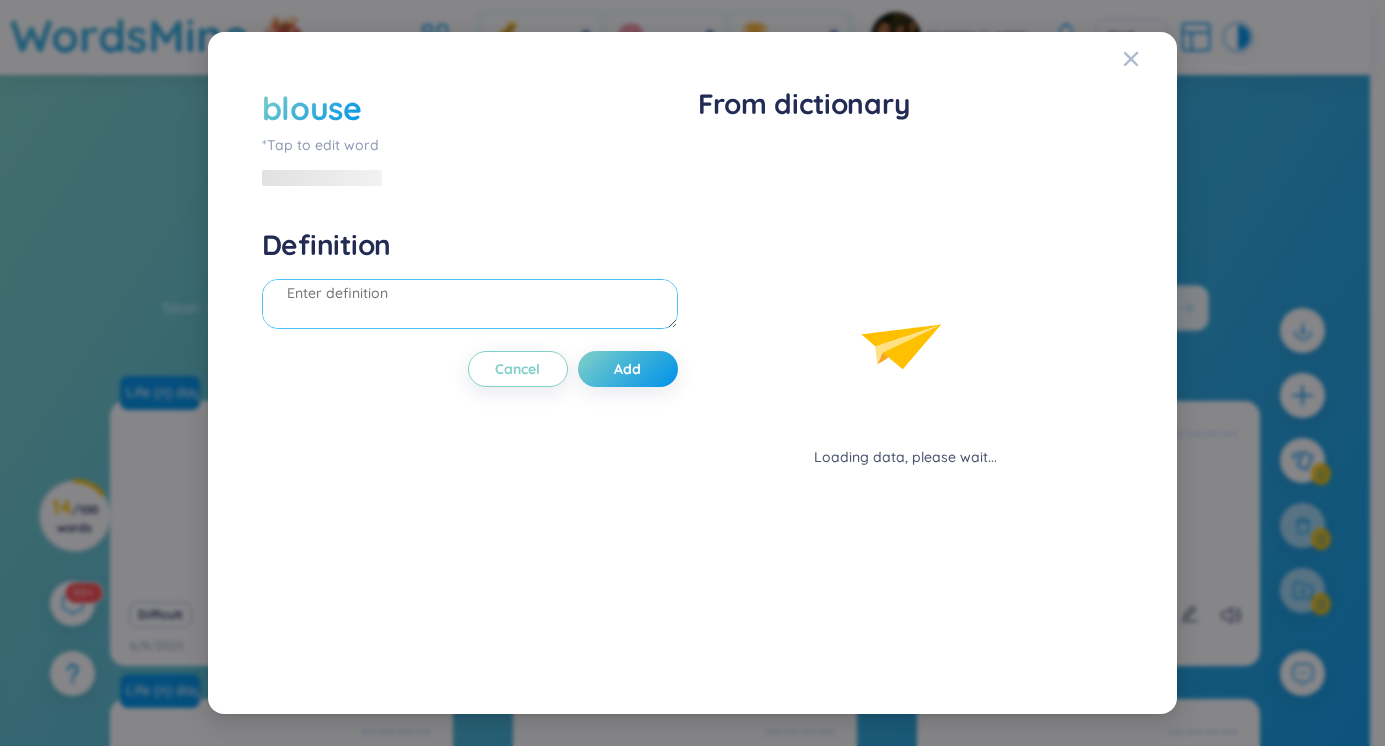 click on "Definition" at bounding box center (470, 281) 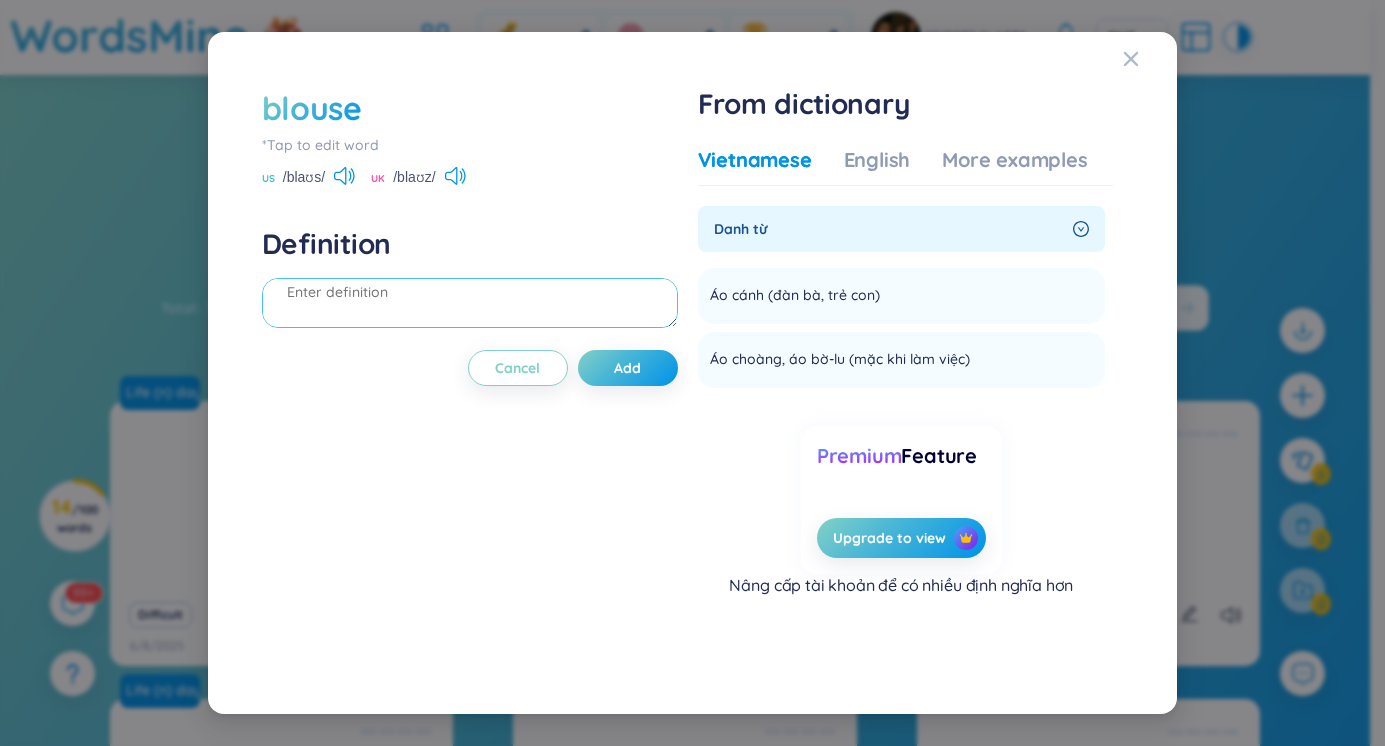 type on "a" 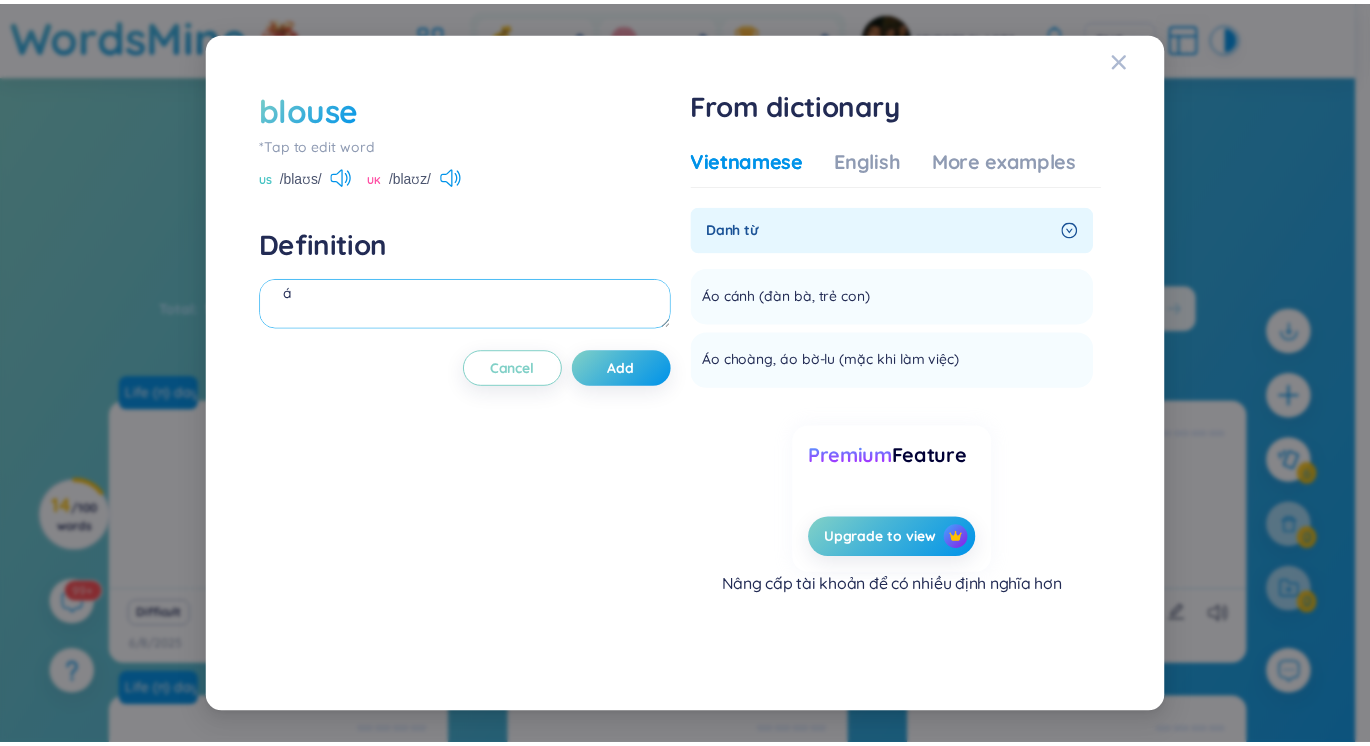 scroll, scrollTop: 0, scrollLeft: 0, axis: both 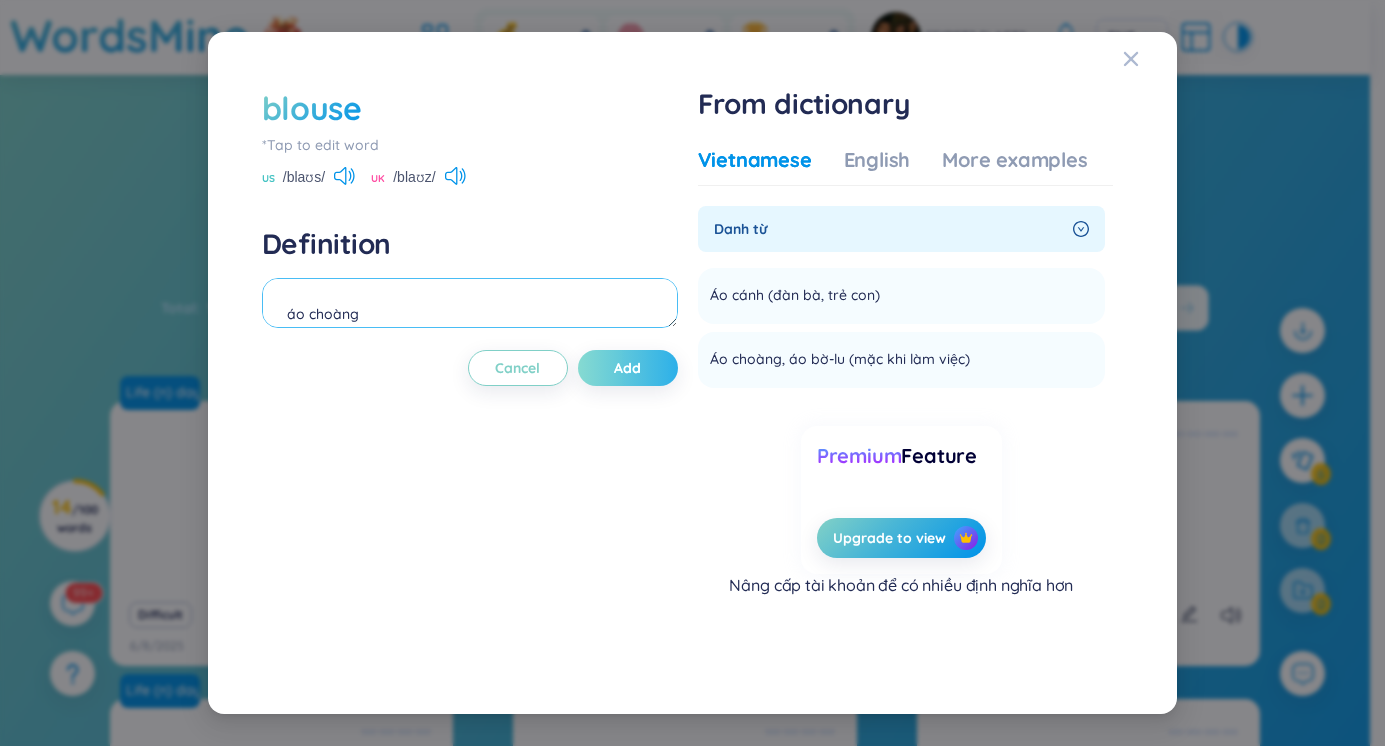 type on "áo choàng" 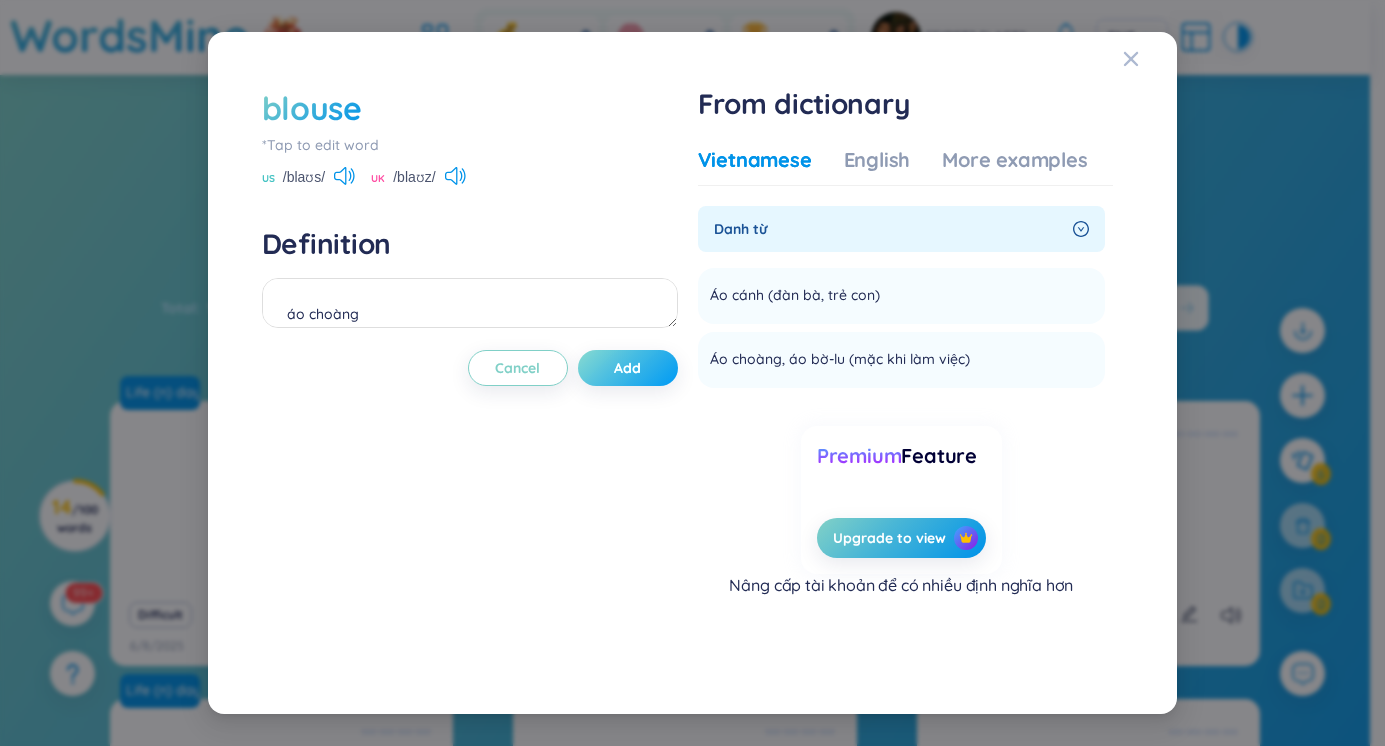 click on "Add" at bounding box center (628, 368) 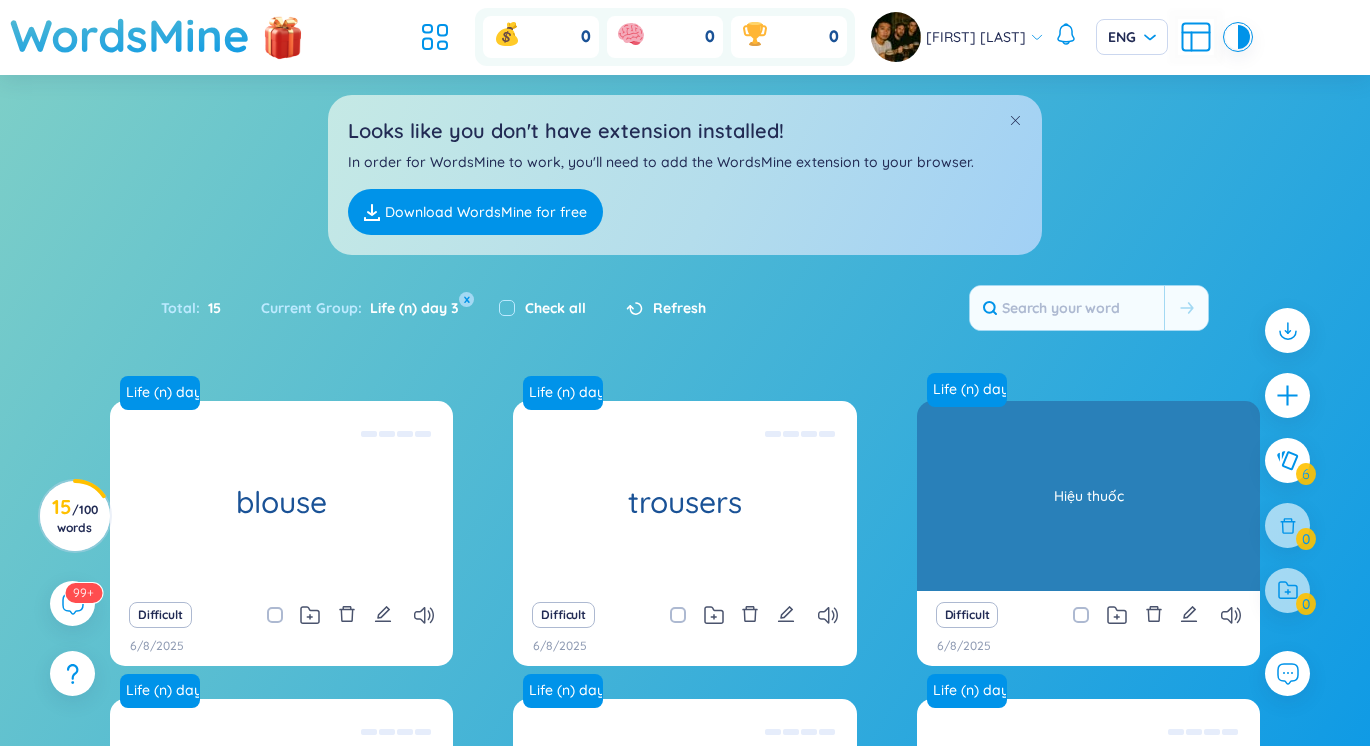 scroll, scrollTop: 385, scrollLeft: 0, axis: vertical 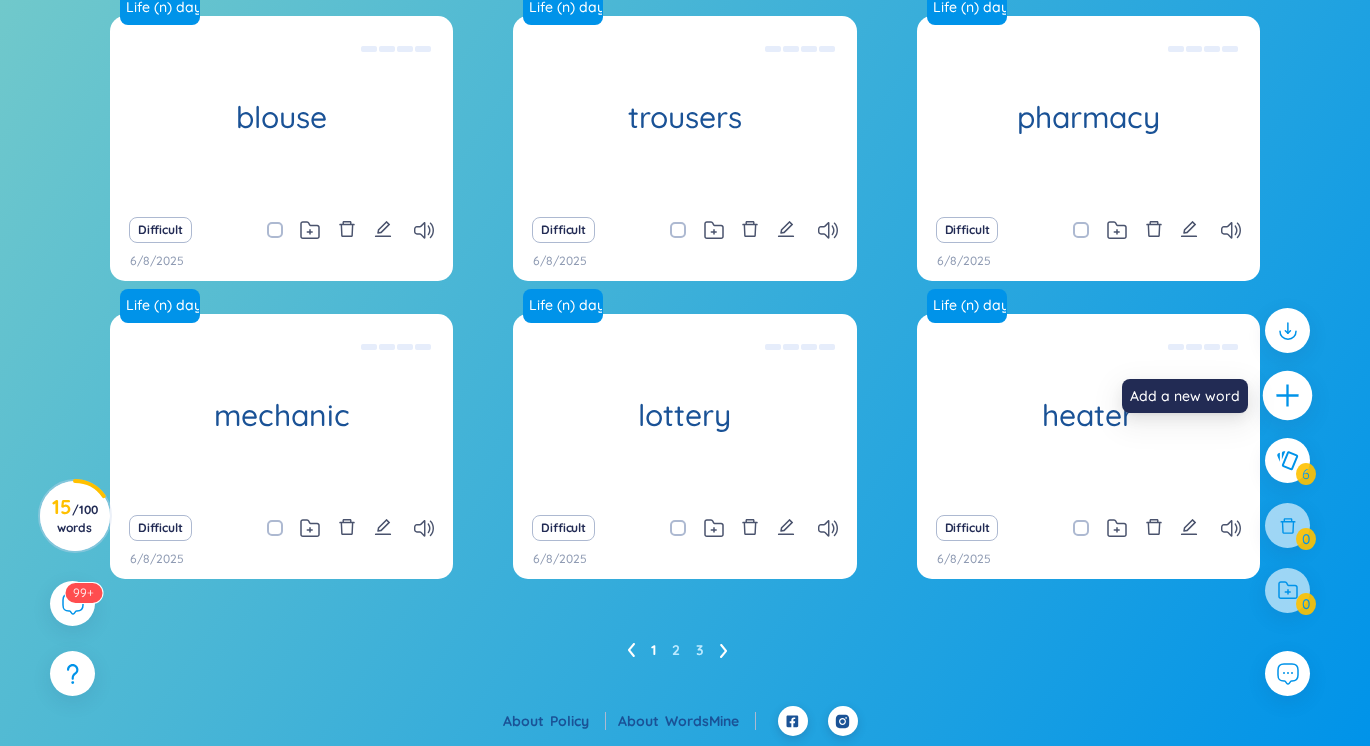 click at bounding box center (1288, 396) 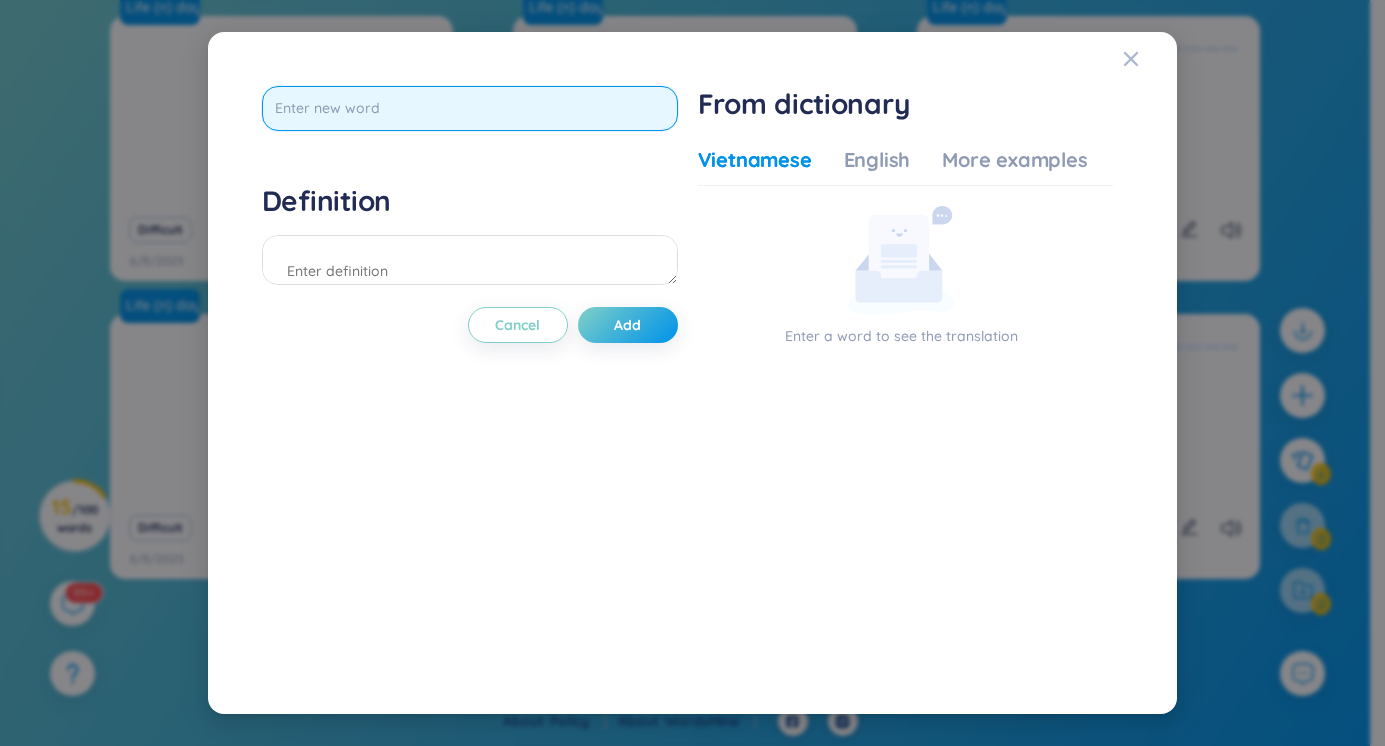 click at bounding box center (470, 108) 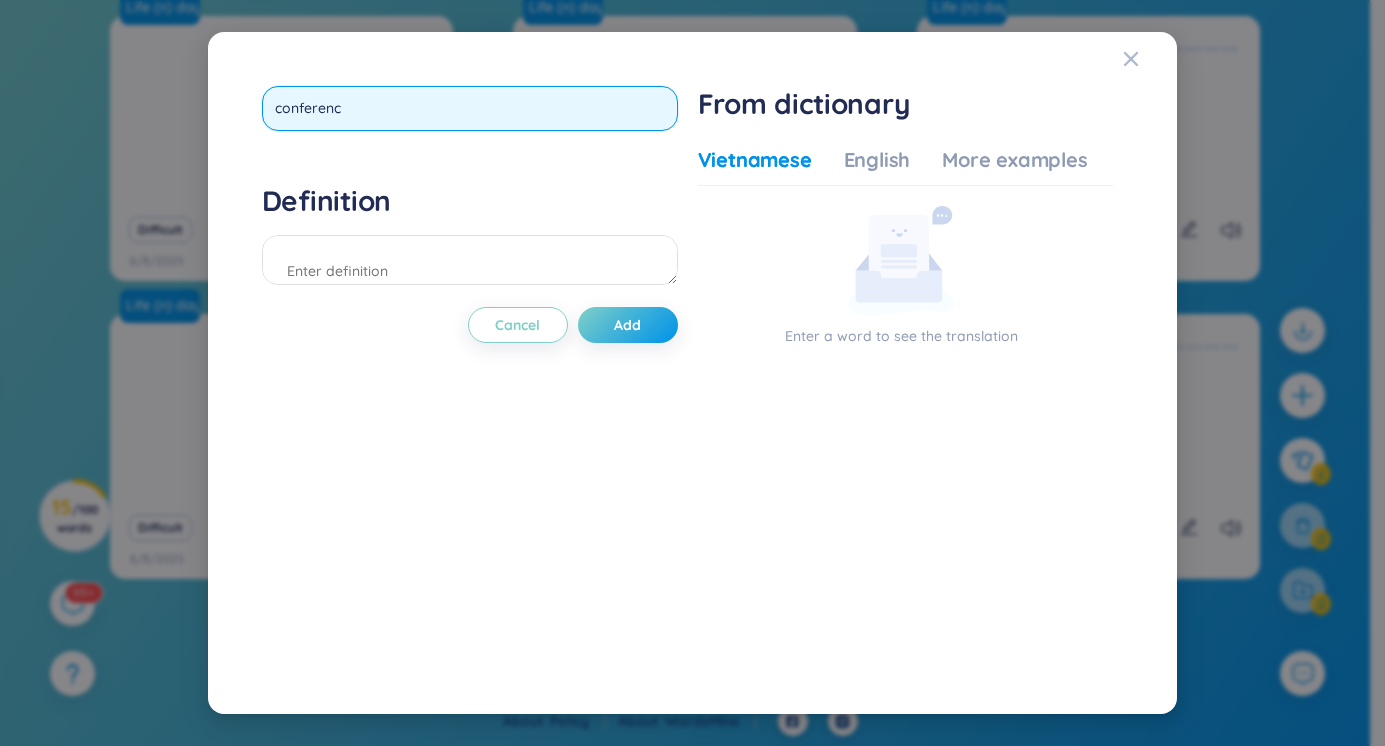 type on "conference" 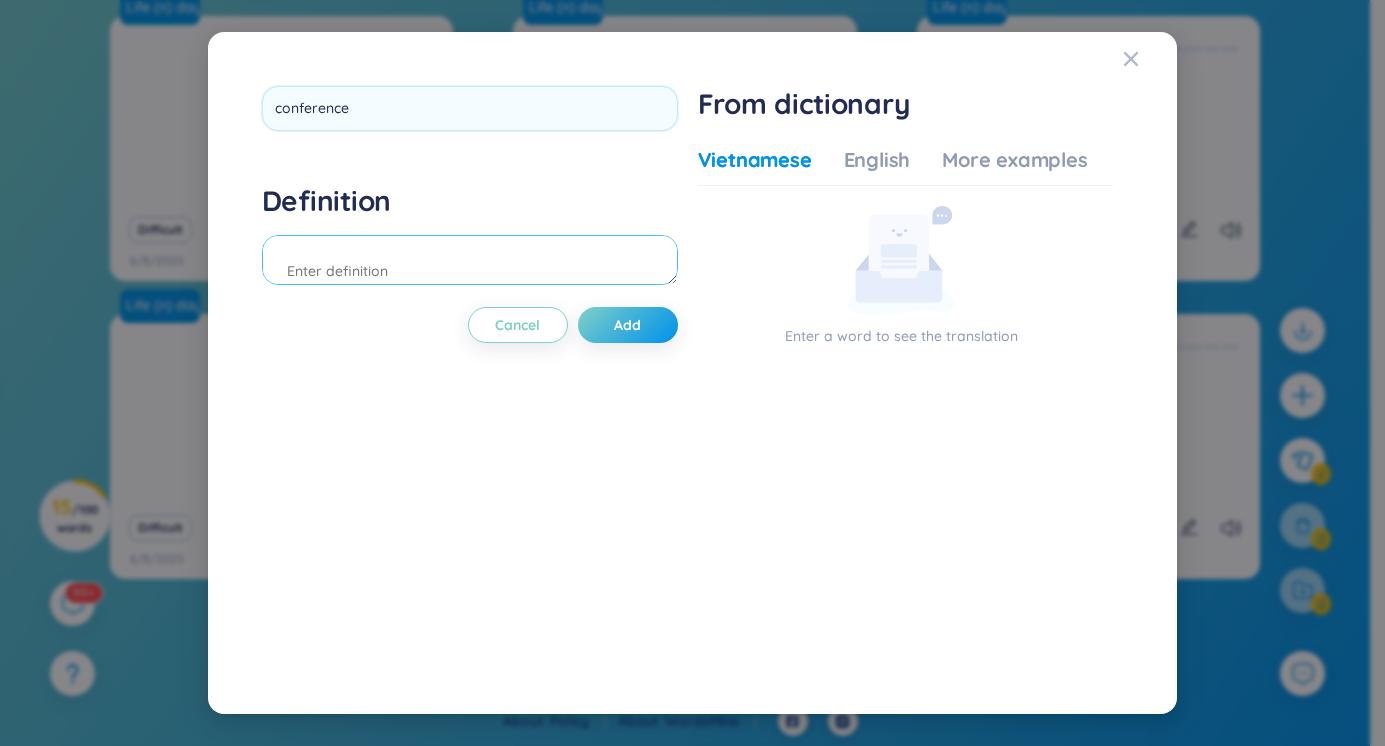 click on "Definition" at bounding box center (470, 237) 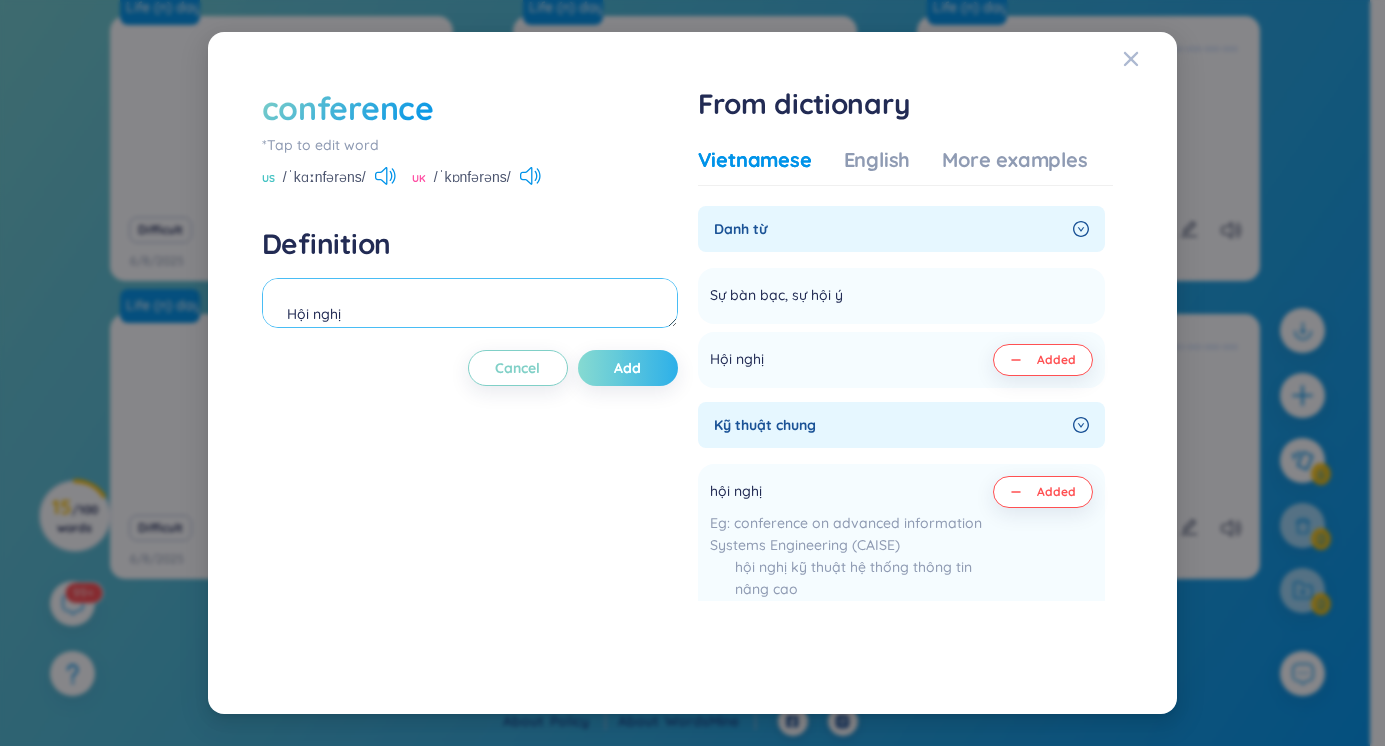 type on "Hội nghị" 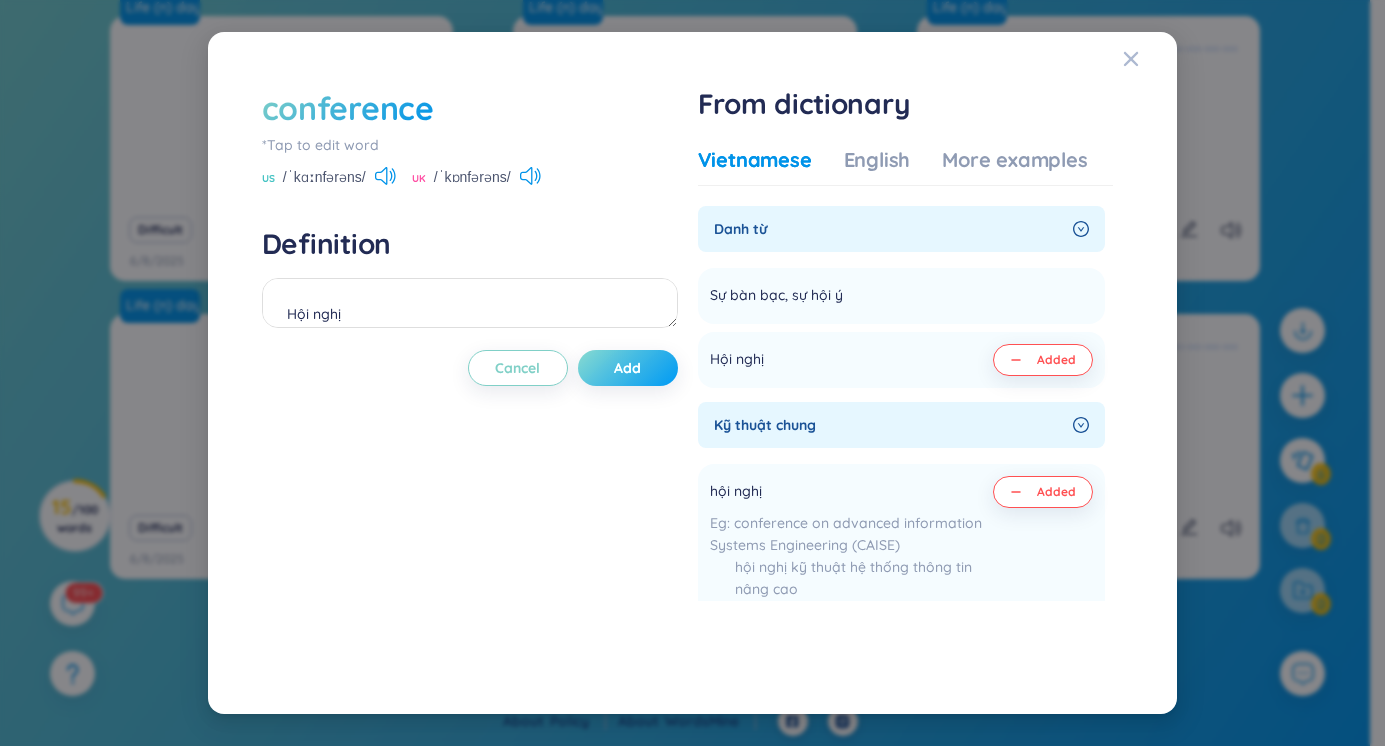 click on "Add" at bounding box center [628, 368] 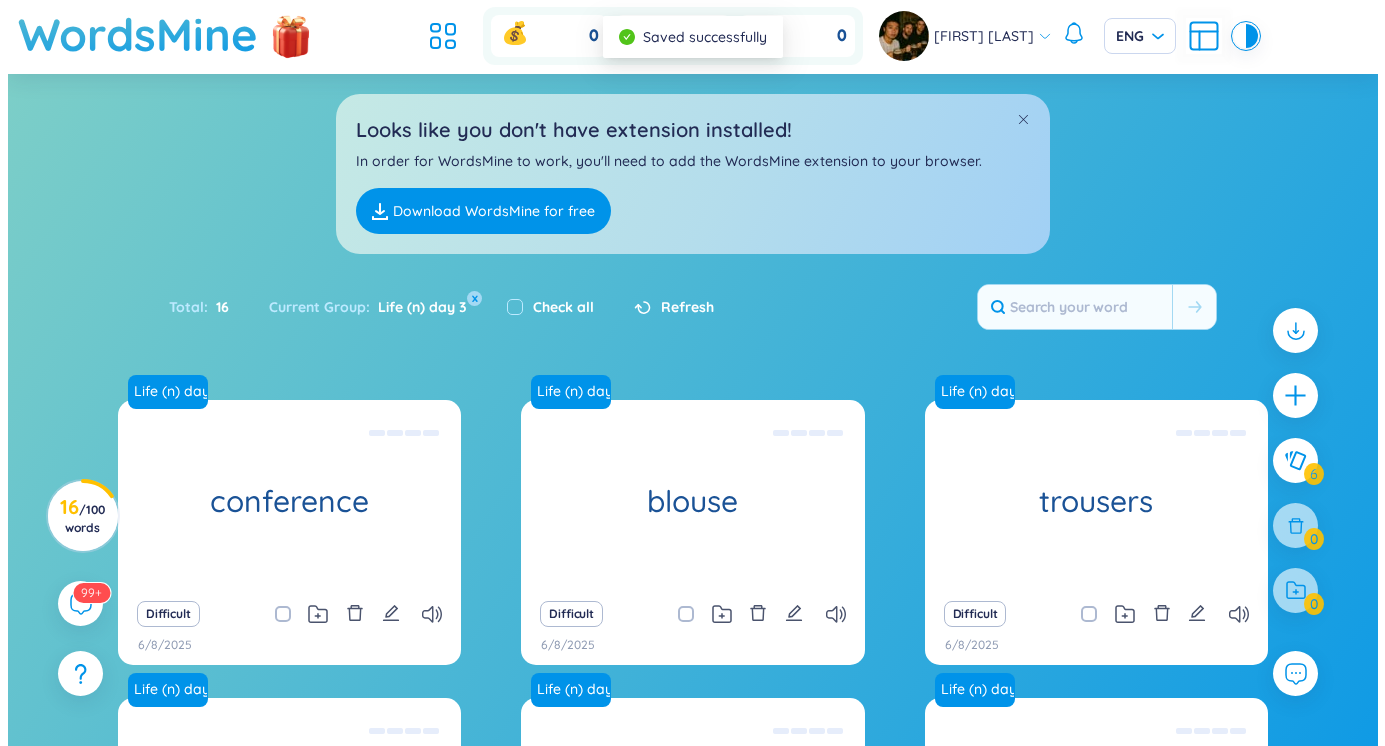scroll, scrollTop: 0, scrollLeft: 0, axis: both 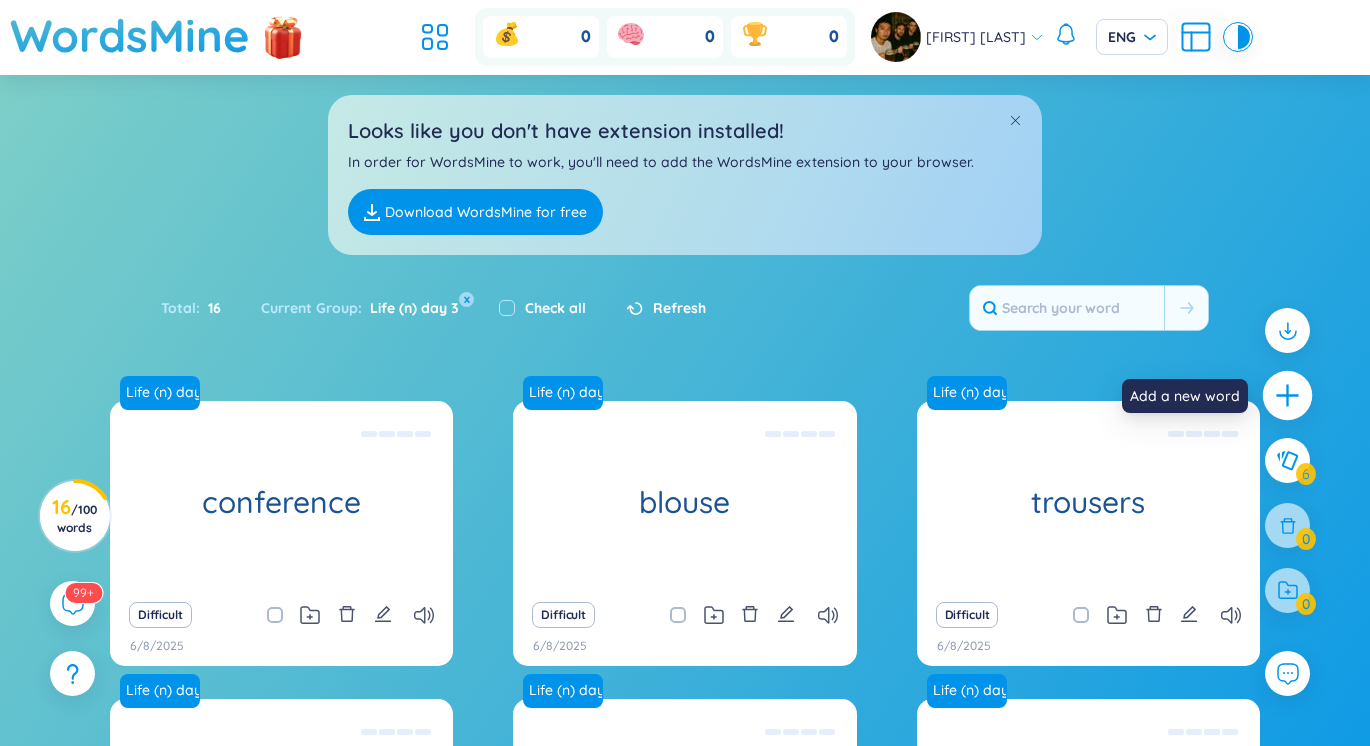 click 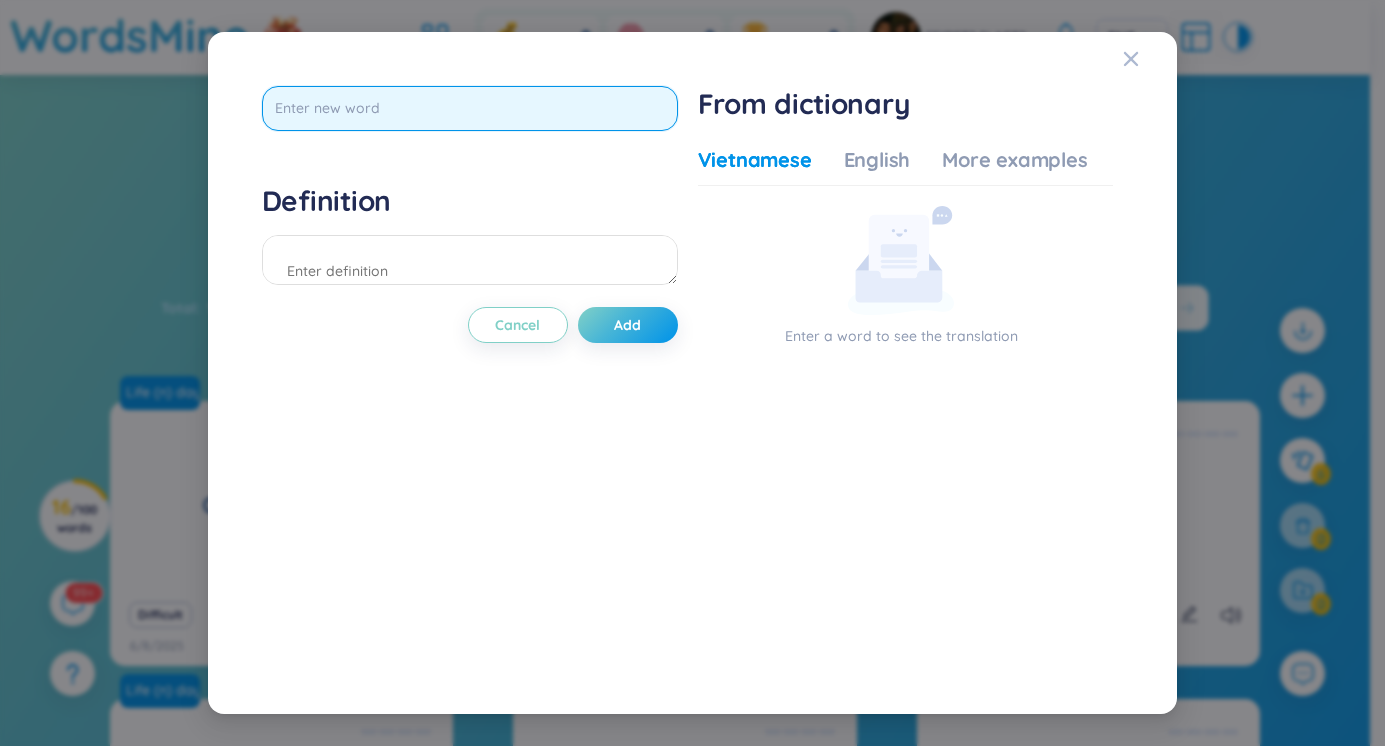 click at bounding box center (470, 108) 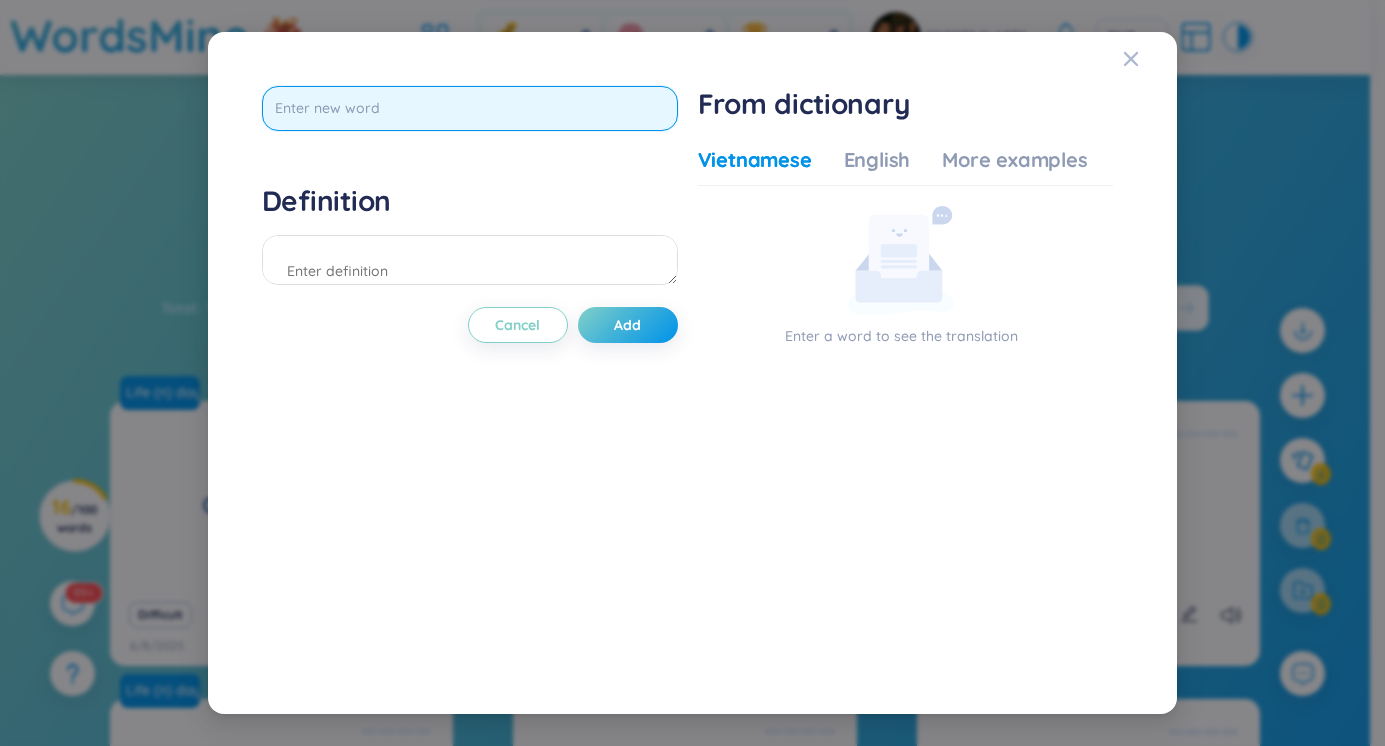 type on "E" 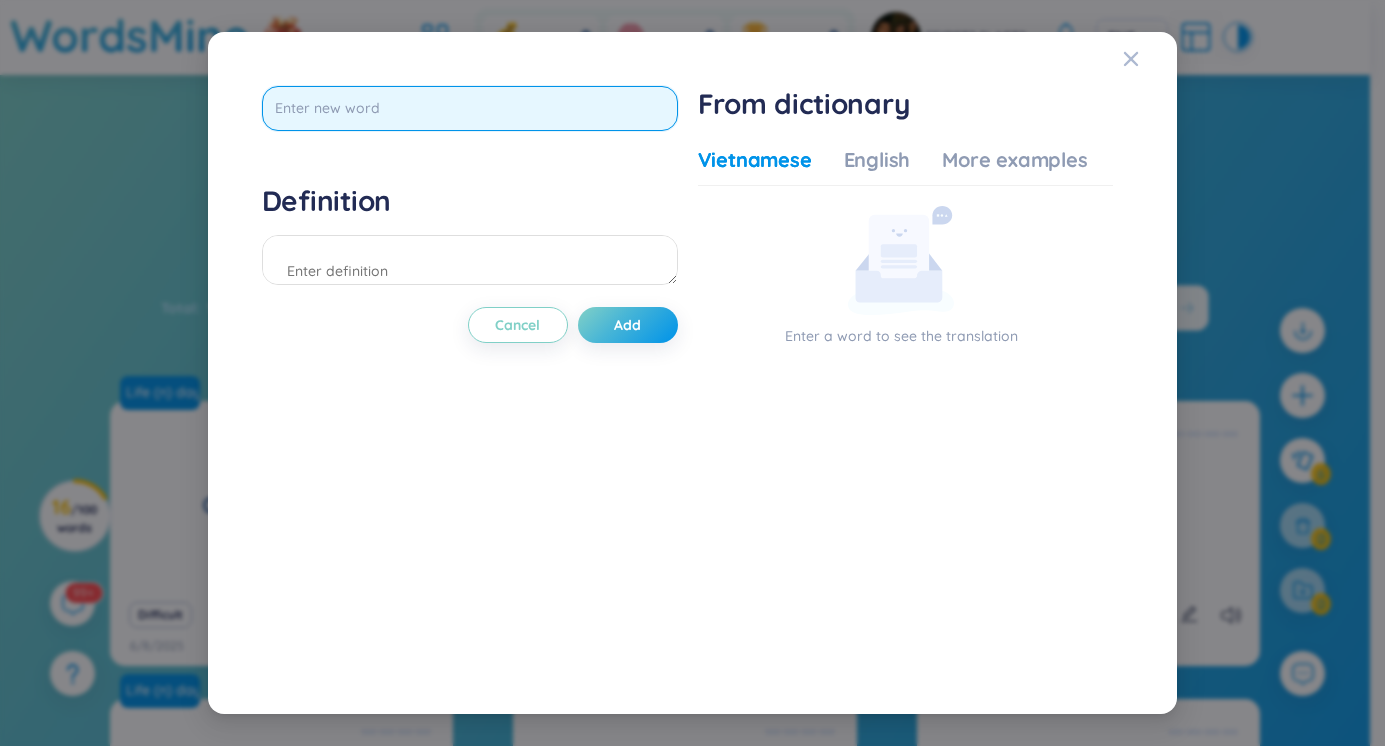 type on "Ẽ" 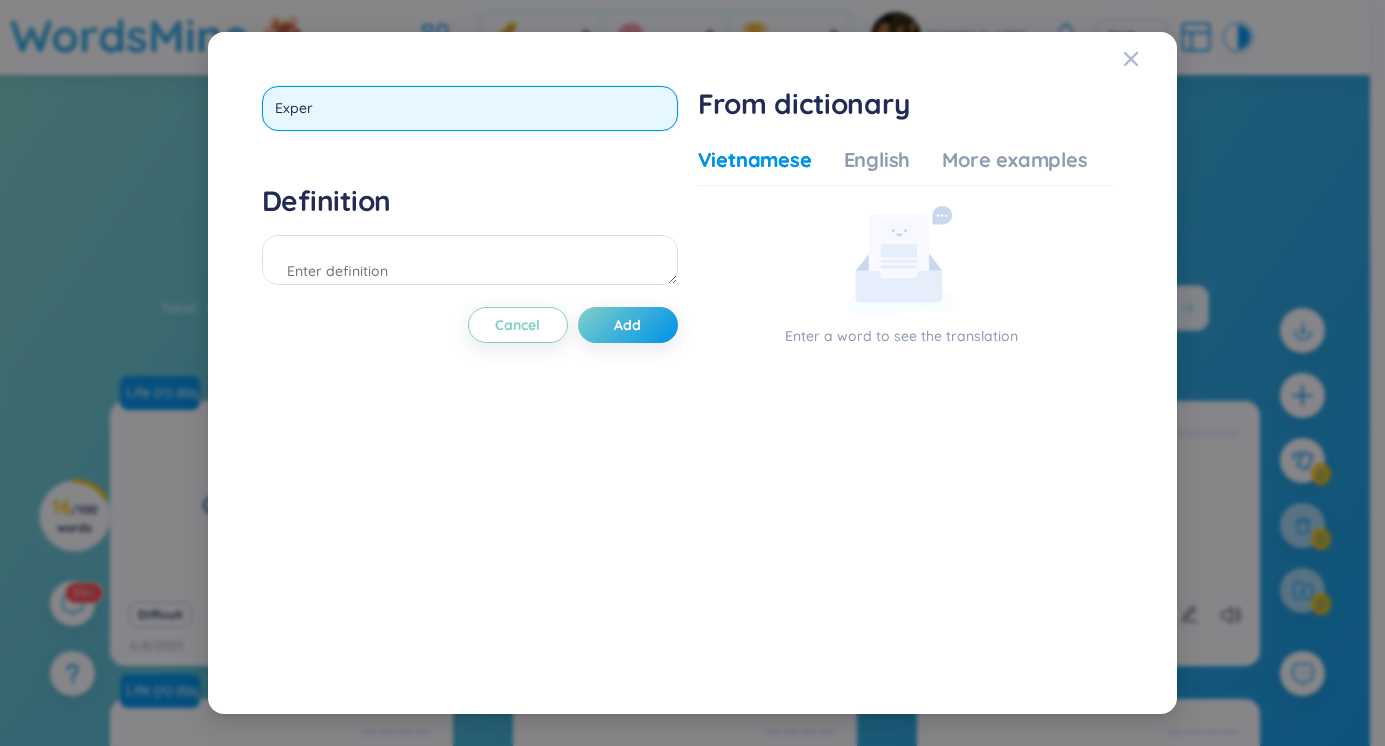 type on "Expert" 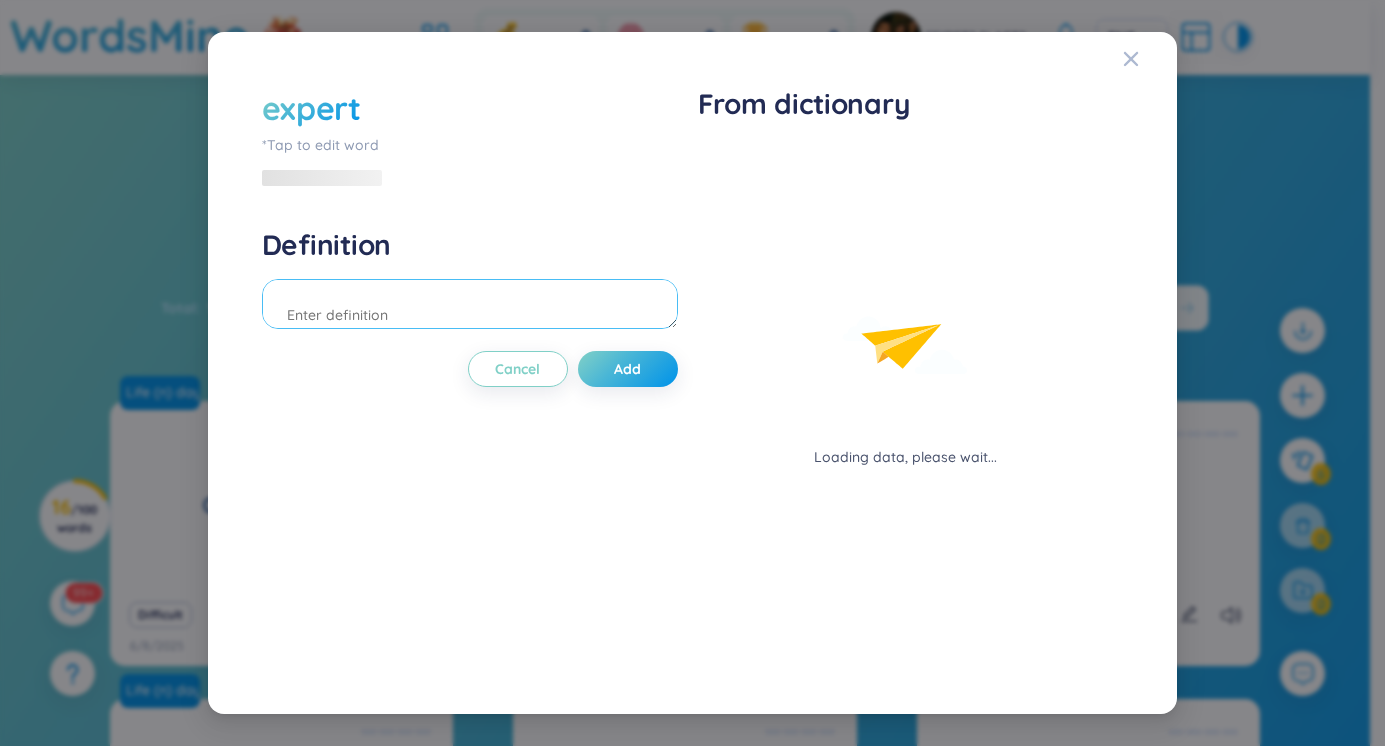 click on "Definition" at bounding box center (470, 281) 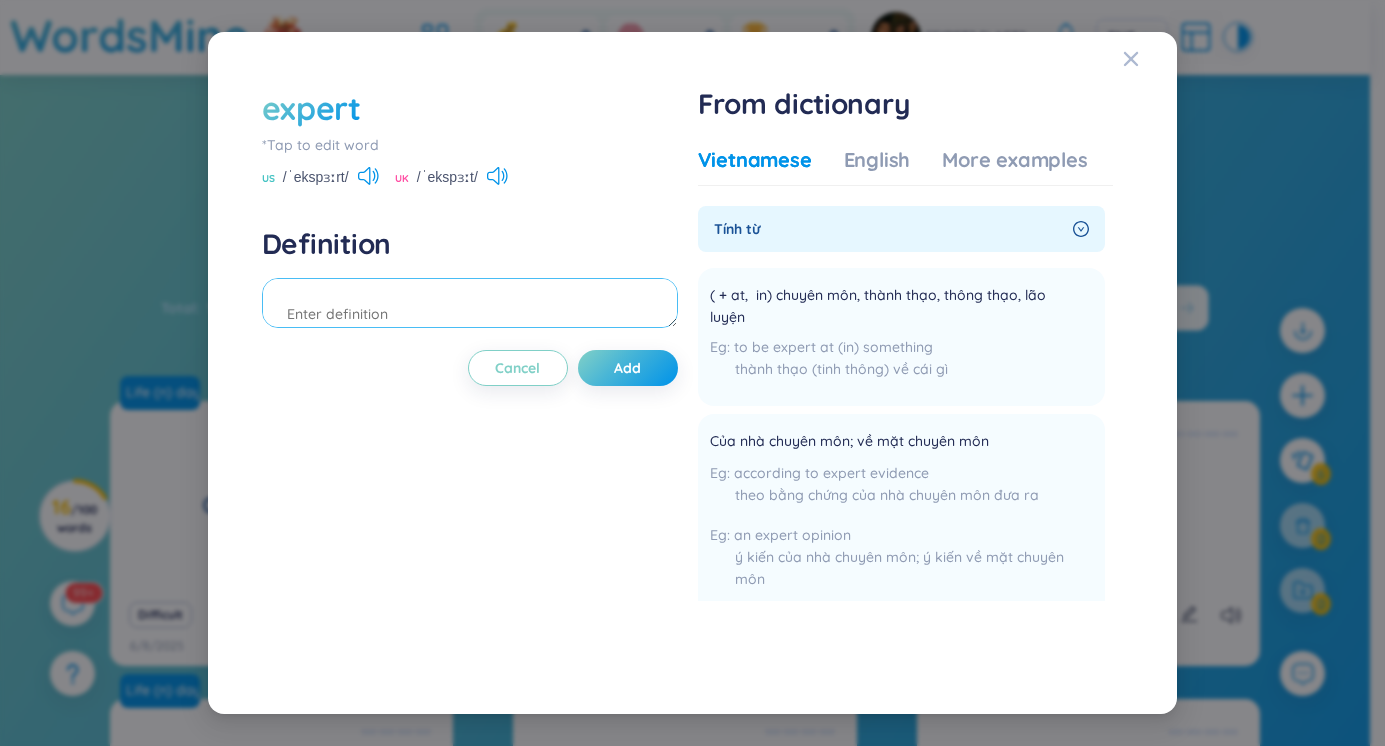type on "C" 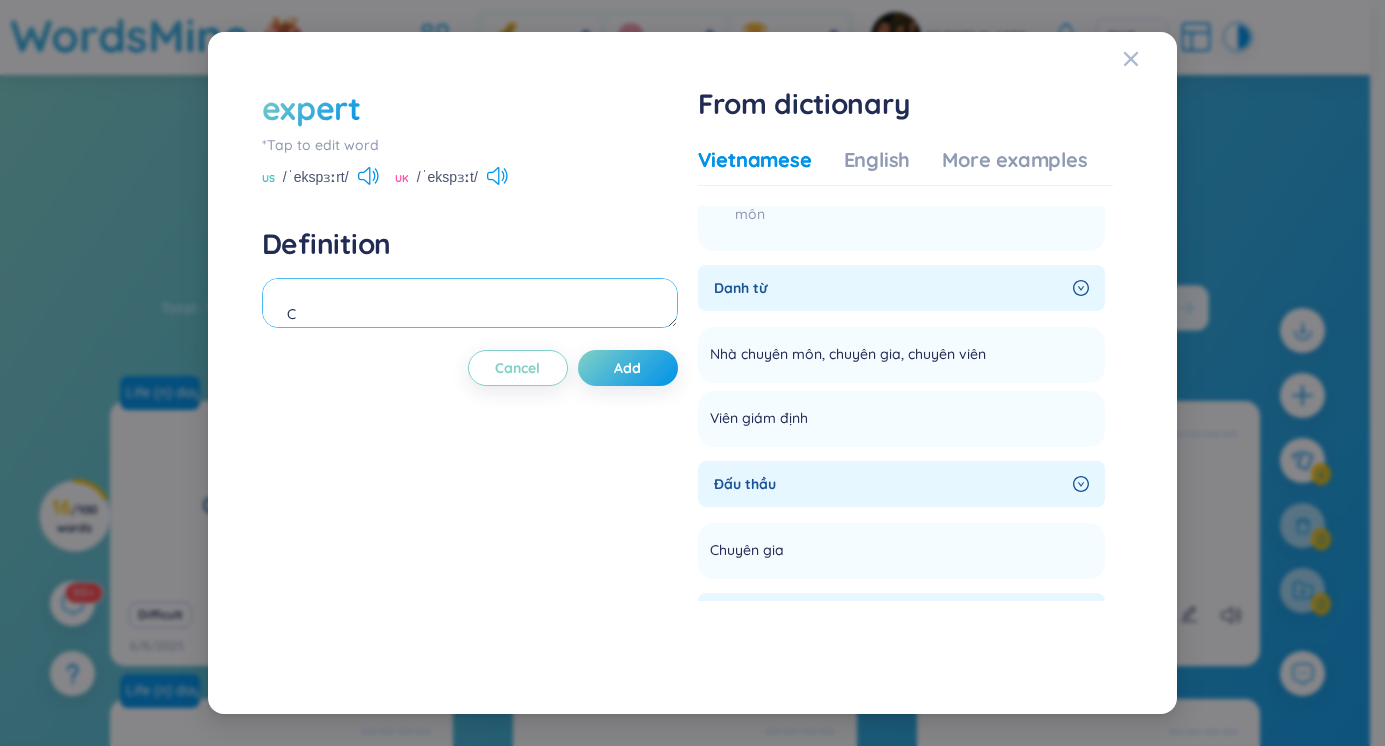 scroll, scrollTop: 367, scrollLeft: 0, axis: vertical 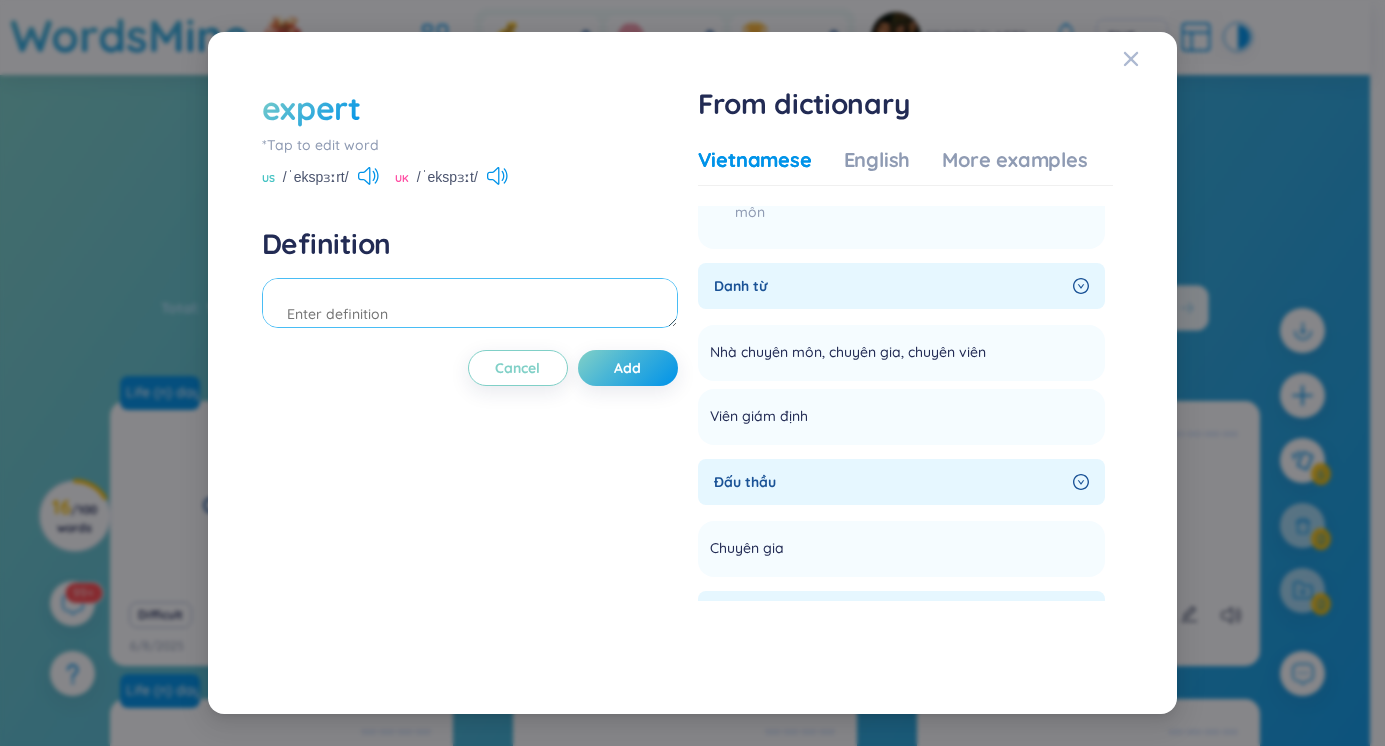type on "B" 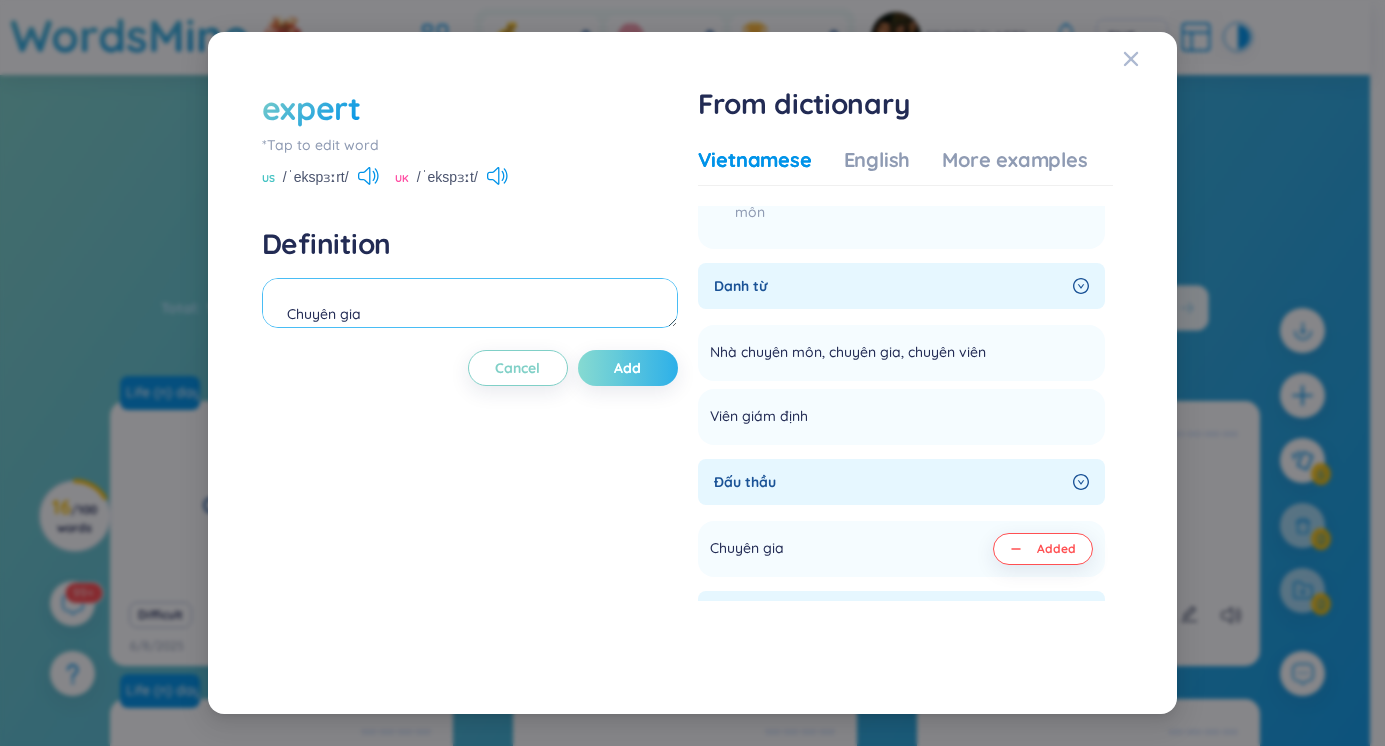 type on "Chuyên gia" 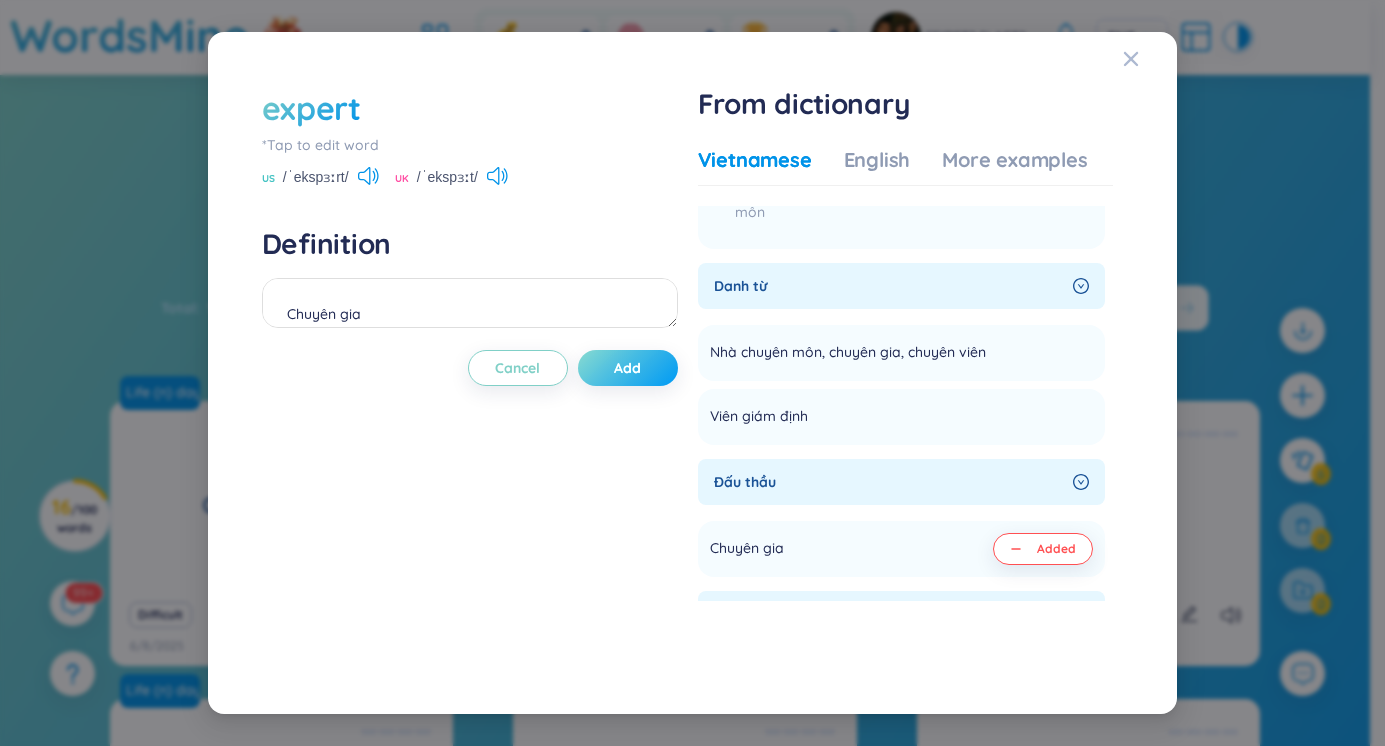 click on "Add" at bounding box center (628, 368) 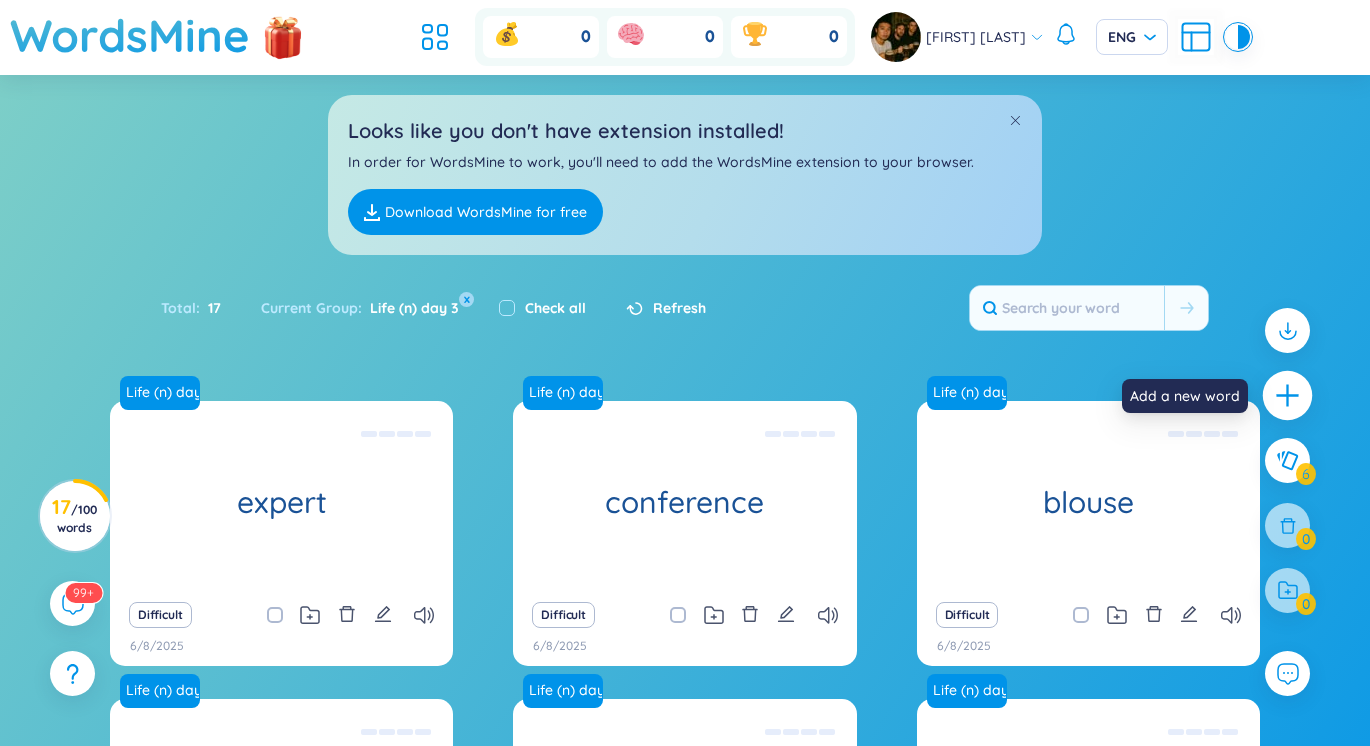 click 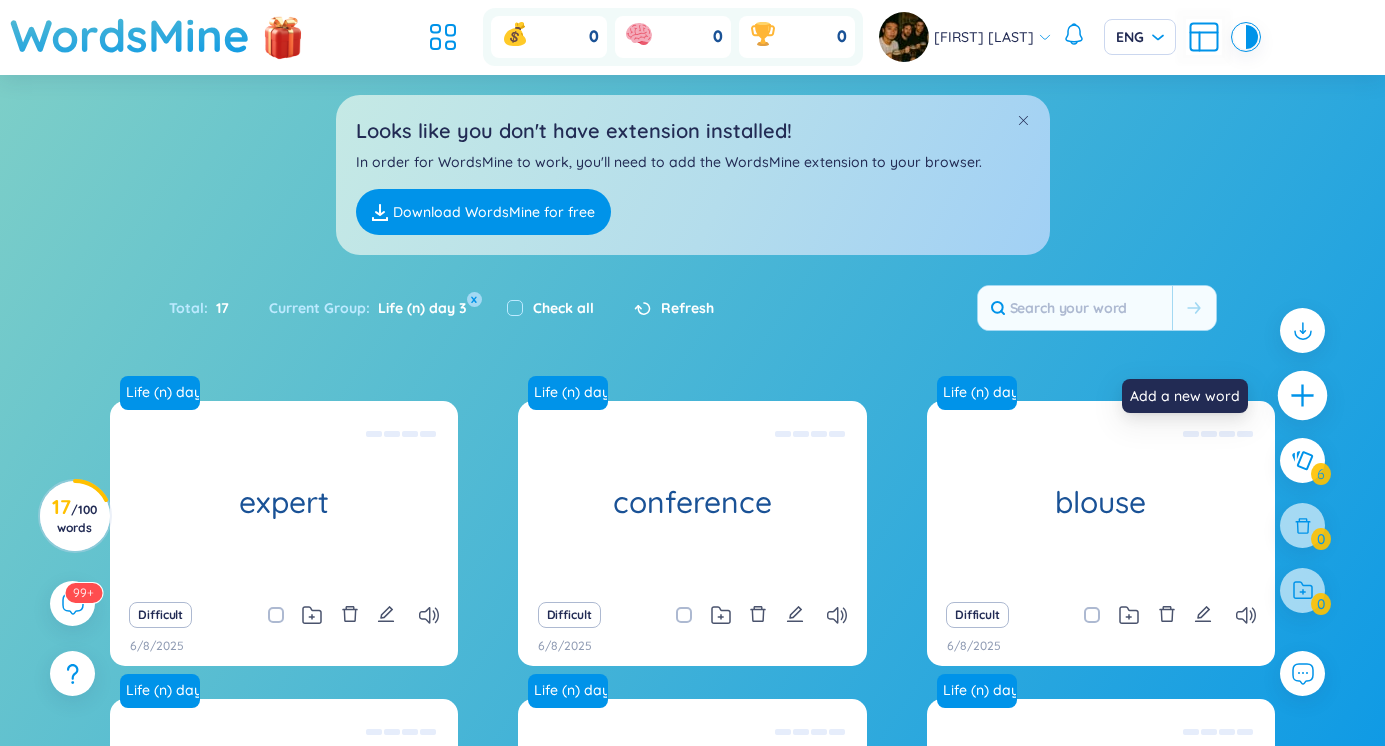 scroll, scrollTop: 0, scrollLeft: 0, axis: both 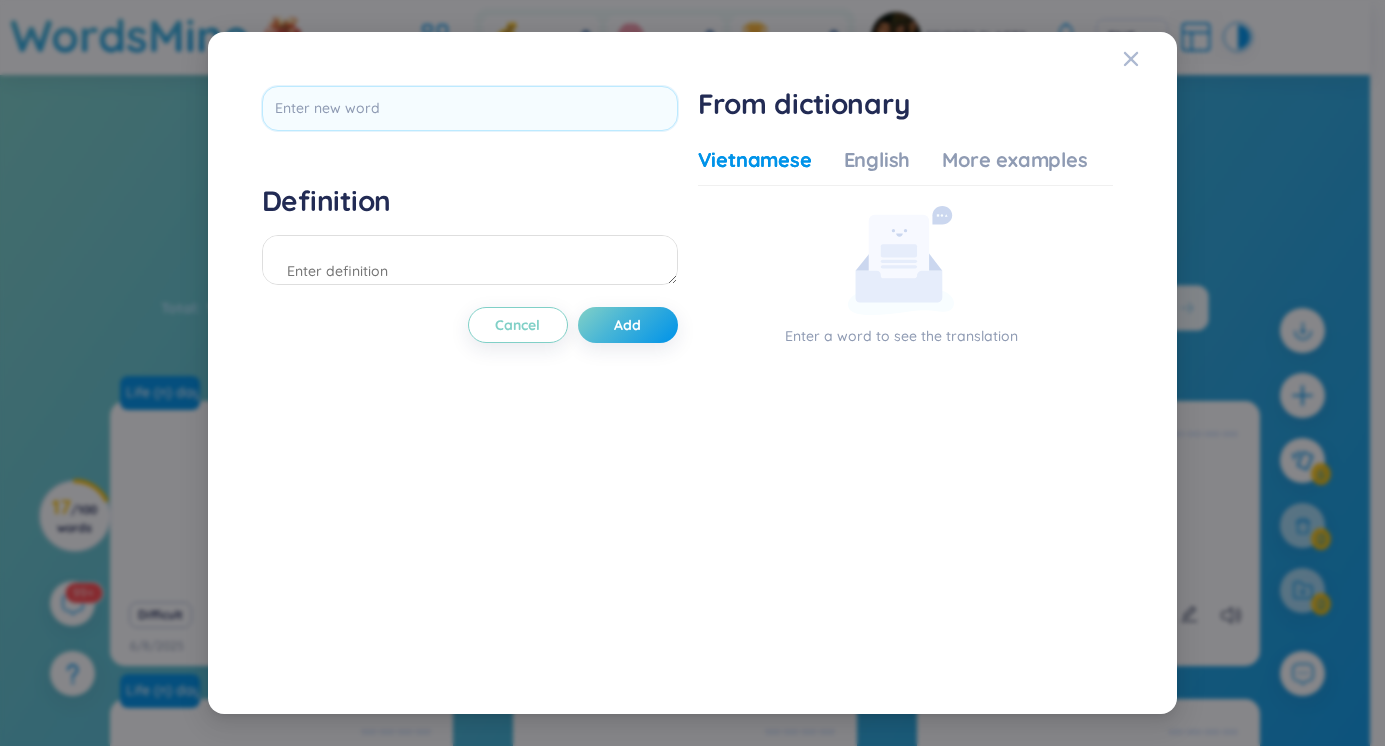 click on "Definition Cancel Add From dictionary Vietnamese English More examples Enter a word to see the translation" at bounding box center [693, 373] 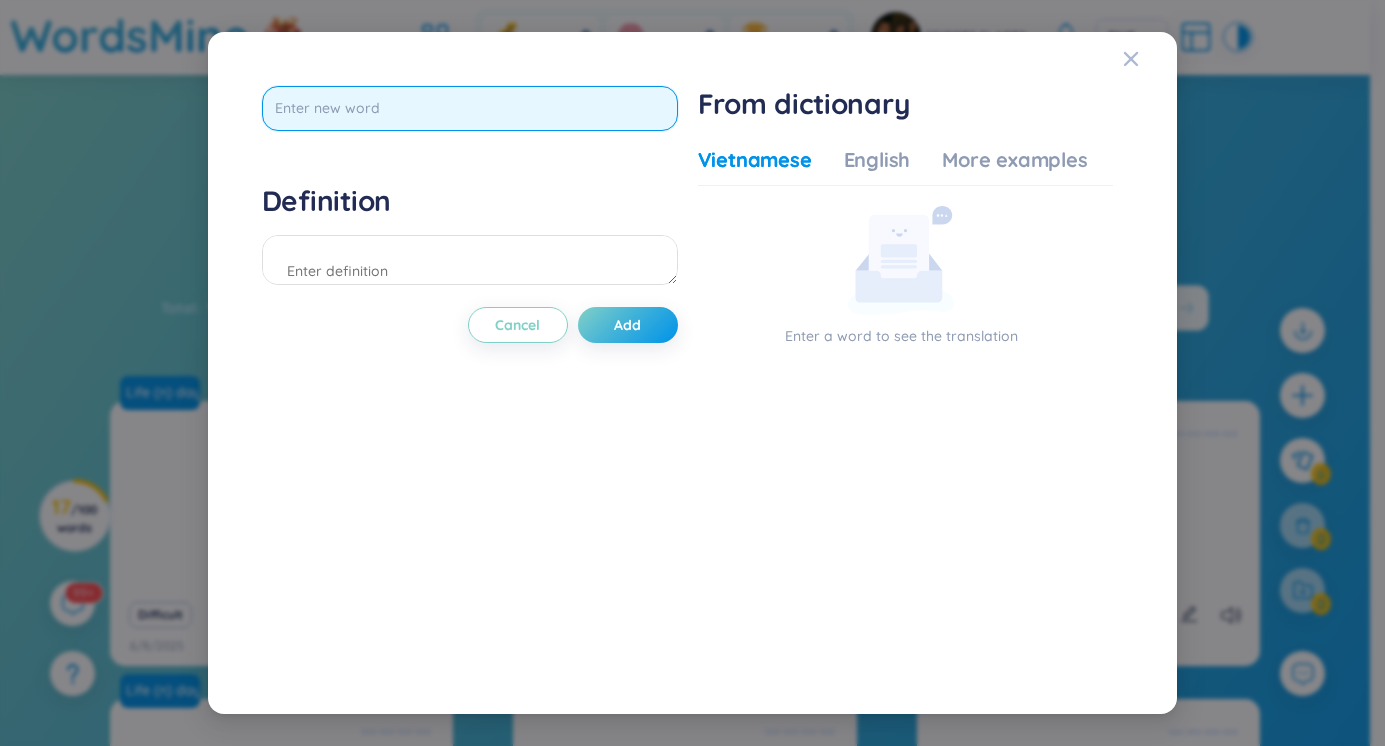 click at bounding box center (470, 108) 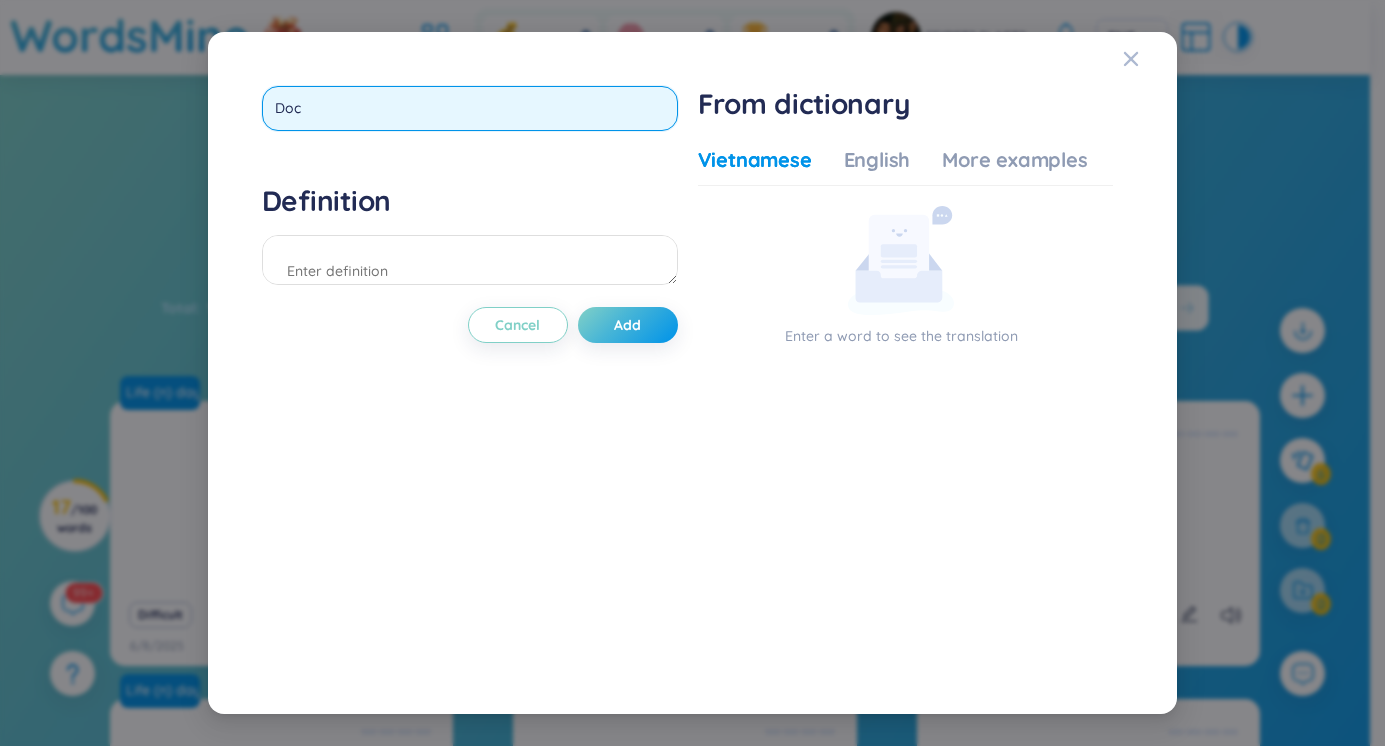 type on "Dock" 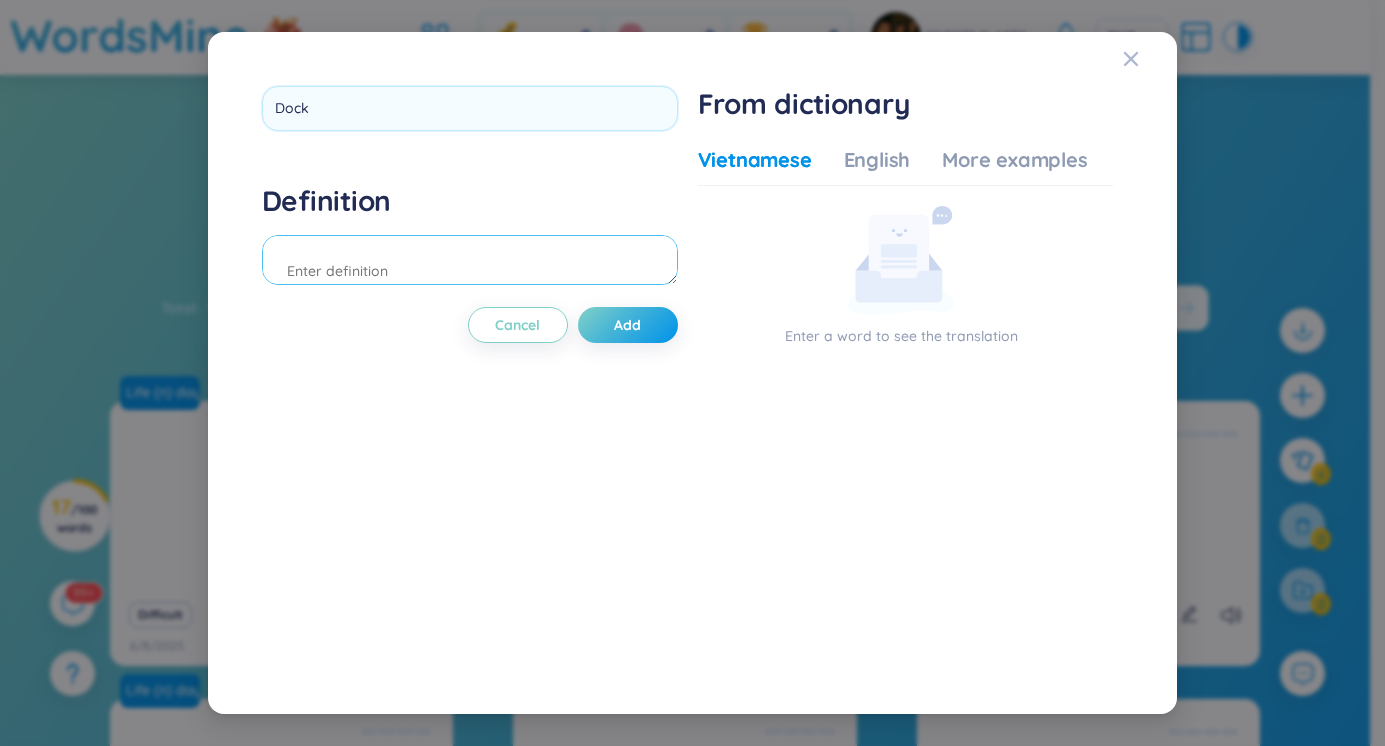 click on "Definition" at bounding box center (470, 237) 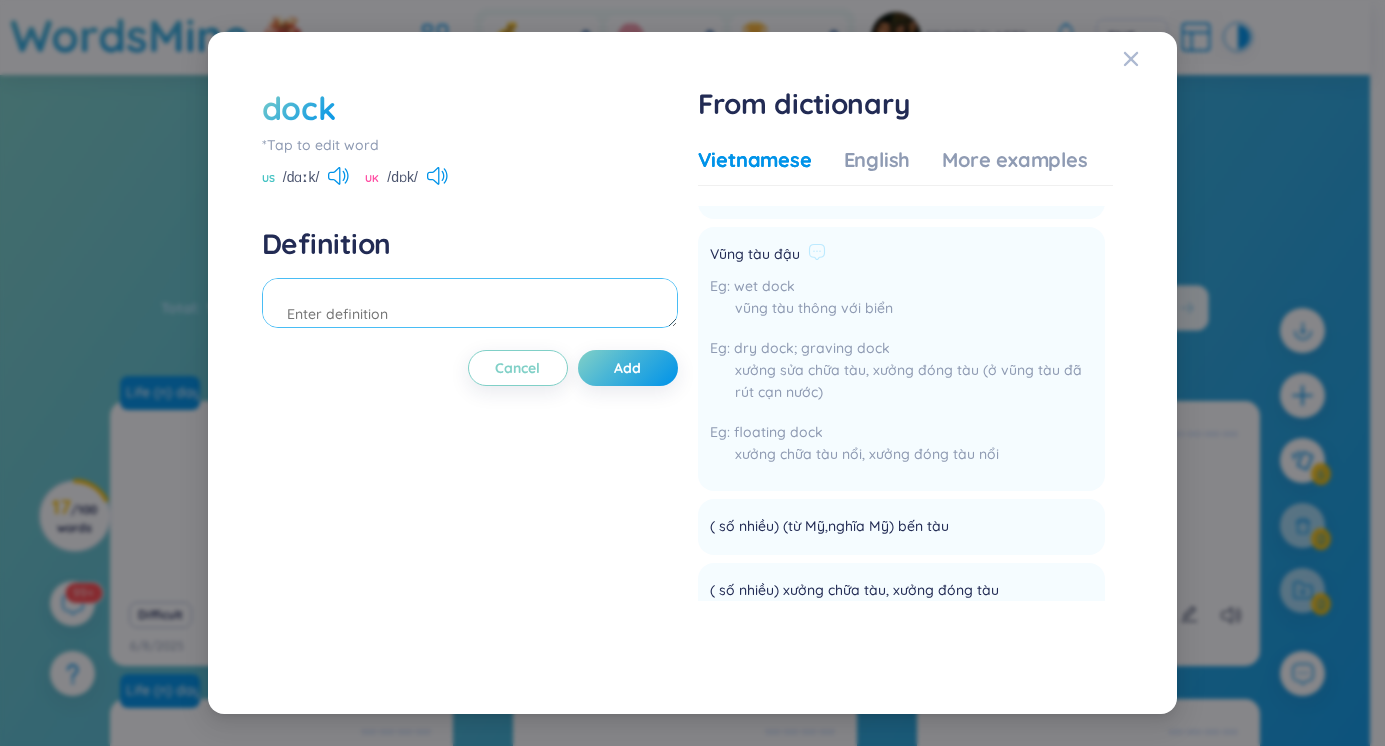 scroll, scrollTop: 466, scrollLeft: 0, axis: vertical 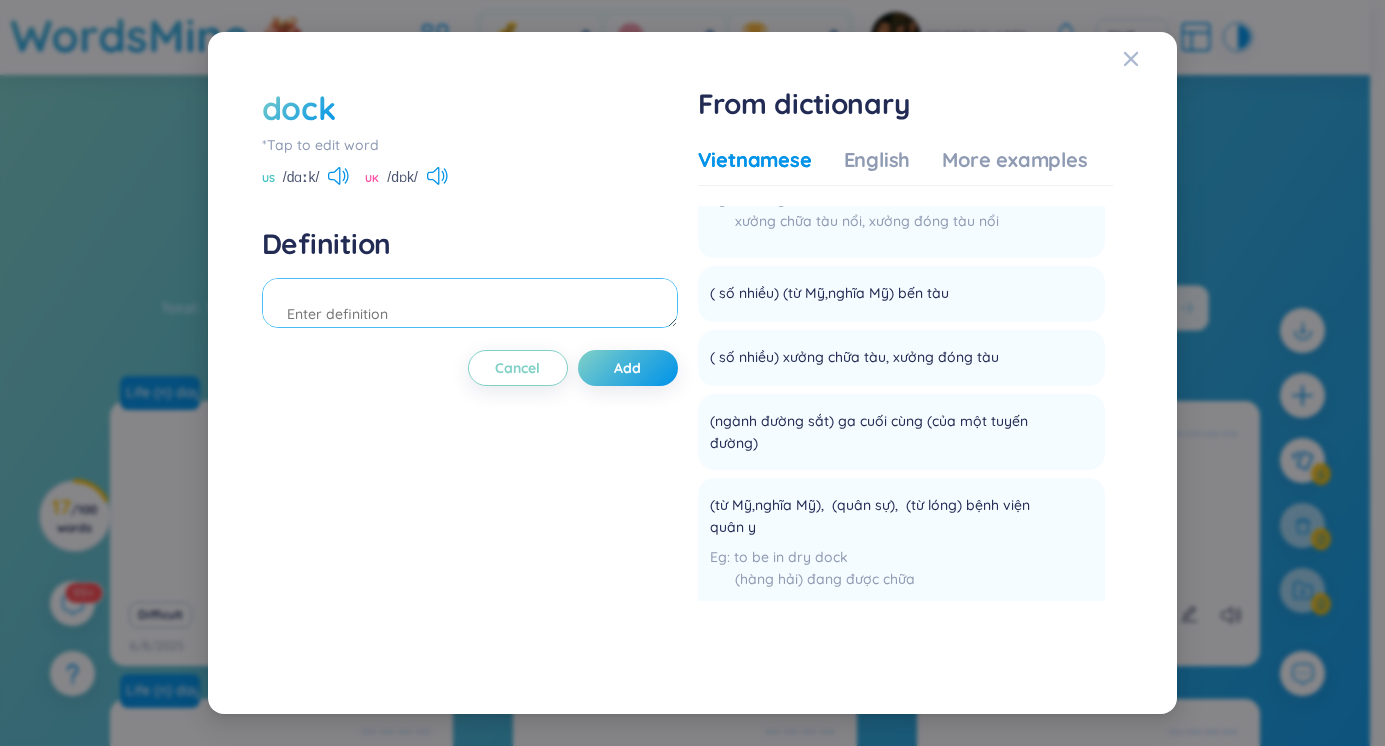 click at bounding box center [470, 303] 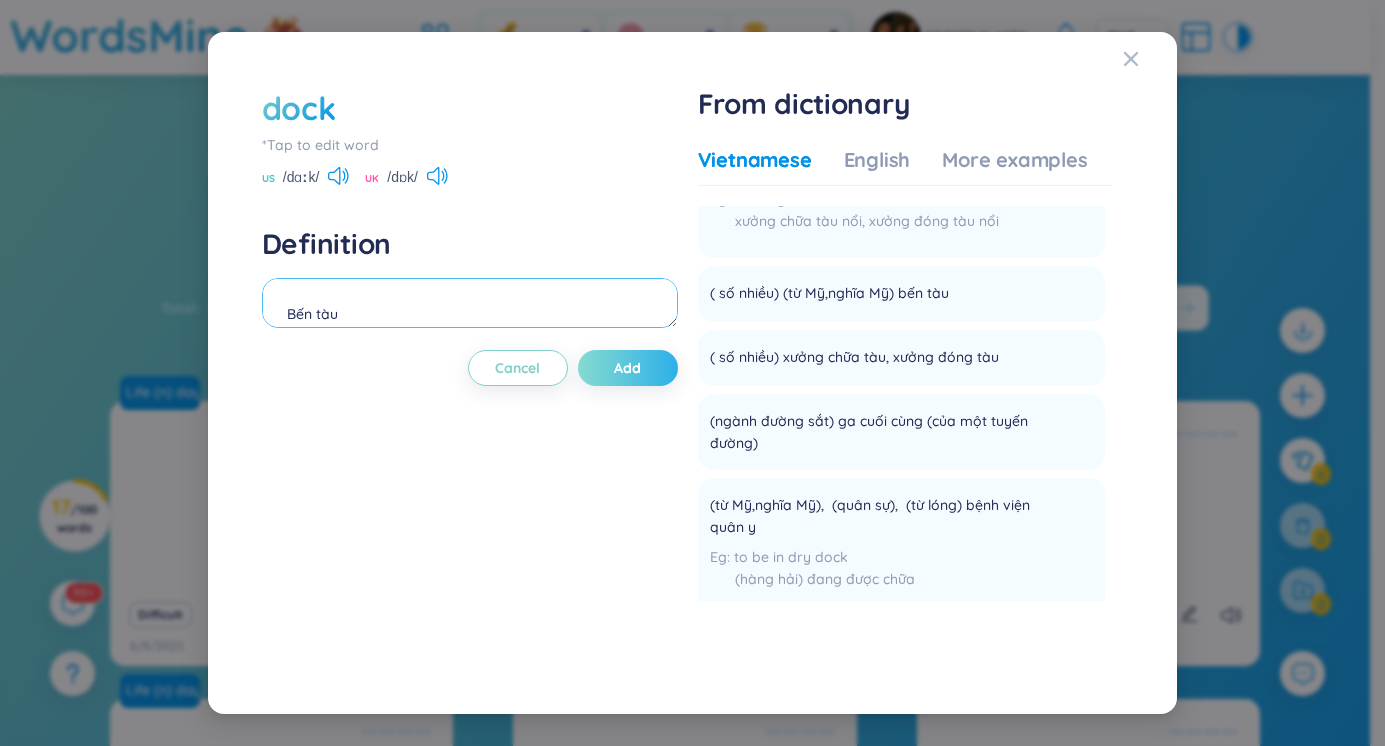 type on "Bến tàu" 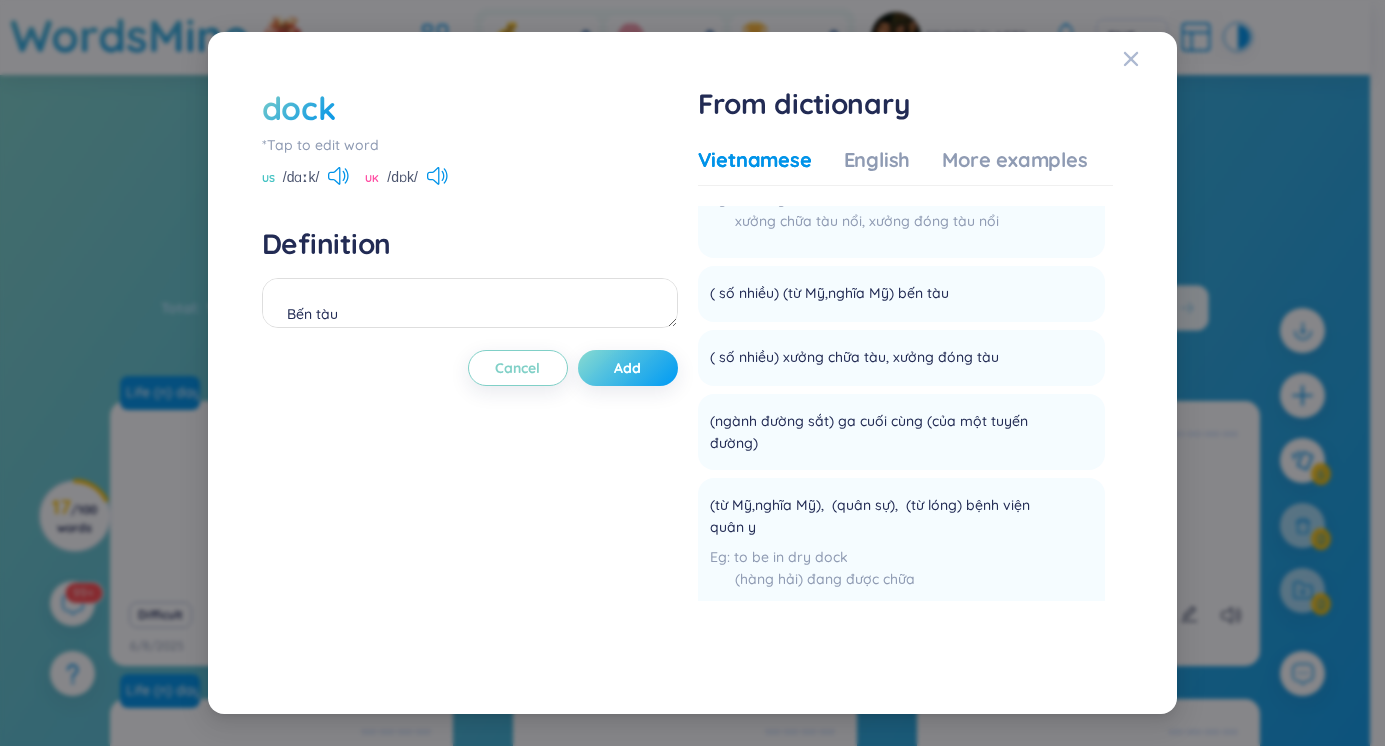 click on "Add" at bounding box center [628, 368] 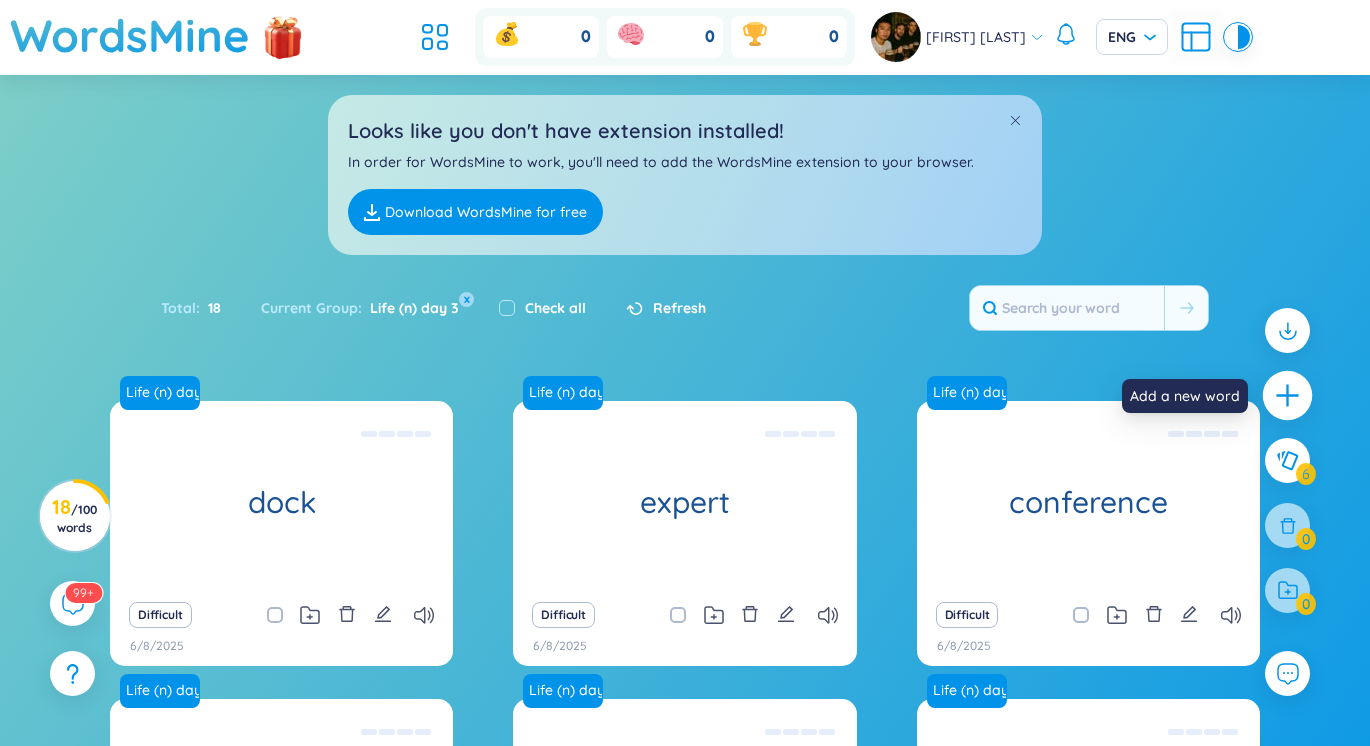 click at bounding box center (1288, 396) 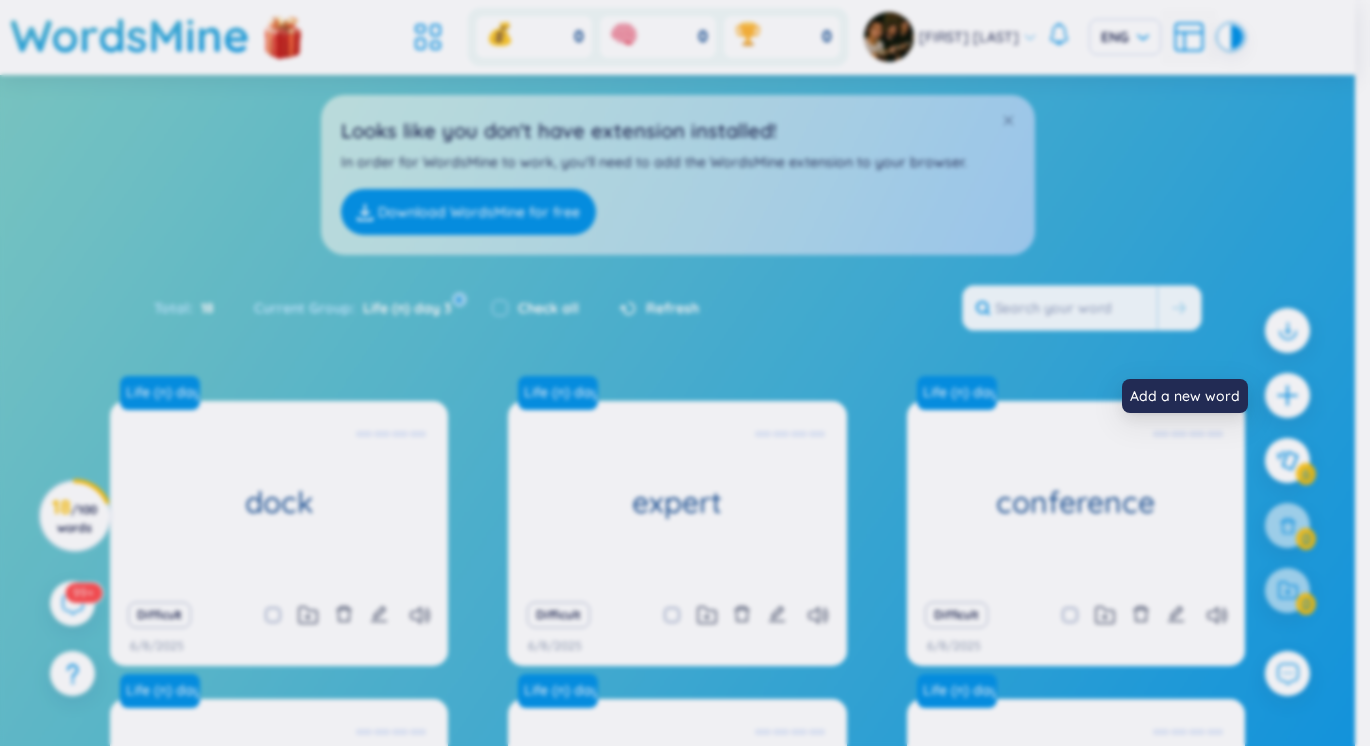 type 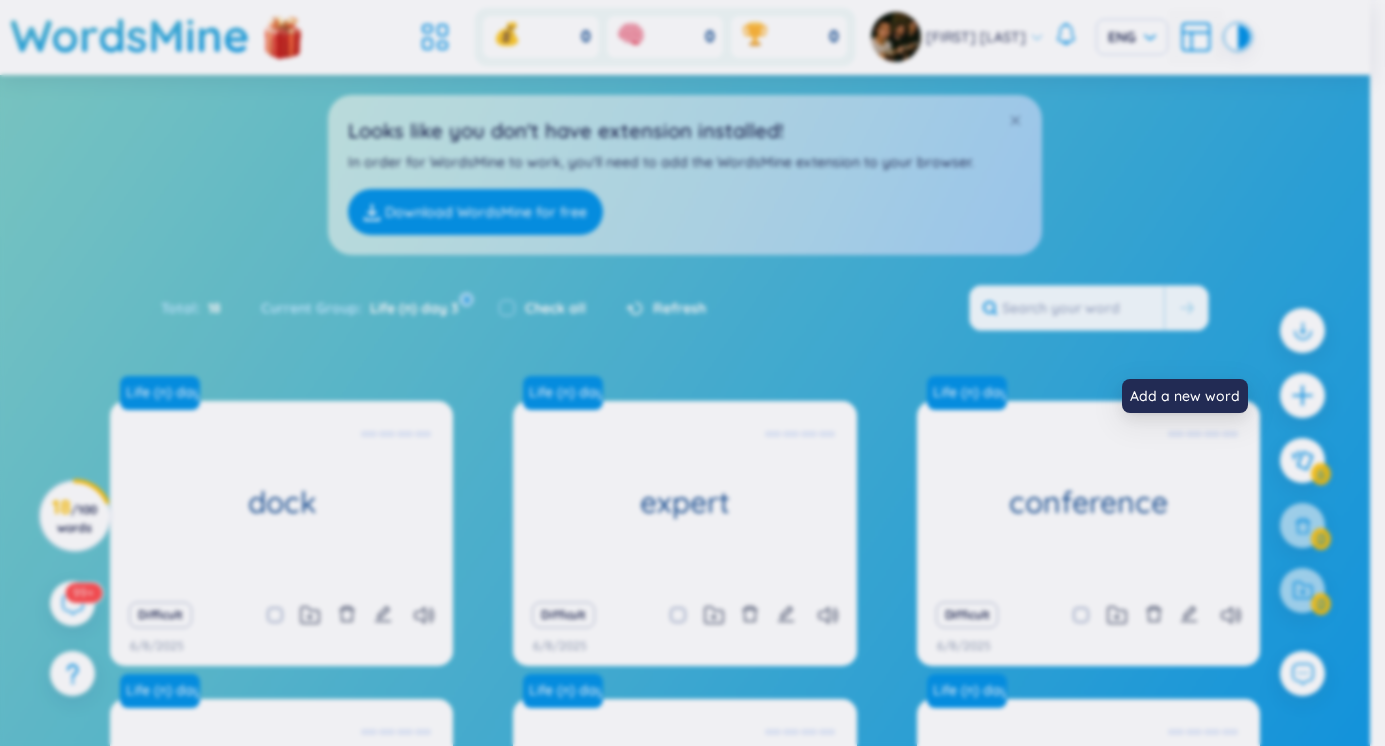 scroll, scrollTop: 0, scrollLeft: 0, axis: both 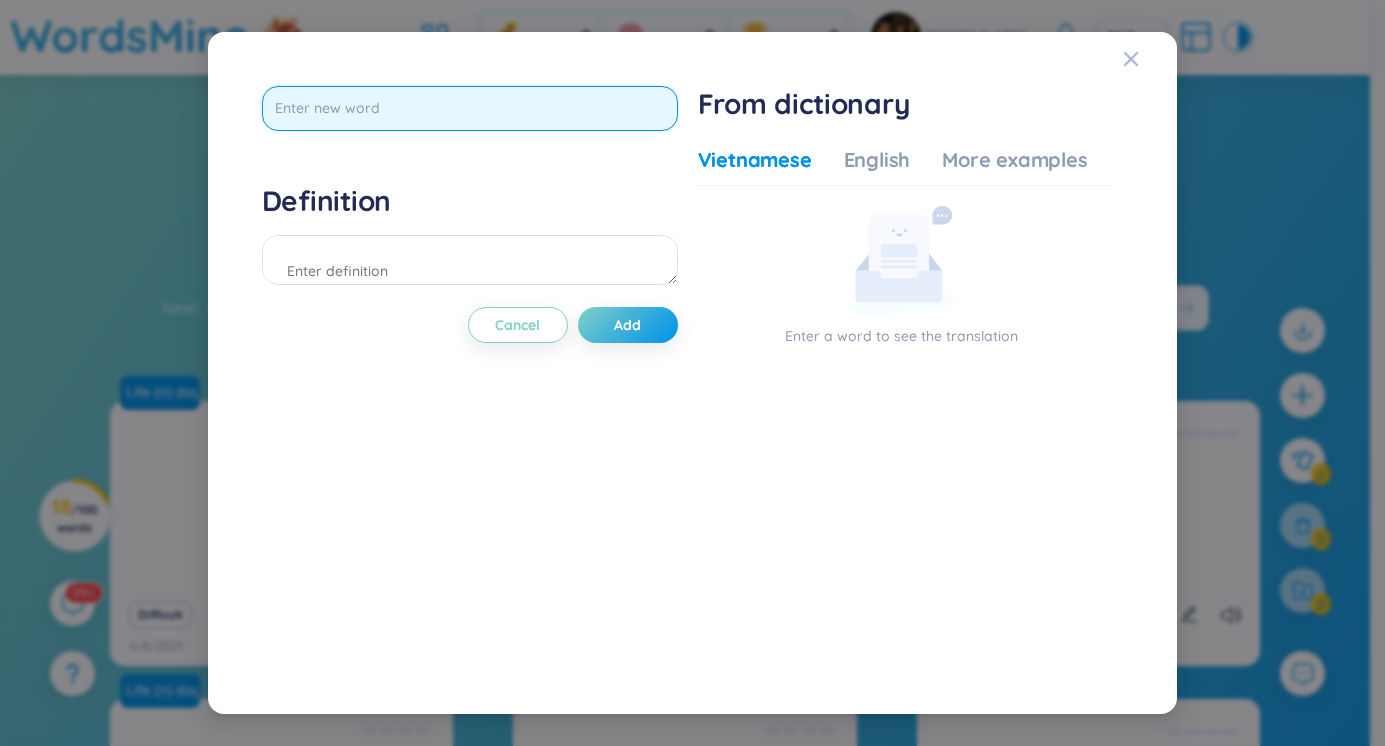 click at bounding box center [470, 108] 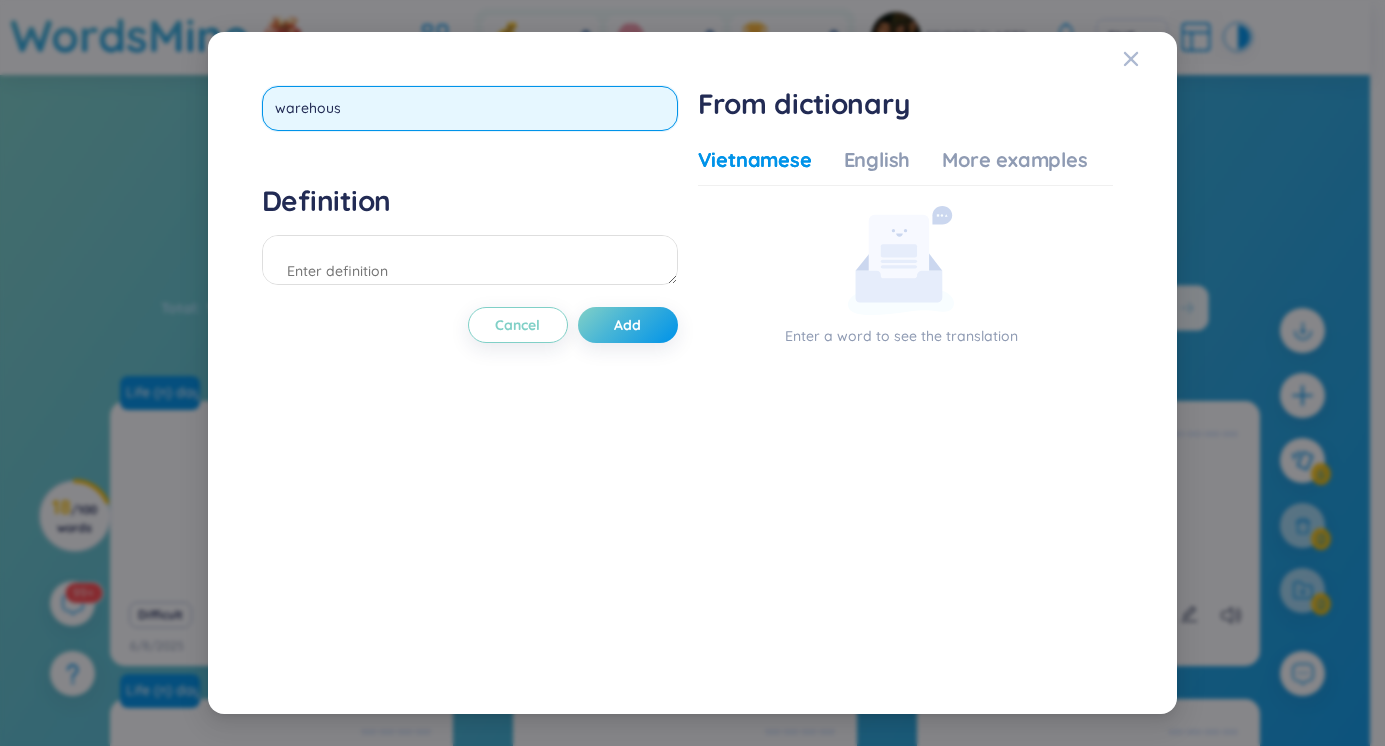 type on "warehouse" 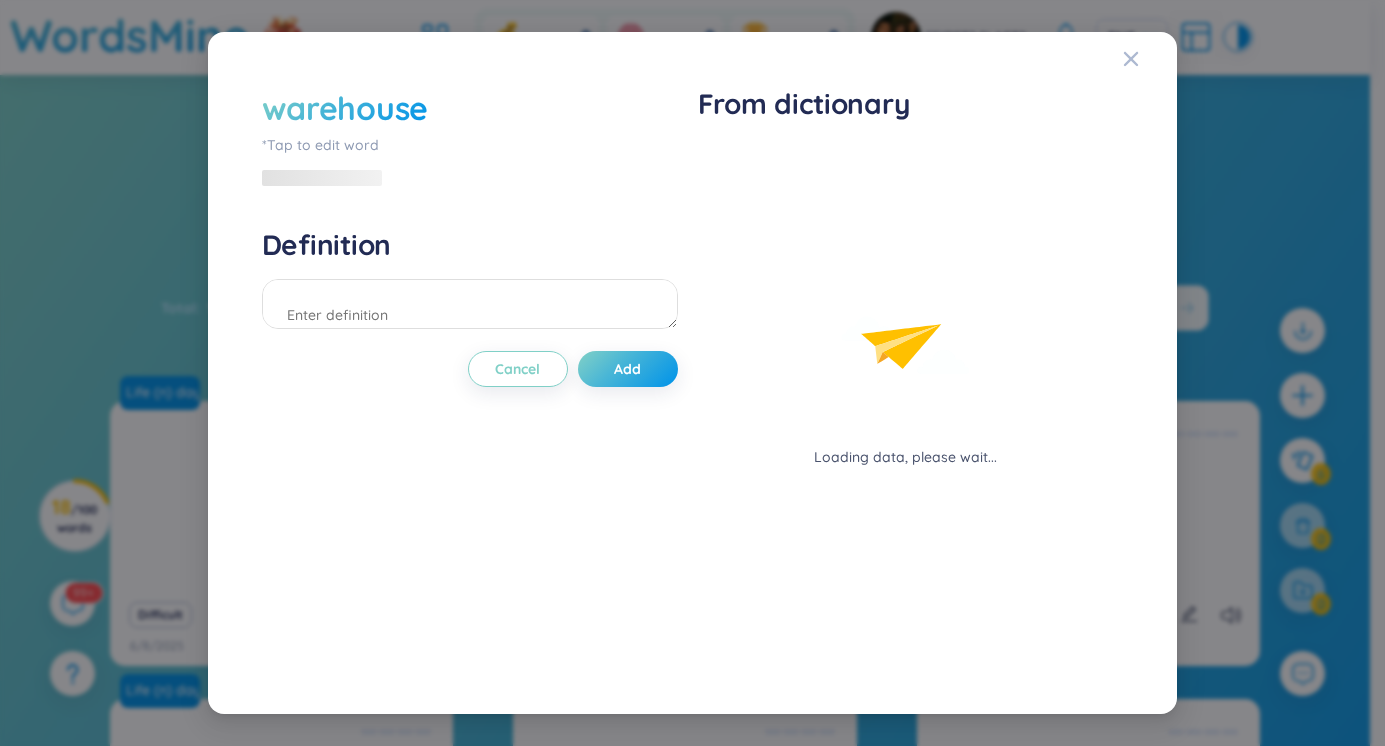 click at bounding box center [470, 307] 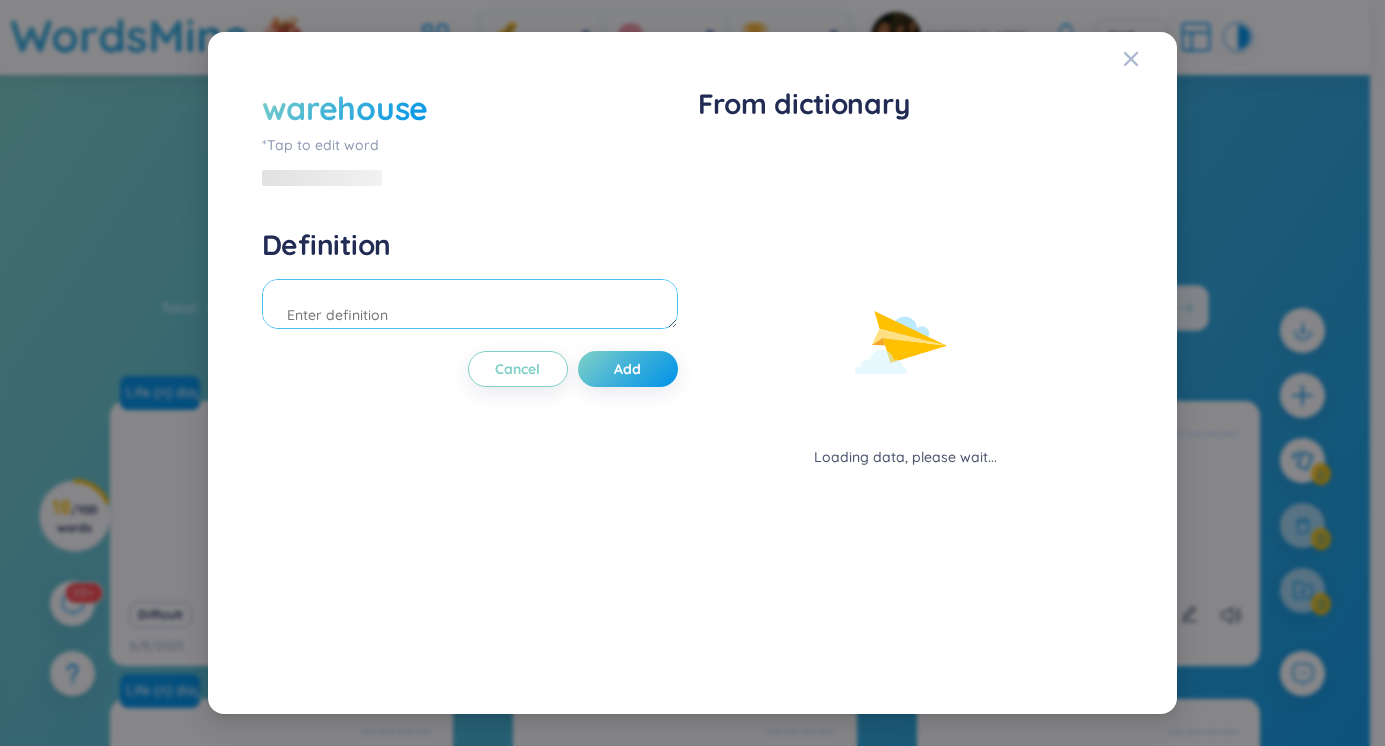 click at bounding box center [470, 304] 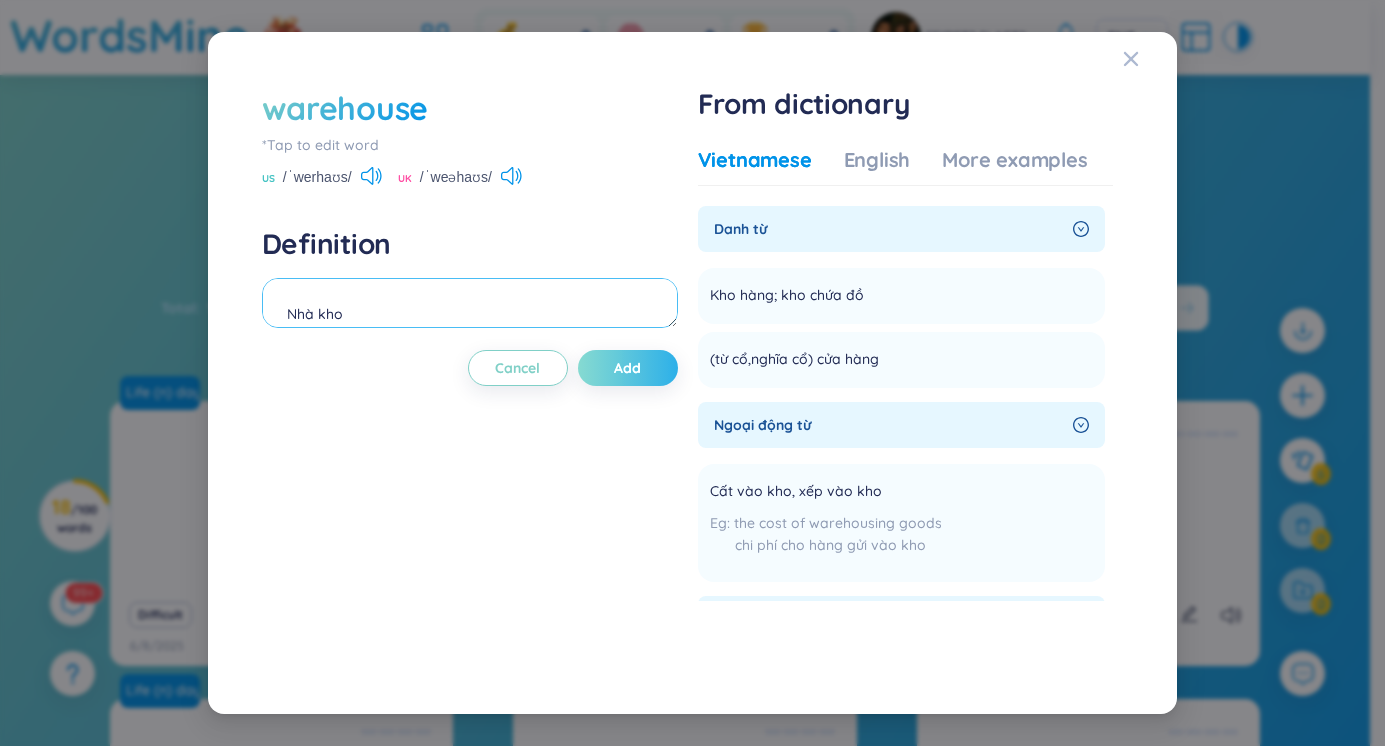type on "Nhà kho" 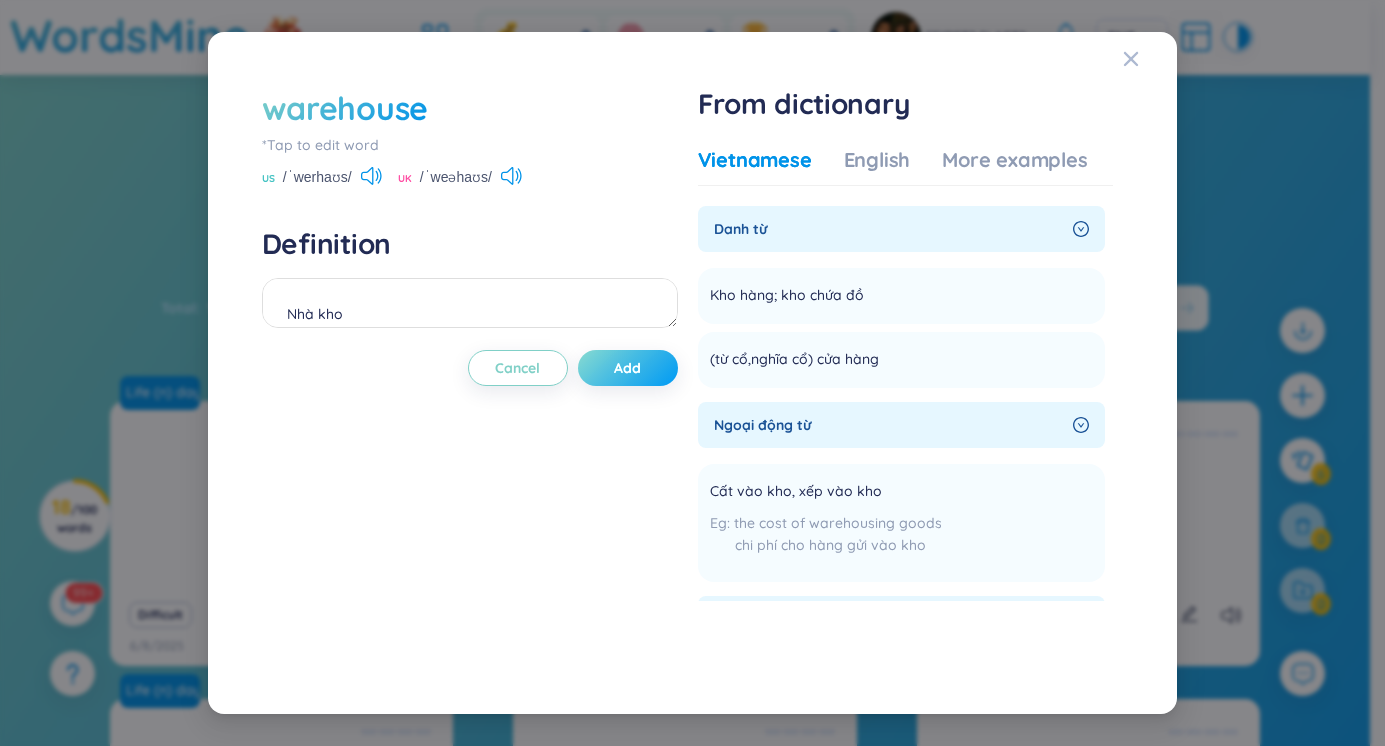 click on "Add" at bounding box center (628, 368) 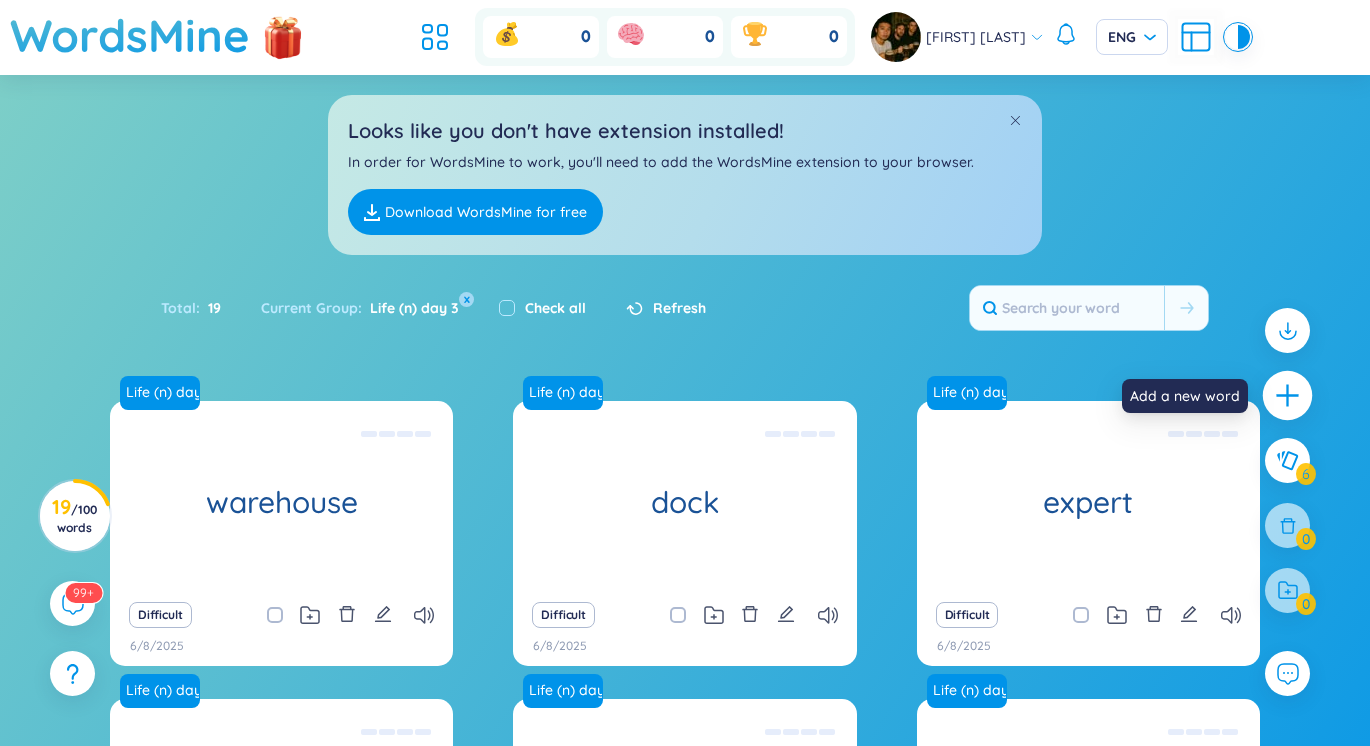 click 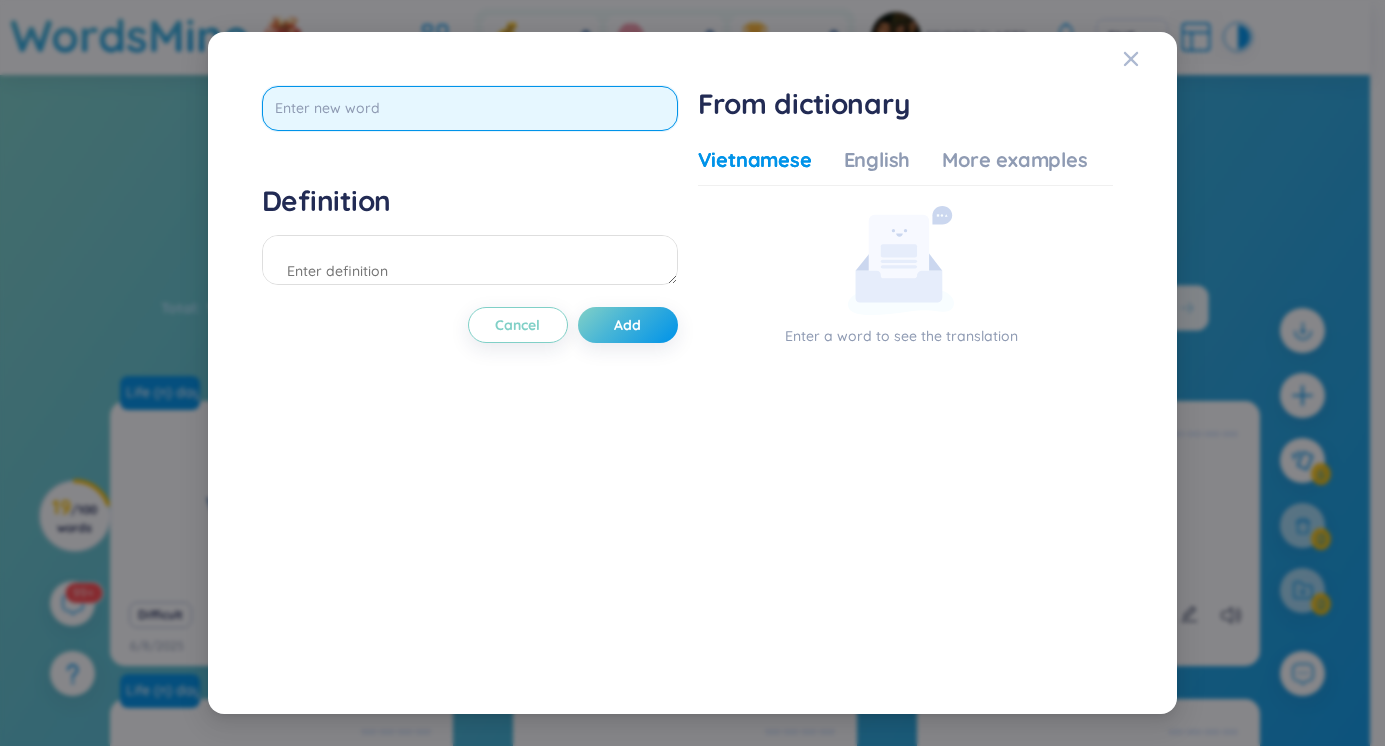 click at bounding box center (470, 108) 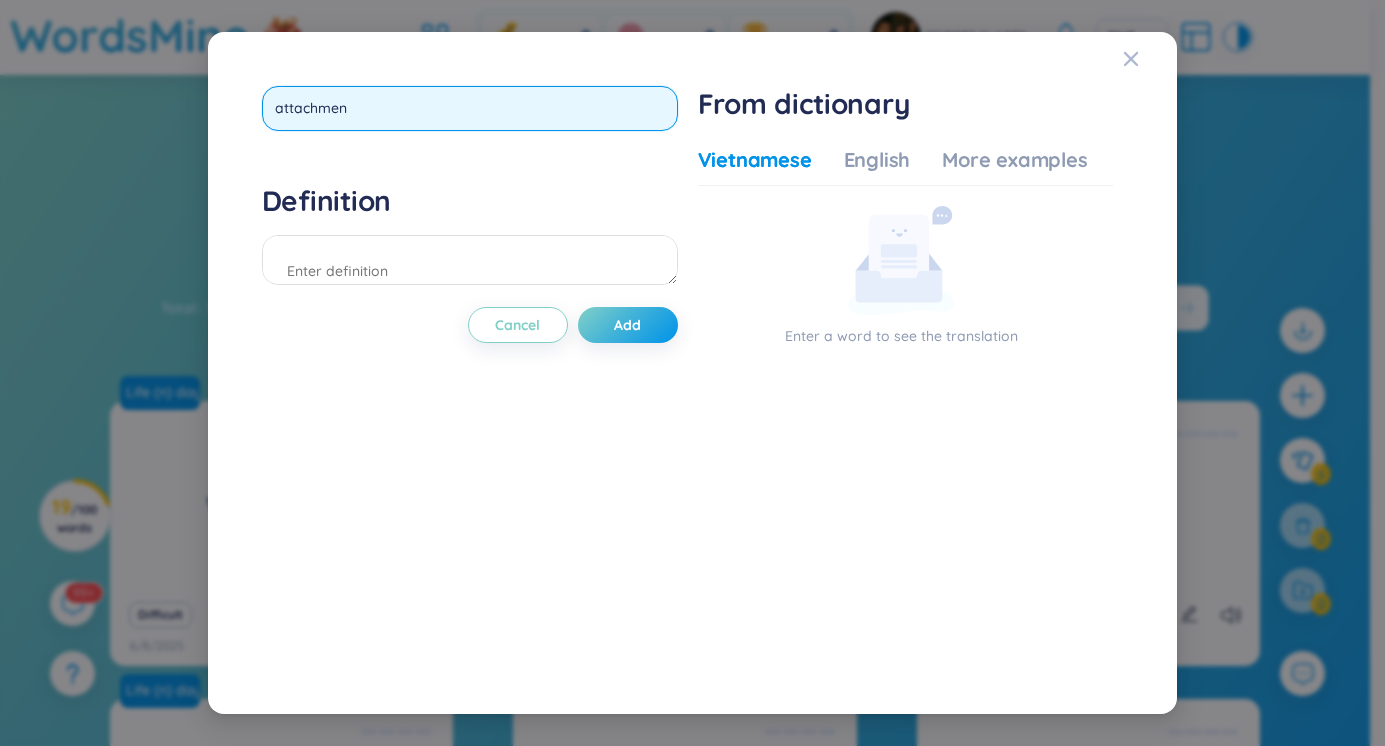 type on "attachment" 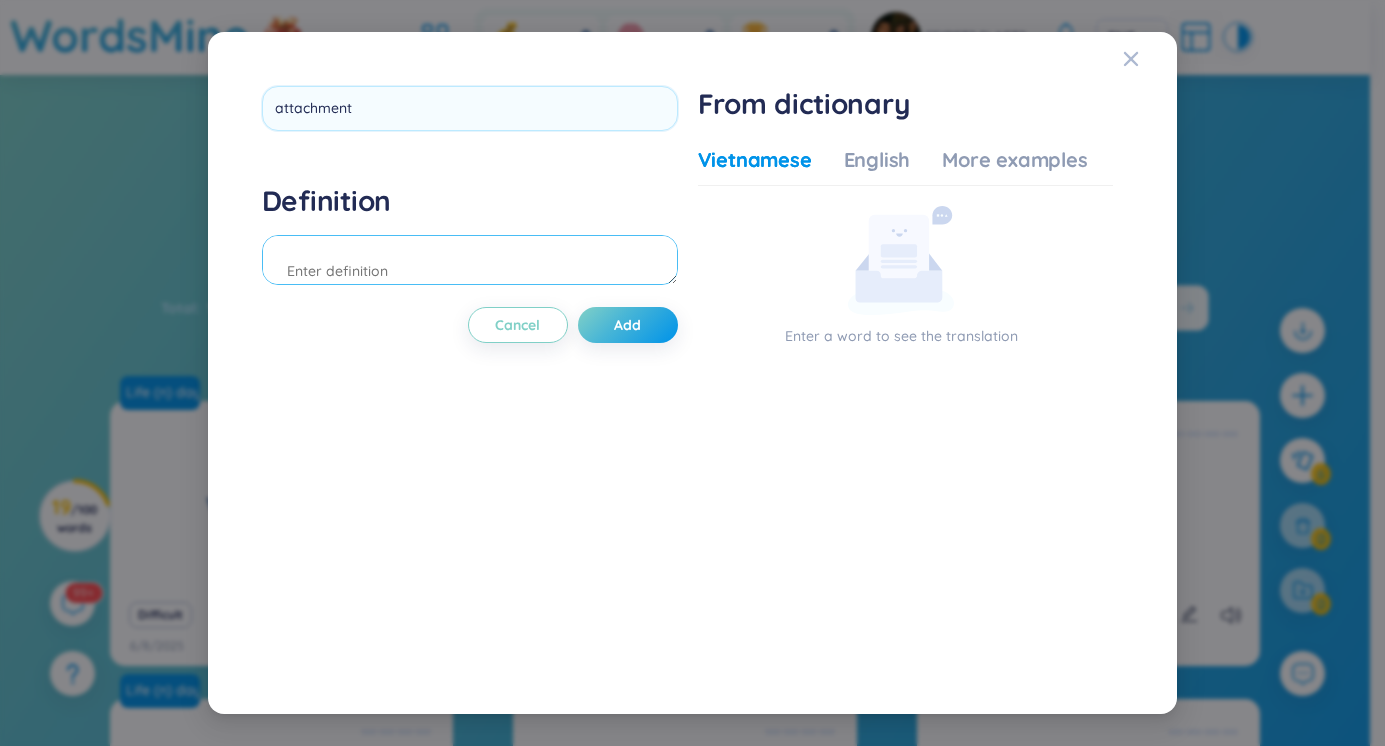 click on "Definition" at bounding box center (470, 237) 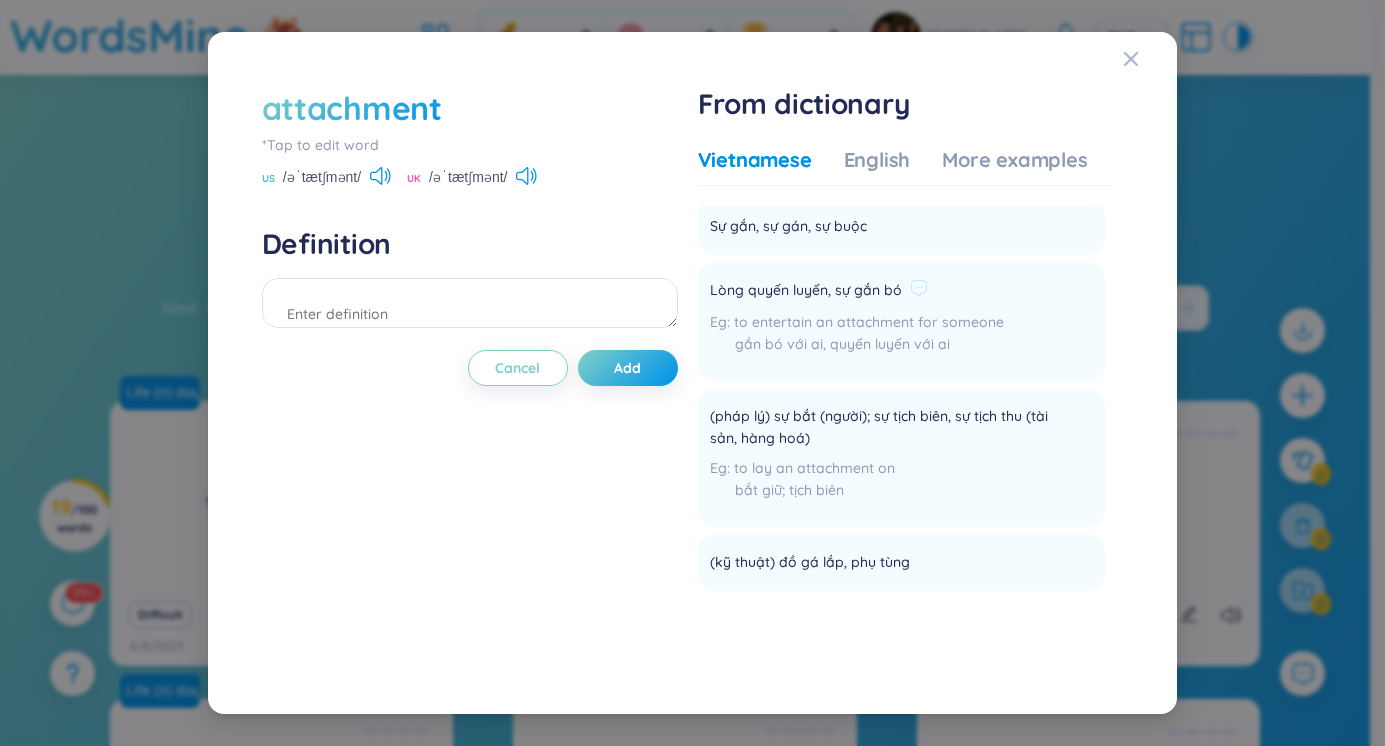 scroll, scrollTop: 46, scrollLeft: 0, axis: vertical 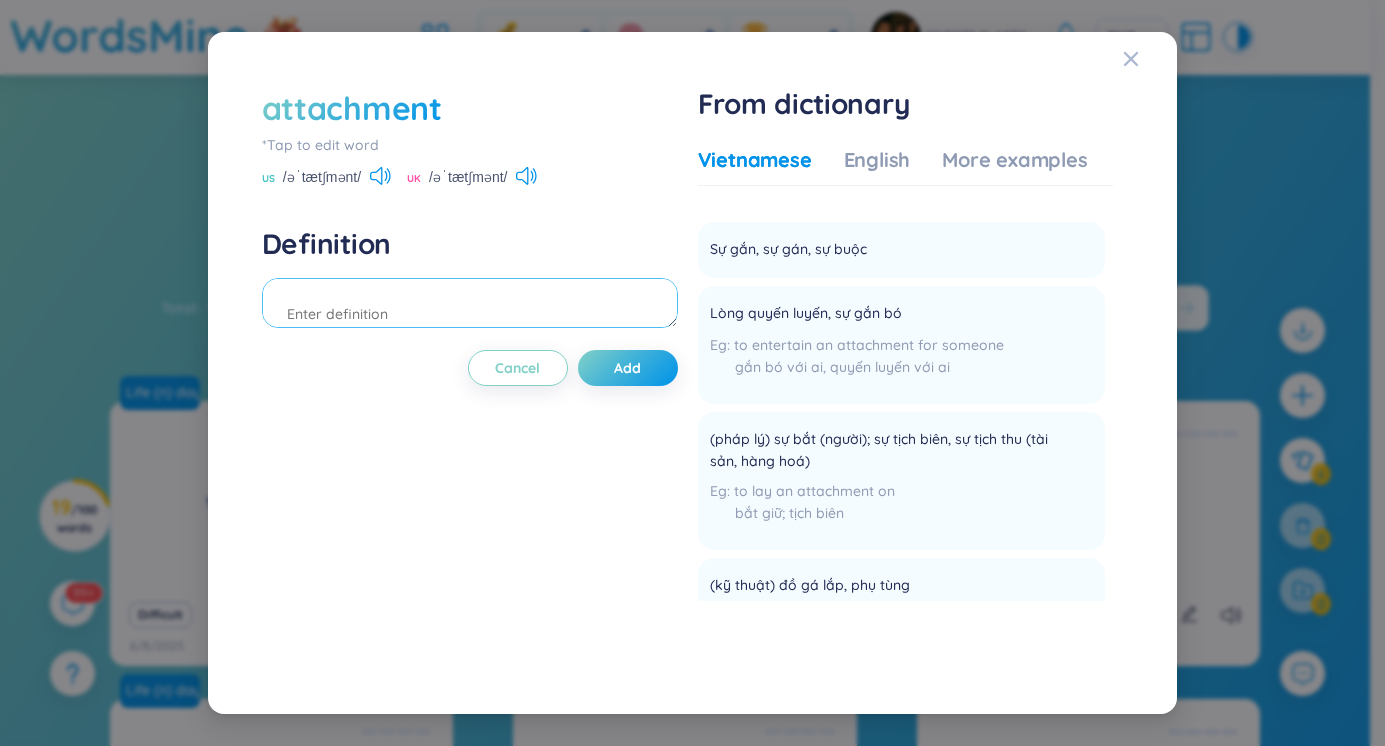 click at bounding box center (470, 303) 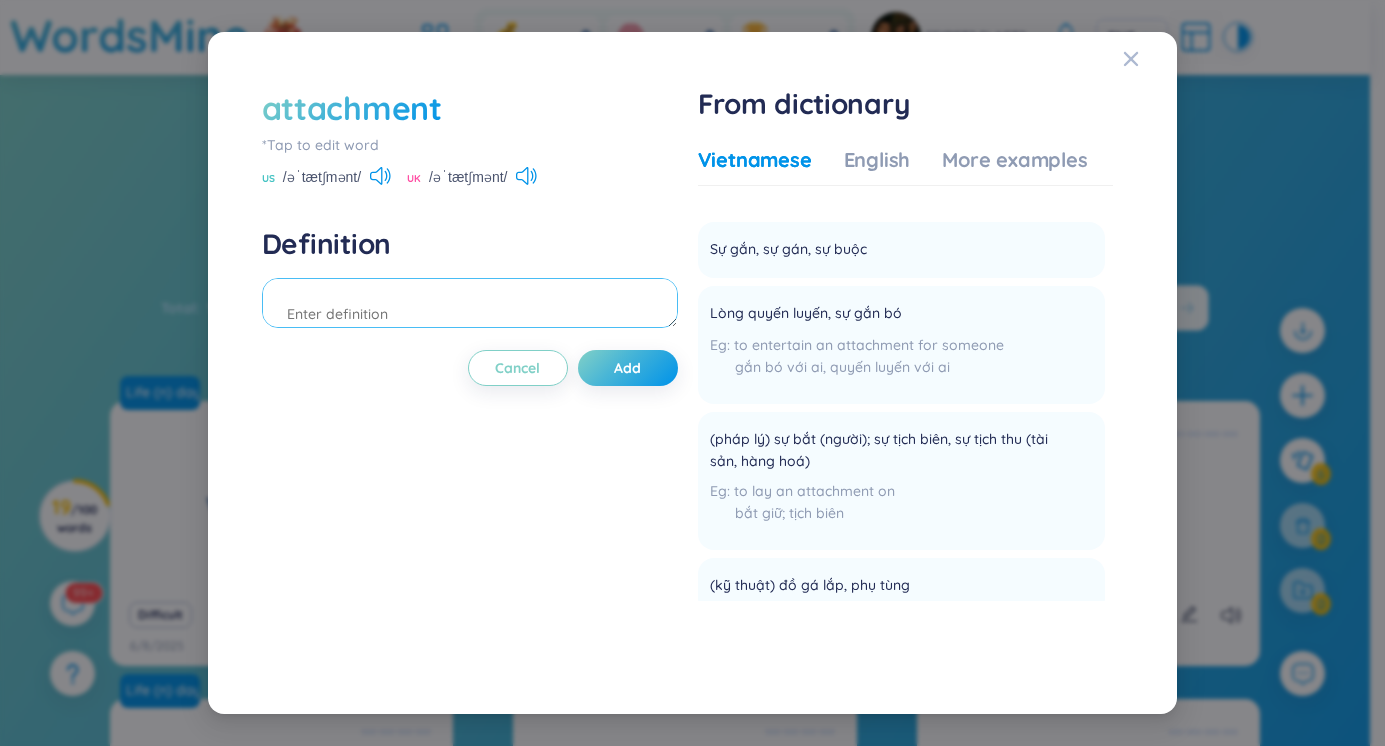 click at bounding box center [470, 303] 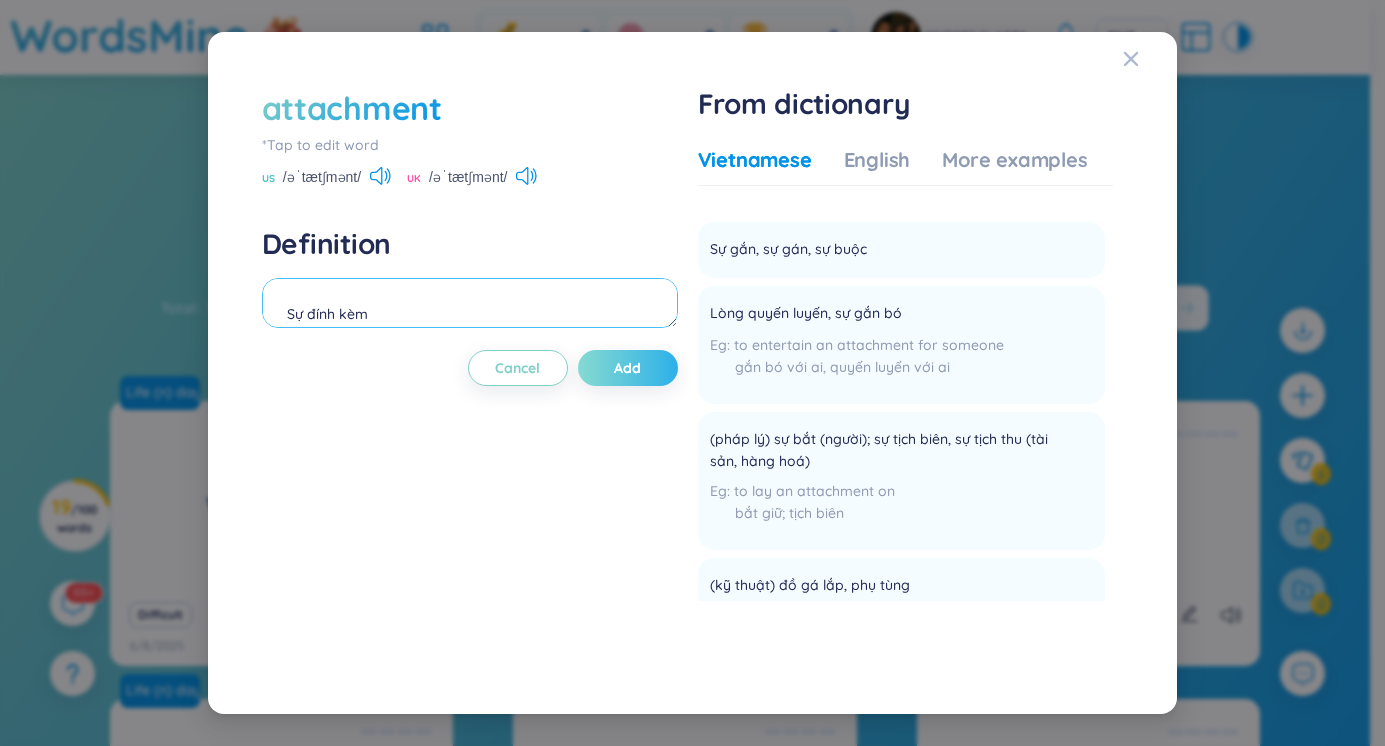 type on "Sự đính kèm" 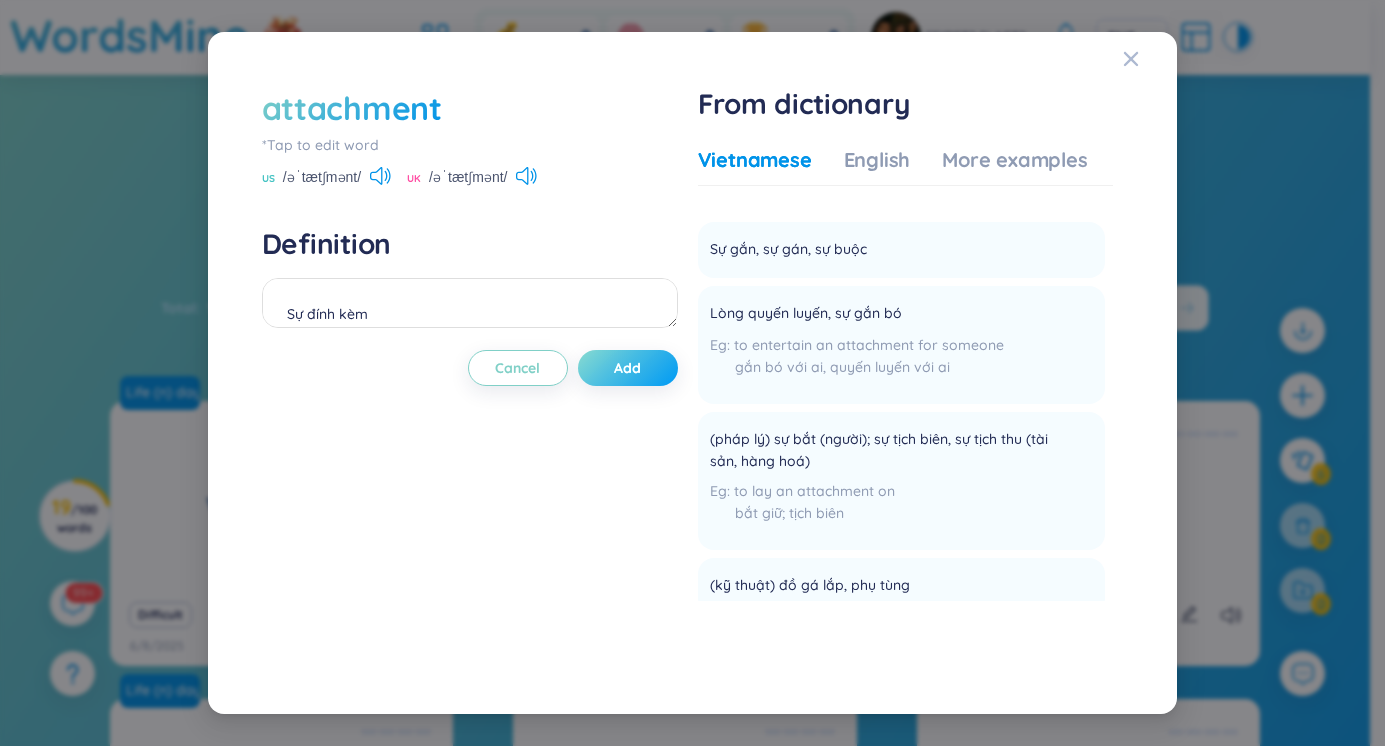 click on "Add" at bounding box center (628, 368) 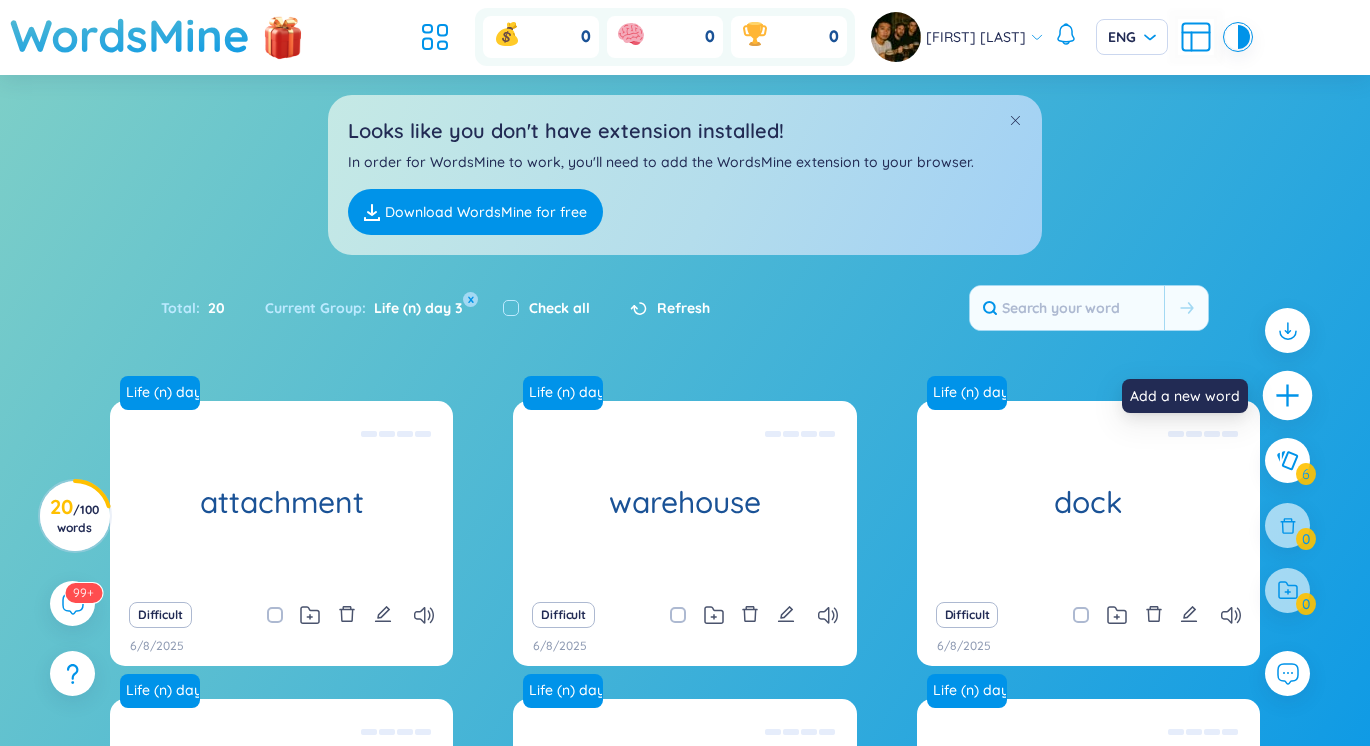 click 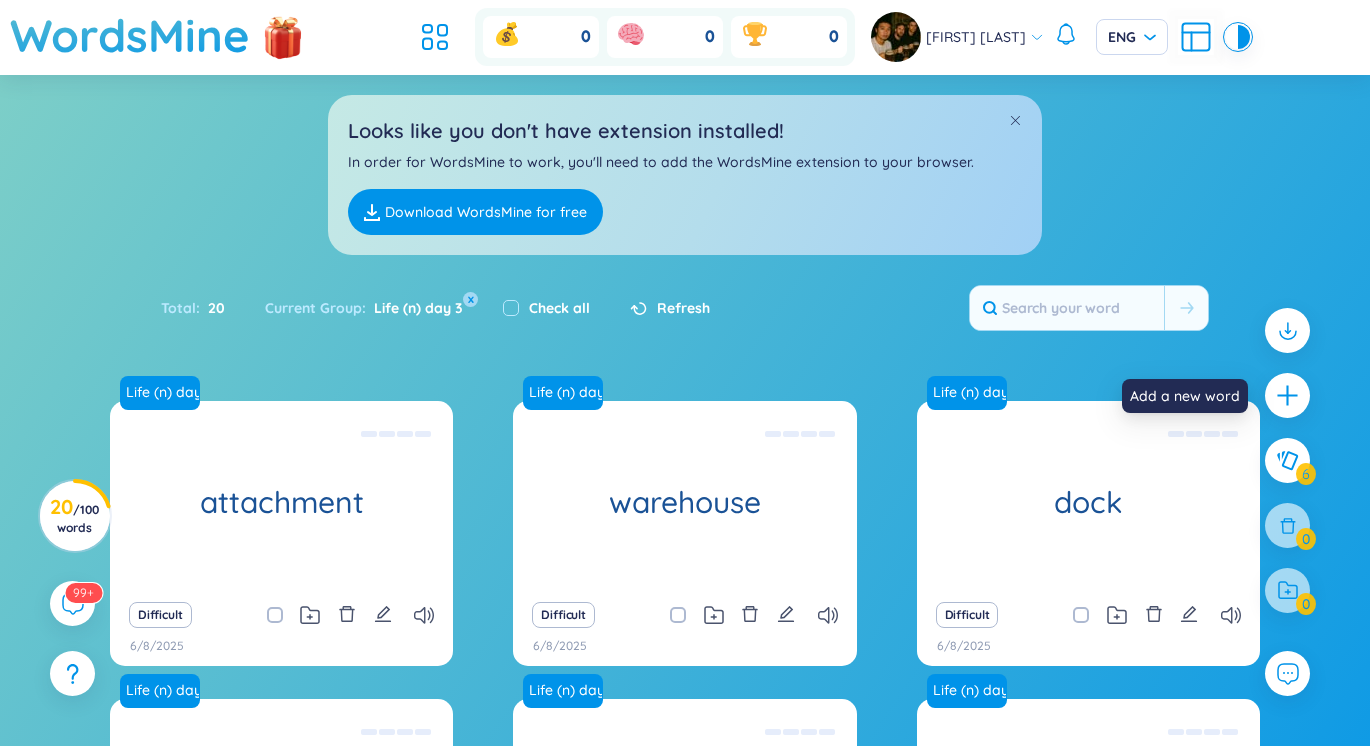 type 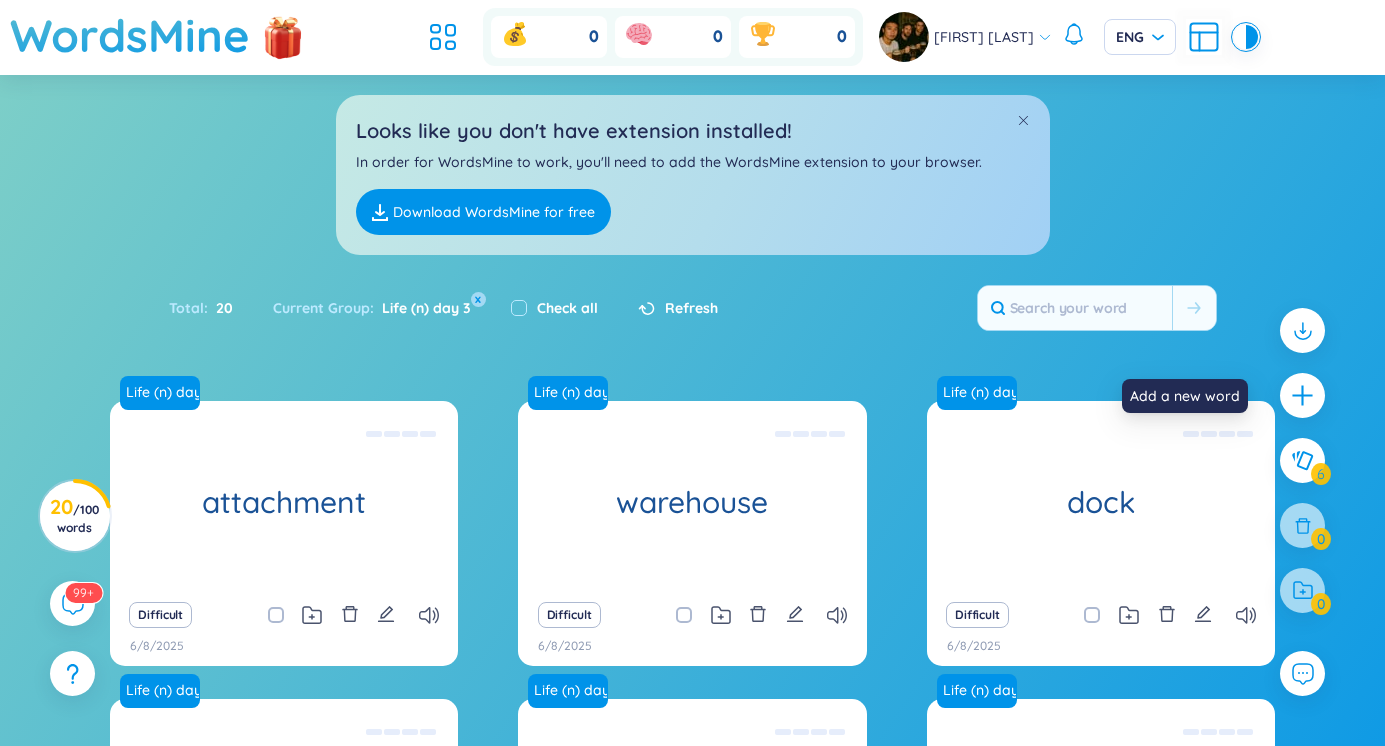 scroll, scrollTop: 0, scrollLeft: 0, axis: both 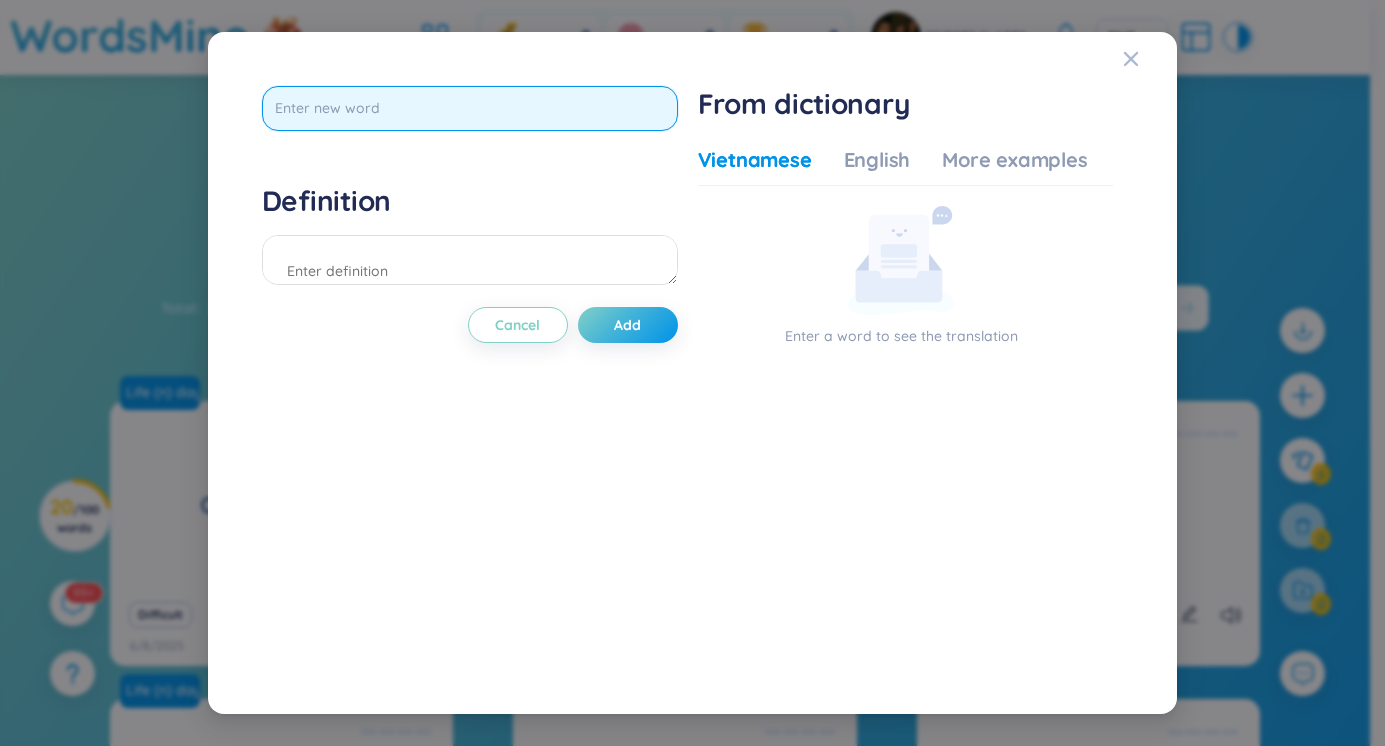 click at bounding box center (470, 108) 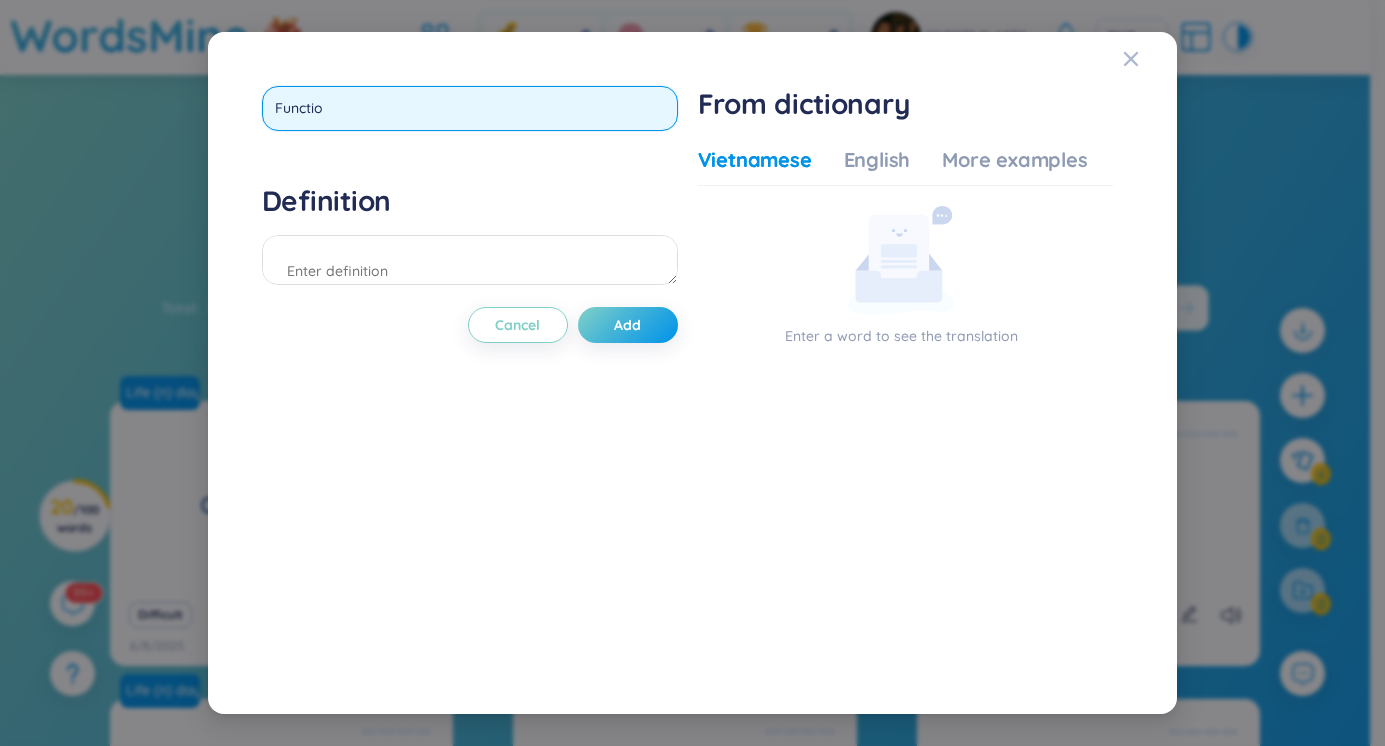 type on "Function" 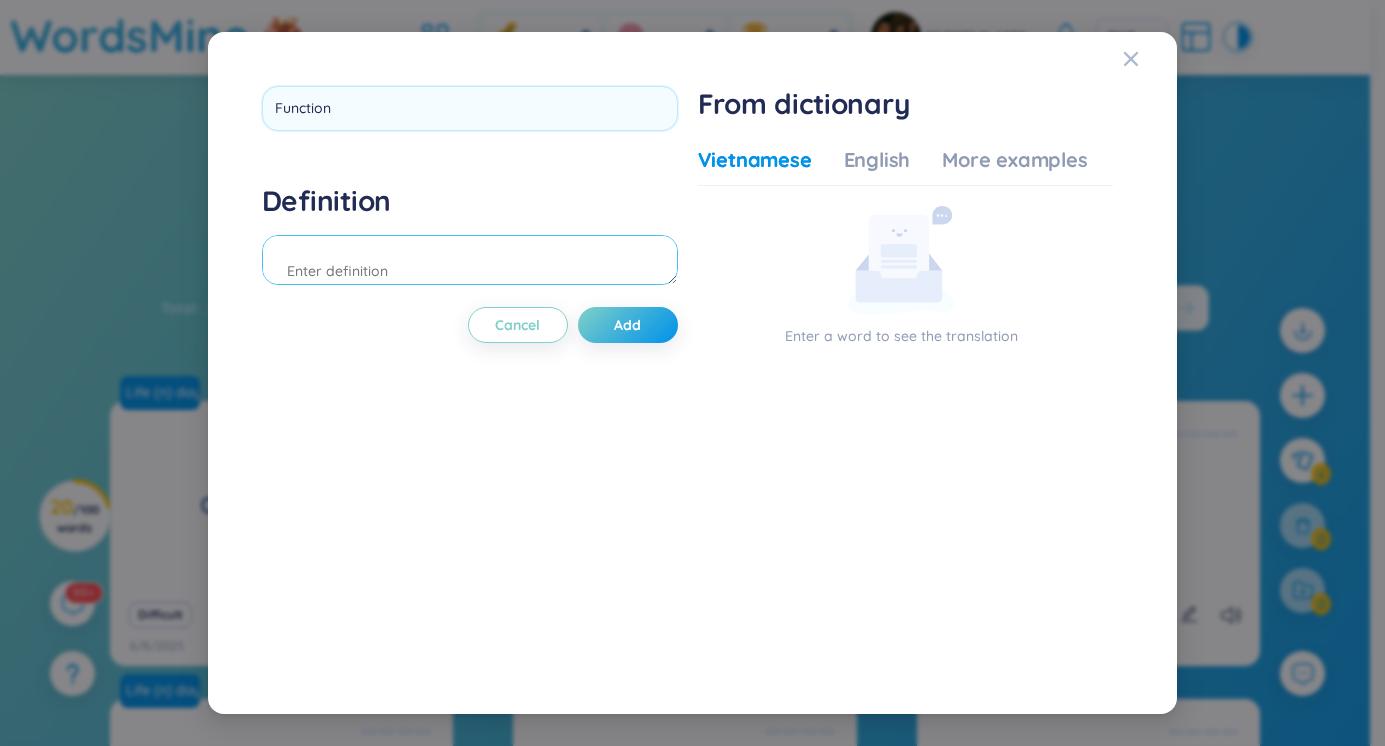 click on "Definition" at bounding box center [470, 237] 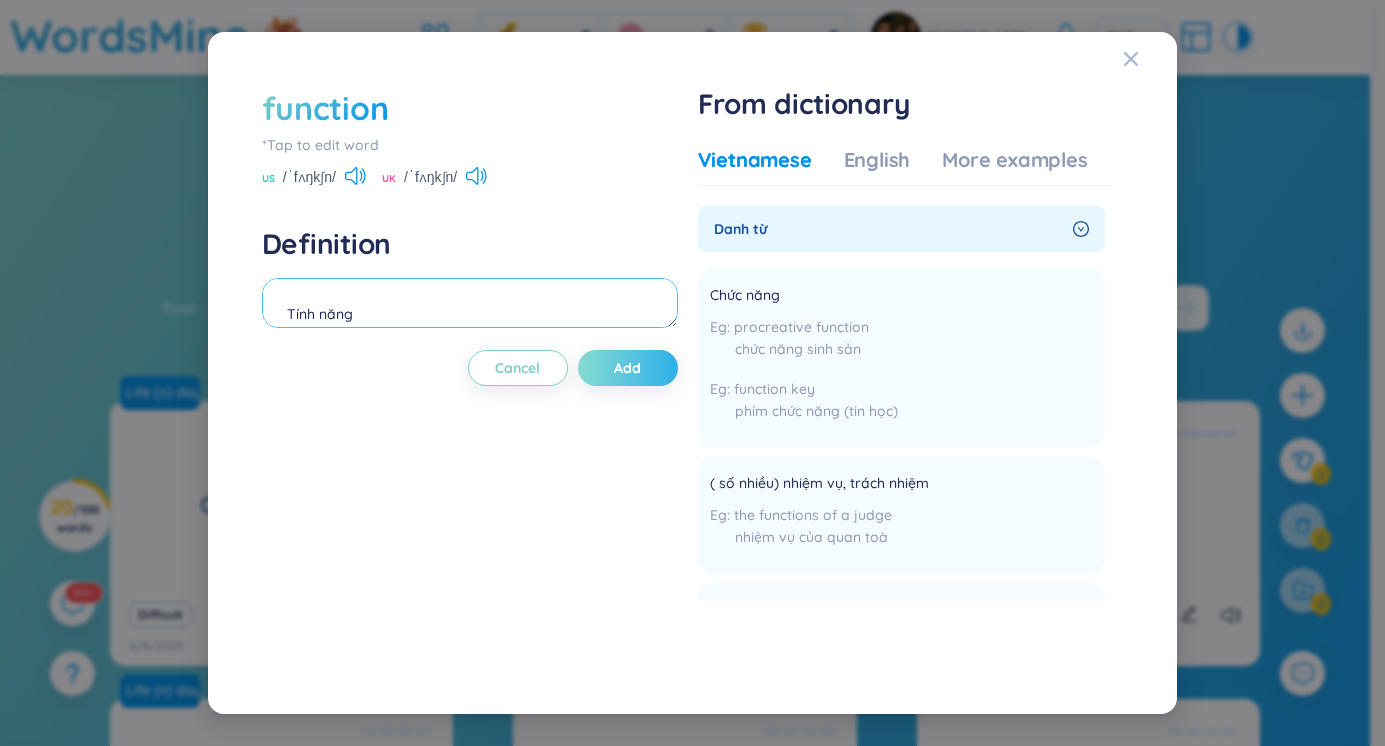 type on "Tính năng" 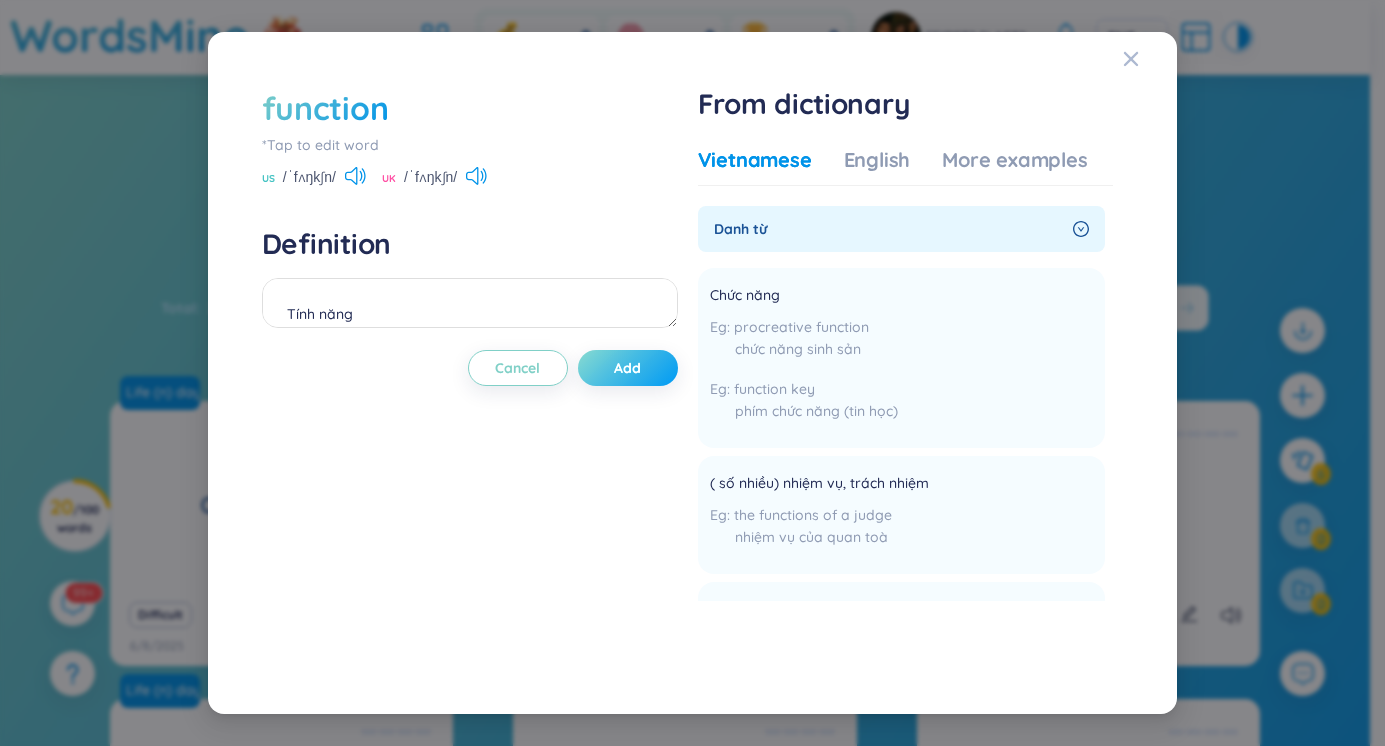 click on "Add" at bounding box center [628, 368] 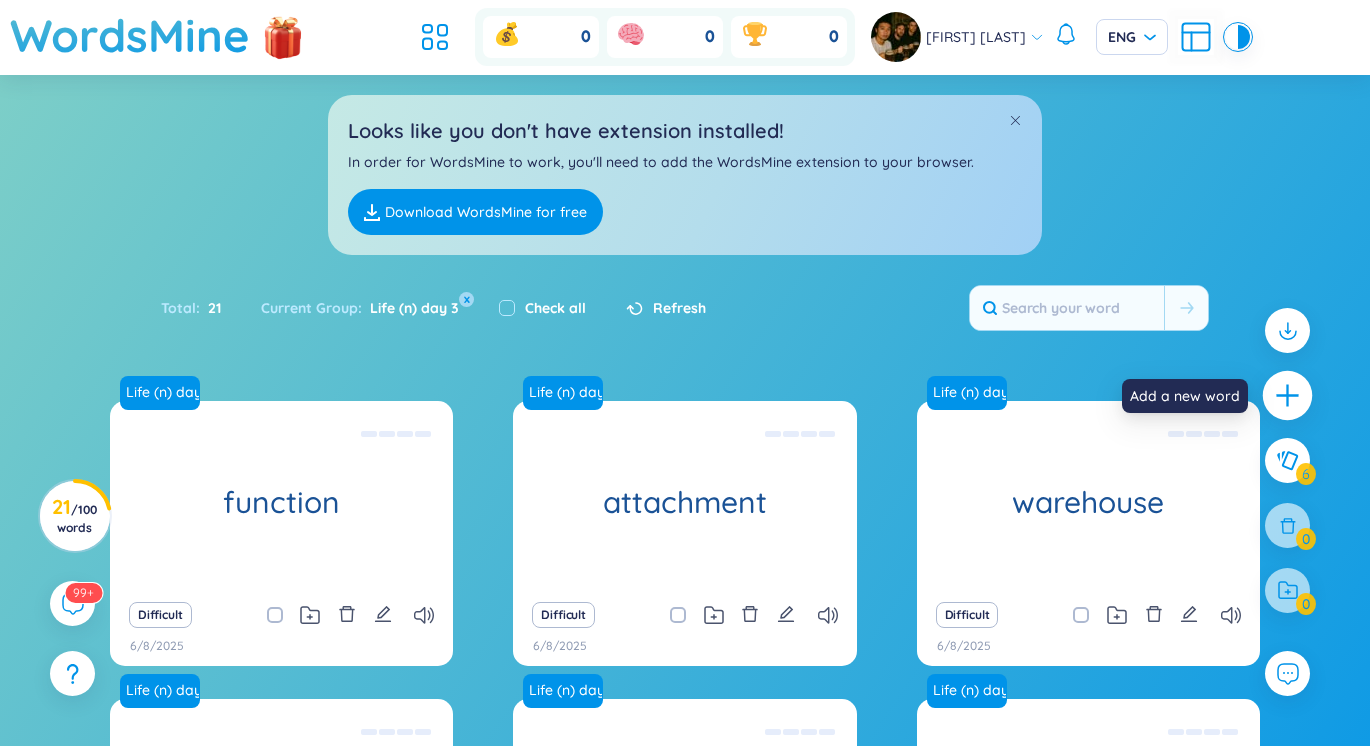 click at bounding box center (1288, 396) 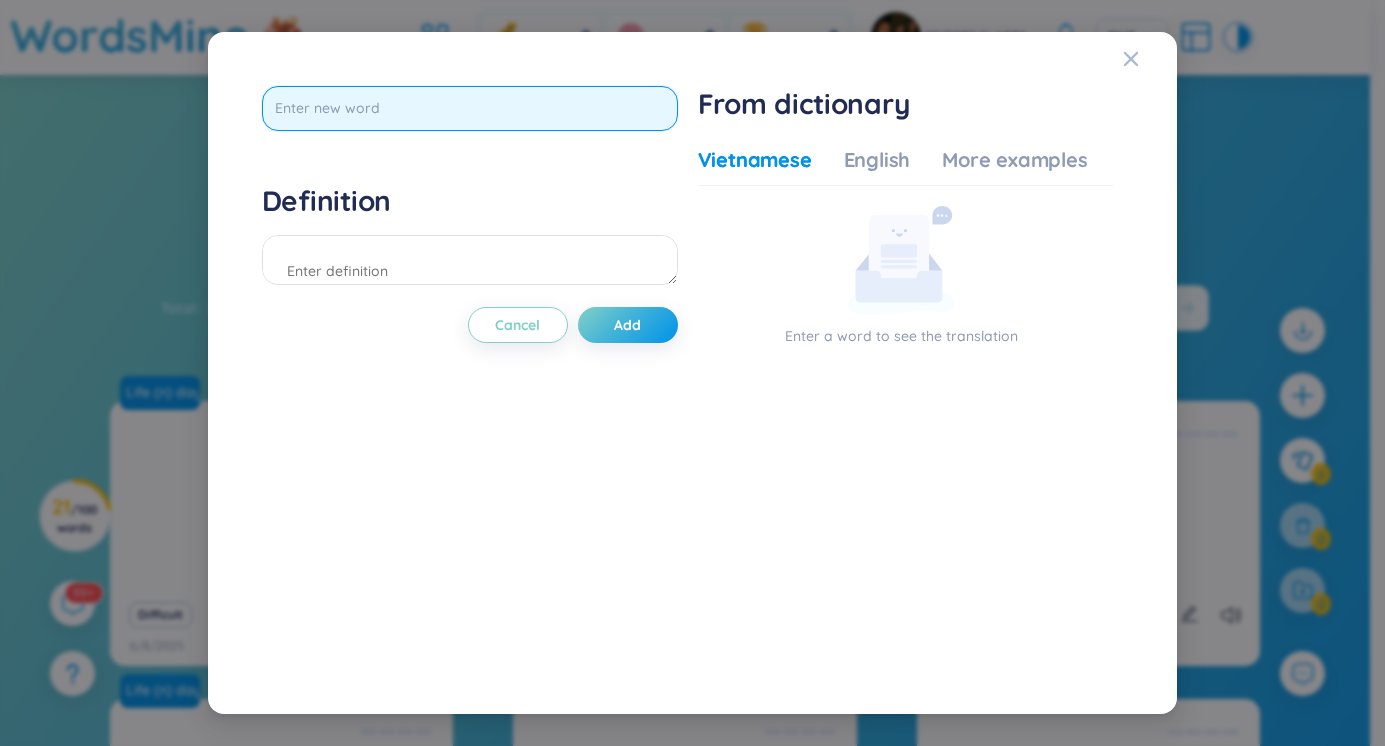 click at bounding box center (470, 108) 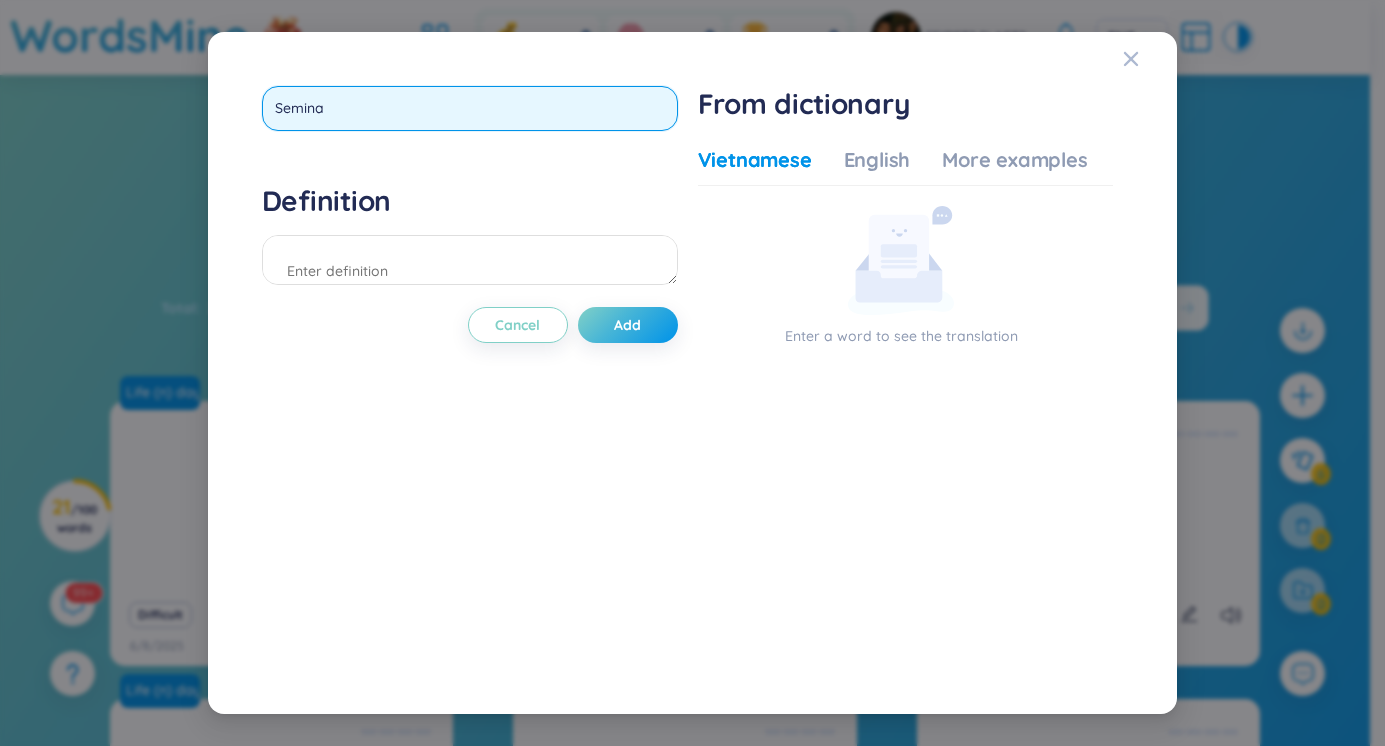 type on "Seminar" 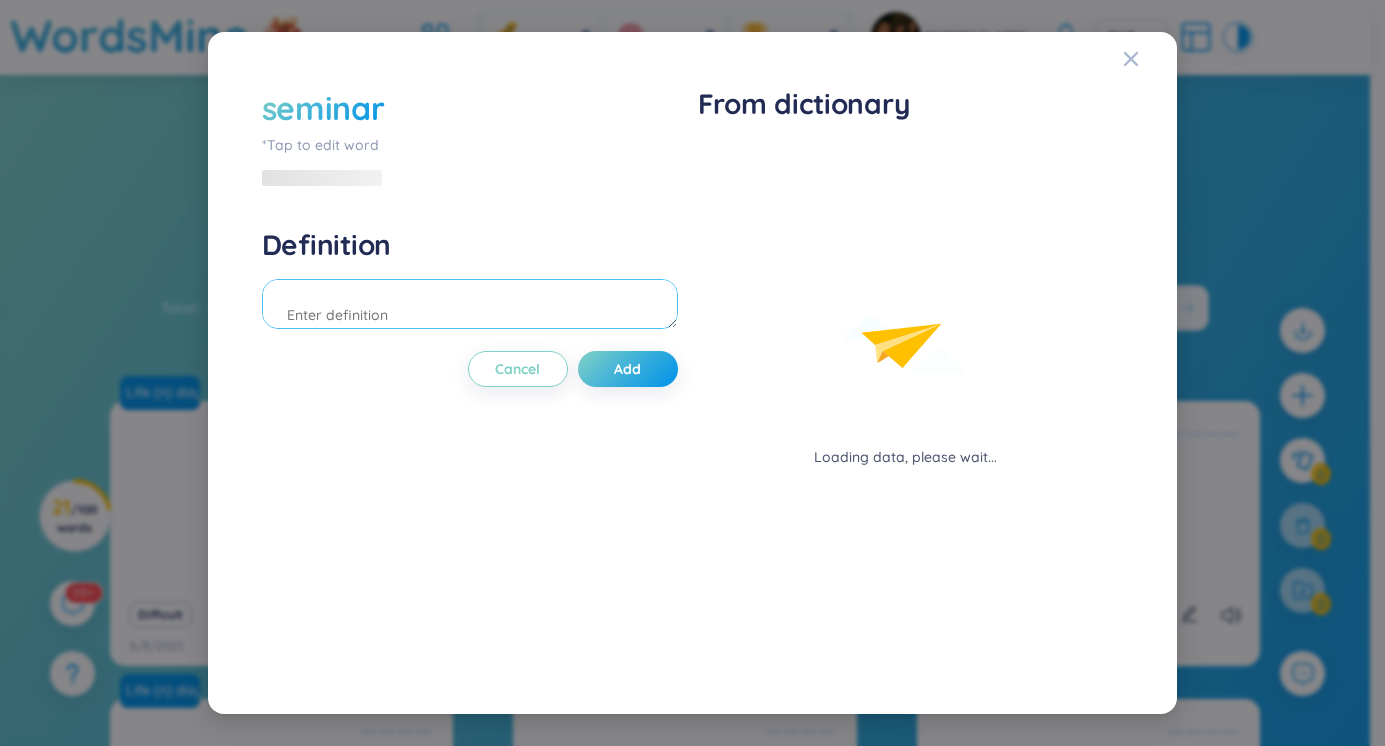 click on "Definition" at bounding box center (470, 281) 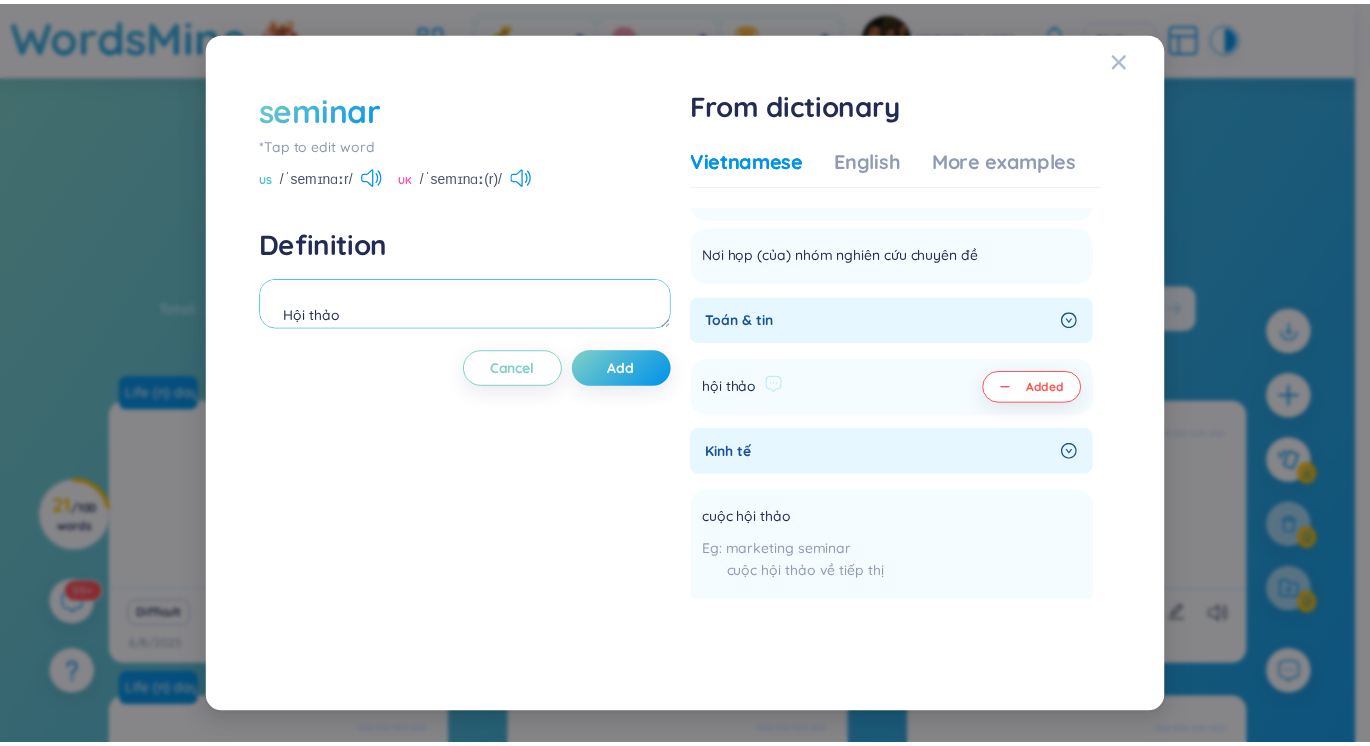 scroll, scrollTop: 0, scrollLeft: 0, axis: both 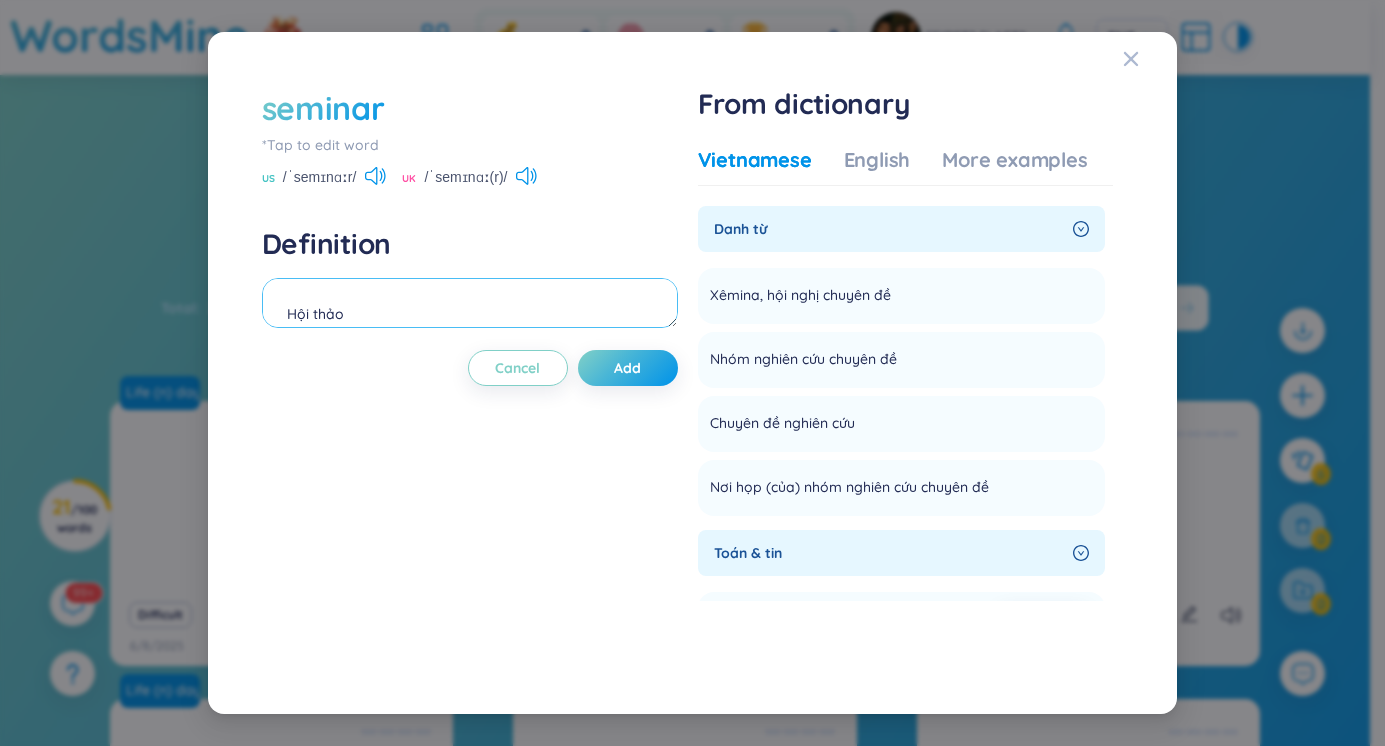 click on "Hội thảo" at bounding box center (470, 303) 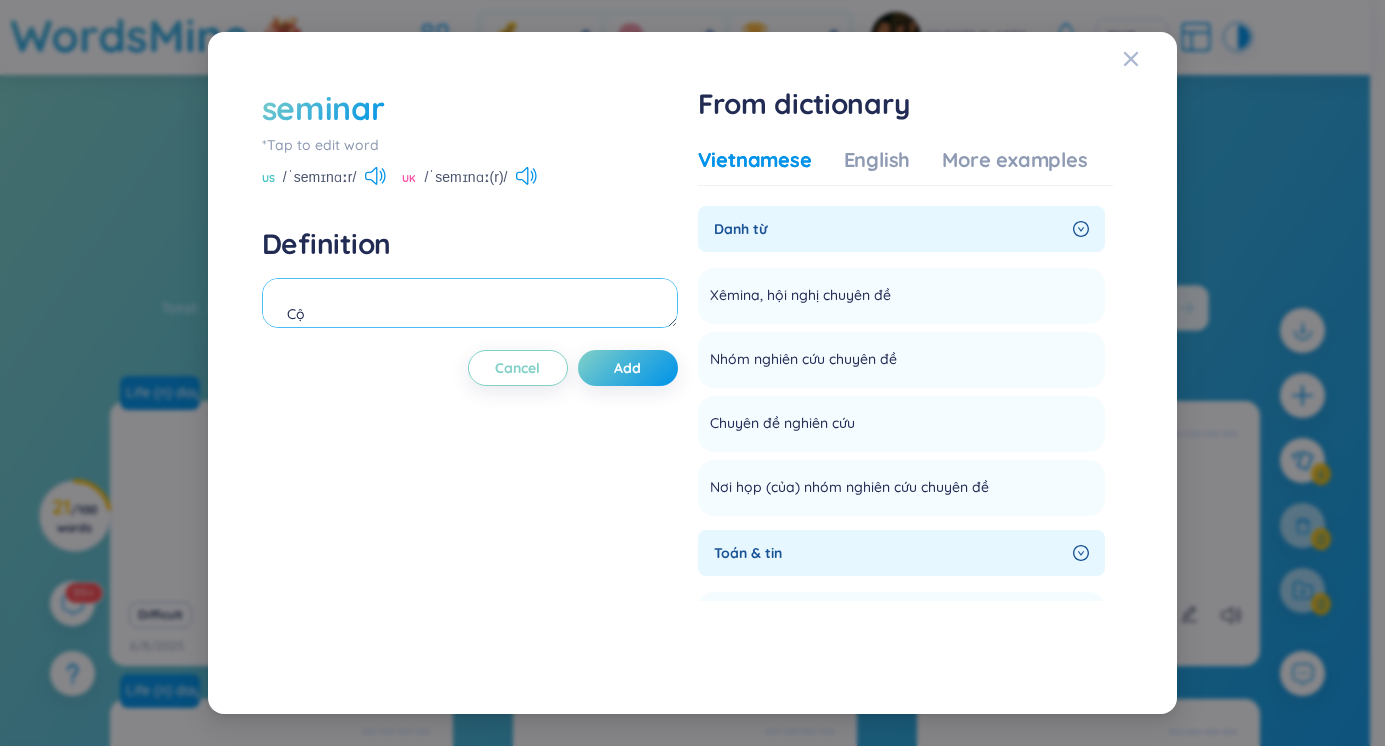 type on "C" 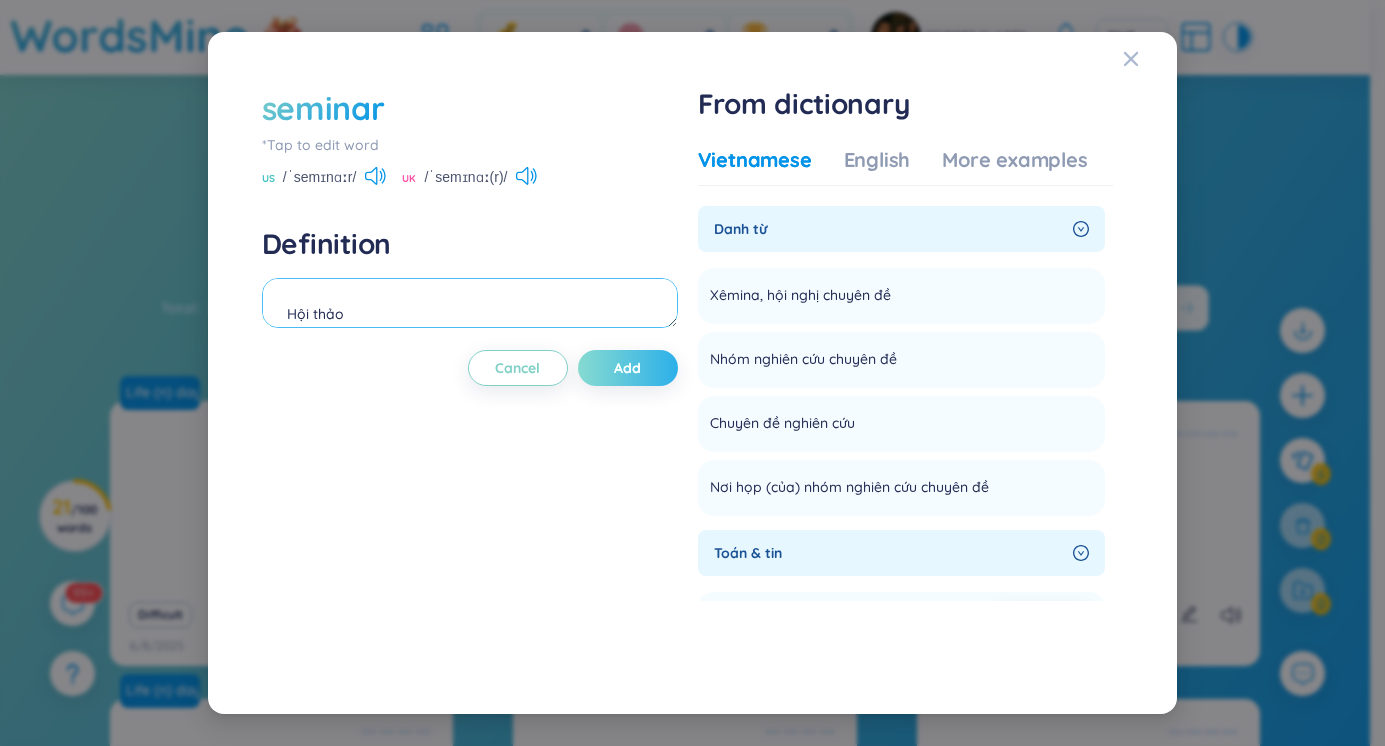 type on "Hội thảo" 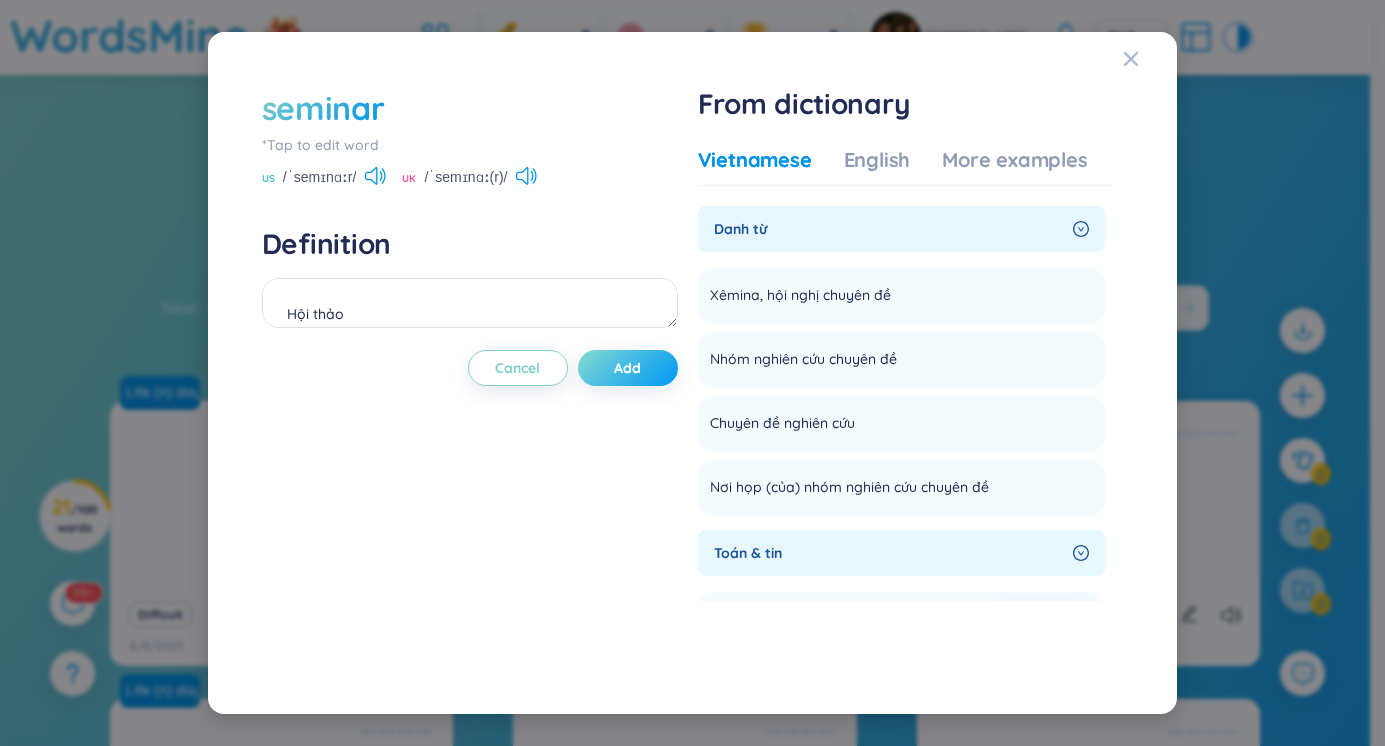 click on "Add" at bounding box center (627, 368) 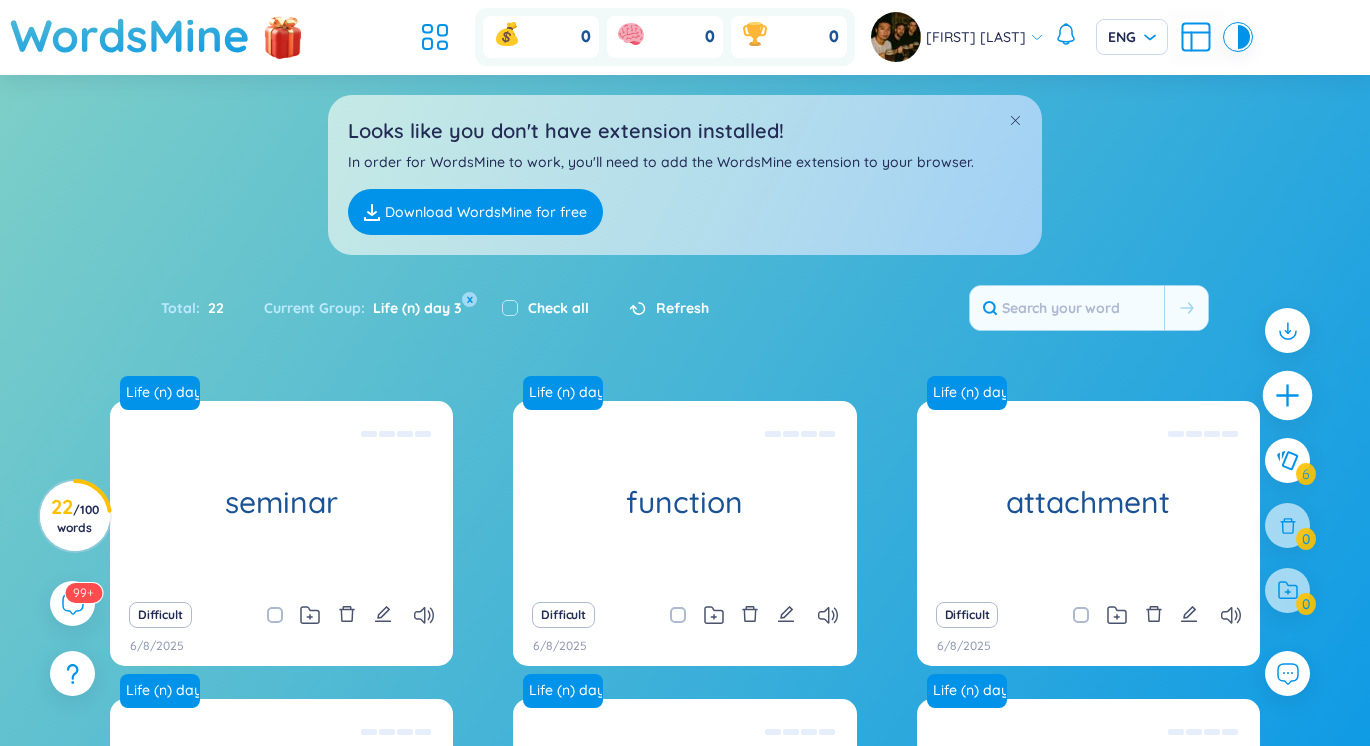 click 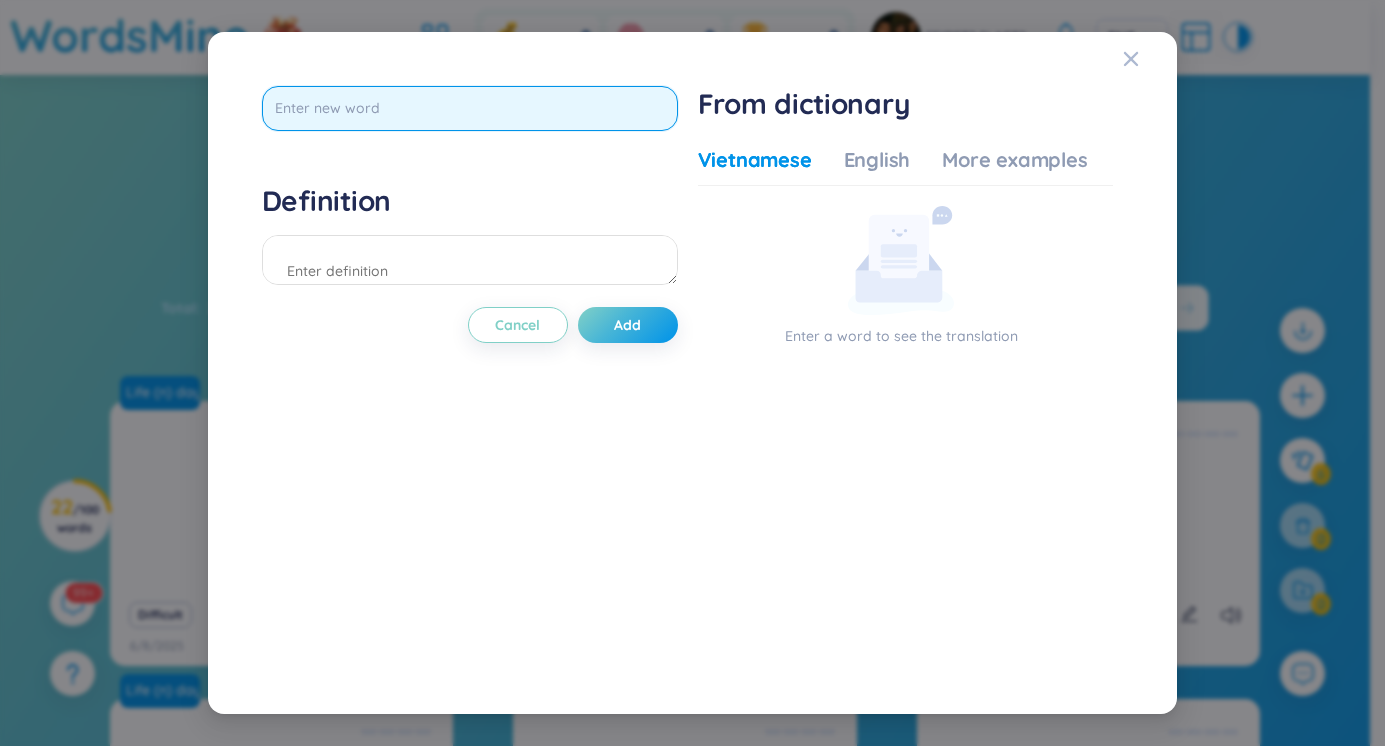 click at bounding box center [470, 108] 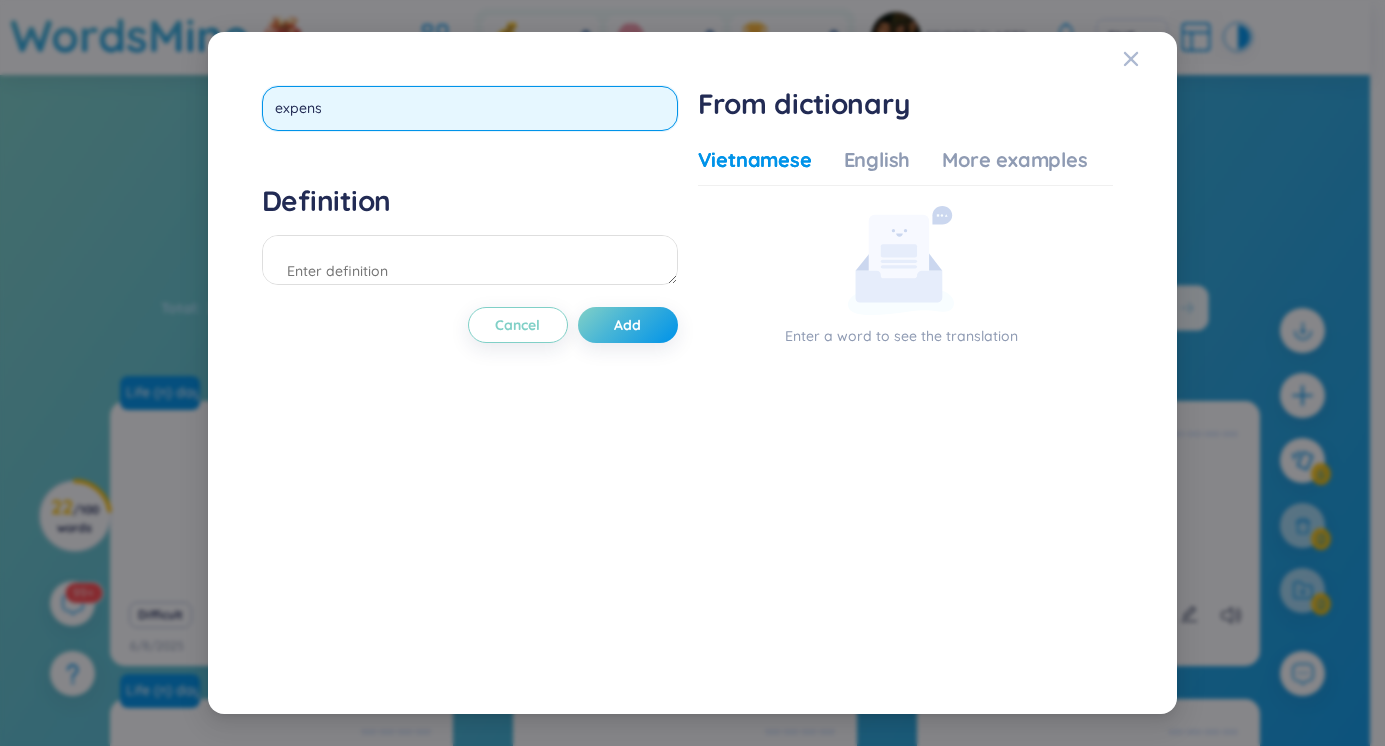 type on "expense" 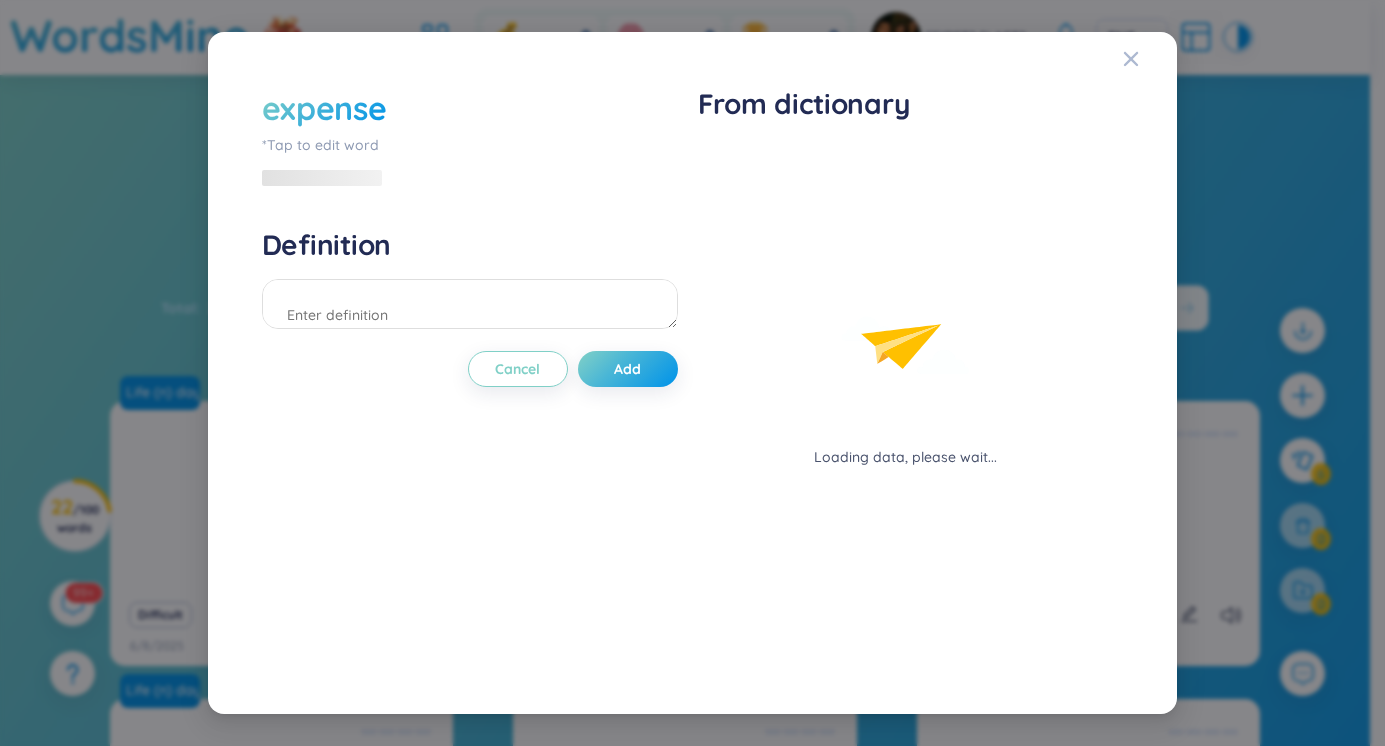 click at bounding box center [470, 307] 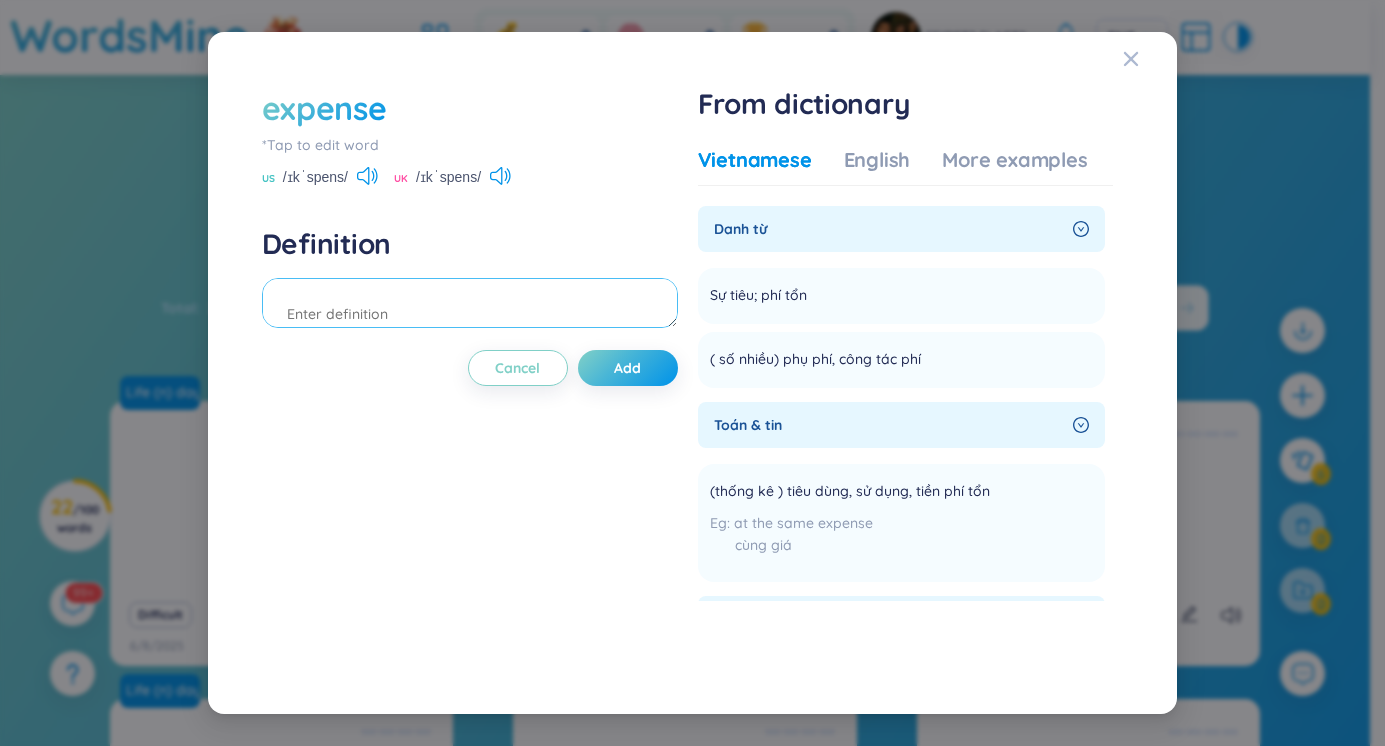 click at bounding box center (470, 303) 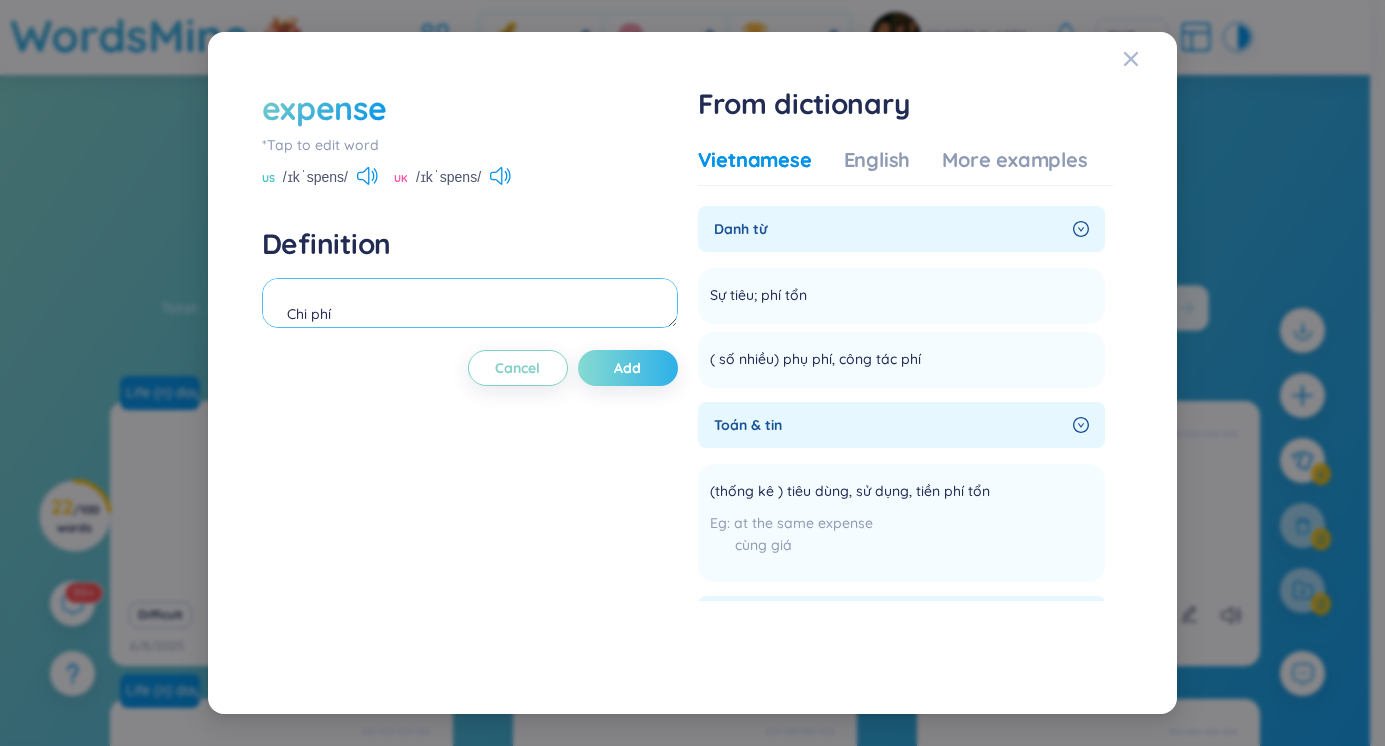 type on "Chi phí" 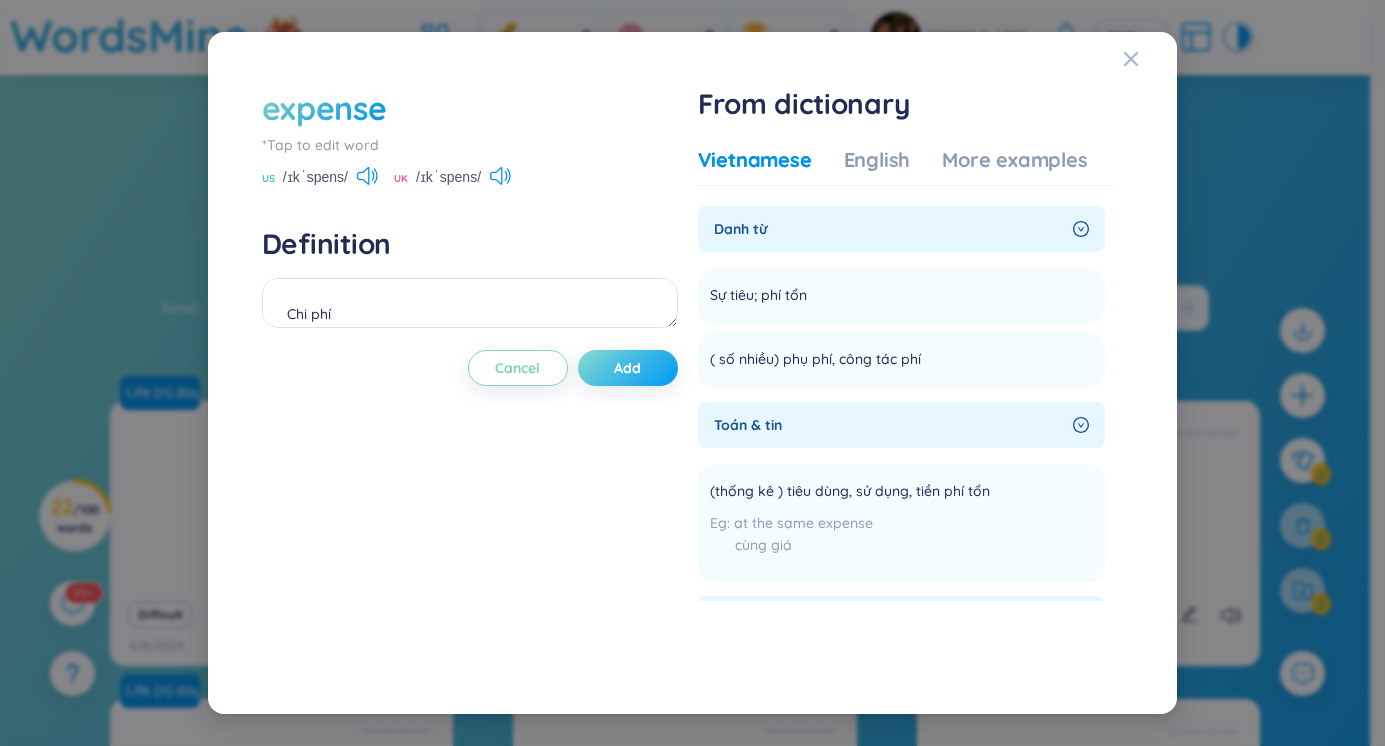 click on "Add" at bounding box center [628, 368] 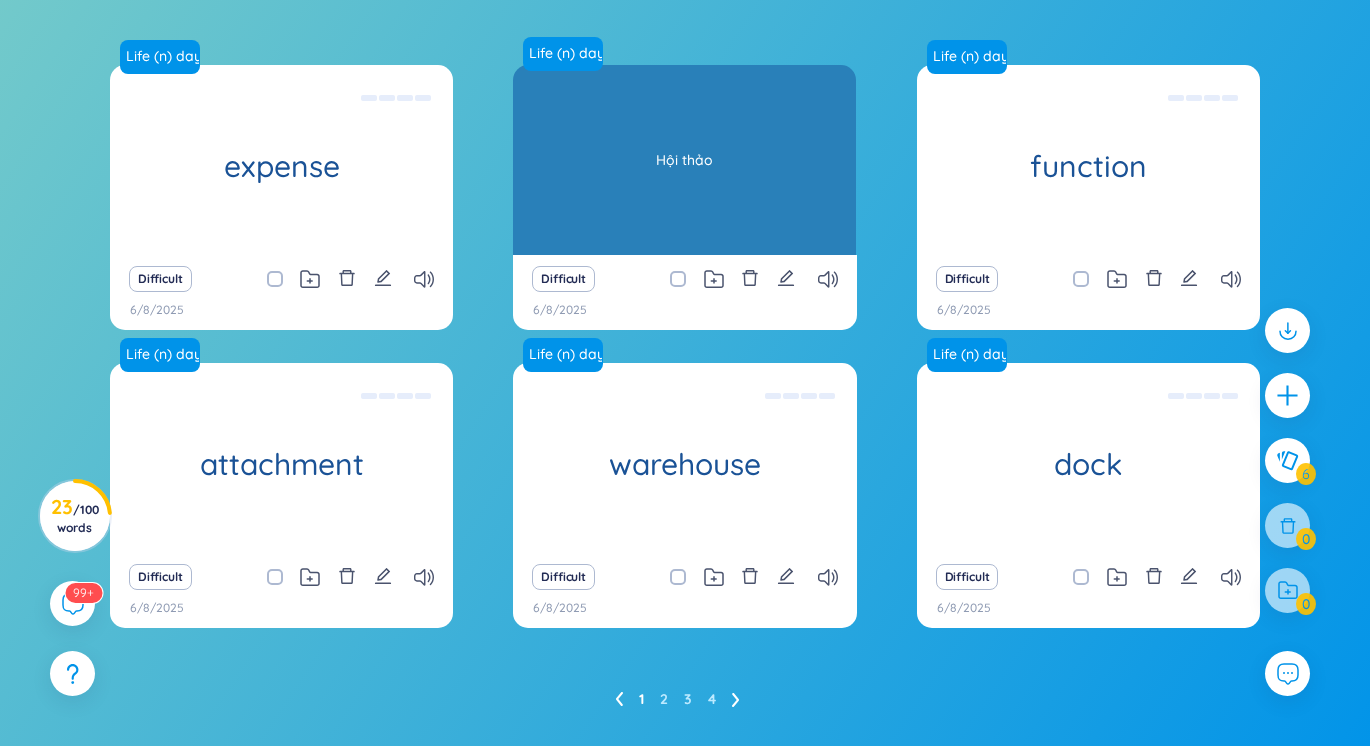 scroll, scrollTop: 385, scrollLeft: 0, axis: vertical 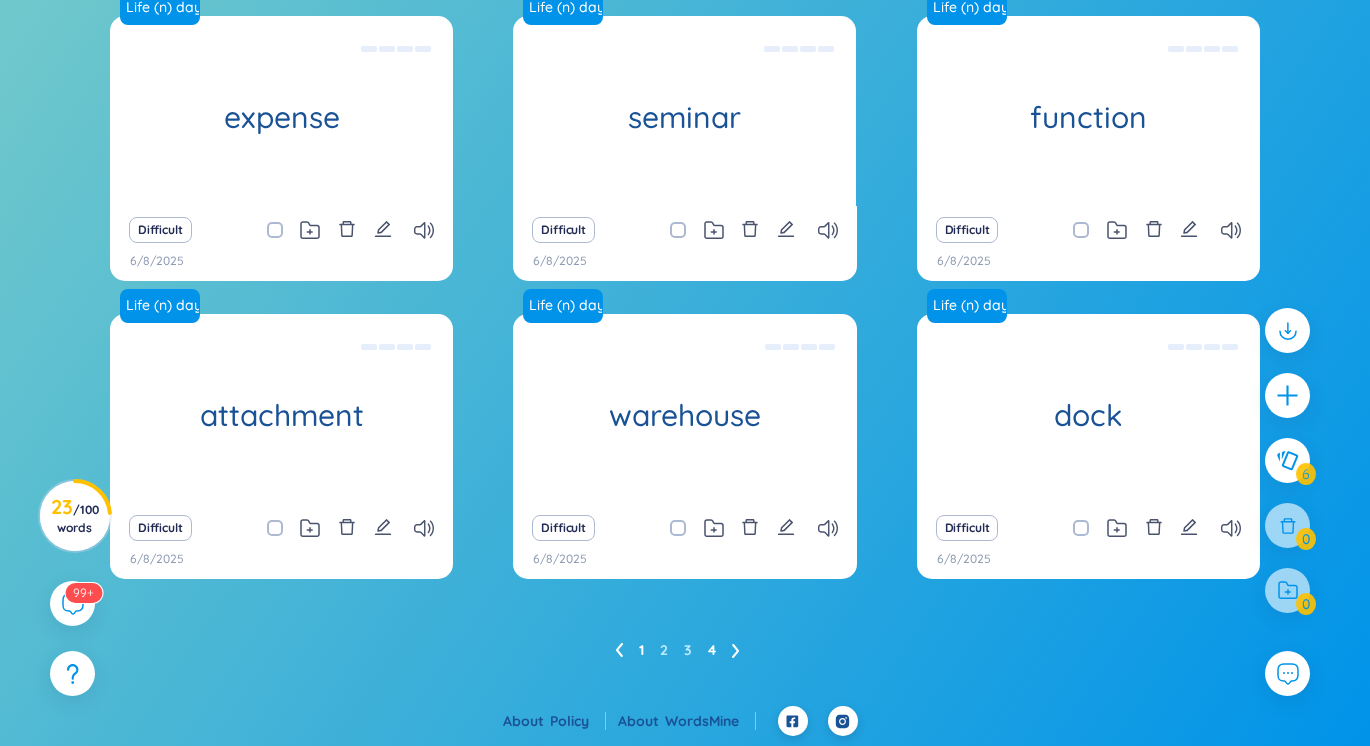 click on "4" at bounding box center [712, 650] 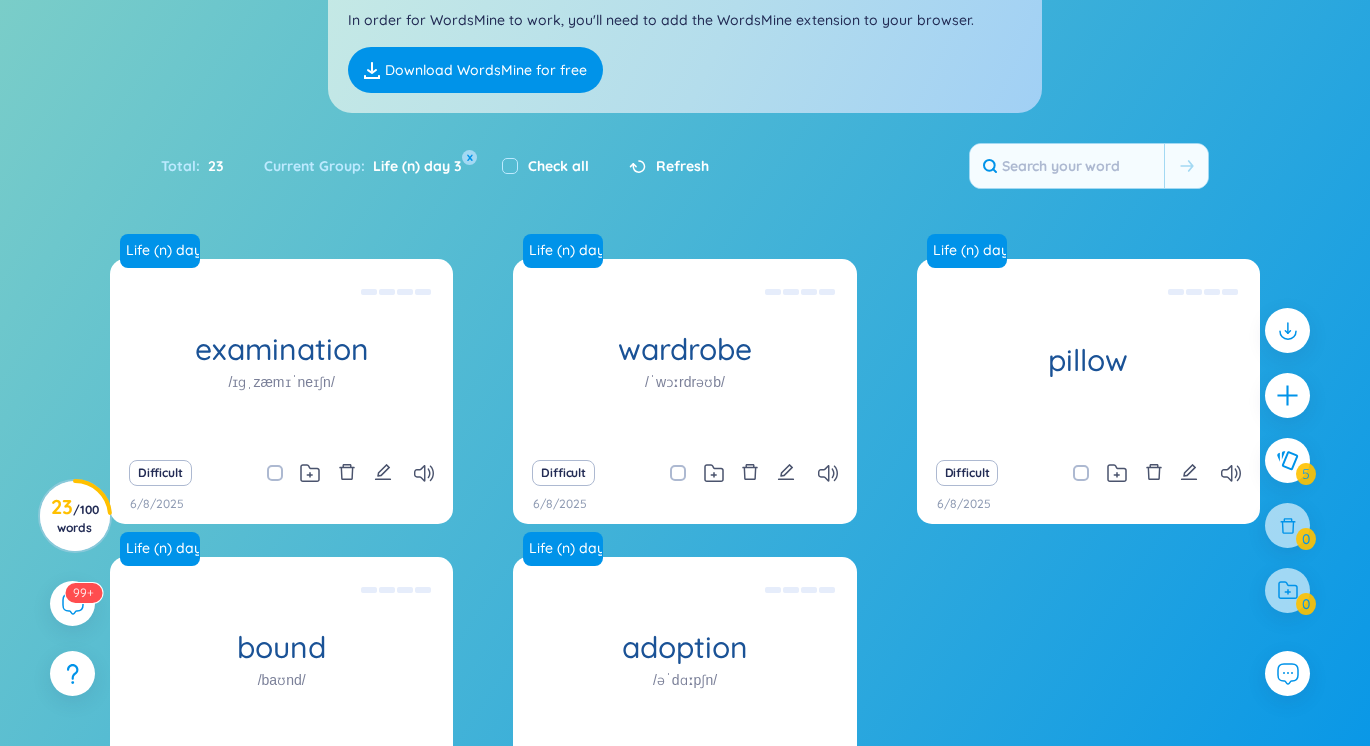 scroll, scrollTop: 385, scrollLeft: 0, axis: vertical 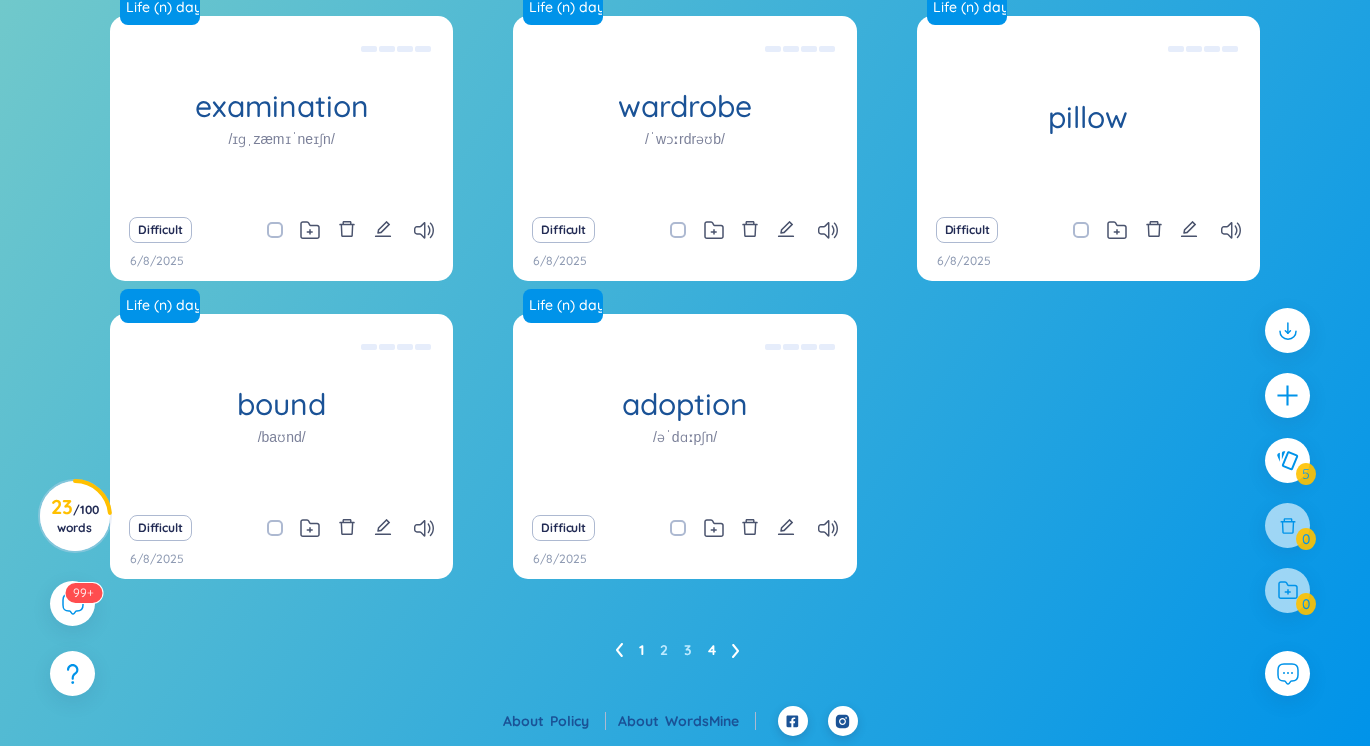 click on "1" at bounding box center [641, 650] 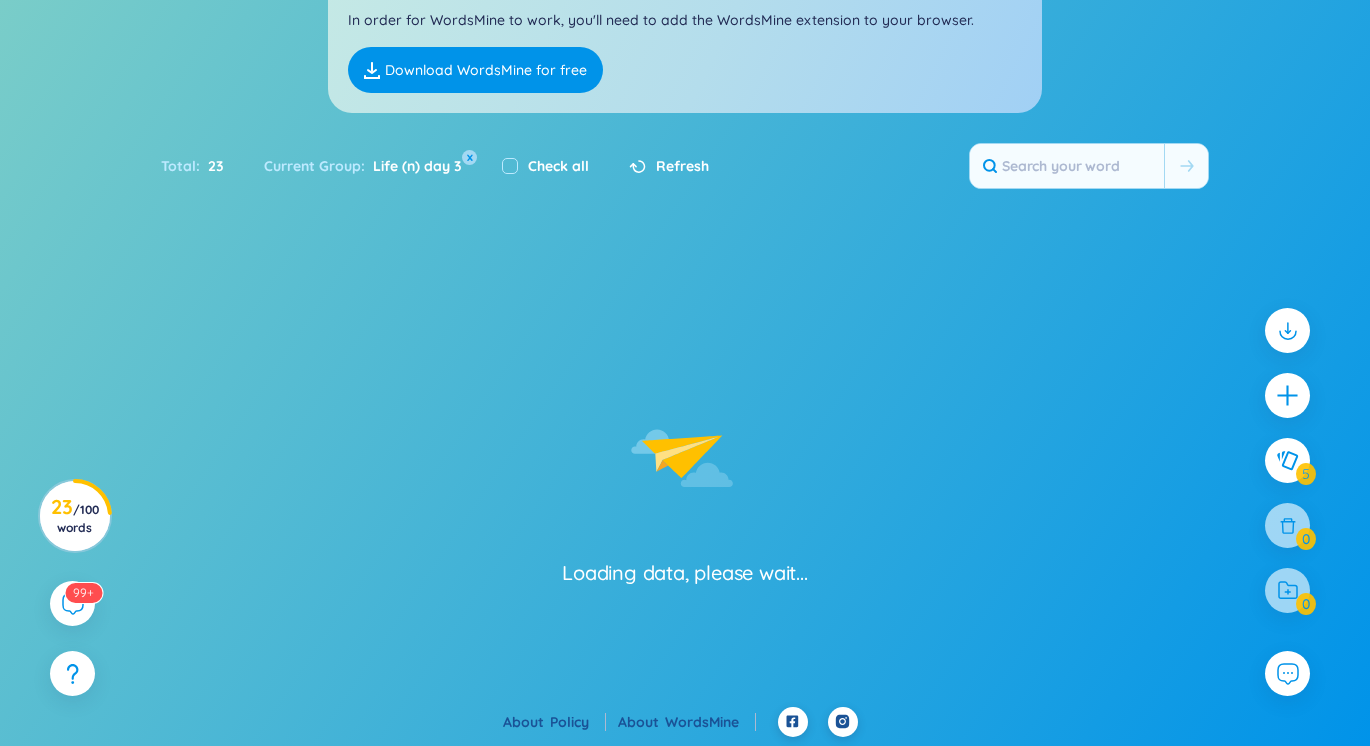 scroll, scrollTop: 385, scrollLeft: 0, axis: vertical 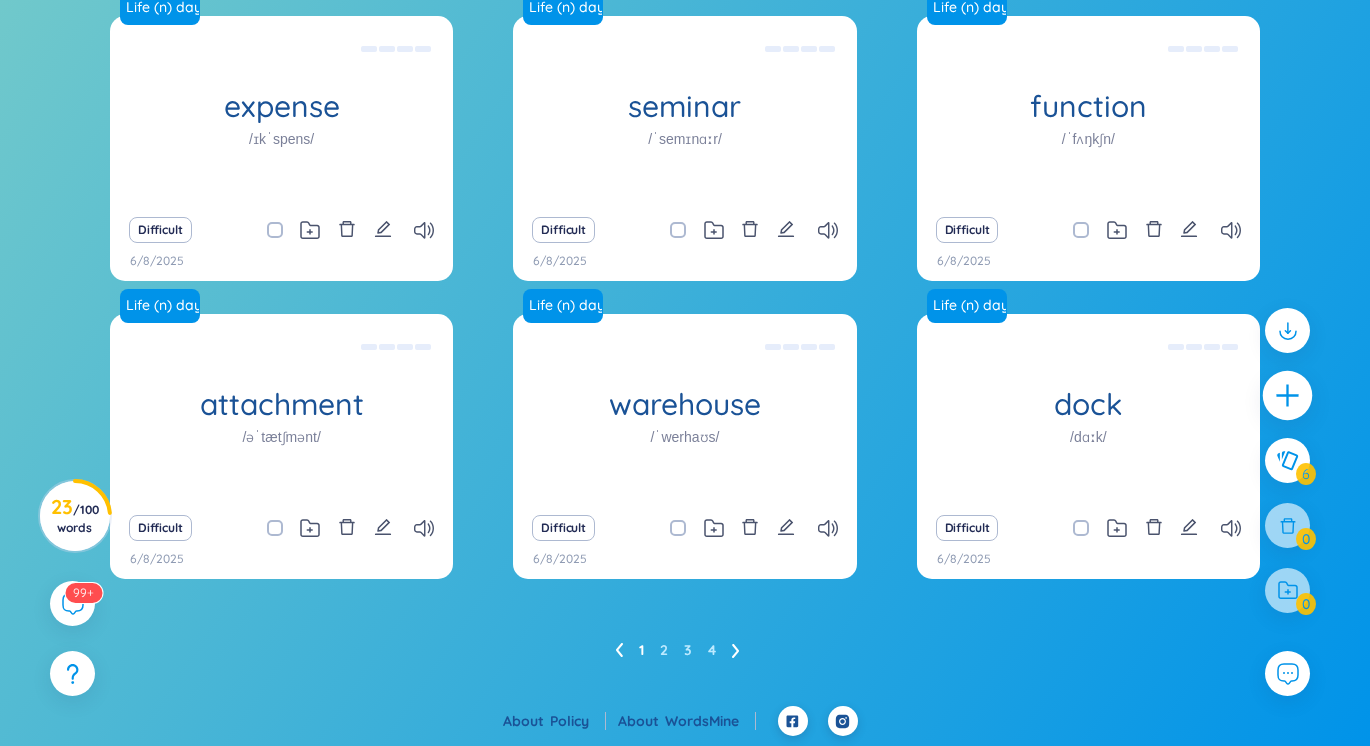 click at bounding box center [1288, 396] 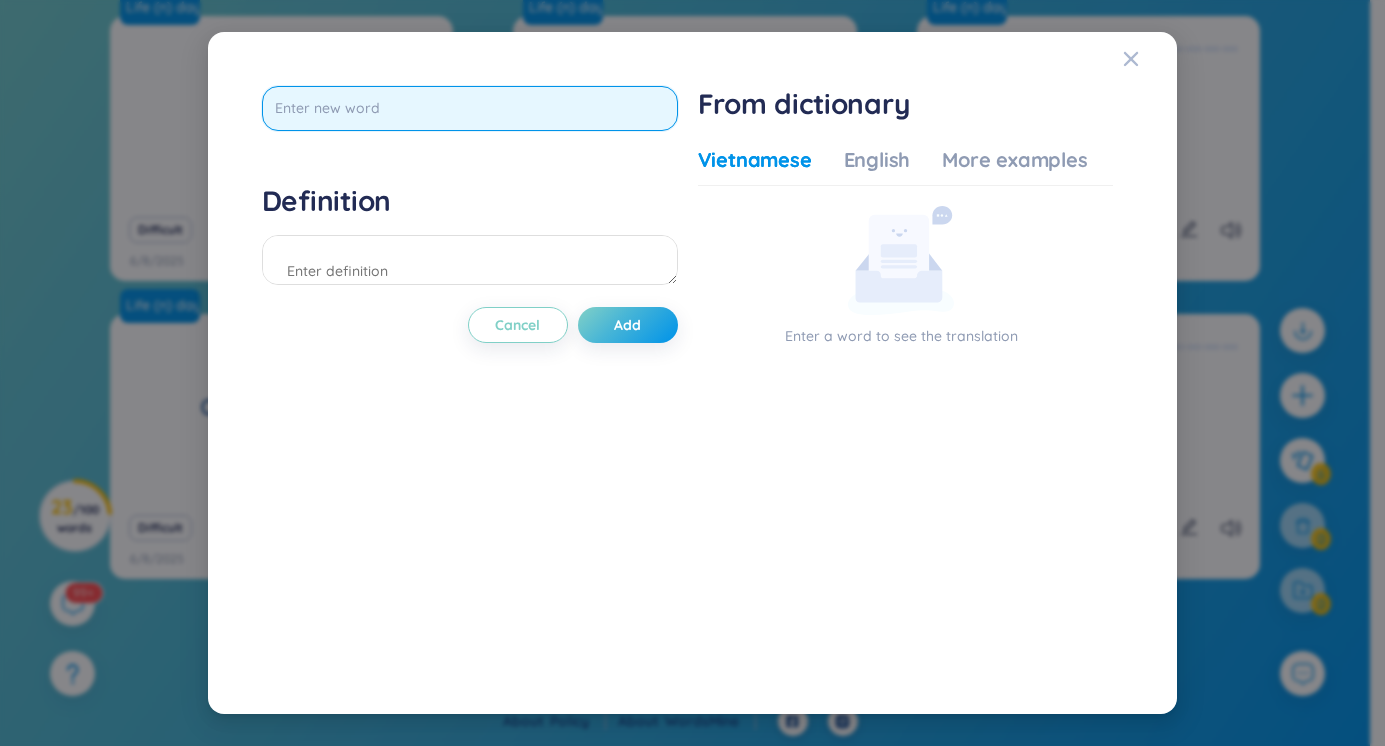 click at bounding box center (470, 108) 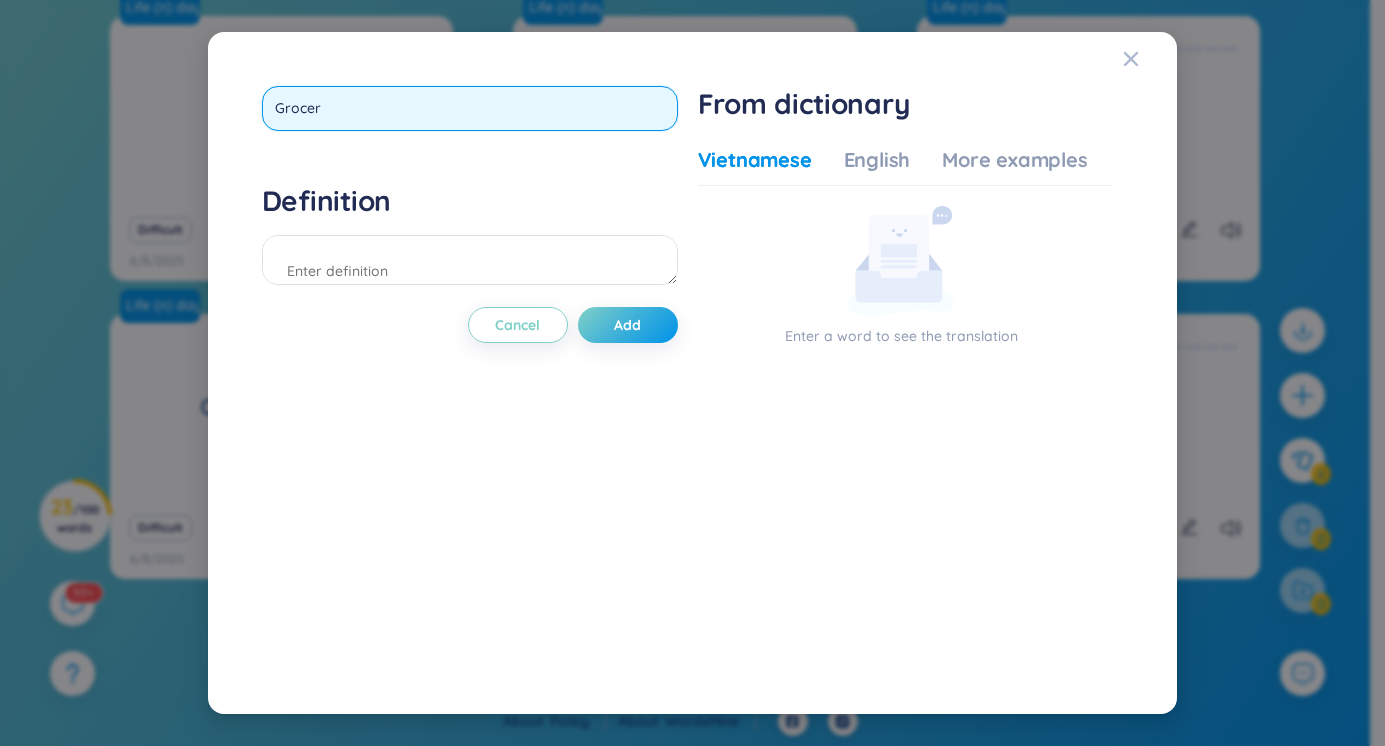 type on "Grocery" 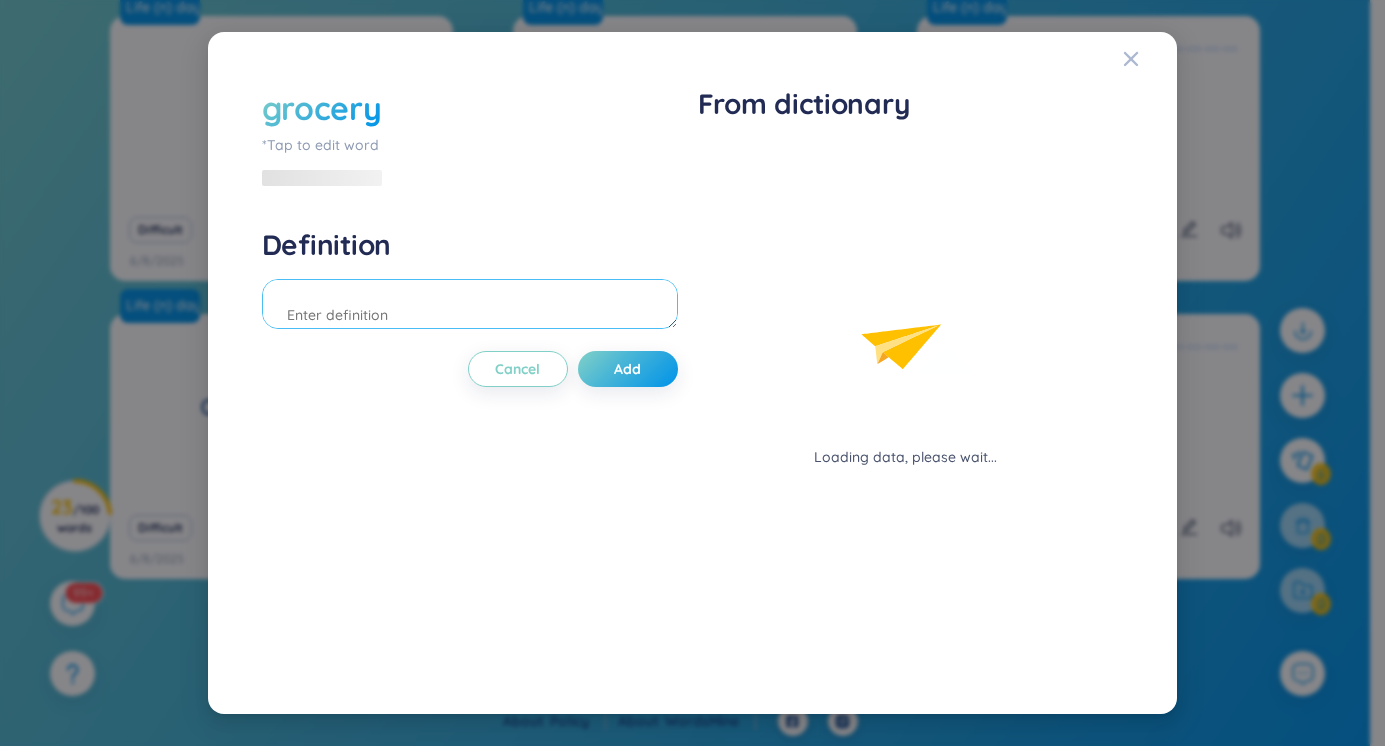 click on "Definition" at bounding box center [470, 281] 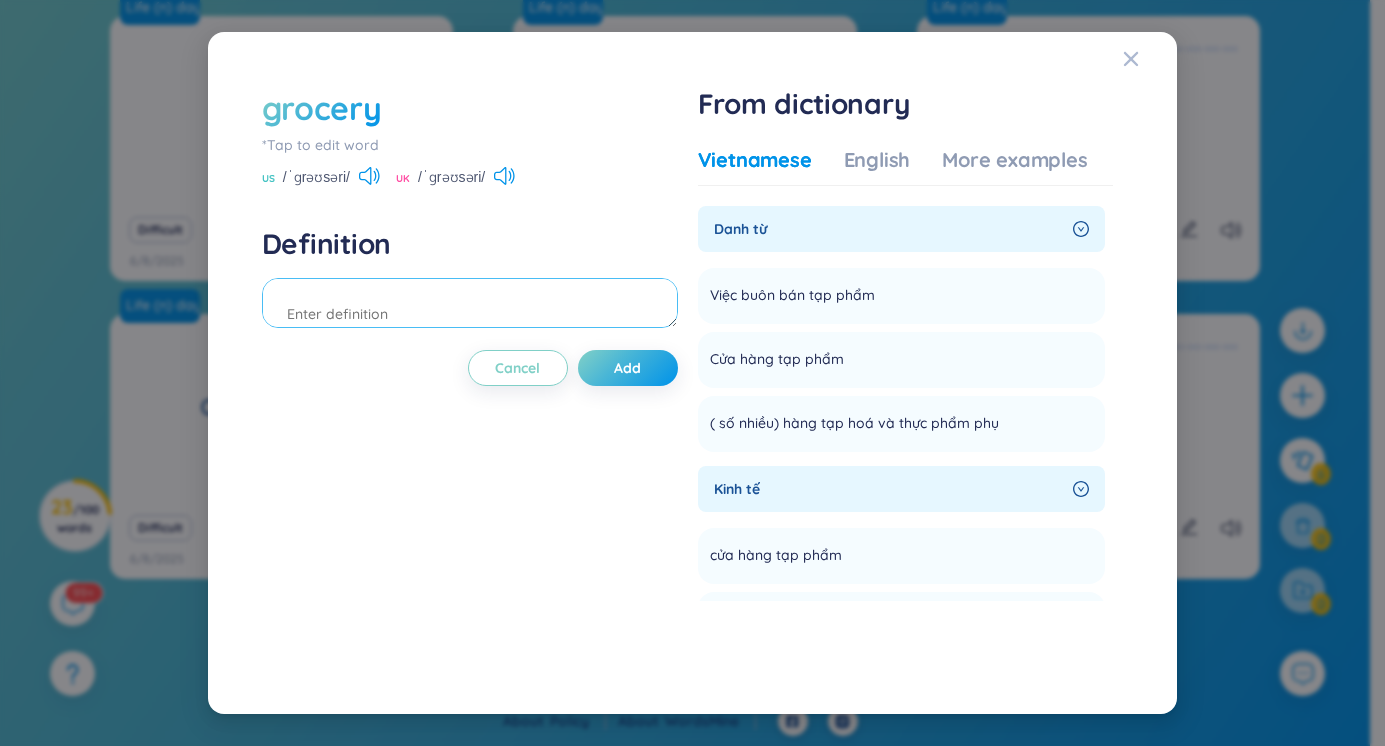 type on "S" 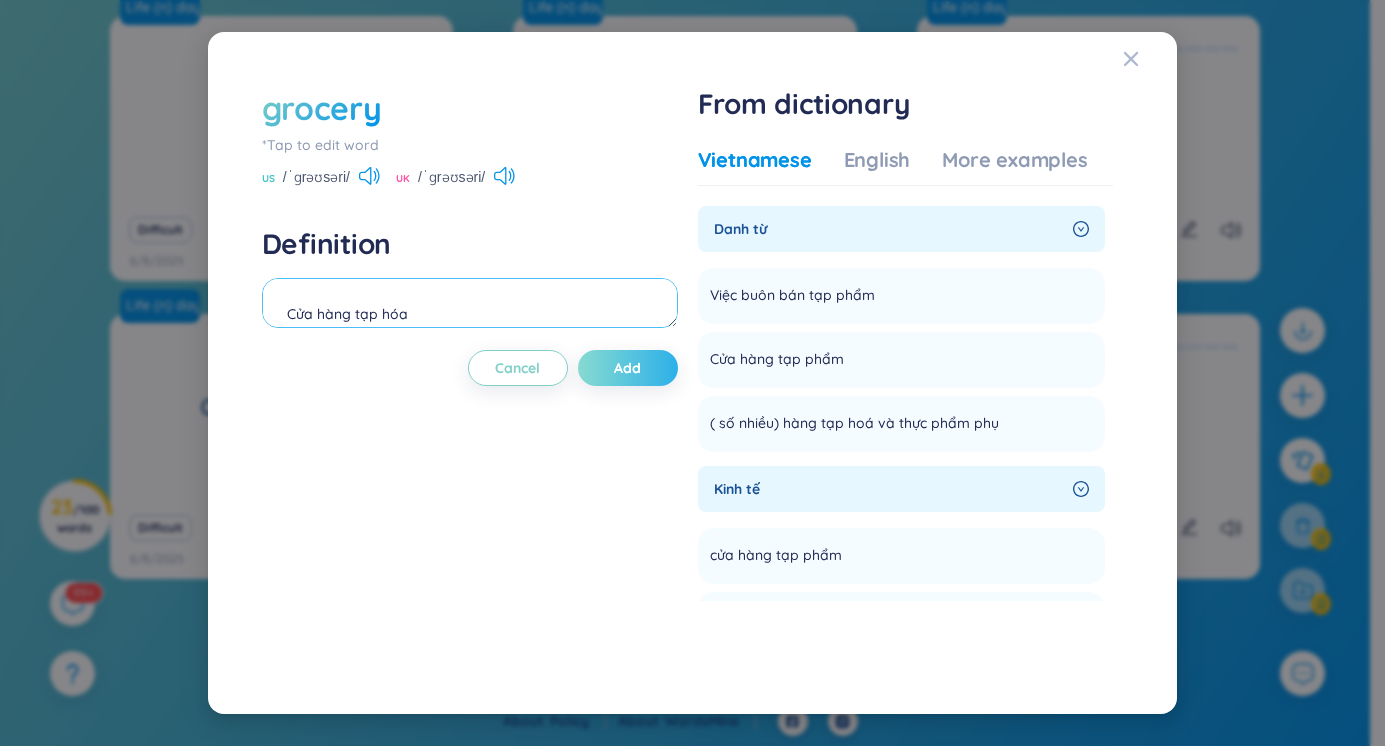 type on "Cửa hàng tạp hóa" 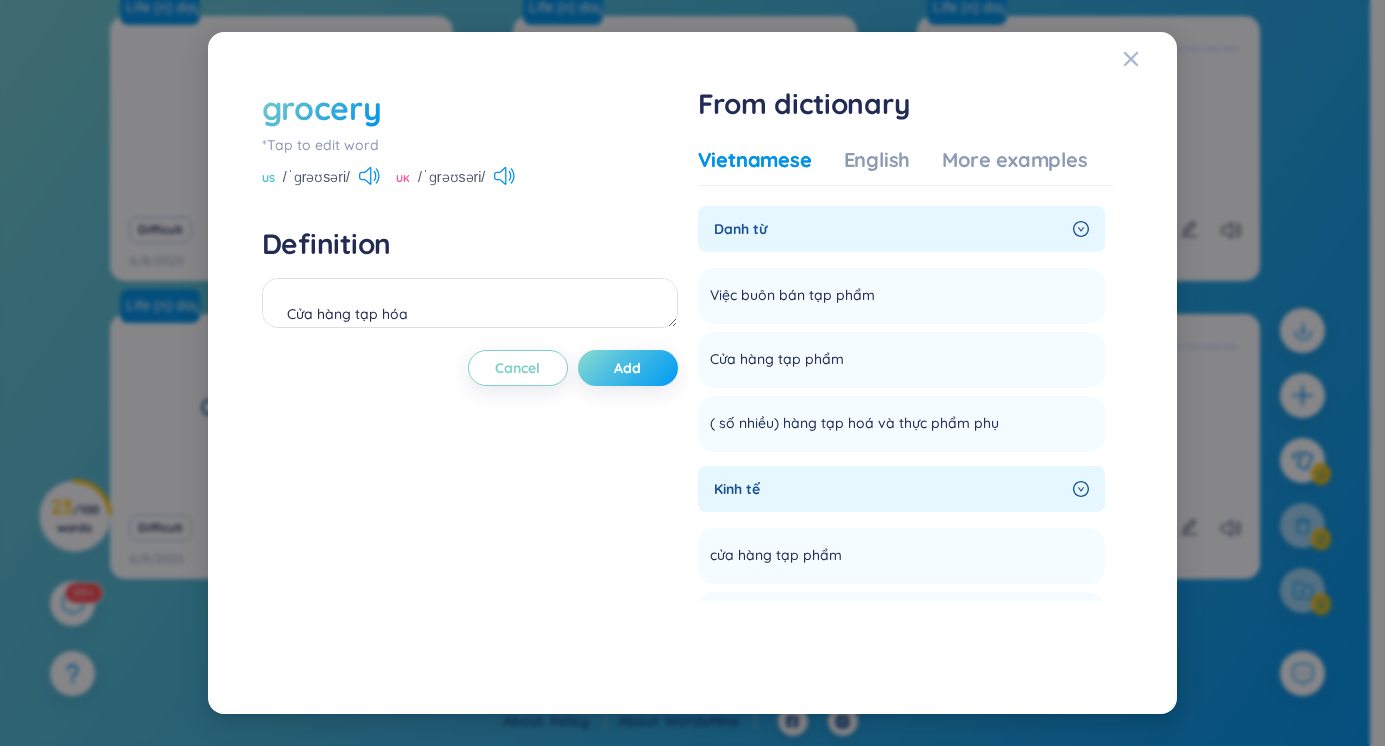 click on "Add" at bounding box center [628, 368] 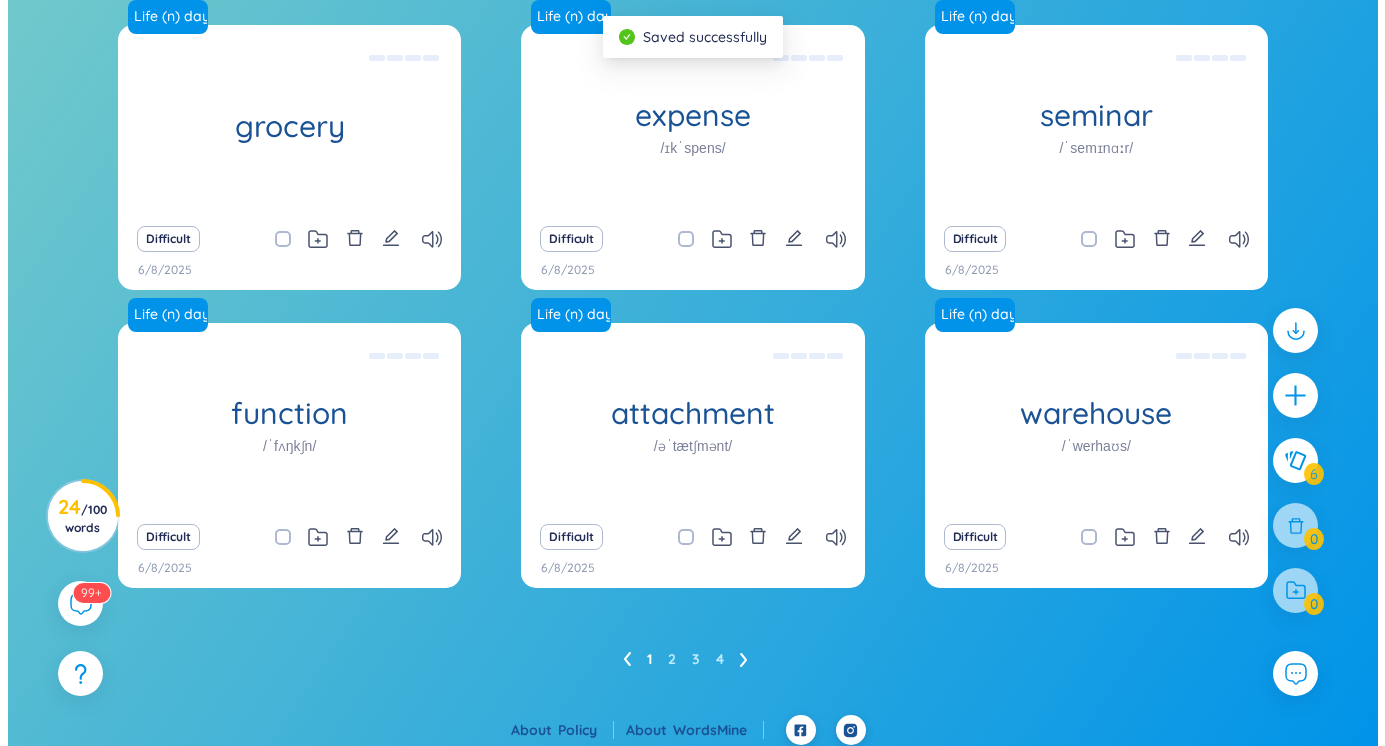 scroll, scrollTop: 385, scrollLeft: 0, axis: vertical 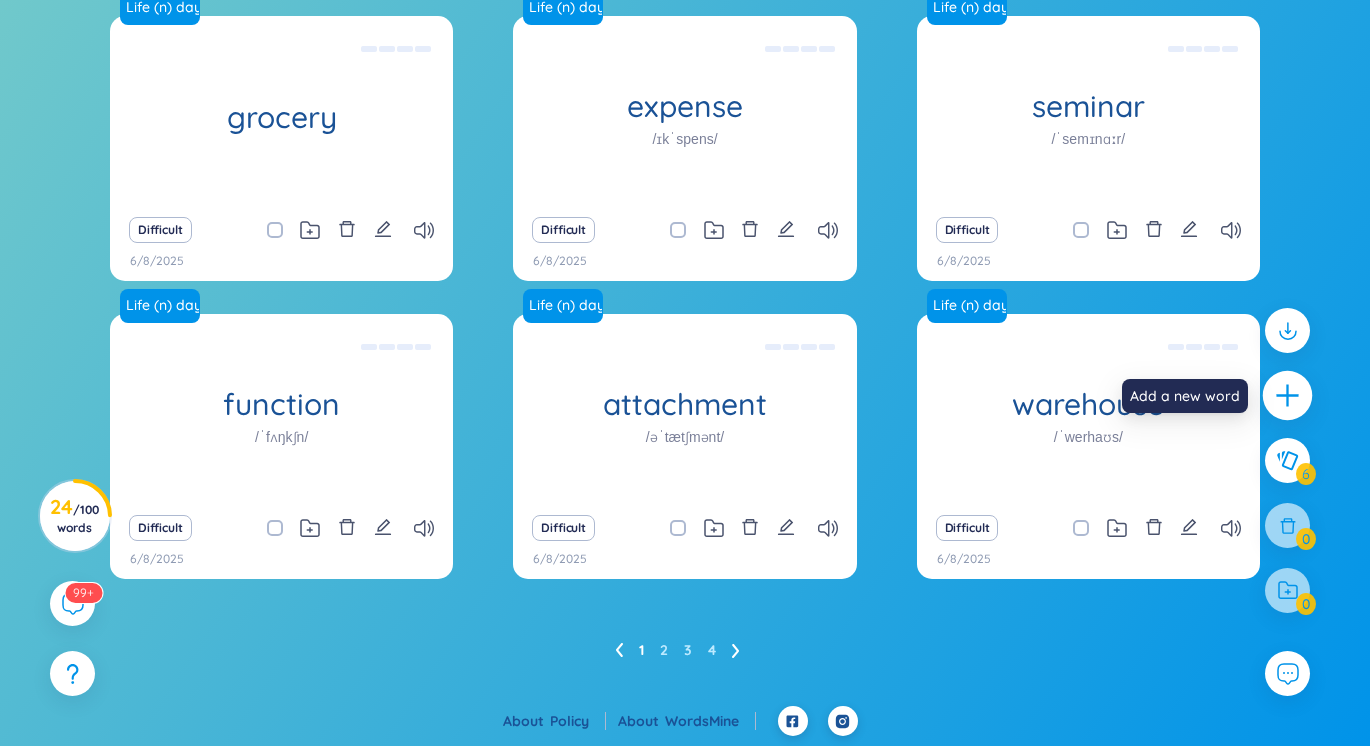 click 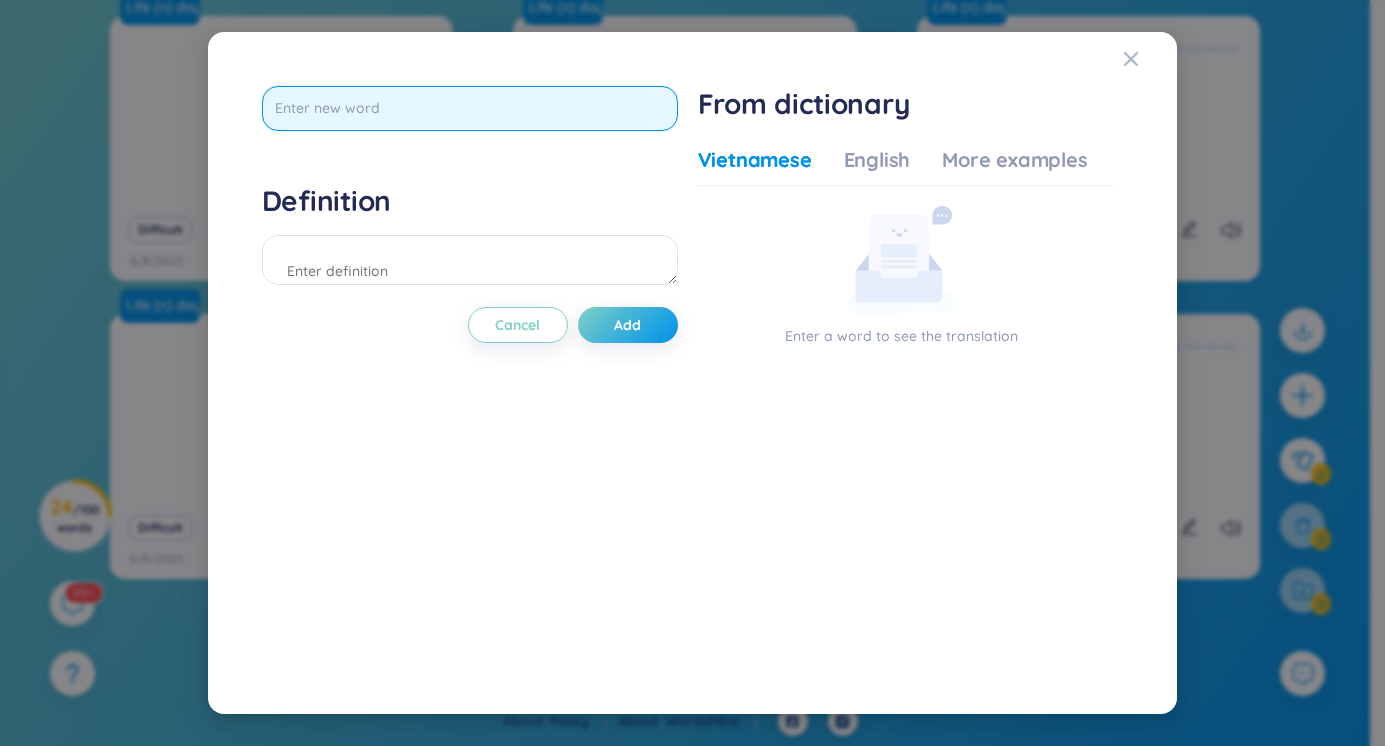 click at bounding box center [470, 108] 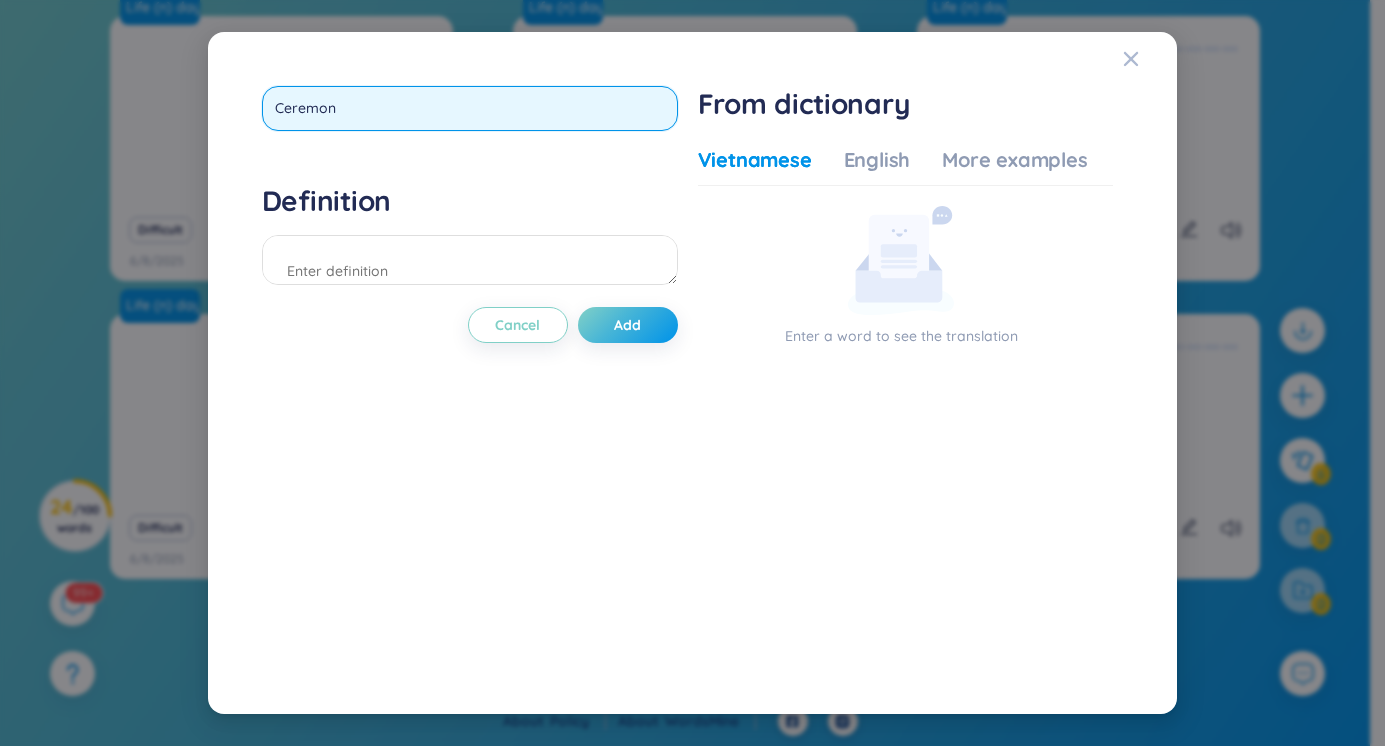 type on "Ceremony" 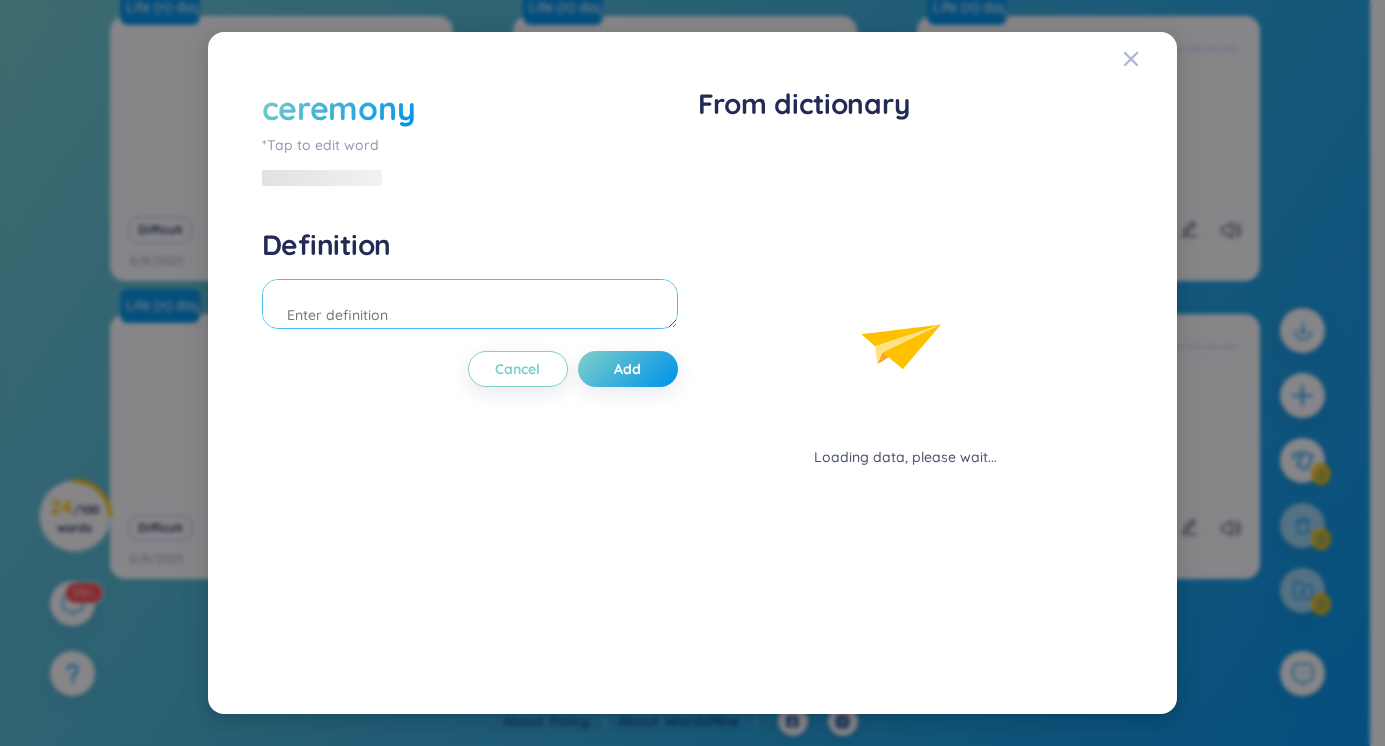 click on "Definition" at bounding box center (470, 281) 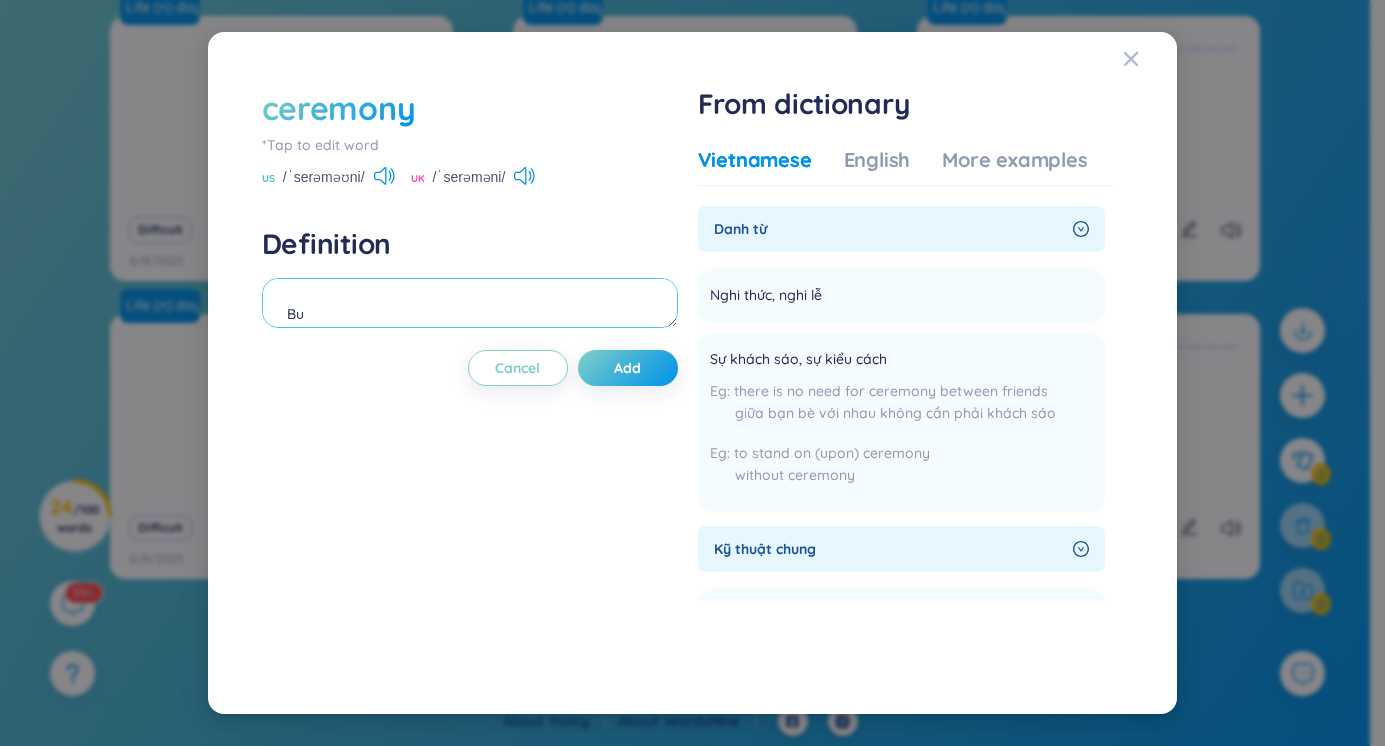 type on "B" 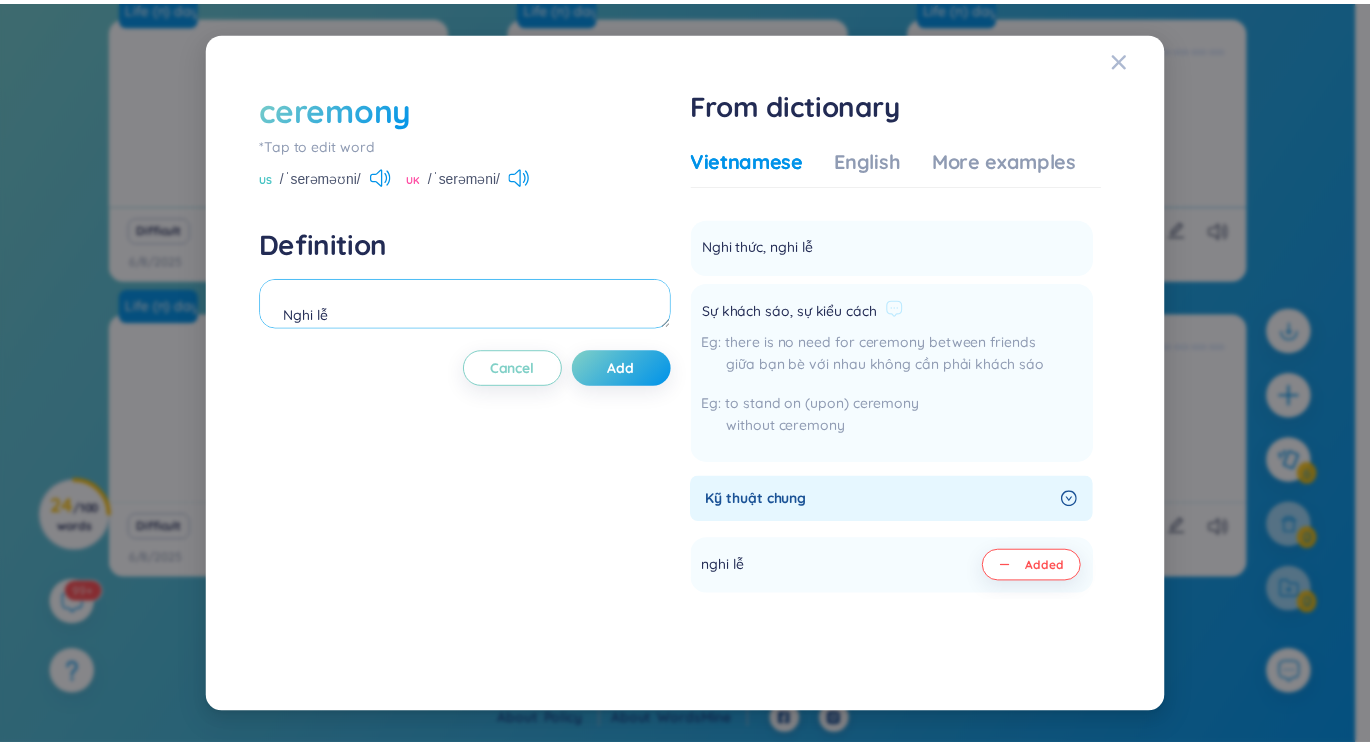 scroll, scrollTop: 47, scrollLeft: 0, axis: vertical 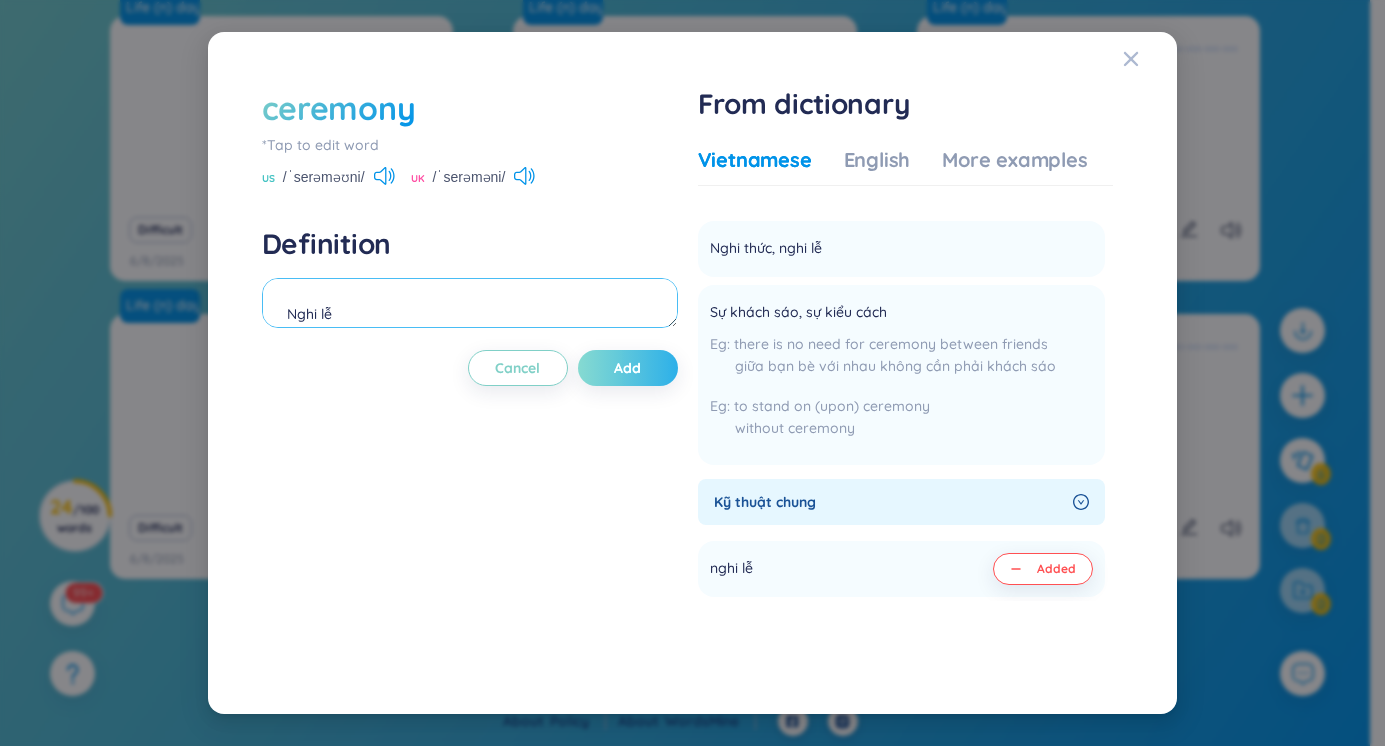 type on "Nghi lễ" 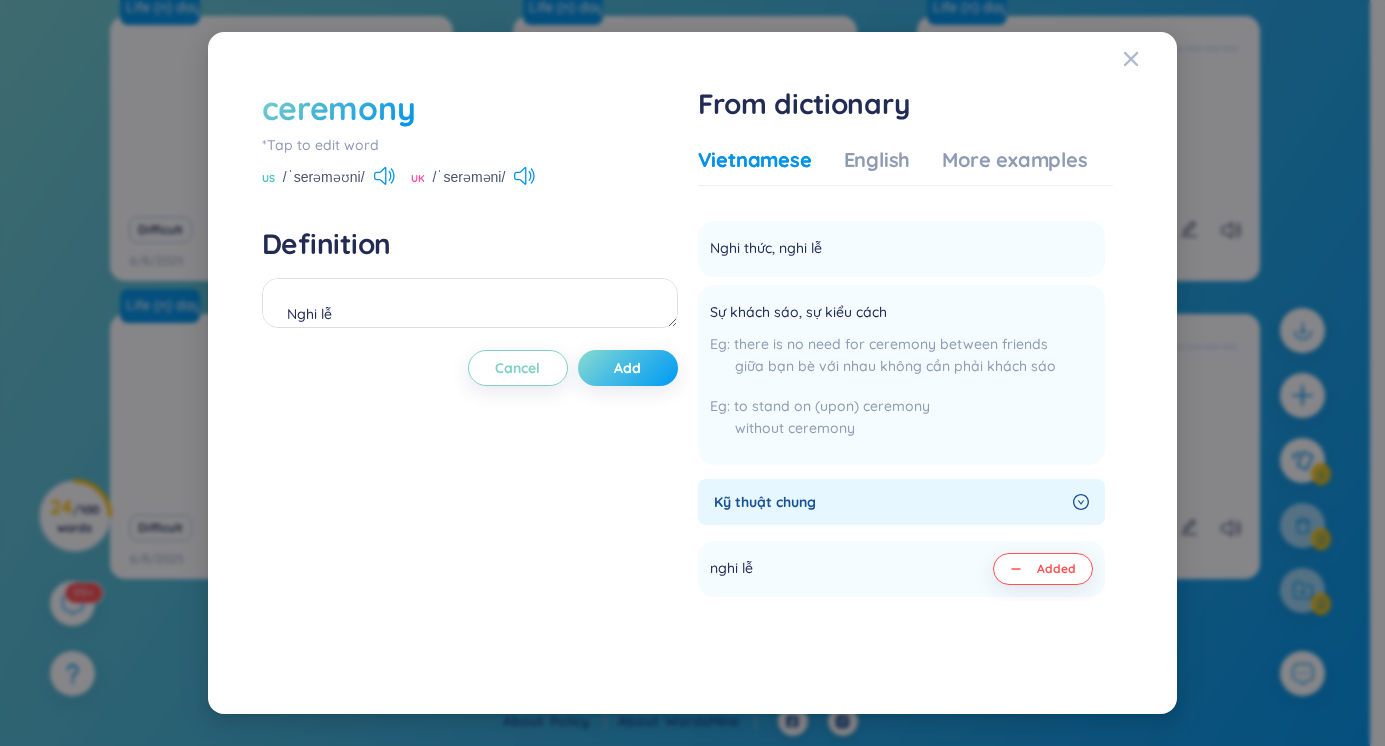 click on "Add" at bounding box center (627, 368) 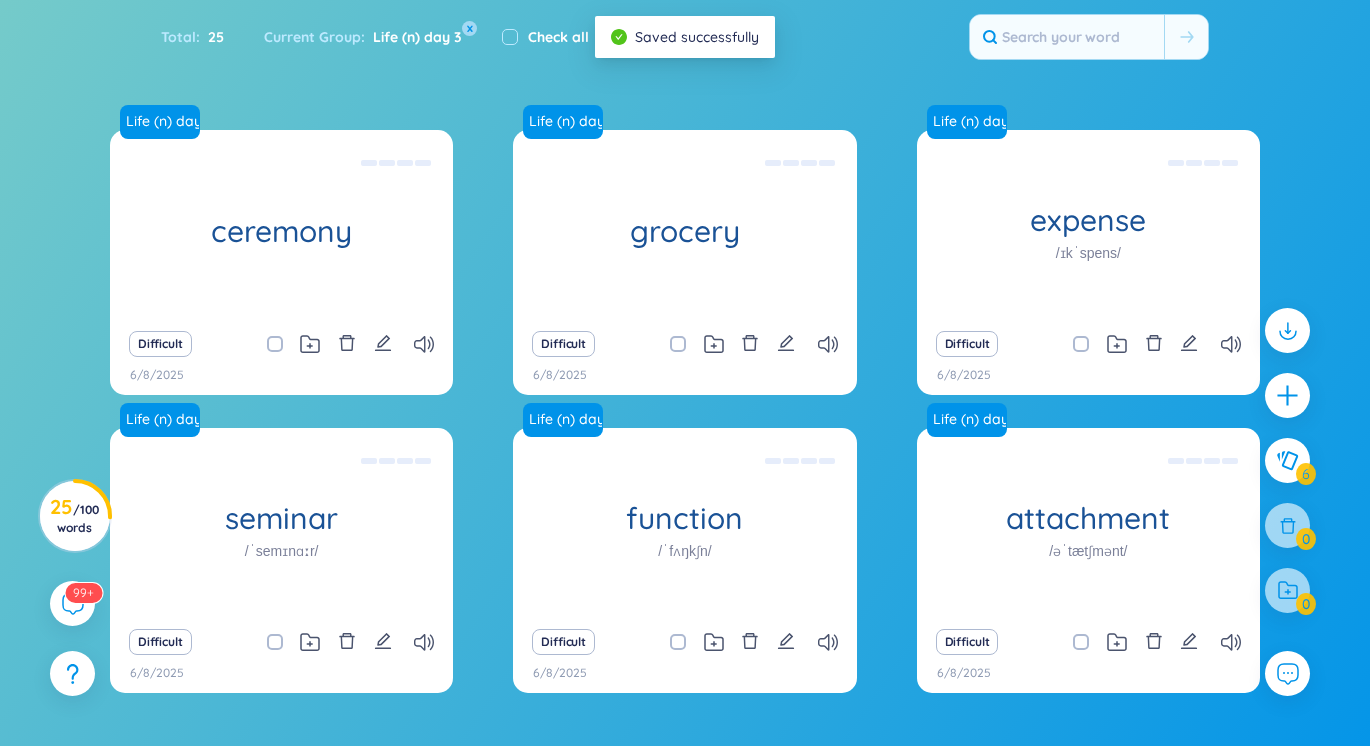 scroll, scrollTop: 270, scrollLeft: 0, axis: vertical 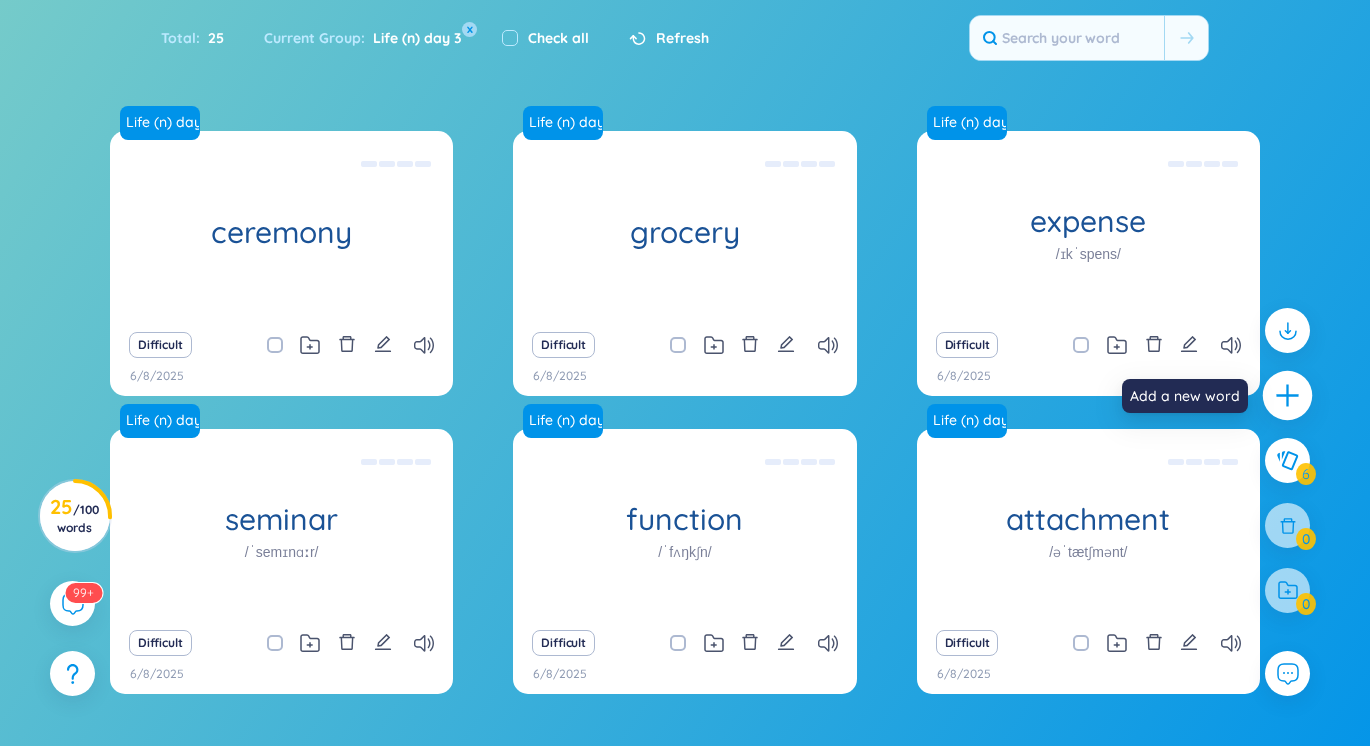 click 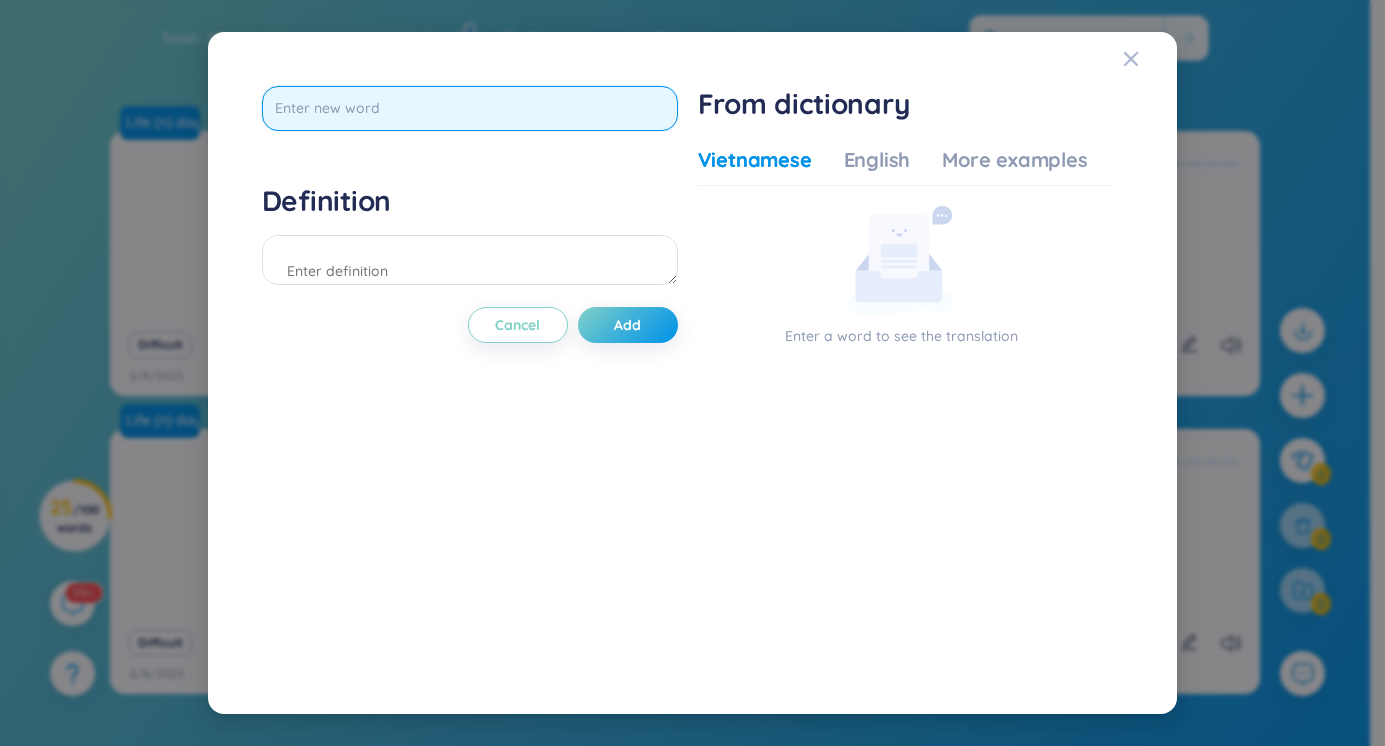 click at bounding box center (470, 108) 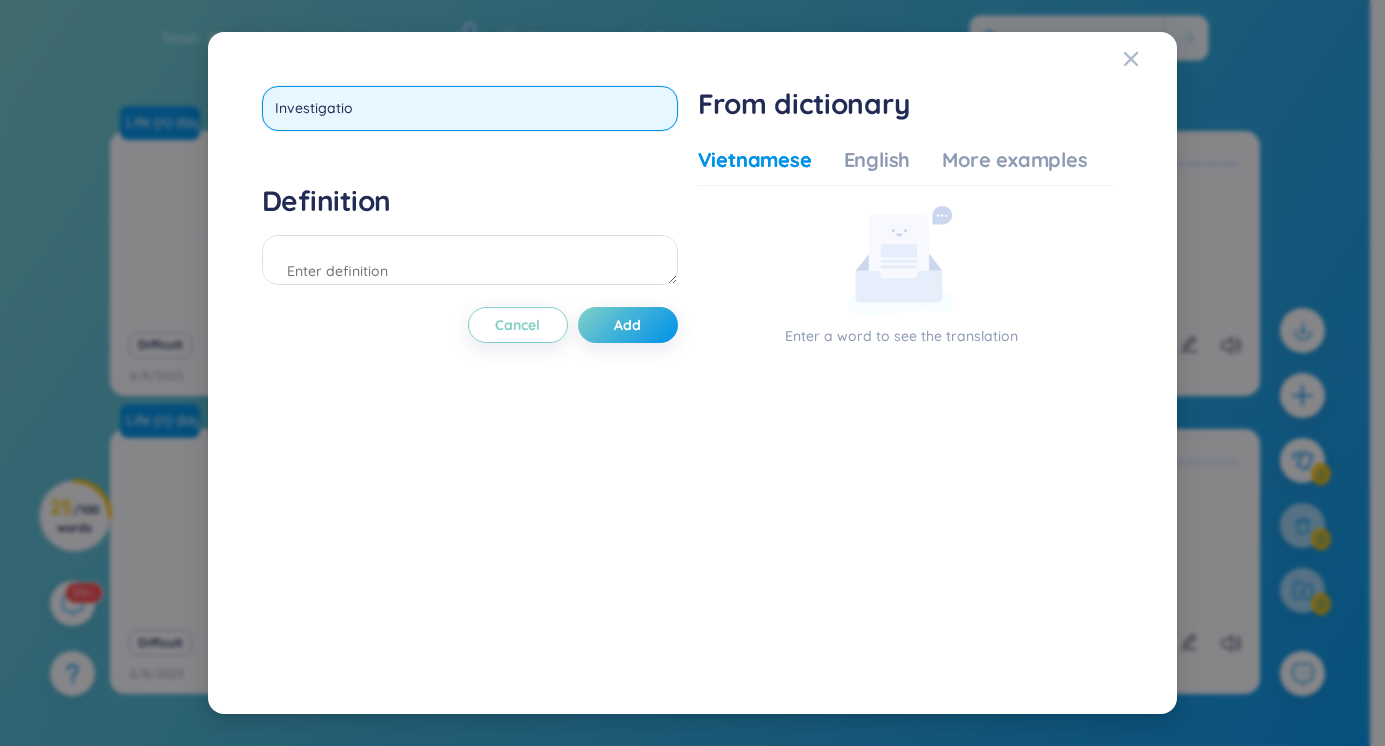 type on "Investigation" 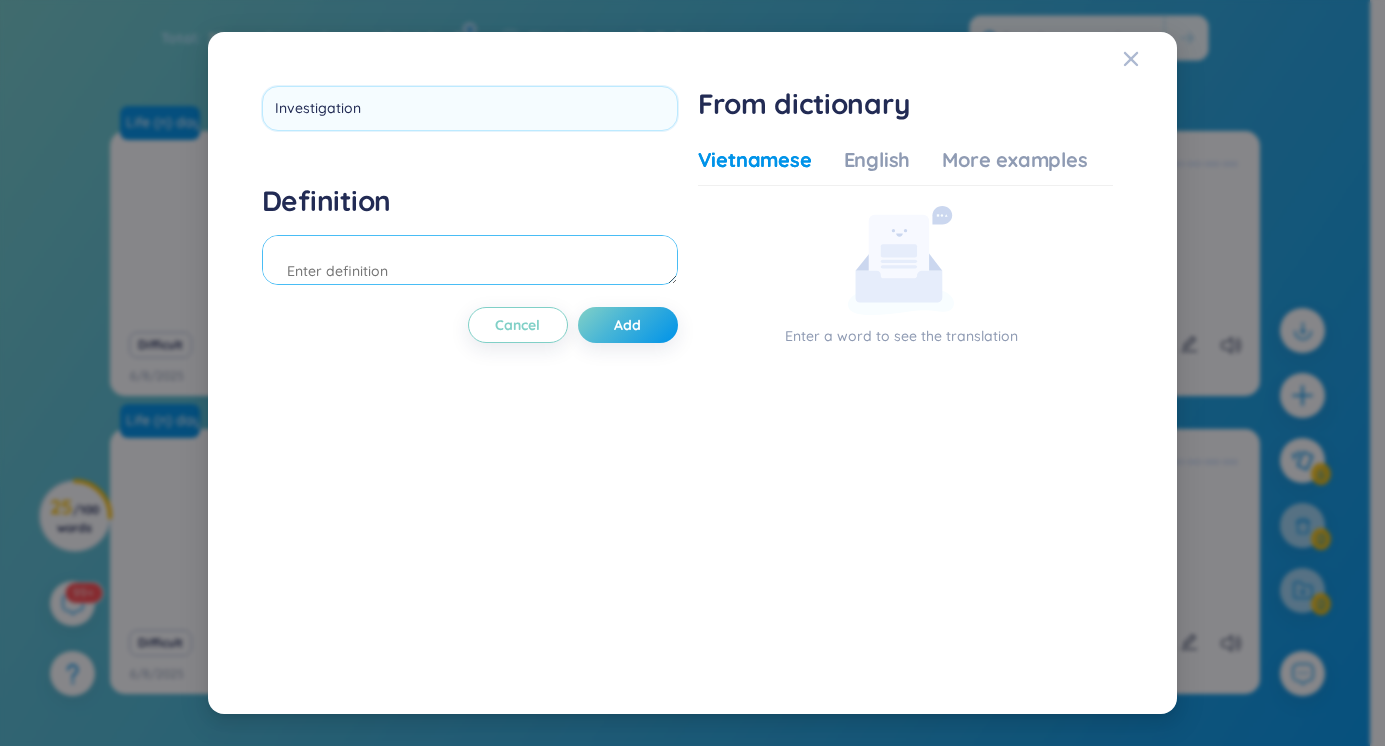 click on "Definition" at bounding box center [470, 237] 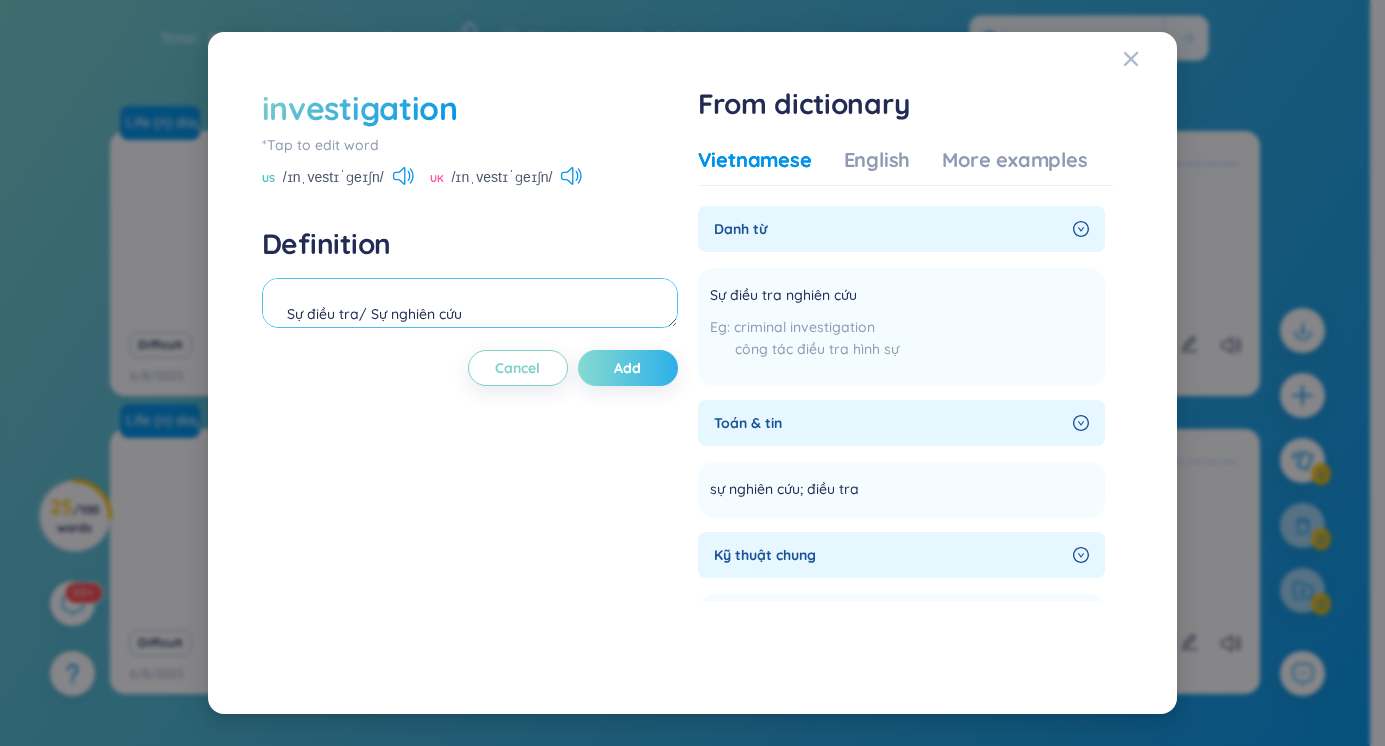 type on "Sự điều tra/ Sự nghiên cứu" 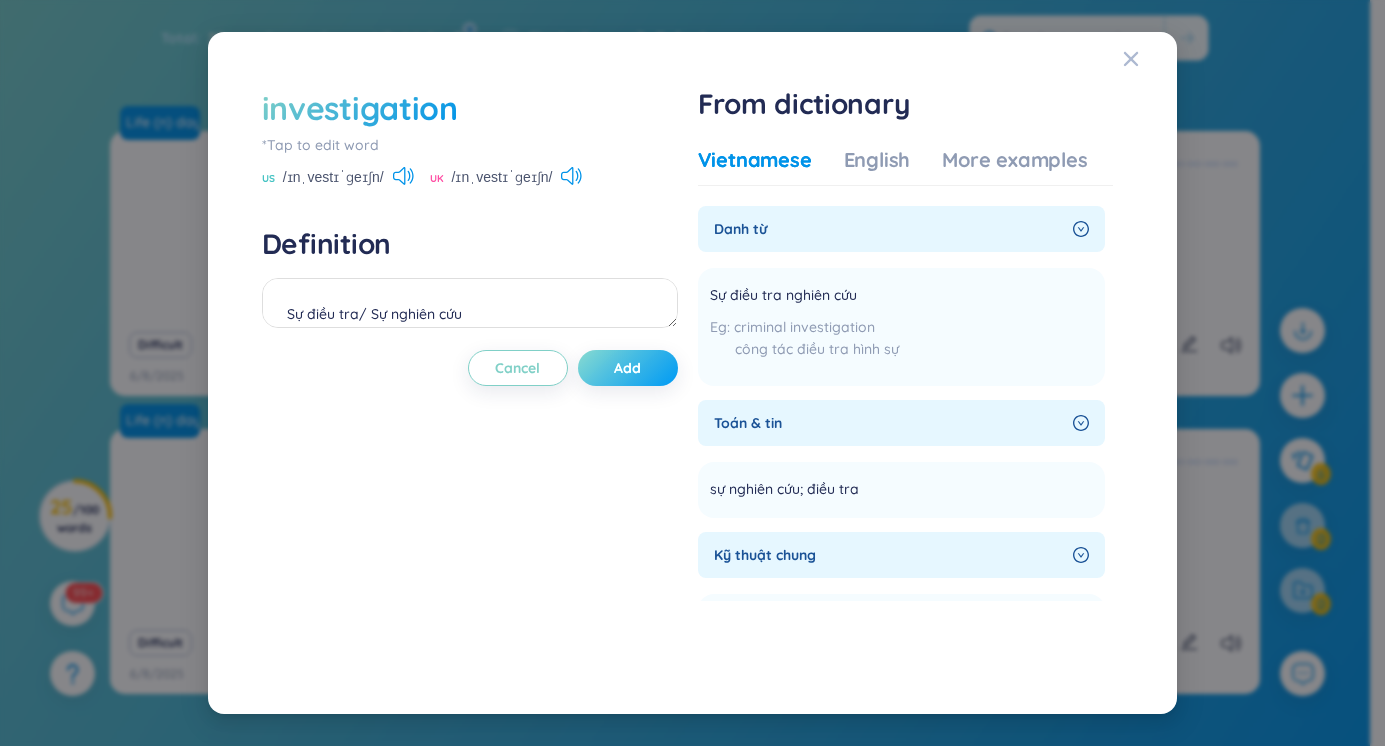 click on "Add" at bounding box center [628, 368] 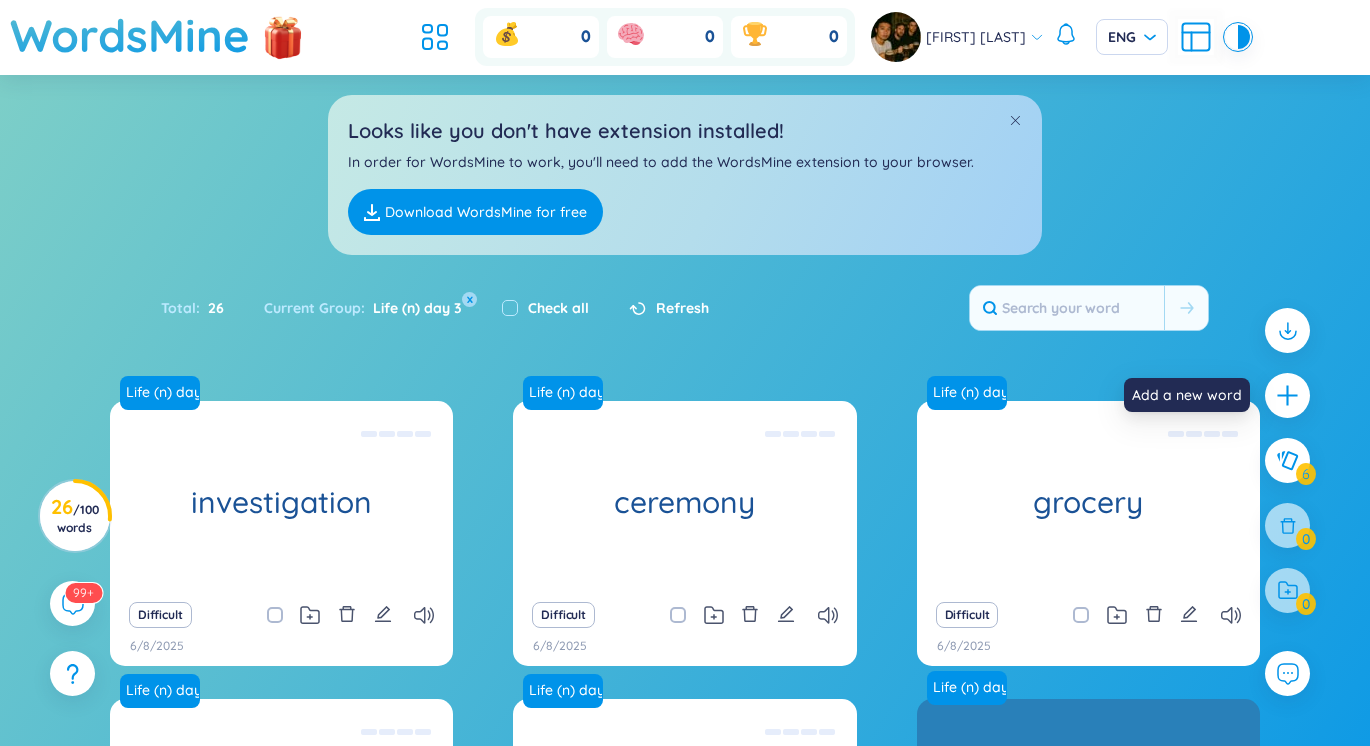 scroll, scrollTop: 385, scrollLeft: 0, axis: vertical 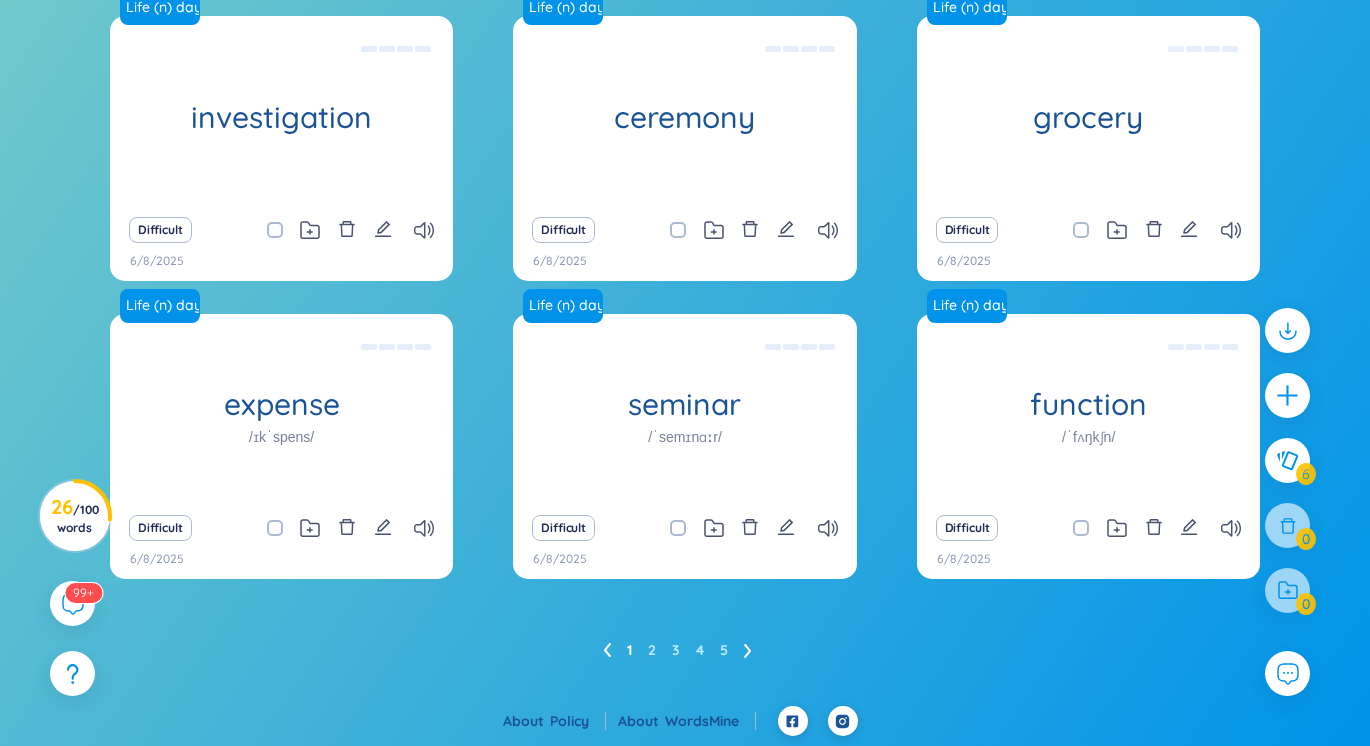 click on "1 2 3 4 5" at bounding box center (685, 650) 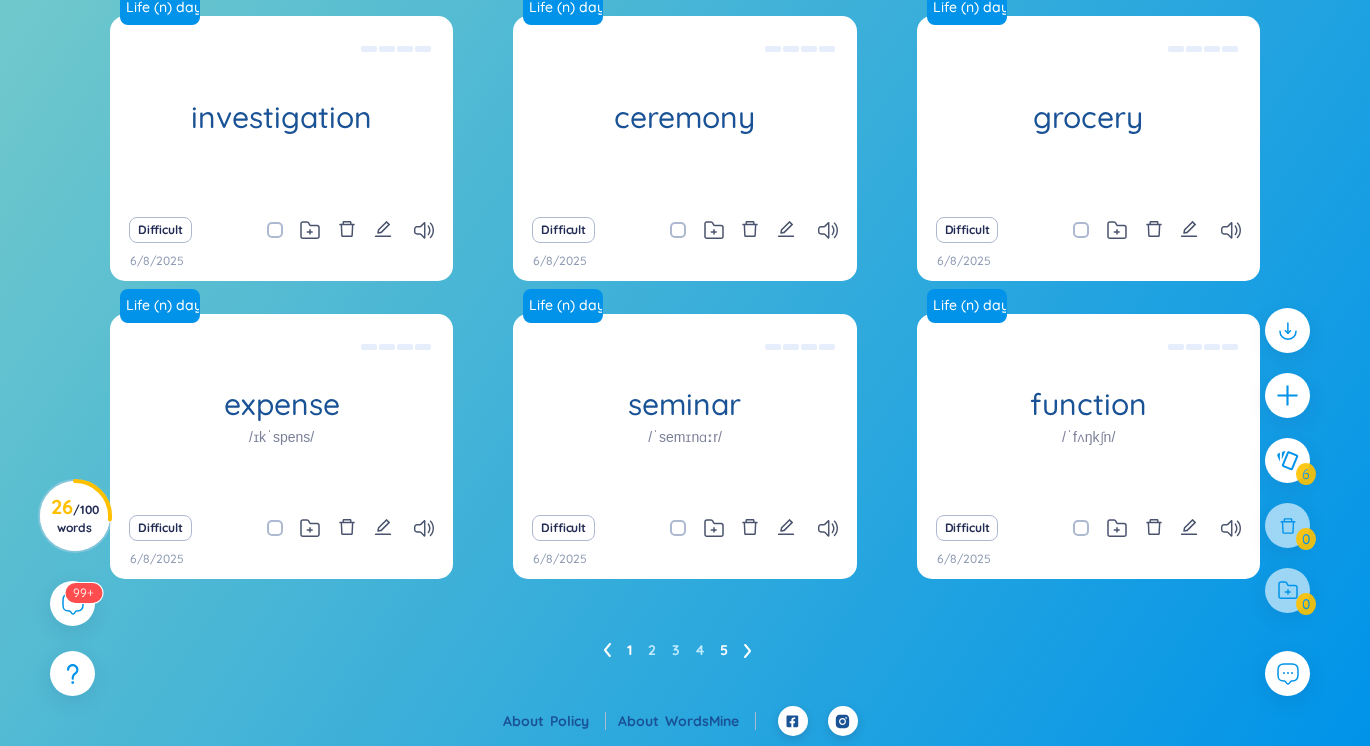 click on "5" at bounding box center (724, 650) 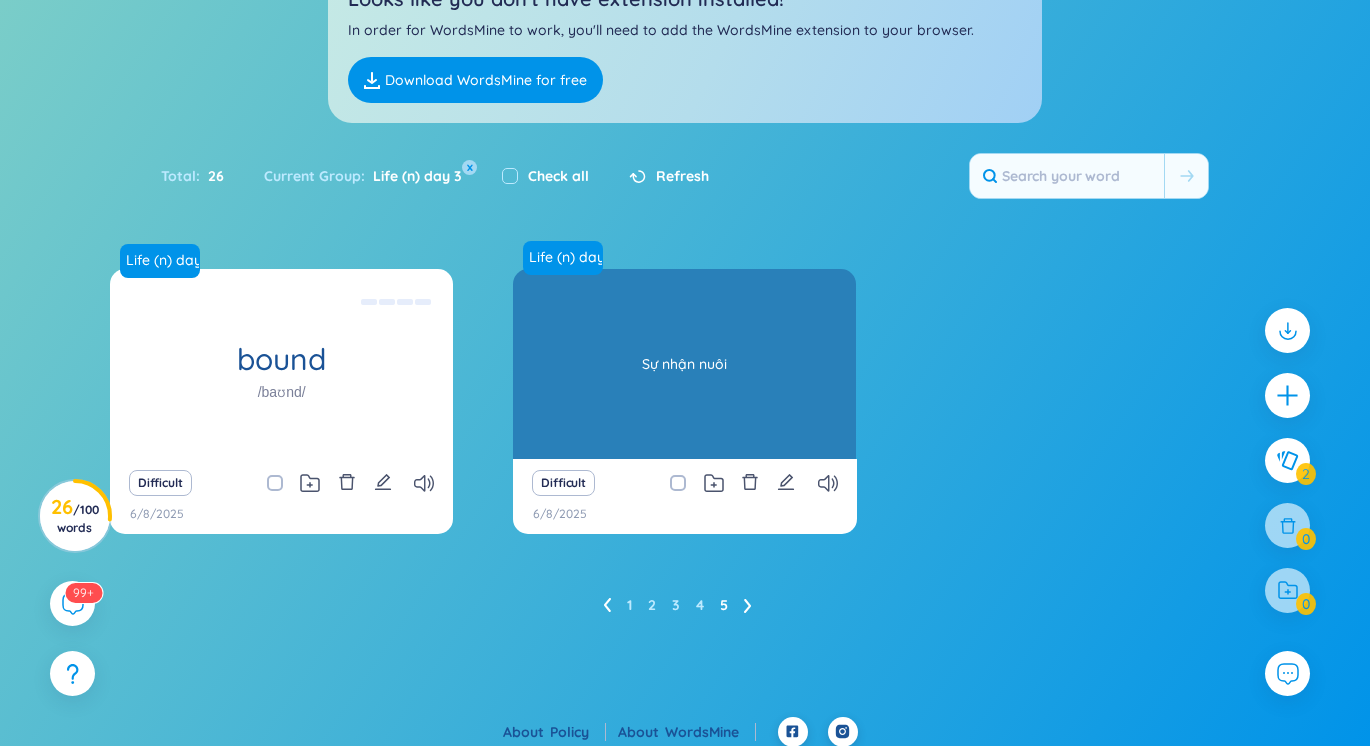 scroll, scrollTop: 142, scrollLeft: 0, axis: vertical 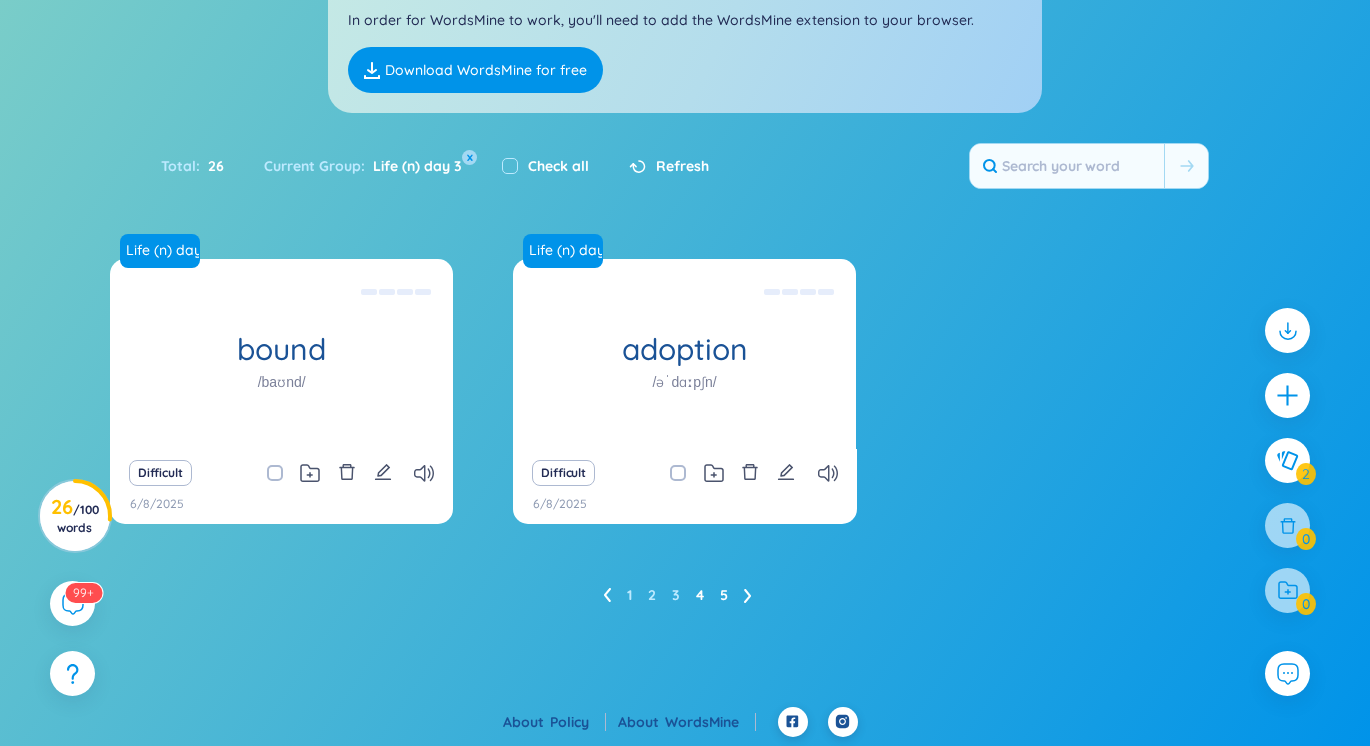 click on "4" at bounding box center [700, 595] 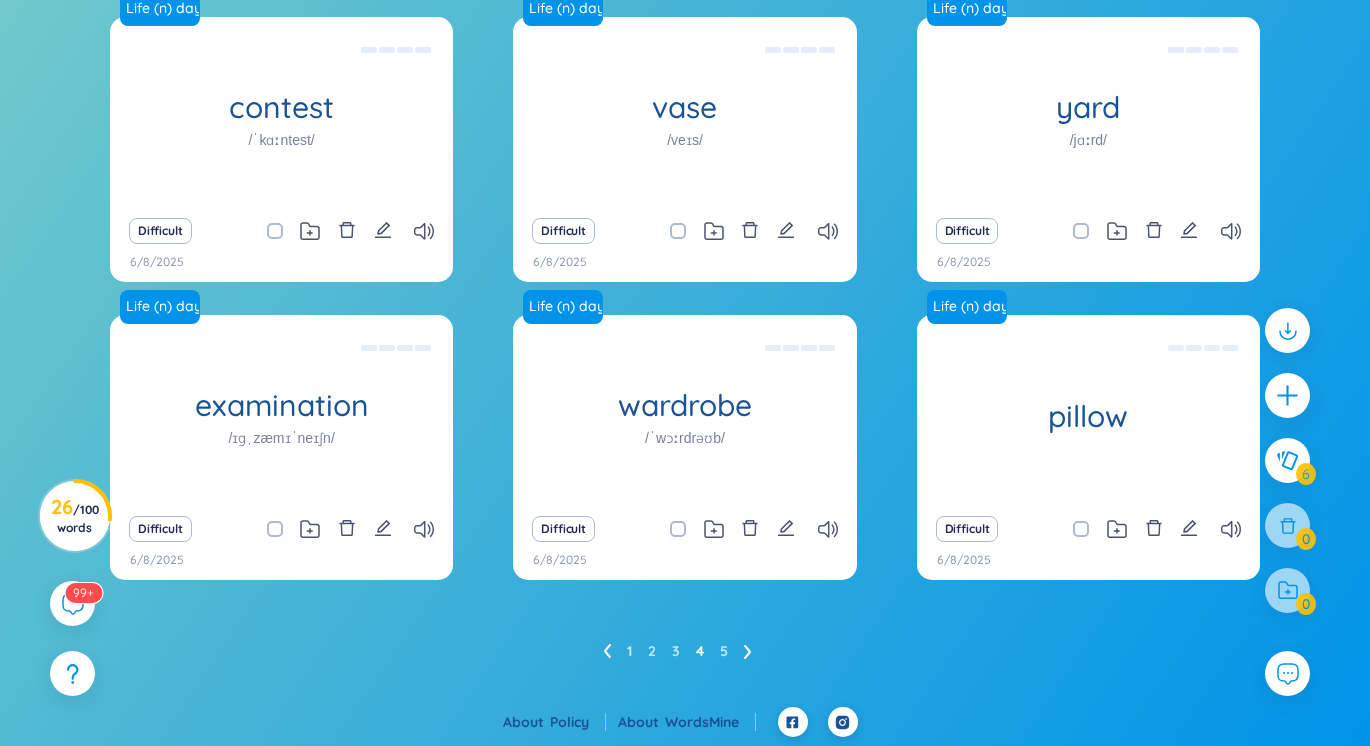 scroll, scrollTop: 385, scrollLeft: 0, axis: vertical 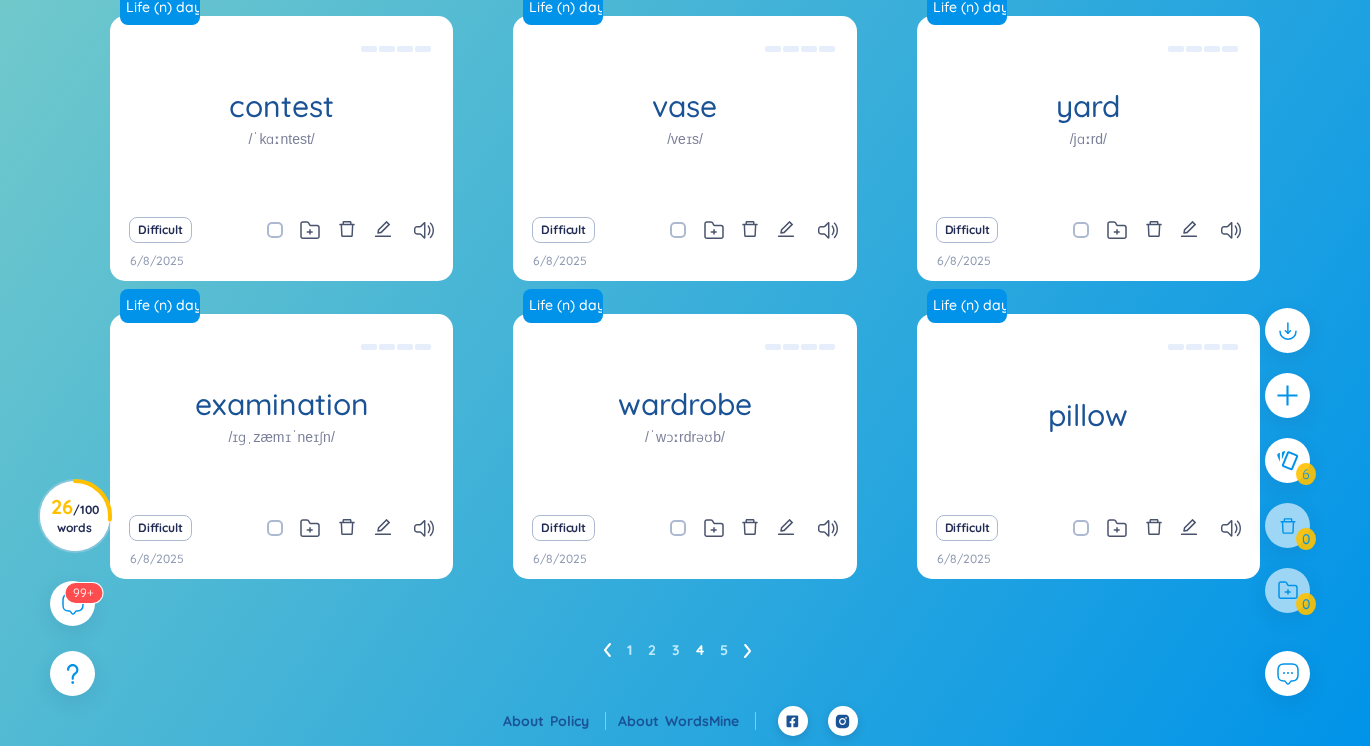 click on "1 2 3 4 5" at bounding box center [685, 650] 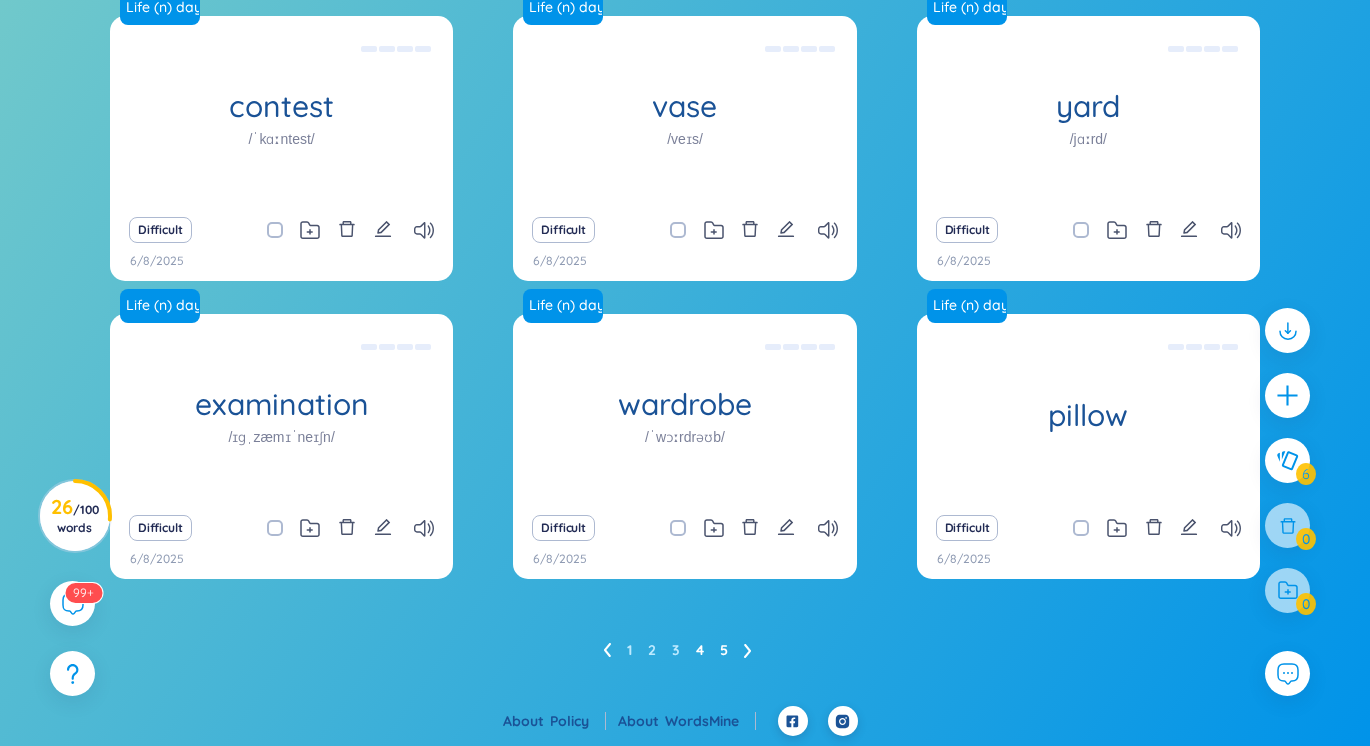 click on "5" at bounding box center [724, 650] 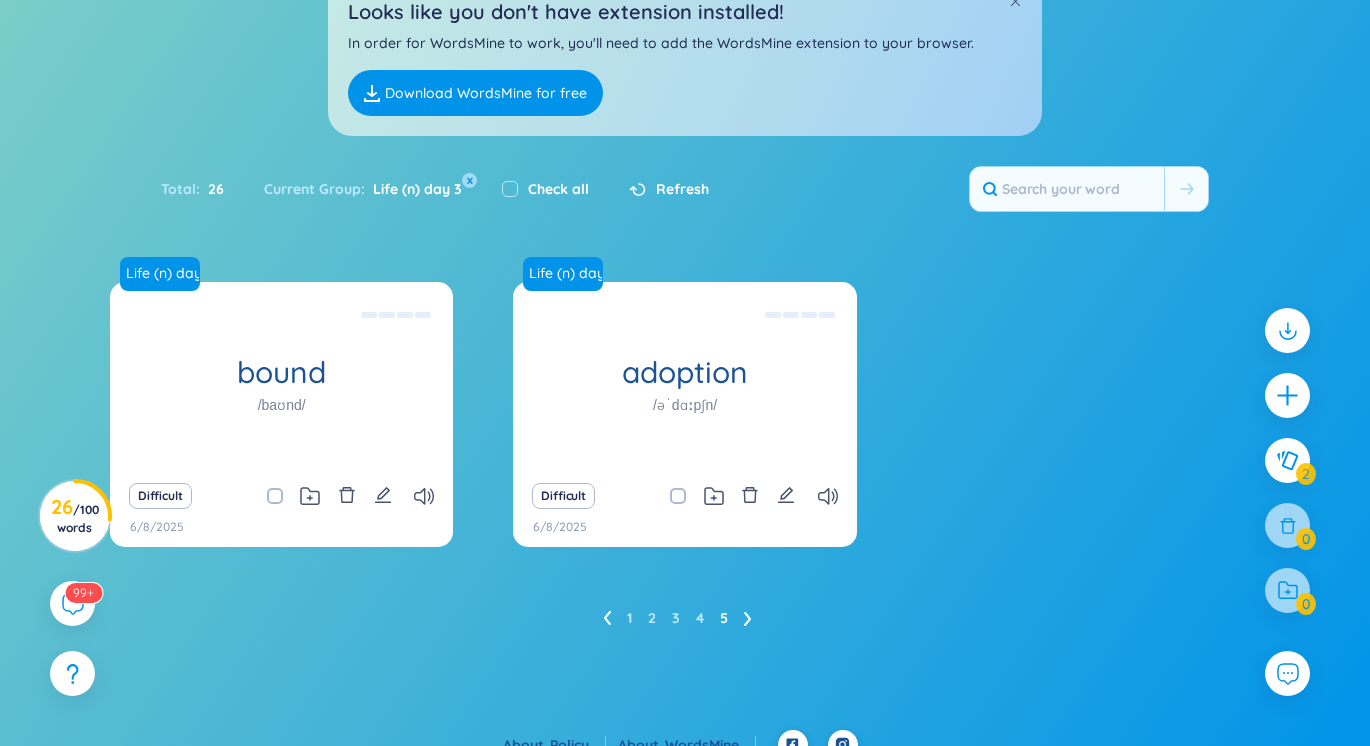 scroll, scrollTop: 115, scrollLeft: 0, axis: vertical 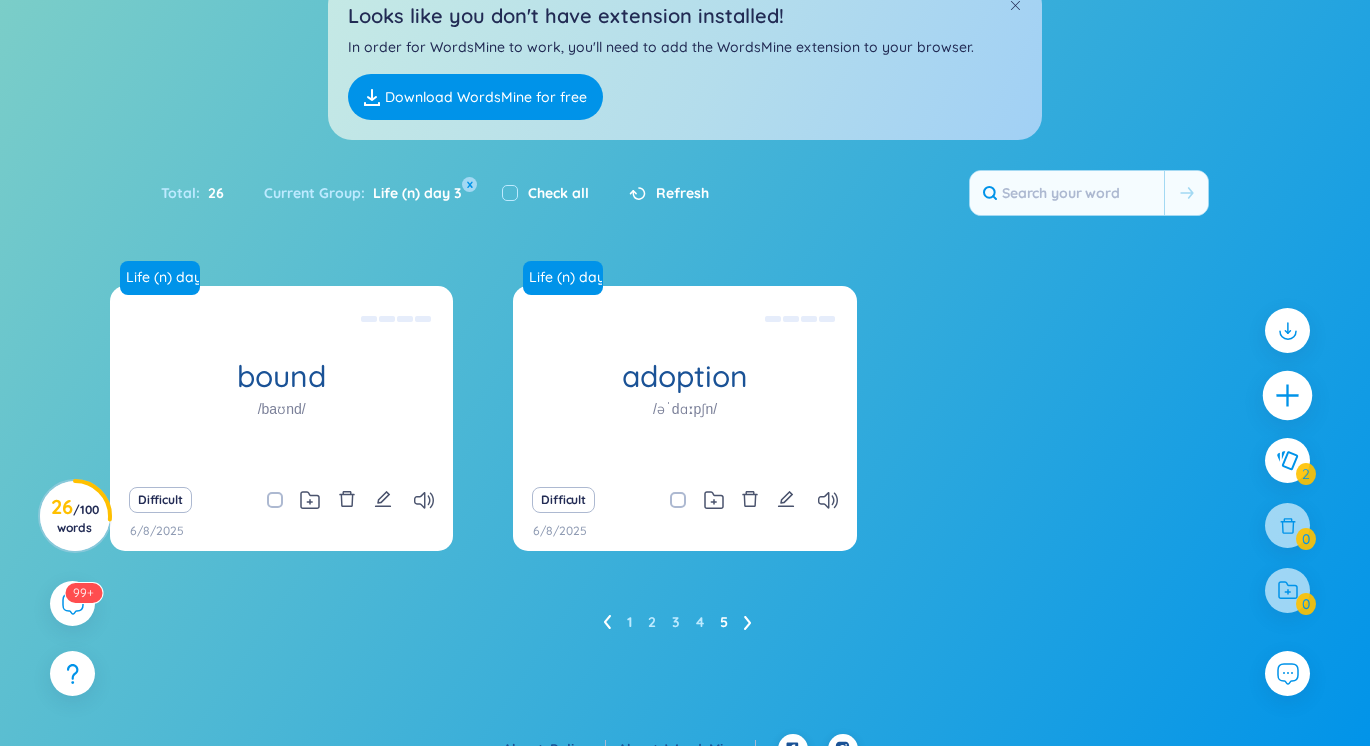 click 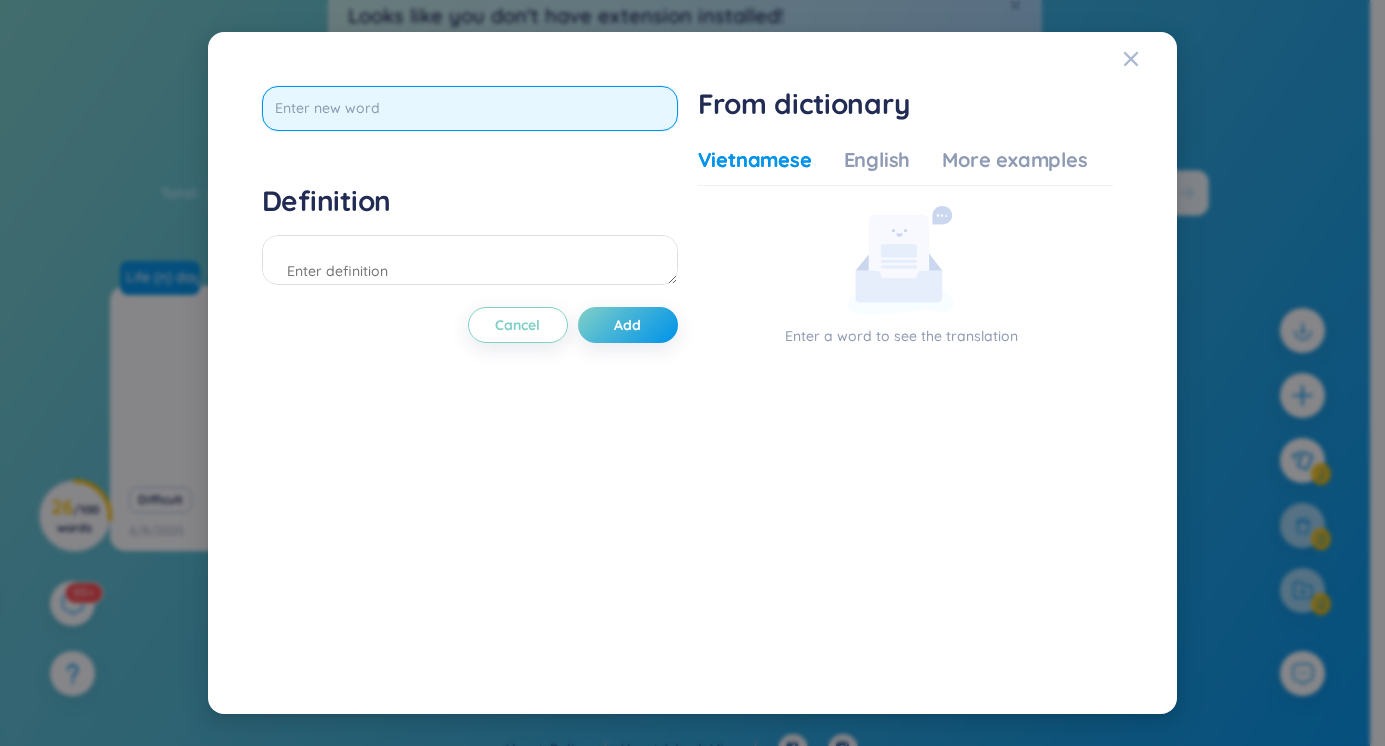 click at bounding box center [470, 108] 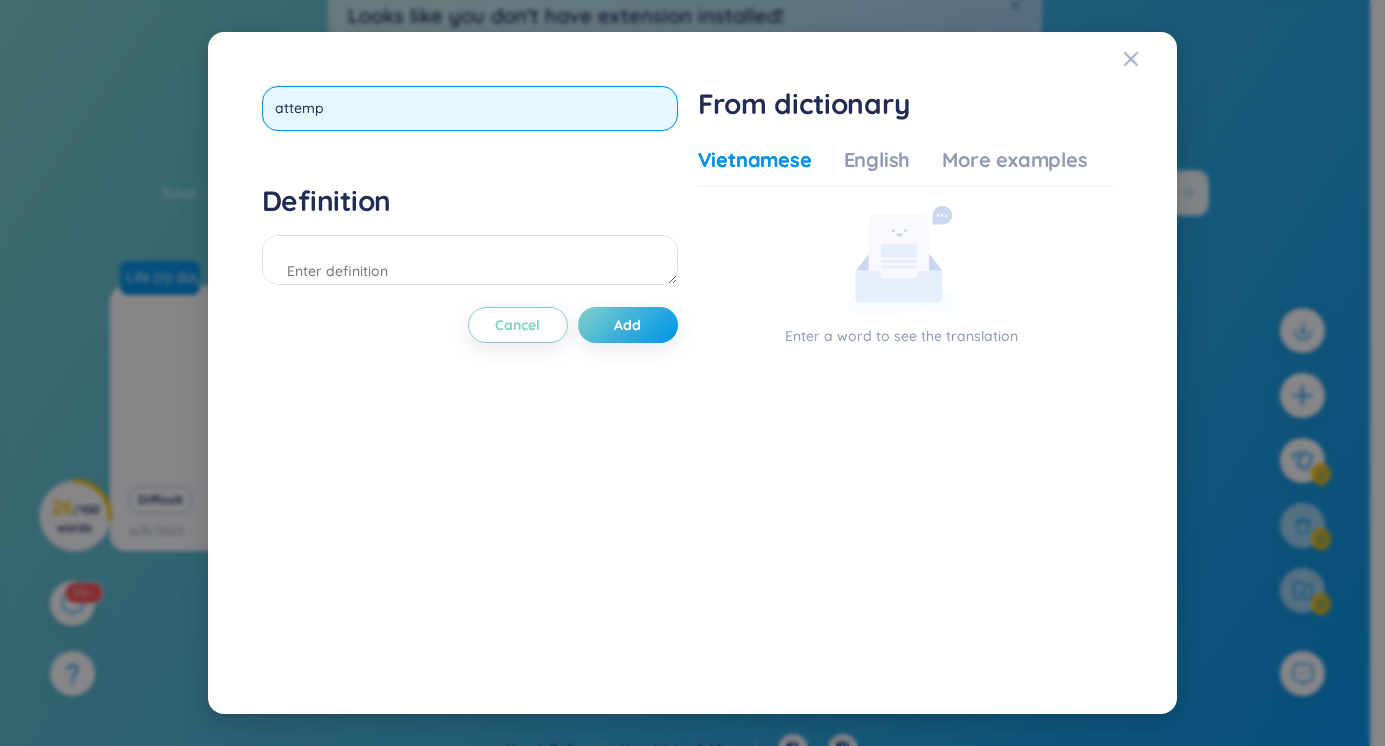 type on "attempt" 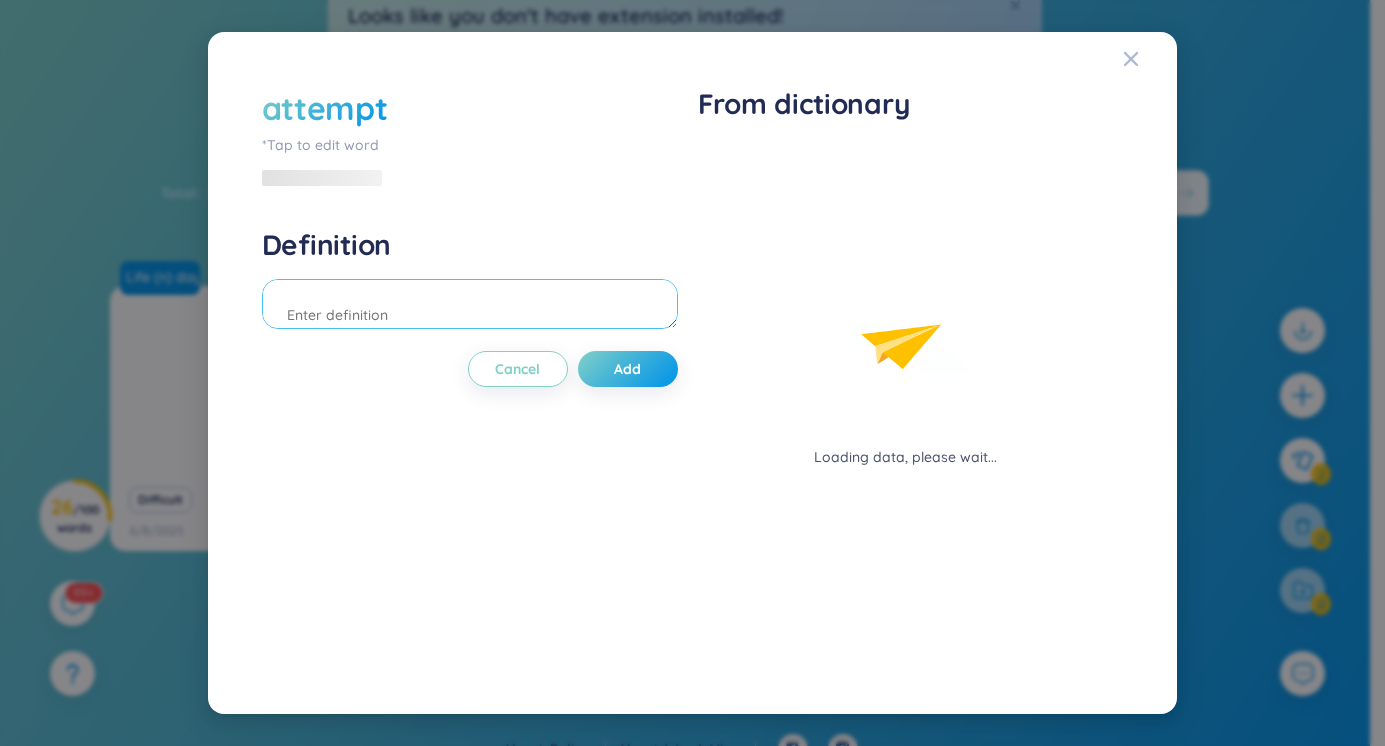 click on "Definition" at bounding box center (470, 281) 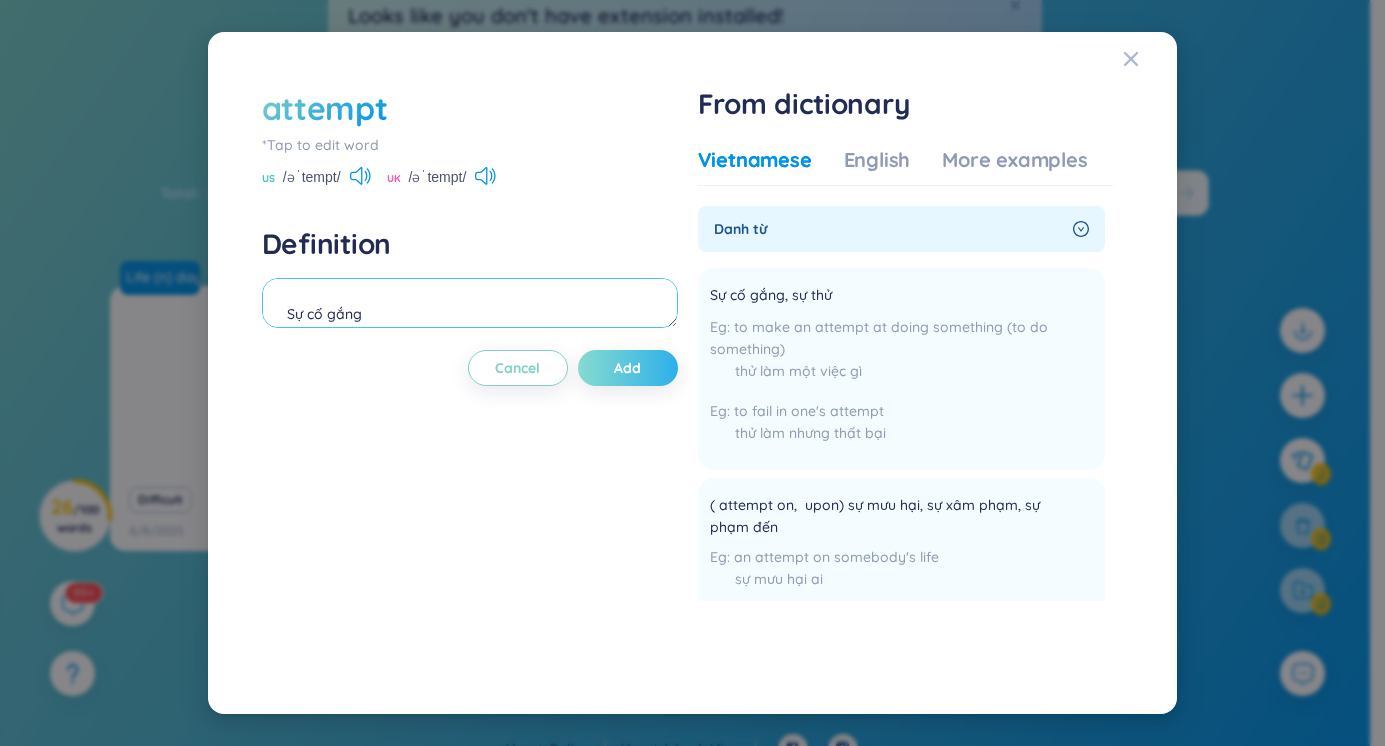 type on "Sự cố gắng" 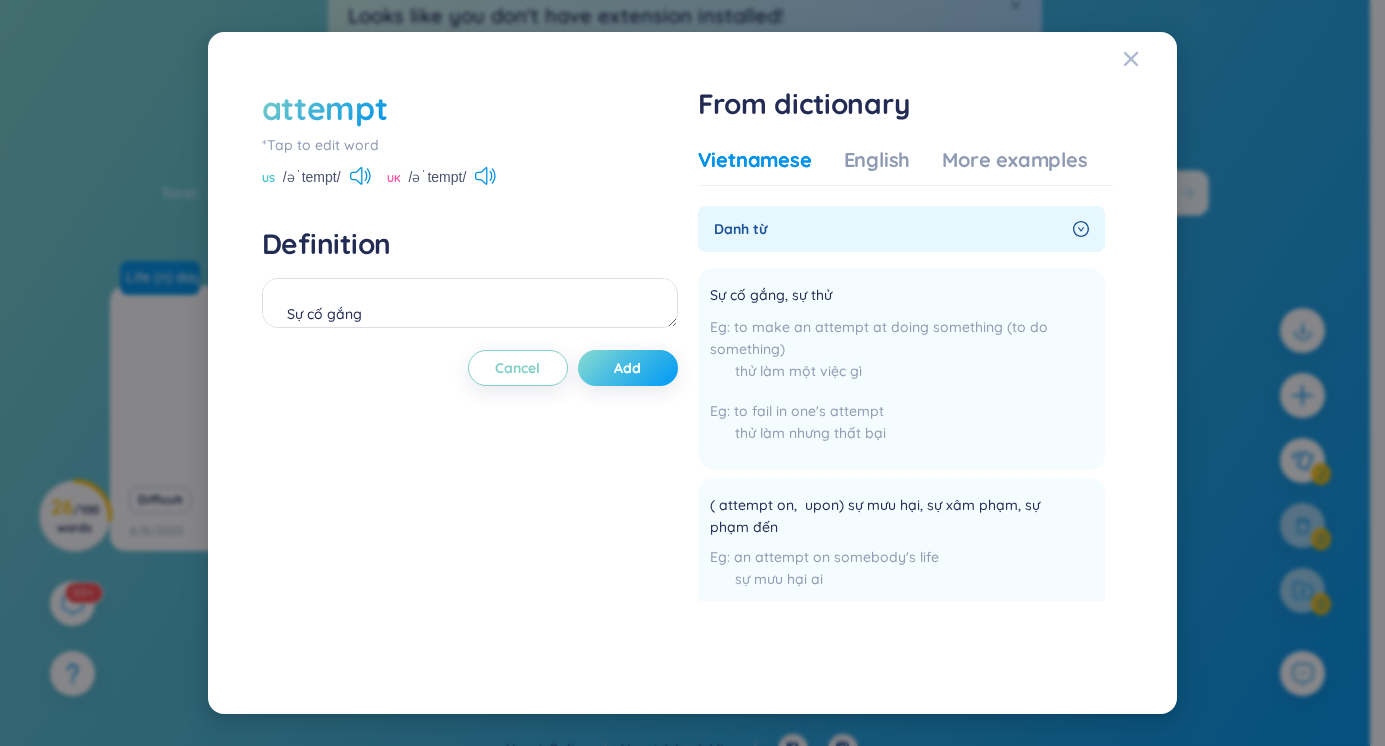 click on "Add" at bounding box center [628, 368] 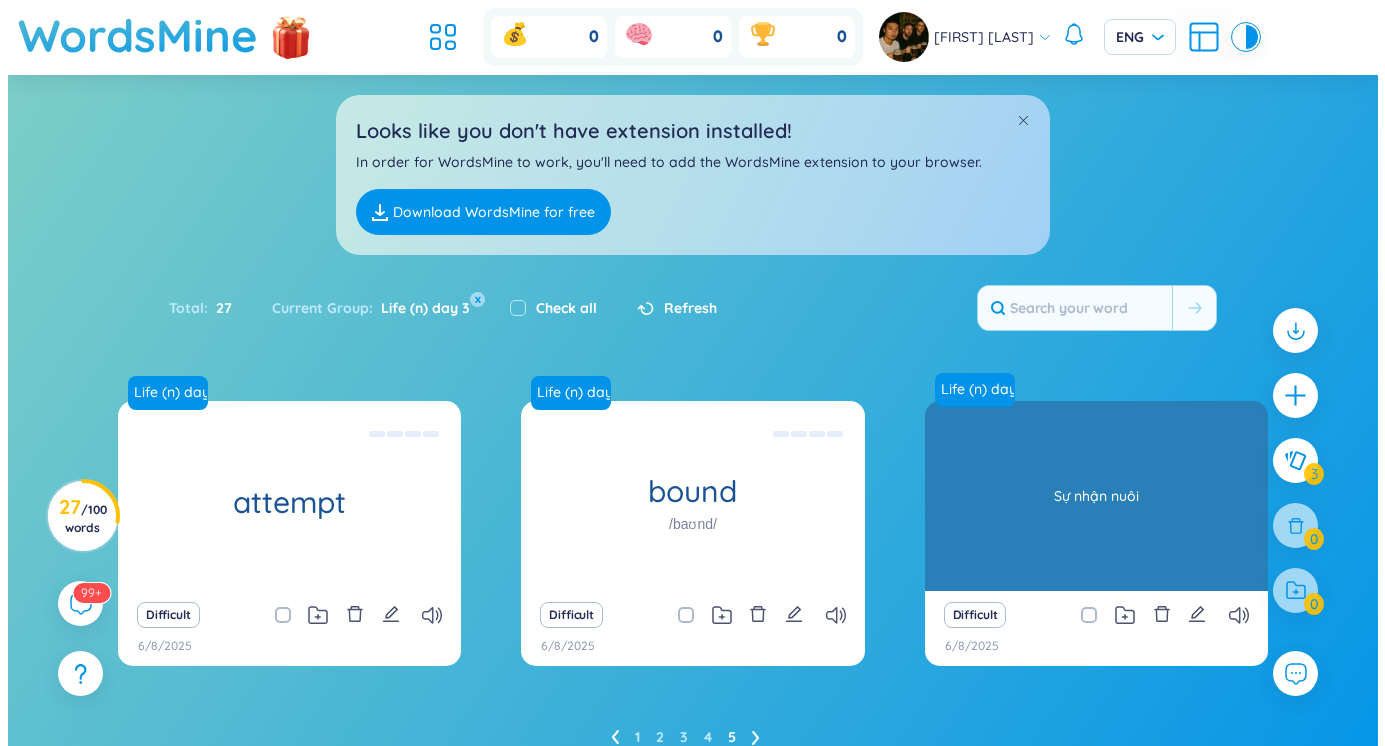 scroll, scrollTop: 142, scrollLeft: 0, axis: vertical 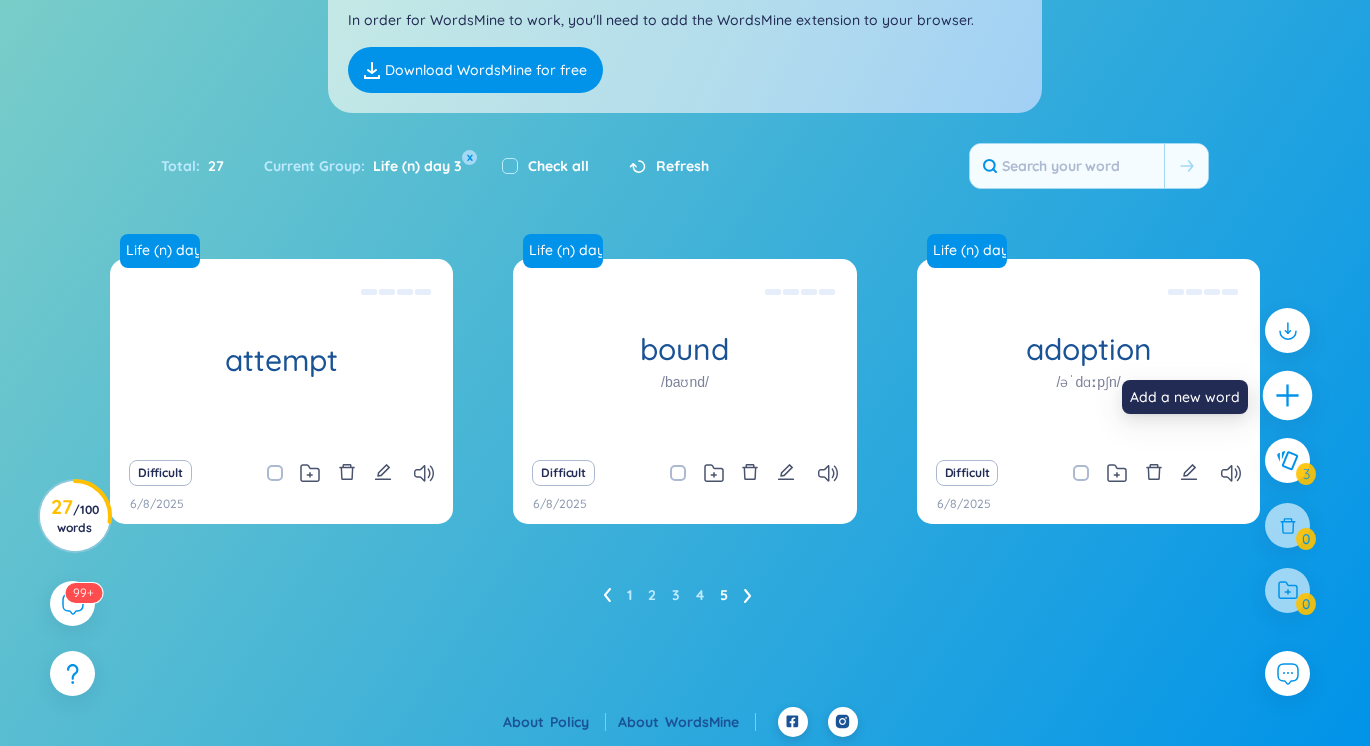 click at bounding box center (1288, 396) 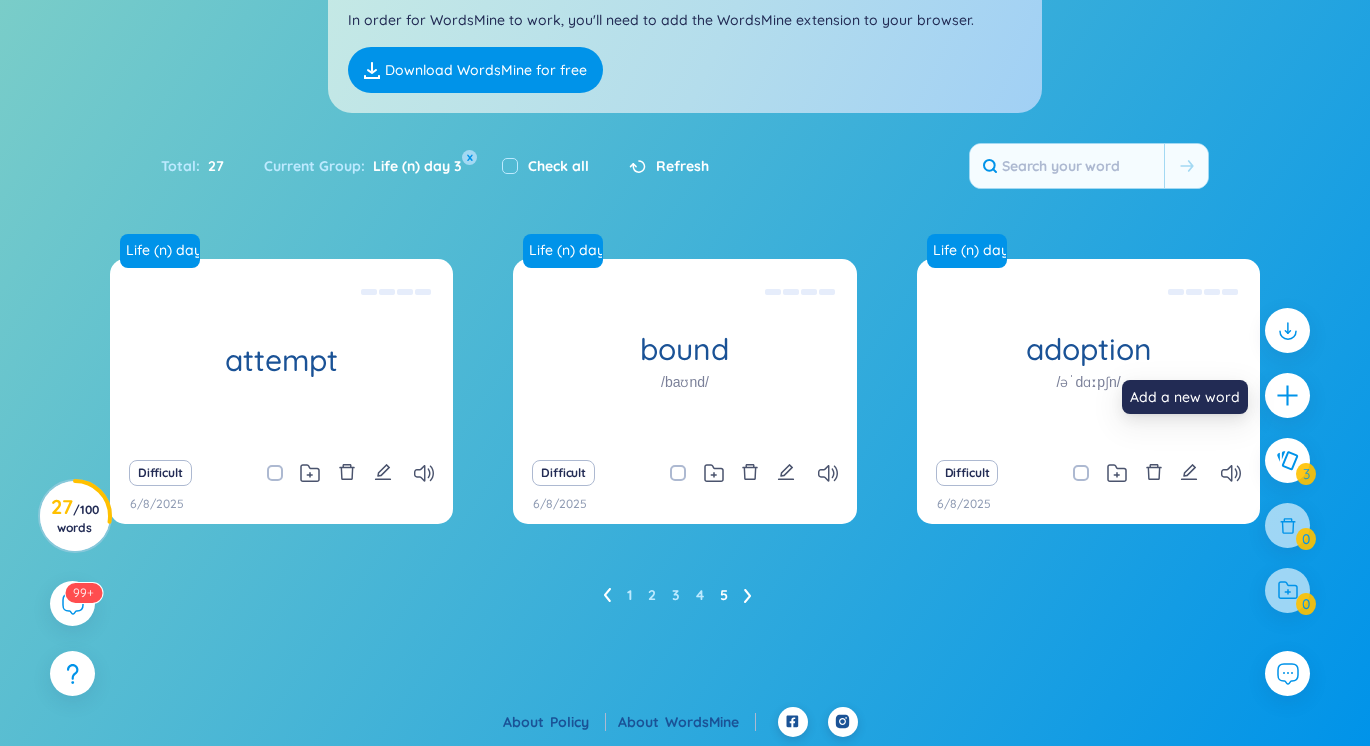 type 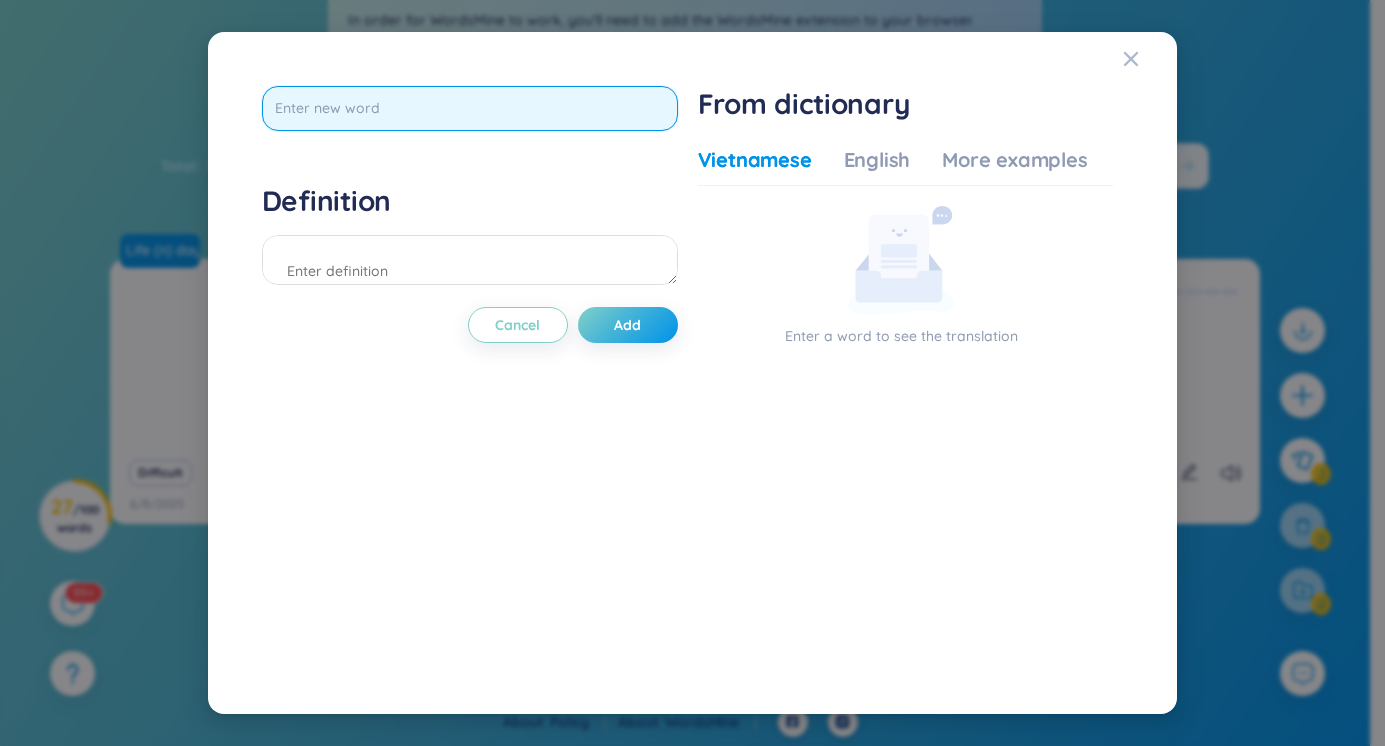 click at bounding box center (470, 108) 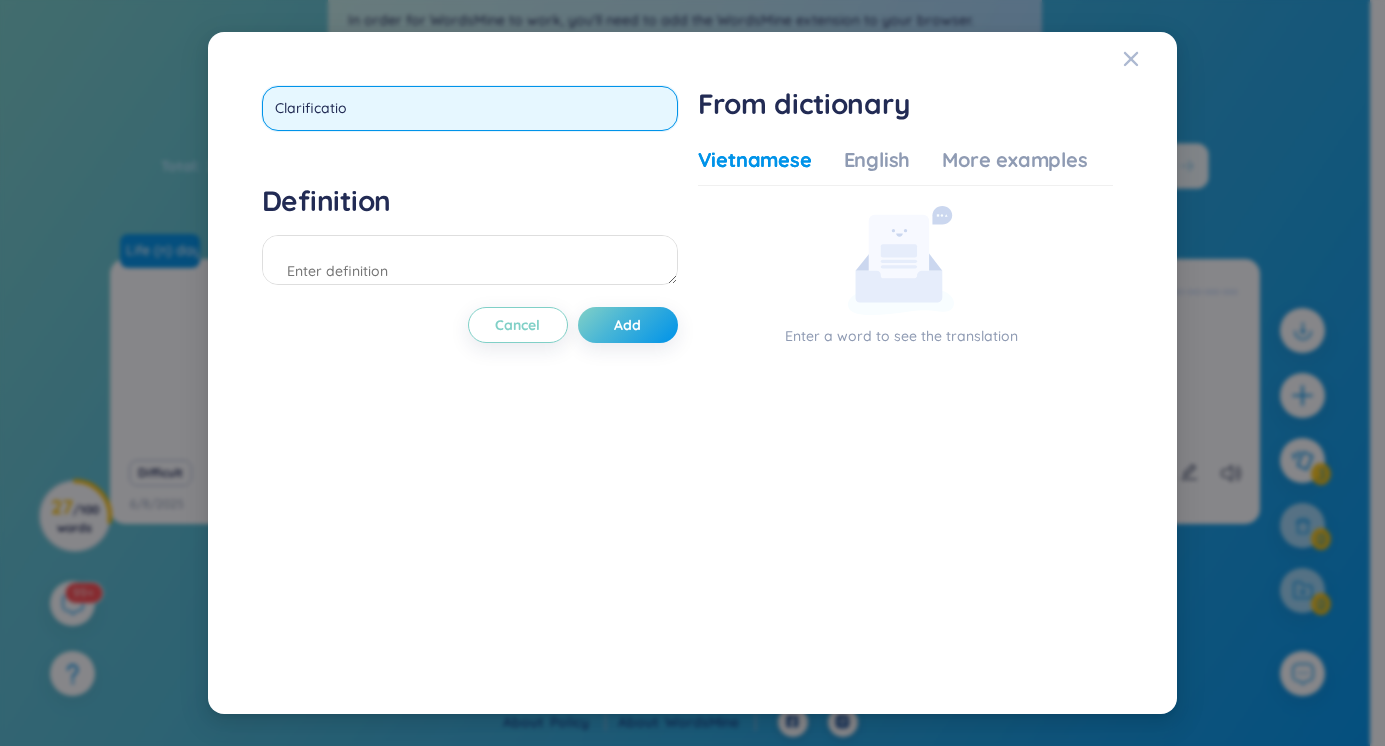 type on "Clarification" 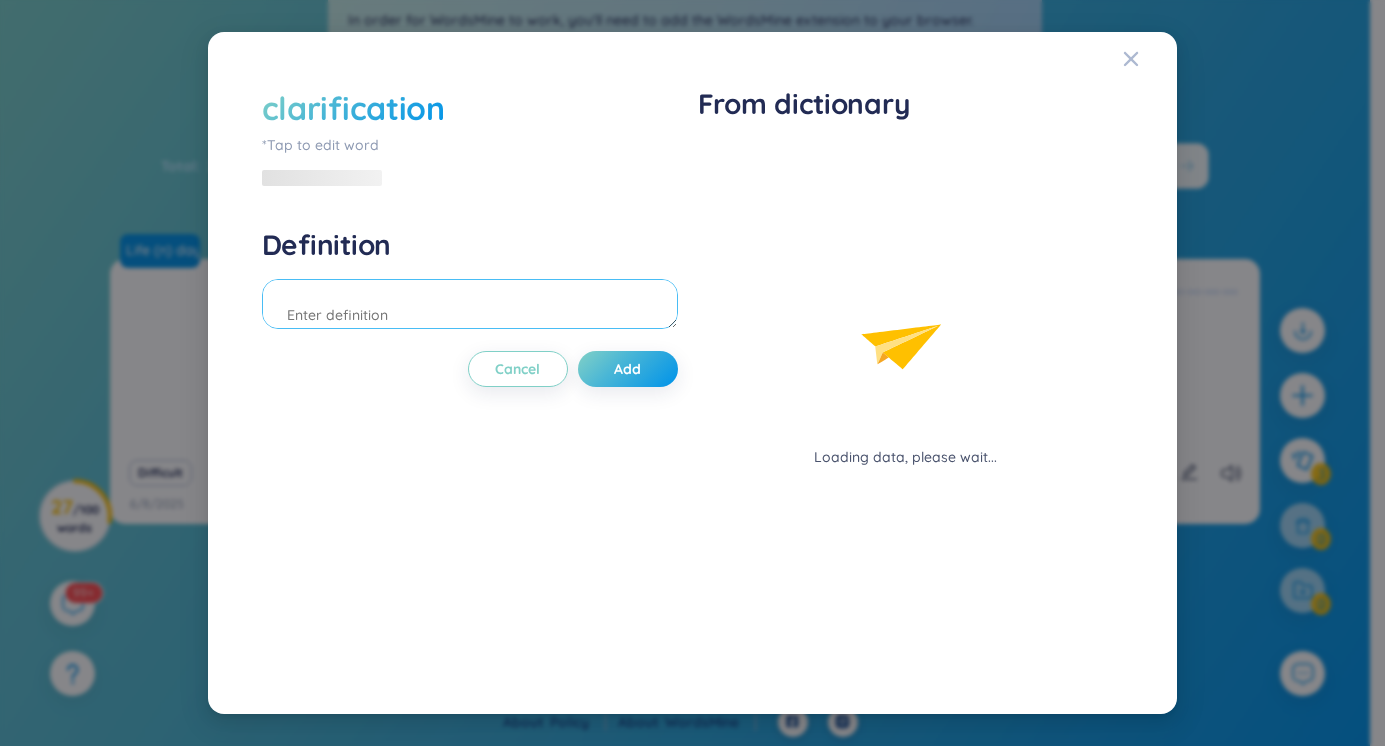 click on "Definition" at bounding box center [470, 281] 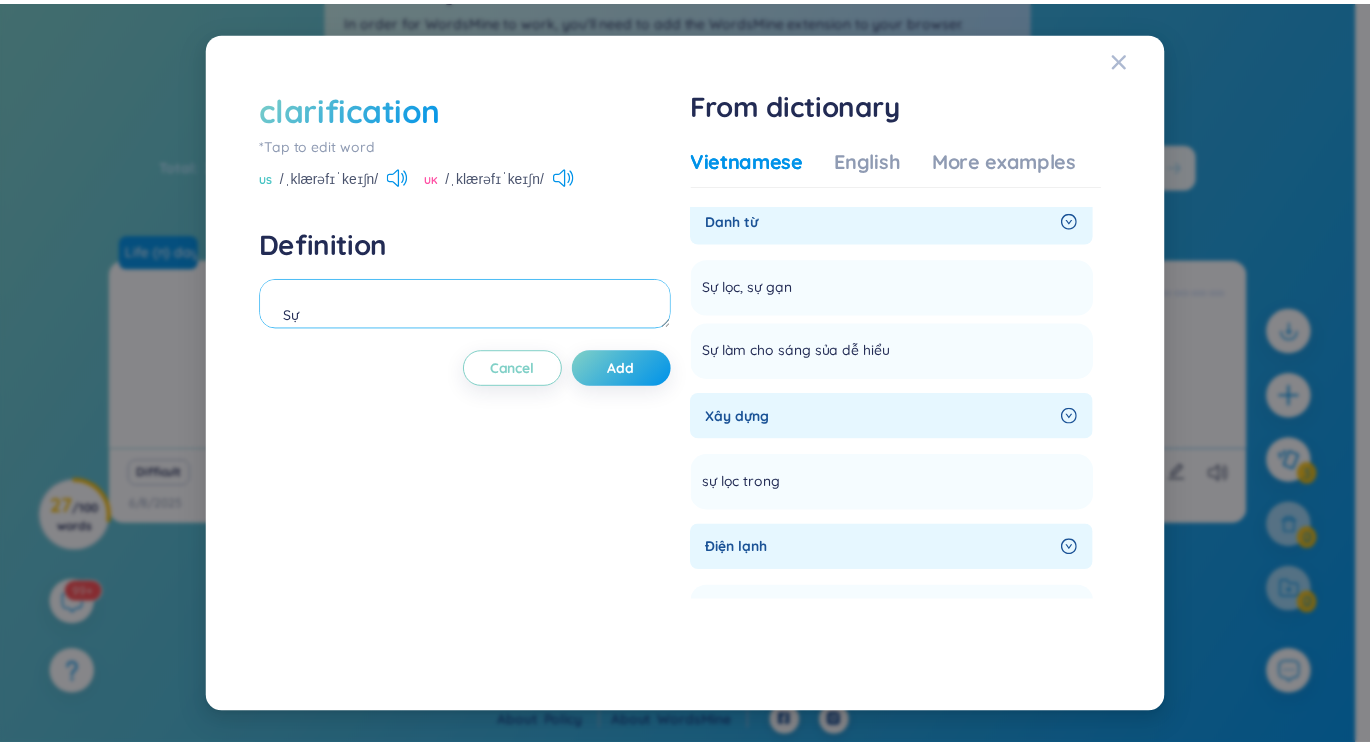 scroll, scrollTop: 4, scrollLeft: 0, axis: vertical 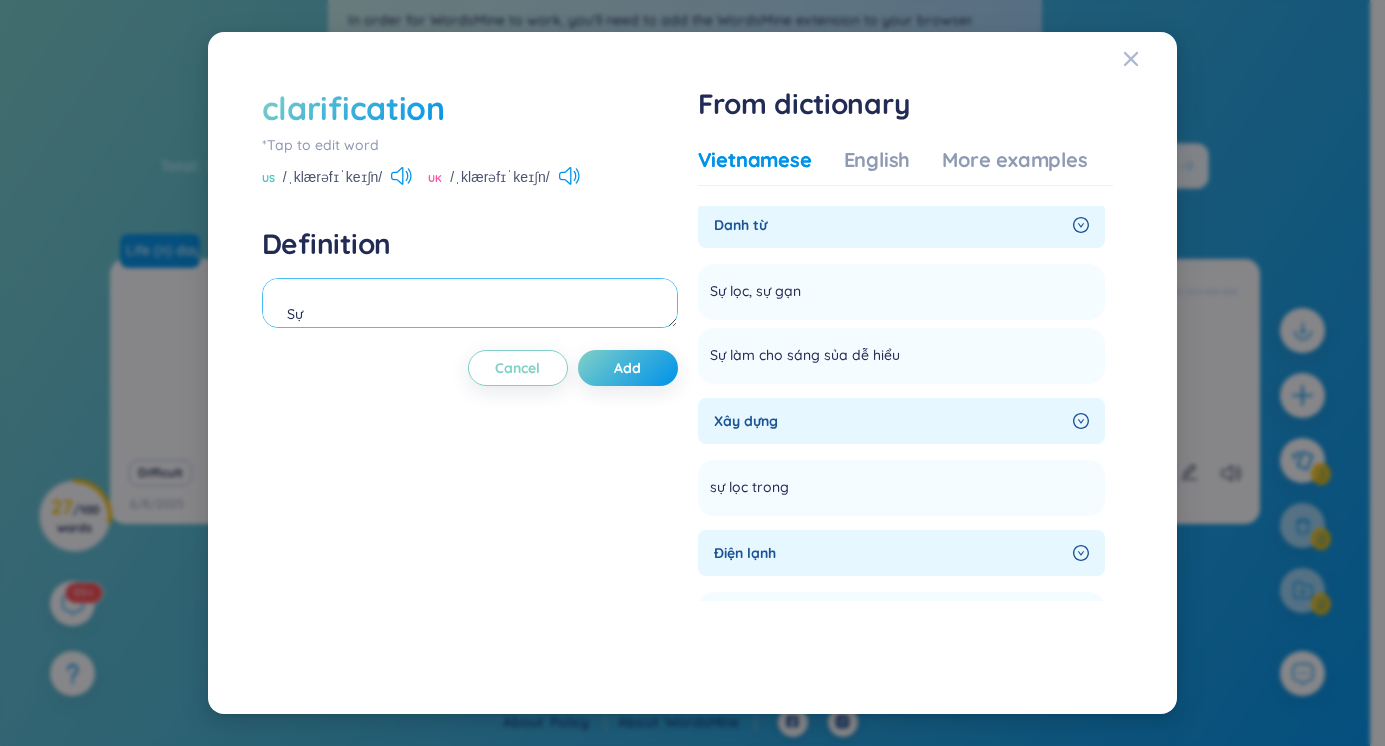 click on "Sự" at bounding box center (470, 303) 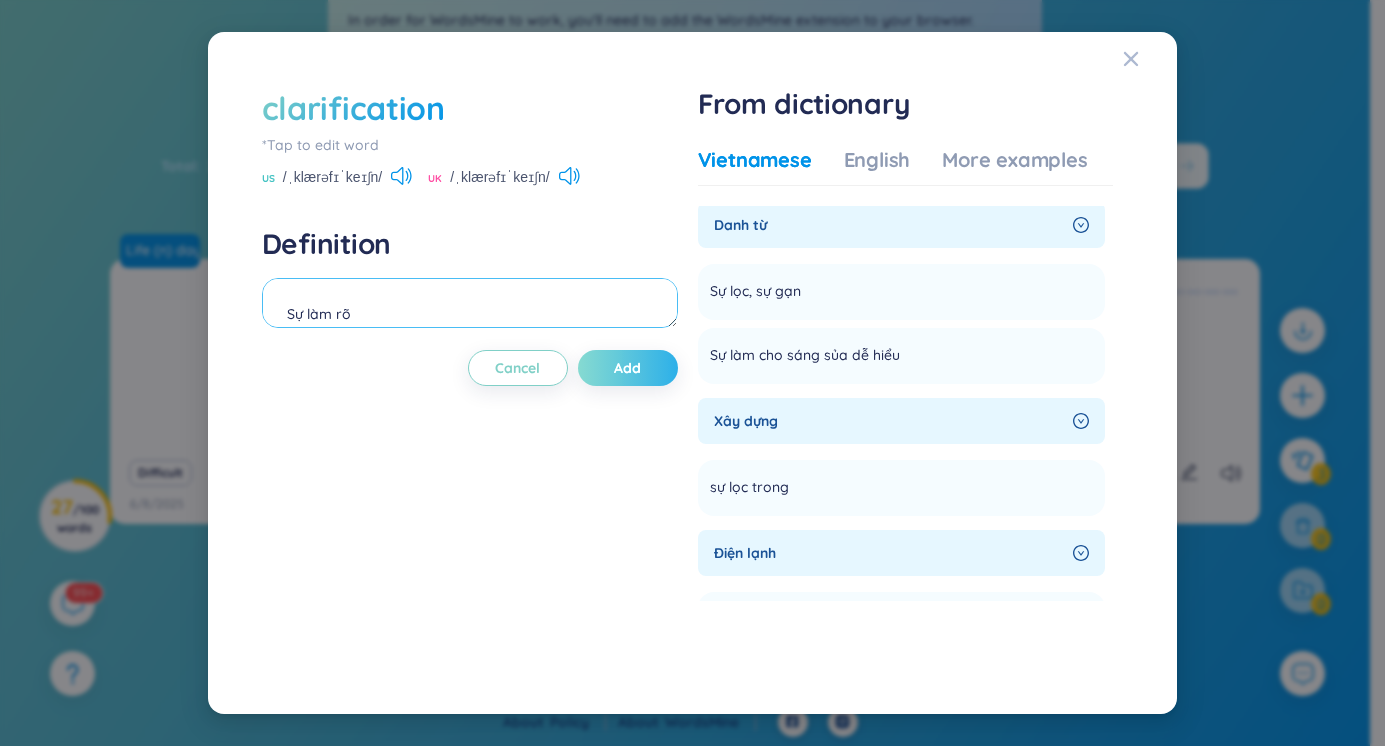 type on "Sự làm rõ" 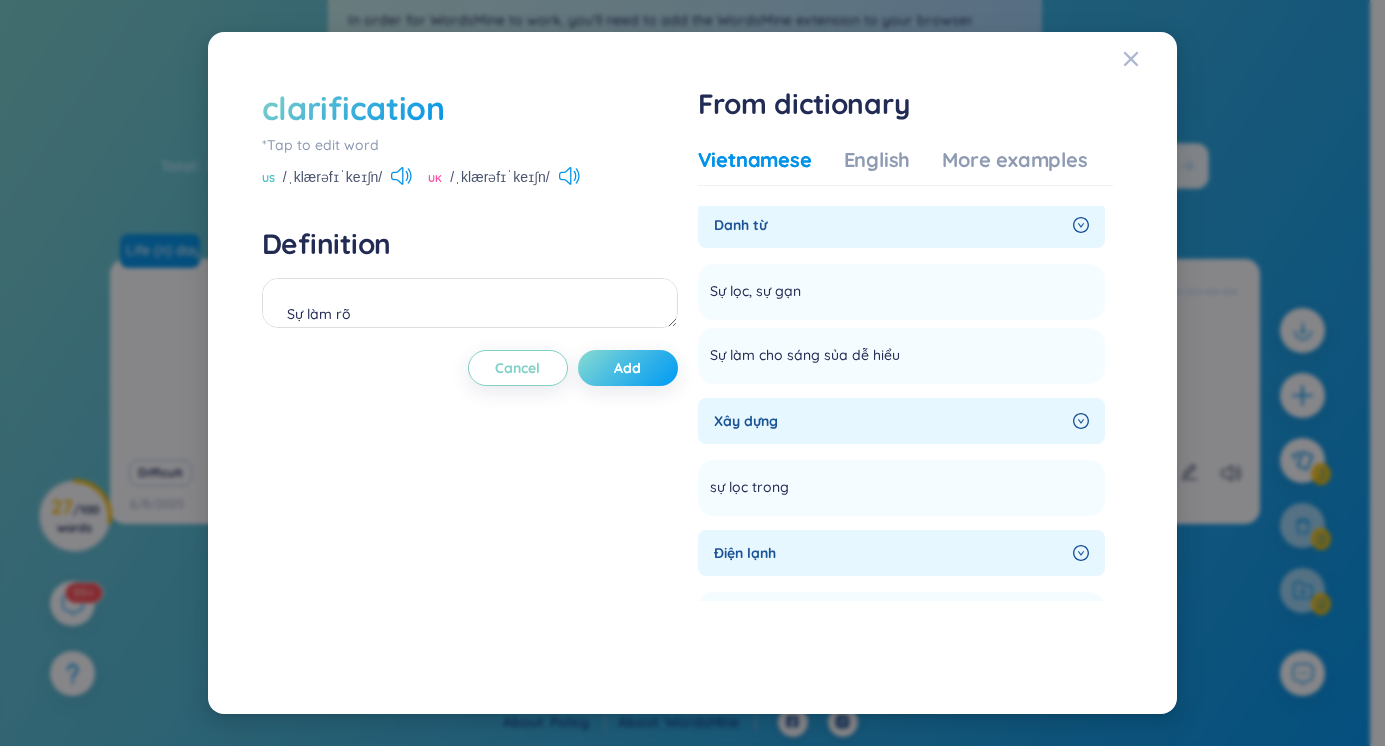 click on "Add" at bounding box center (628, 368) 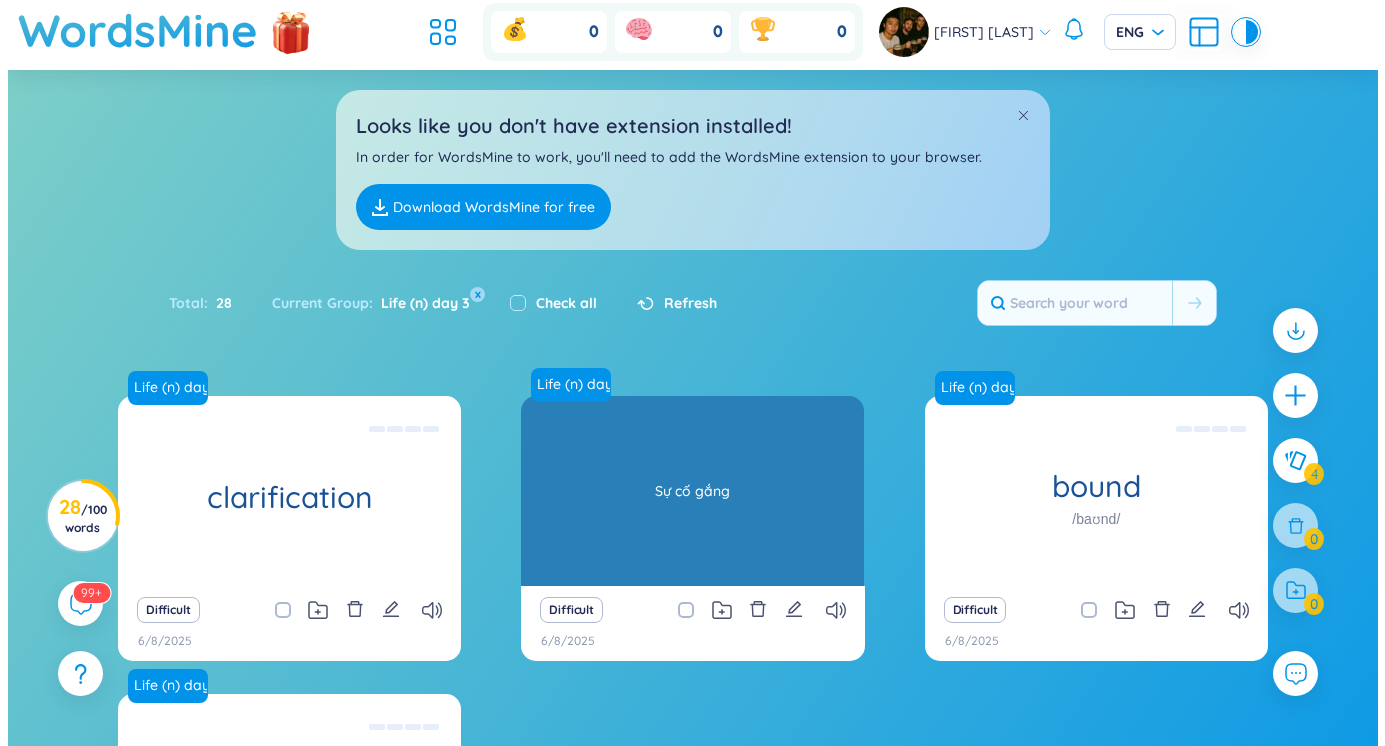 scroll, scrollTop: 233, scrollLeft: 0, axis: vertical 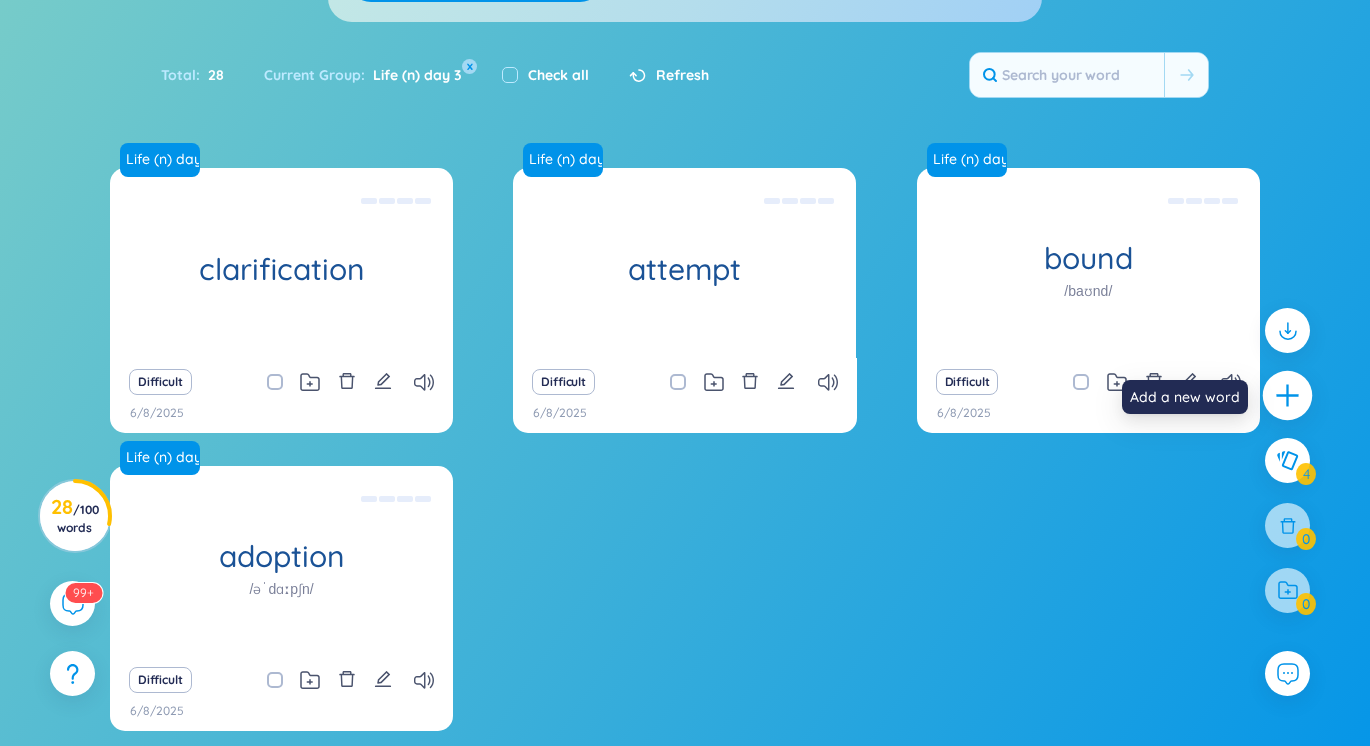 click 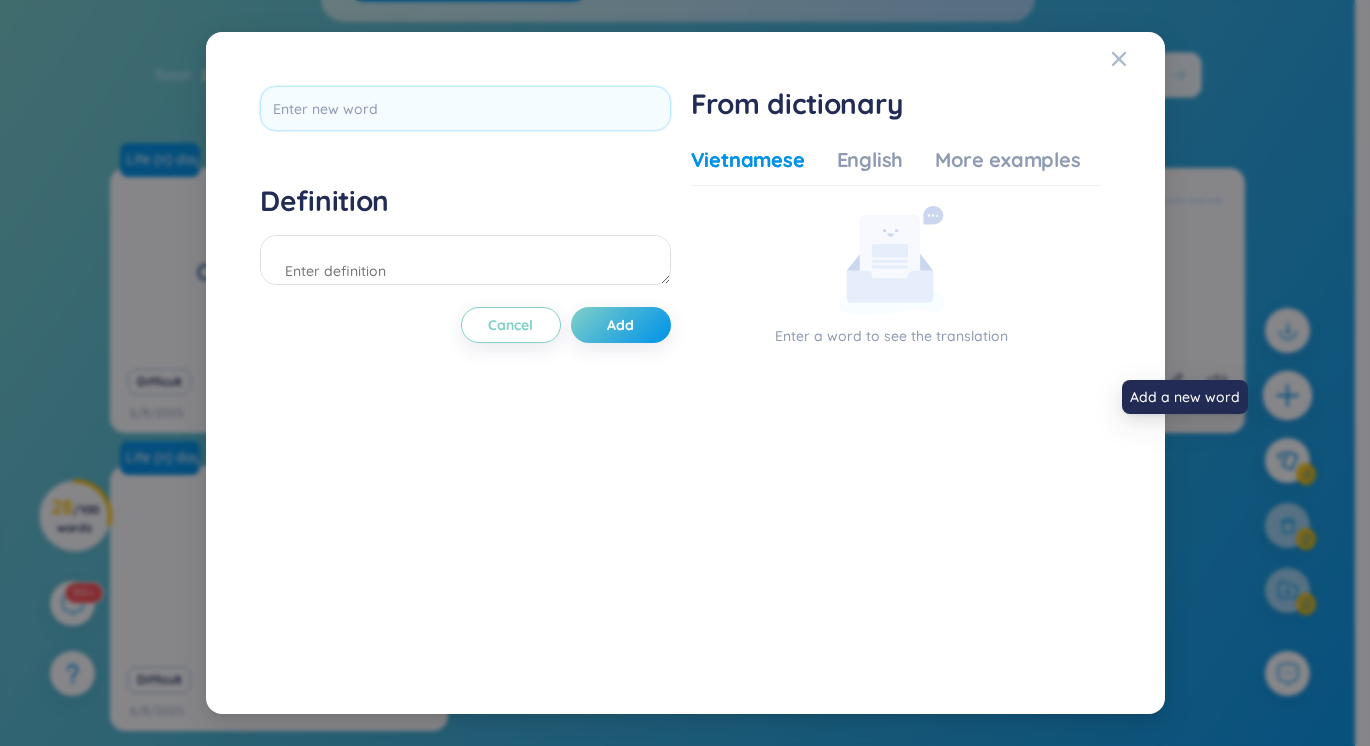 scroll, scrollTop: 0, scrollLeft: 0, axis: both 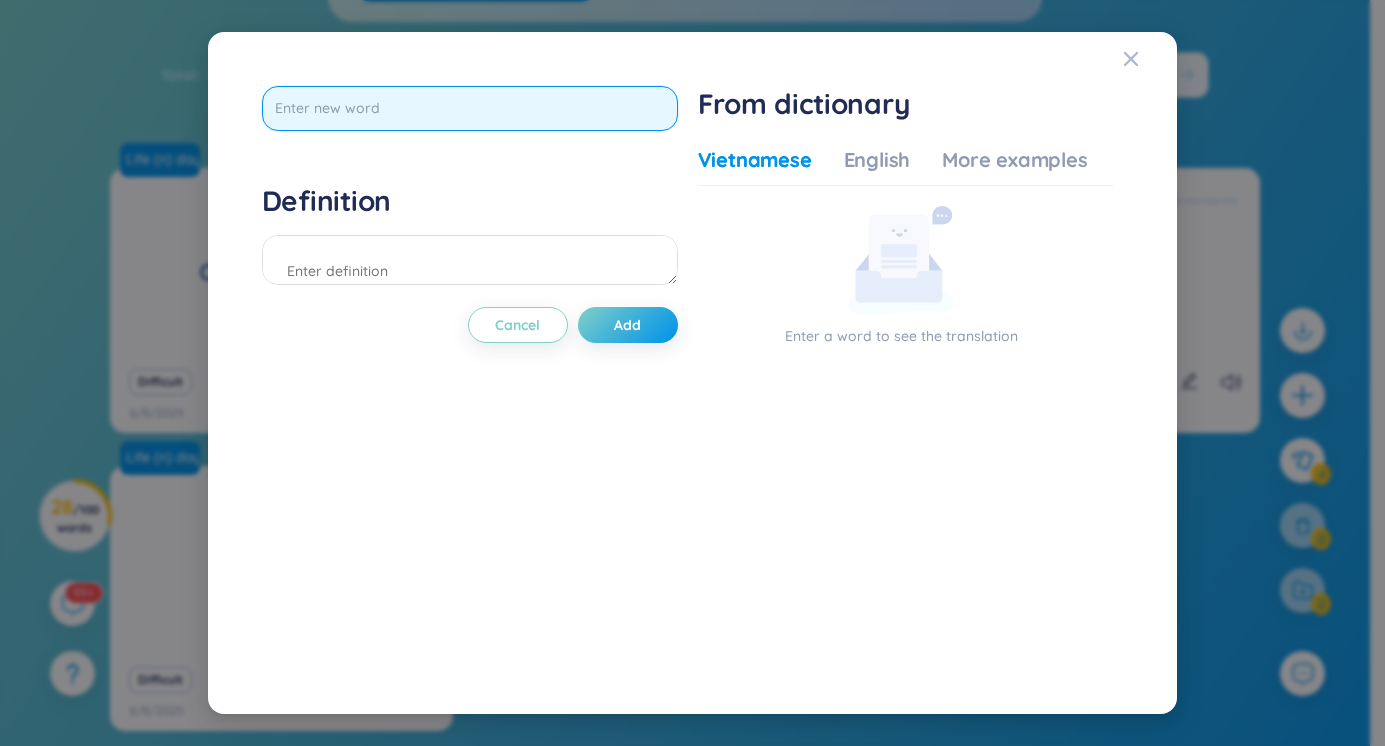 click at bounding box center [470, 108] 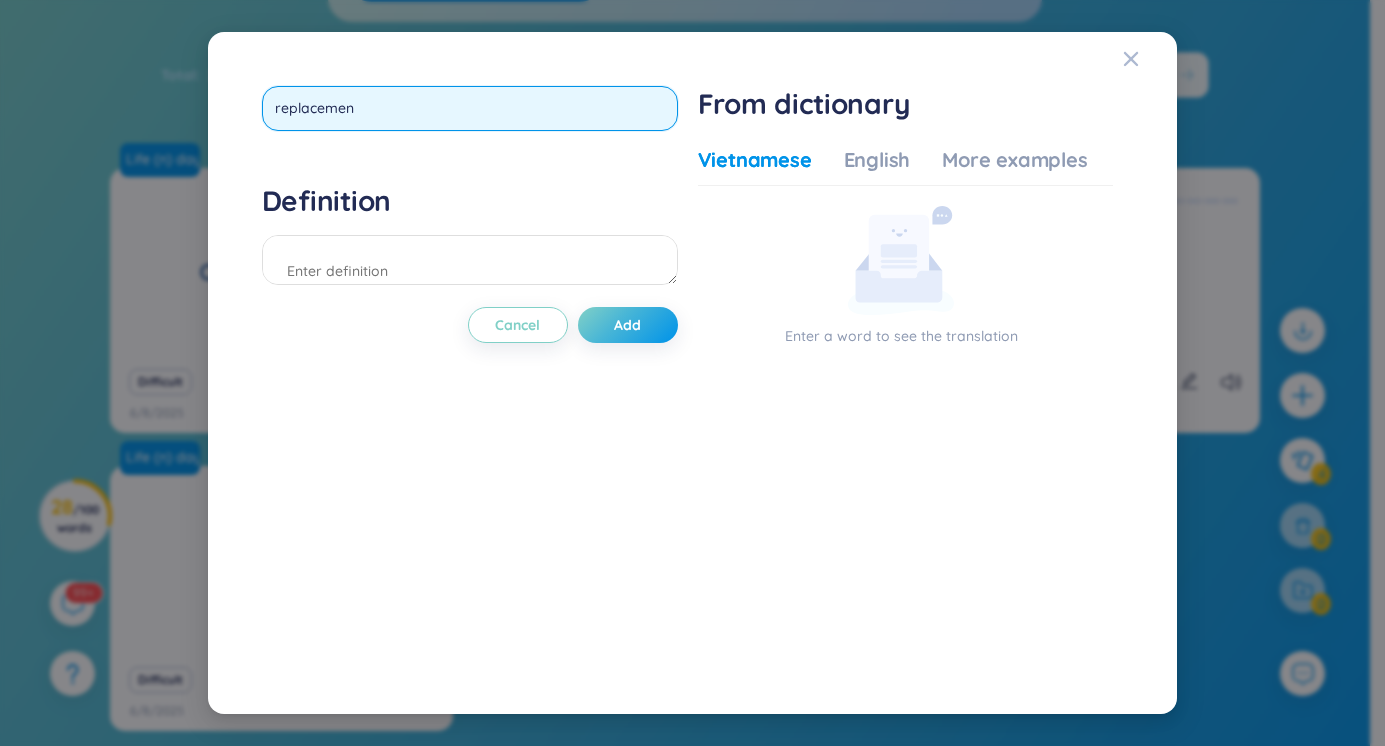 type on "replacement" 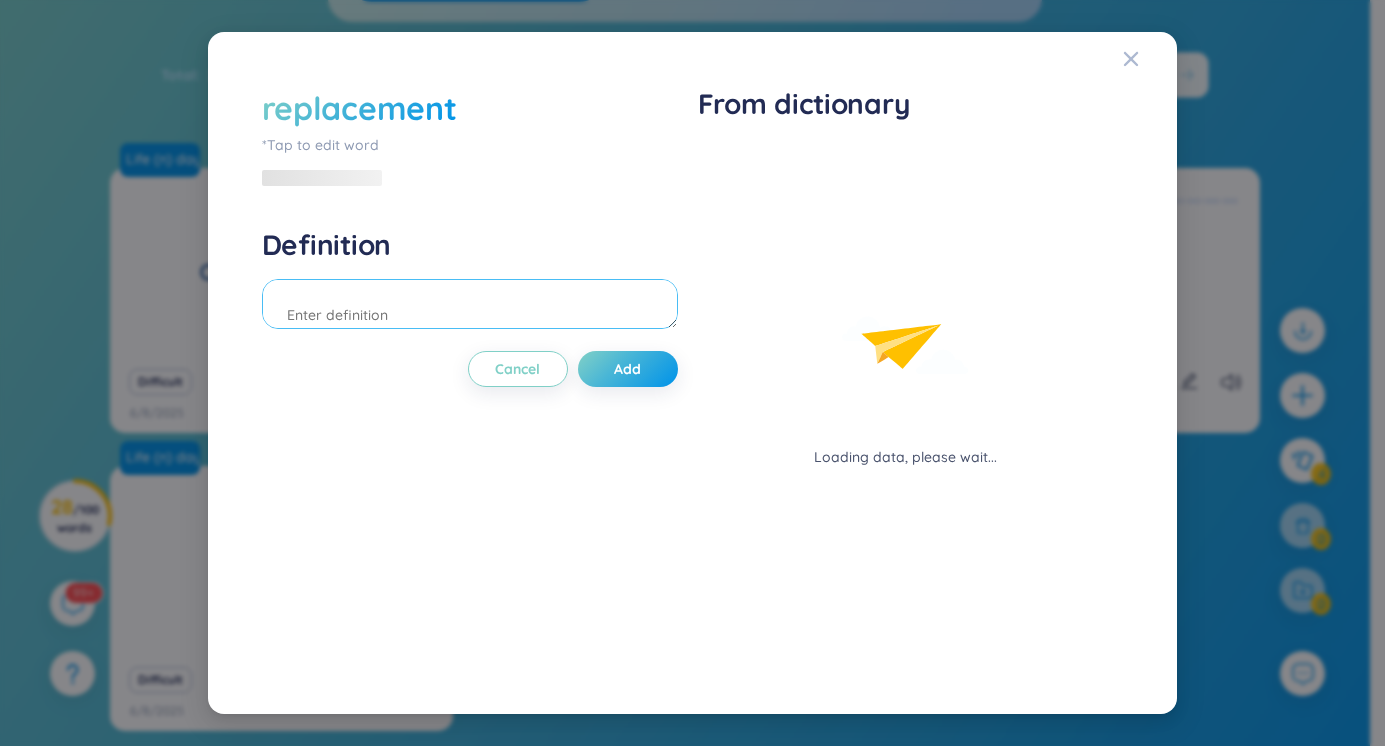 click at bounding box center [470, 304] 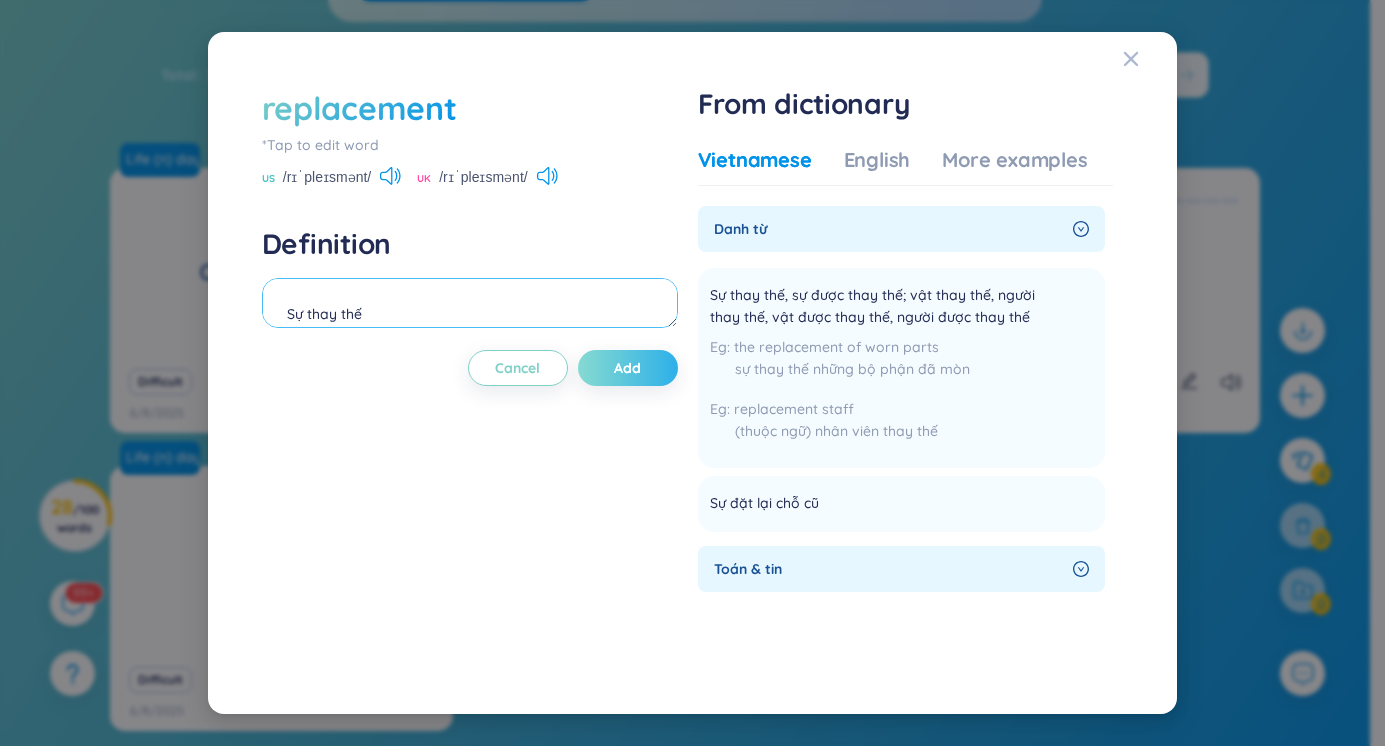 type on "Sự thay thế" 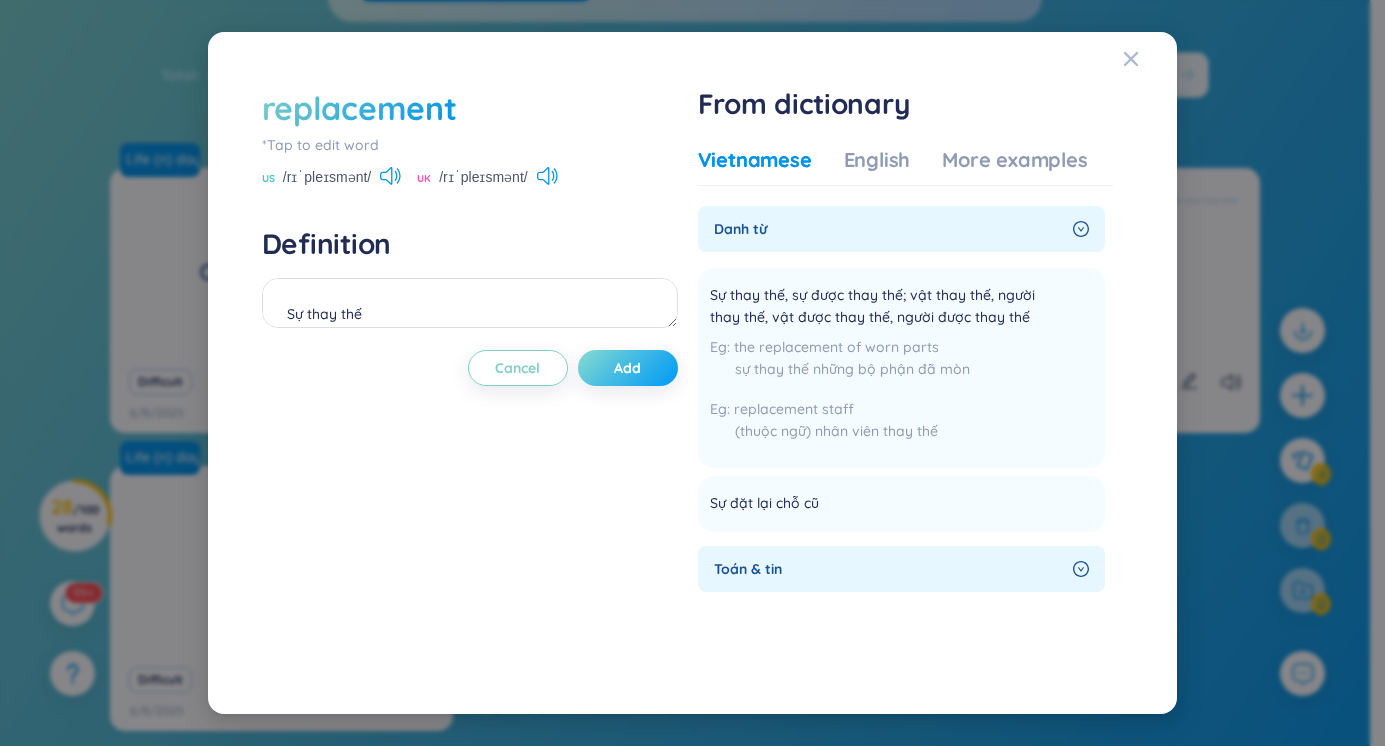 click on "Add" at bounding box center (628, 368) 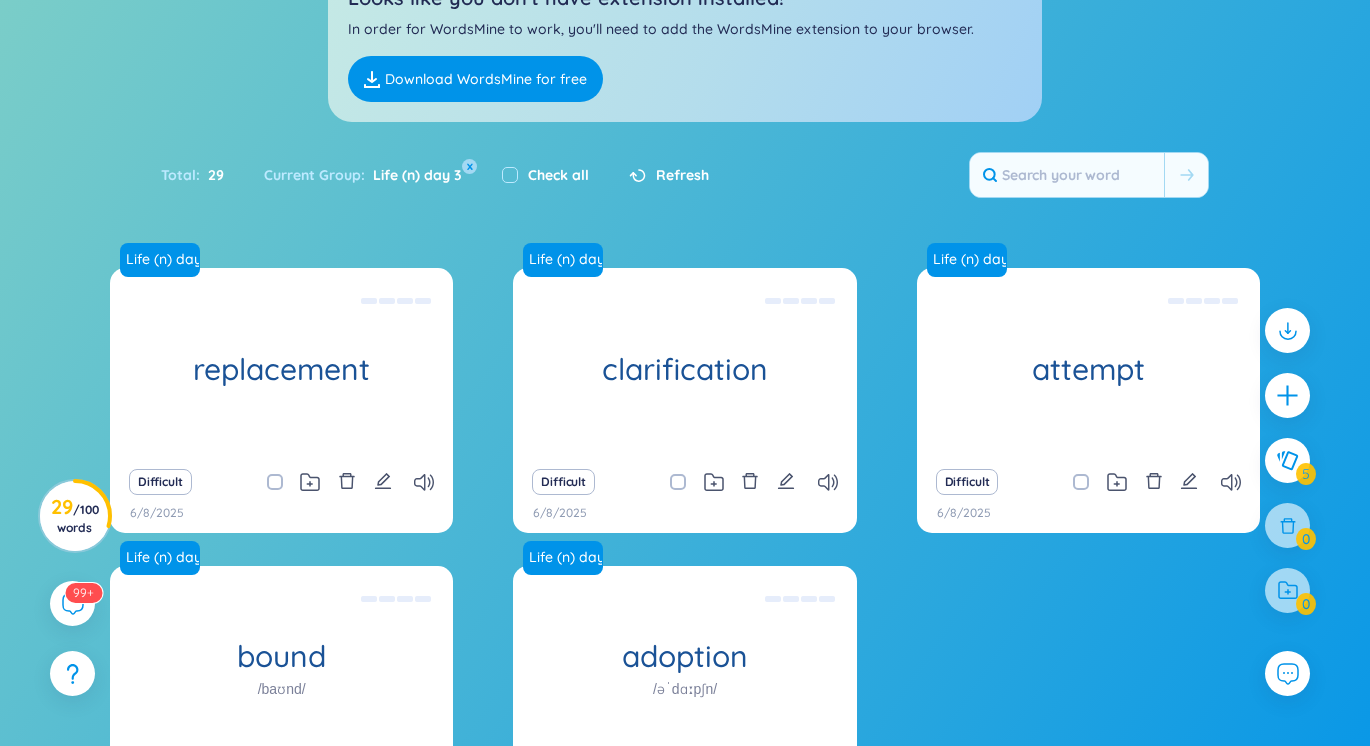 scroll, scrollTop: 130, scrollLeft: 0, axis: vertical 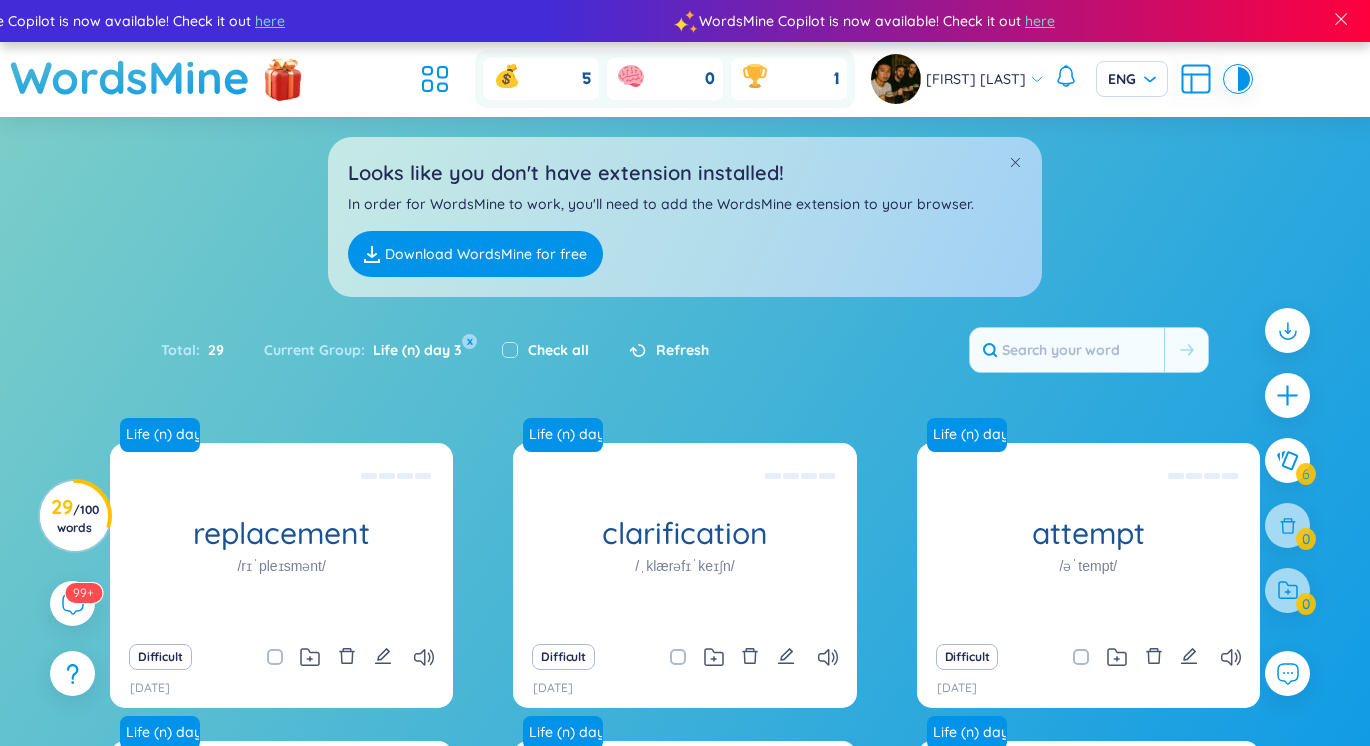 click on "Life (n) day 3 replacement /rɪˈpleɪsmənt/ Sự thay thế Difficult [DATE] Life (n) day 3 clarification /ˌklærəfɪˈkeɪʃn/ Sự làm rõ Difficult [DATE] Life (n) day 3 attempt /əˈtempt/ Sự cố gắng Difficult [DATE] Life (n) day 3 investigation /ɪnˌvestɪˈɡeɪʃn/ Sự điều tra/ Sự nghiên cứu Difficult [DATE] Life (n) day 3 ceremony /ˈserəməʊni/ Nghi lễ Difficult [DATE] Life (n) day 3 grocery /ˈɡrəʊsəri/ Cửa hàng tạp hóa Difficult [DATE]" at bounding box center [685, 737] 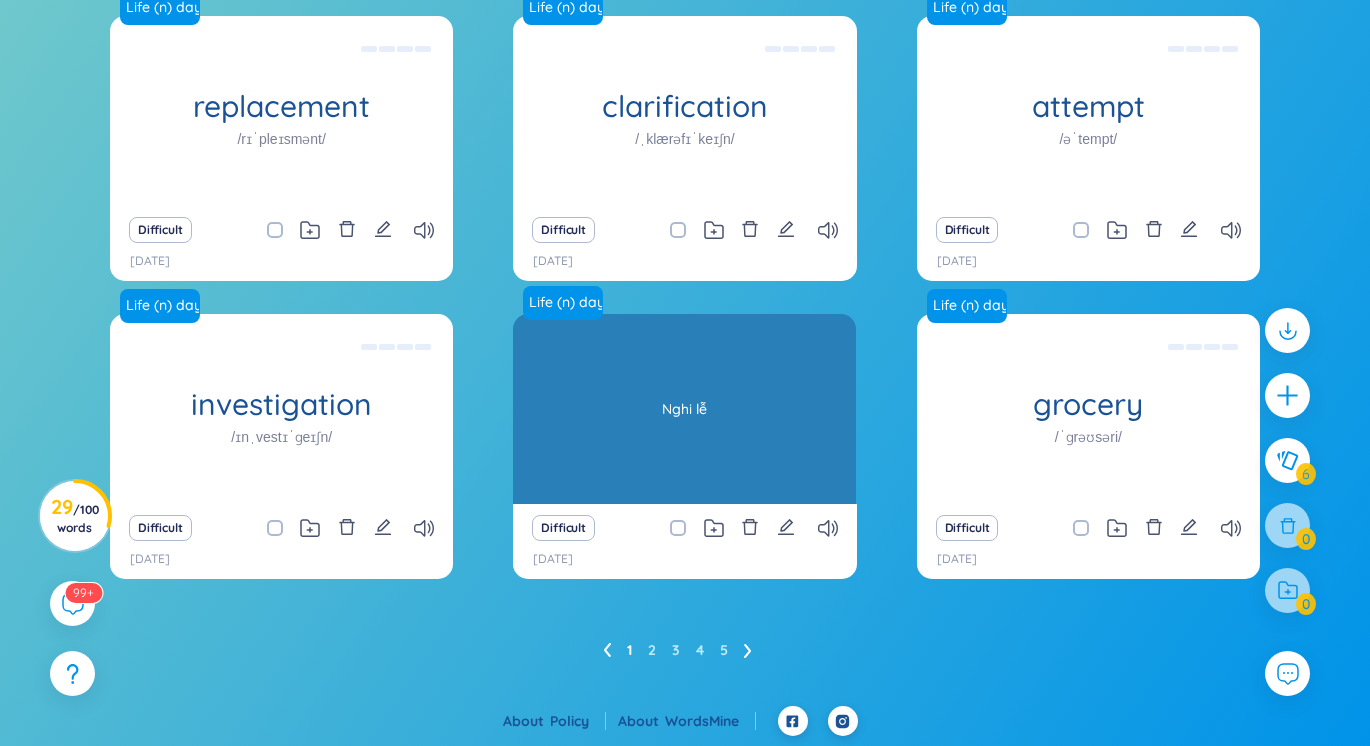 scroll, scrollTop: 193, scrollLeft: 0, axis: vertical 